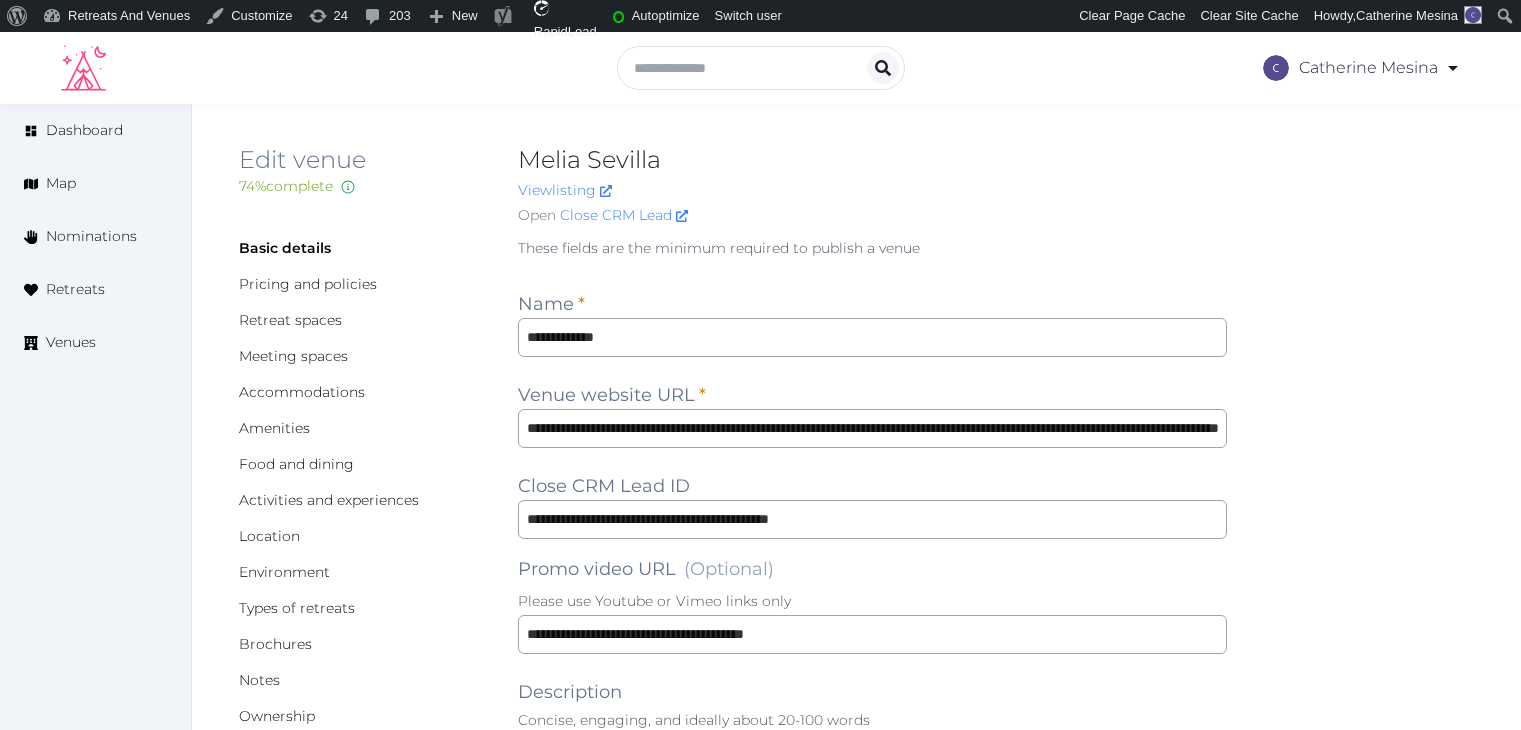 scroll, scrollTop: 0, scrollLeft: 0, axis: both 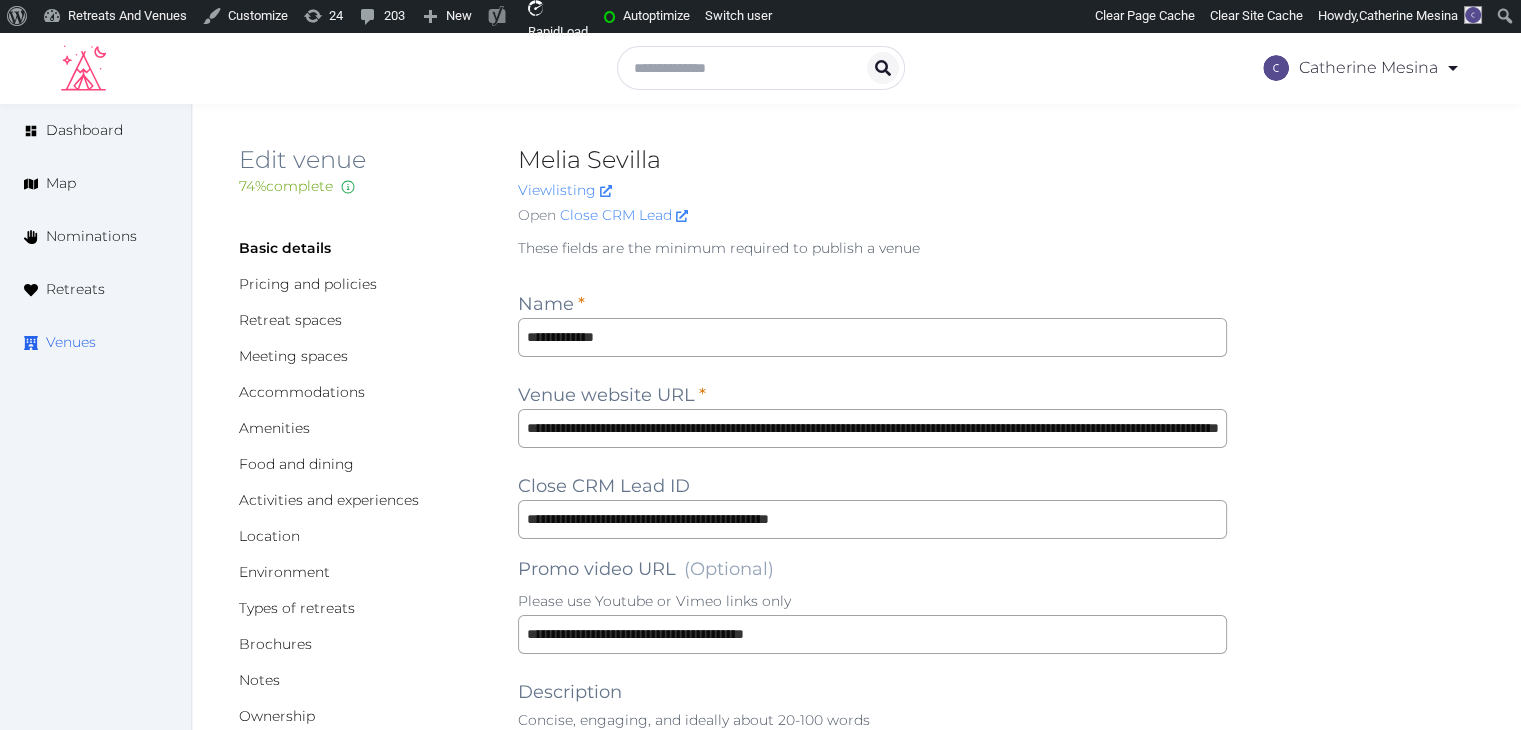 click on "Venues" at bounding box center [71, 342] 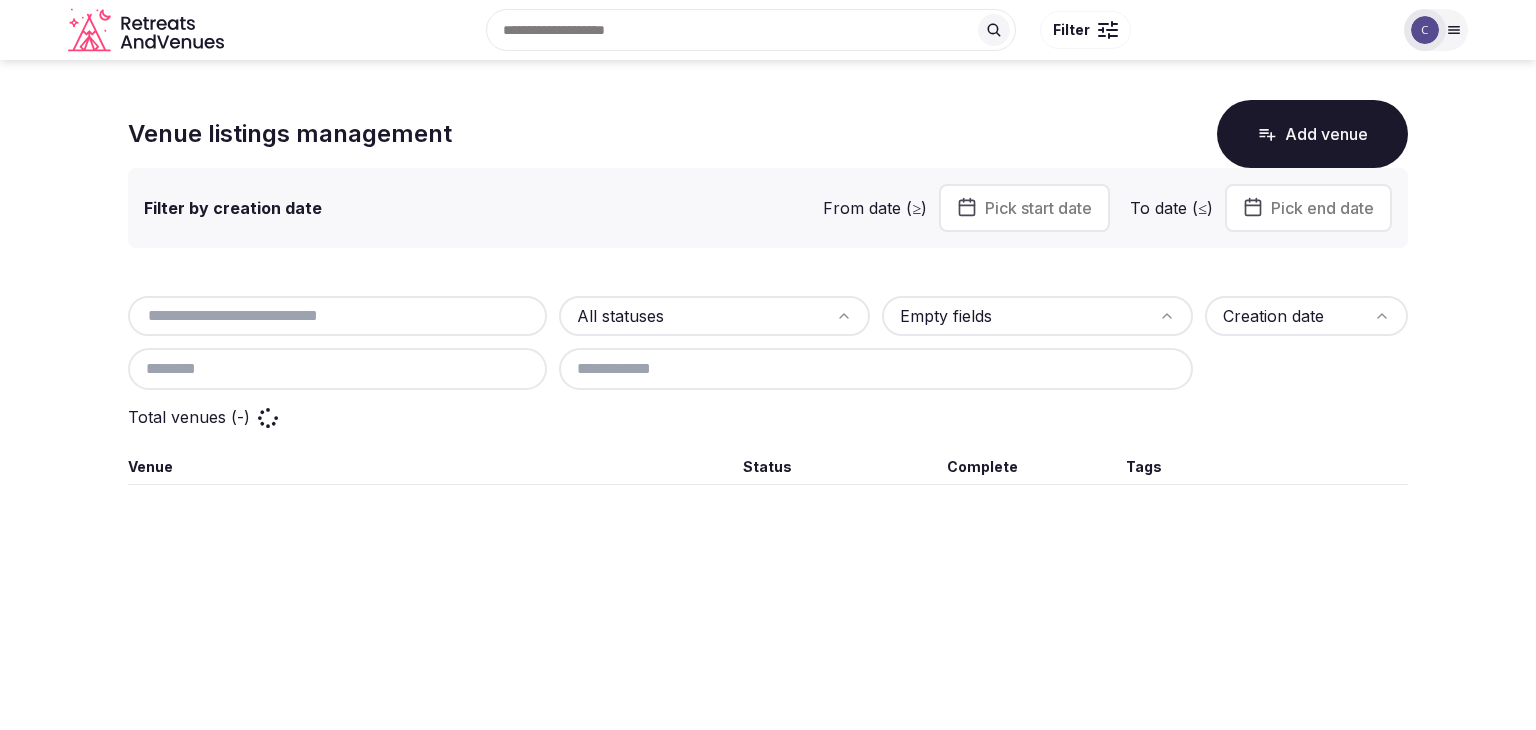 scroll, scrollTop: 0, scrollLeft: 0, axis: both 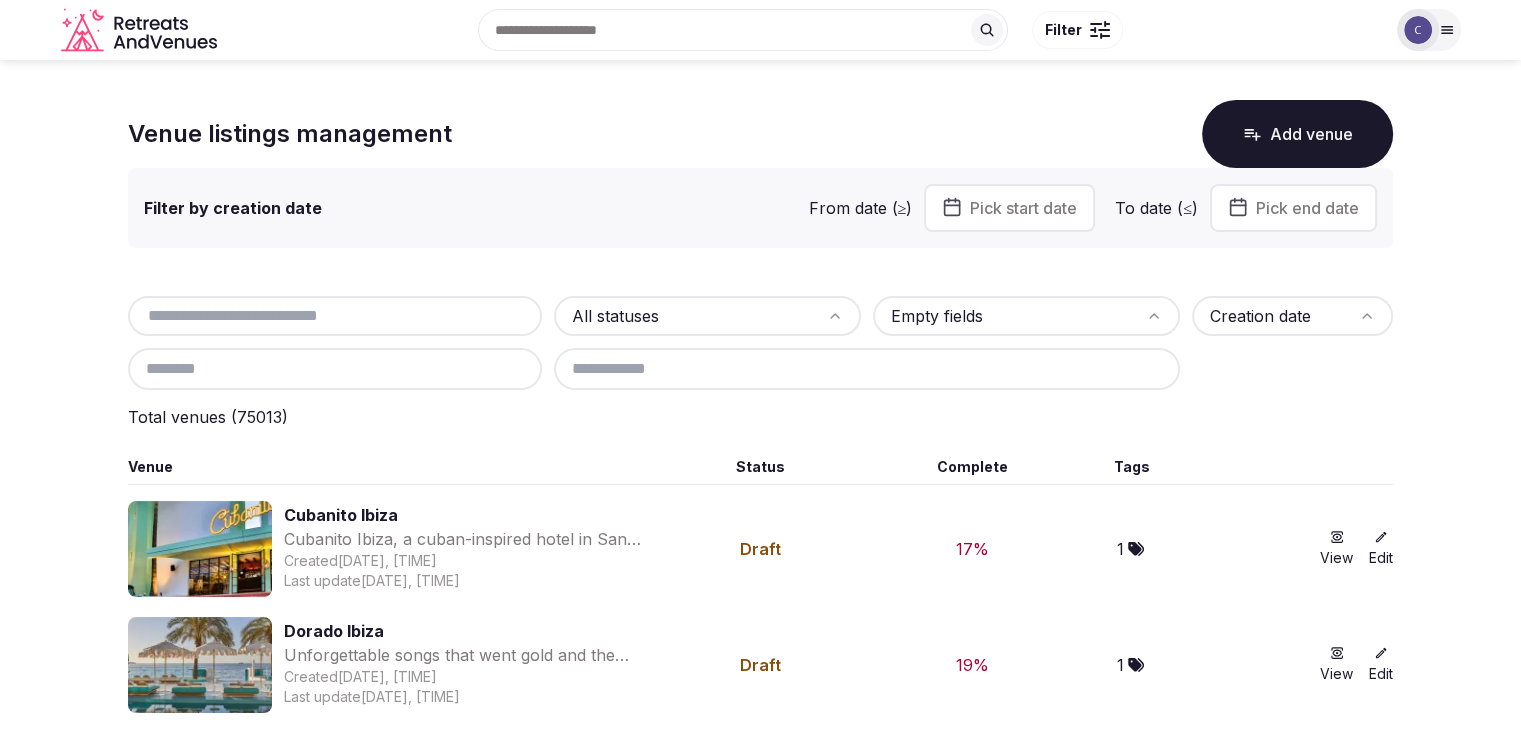 click at bounding box center [335, 316] 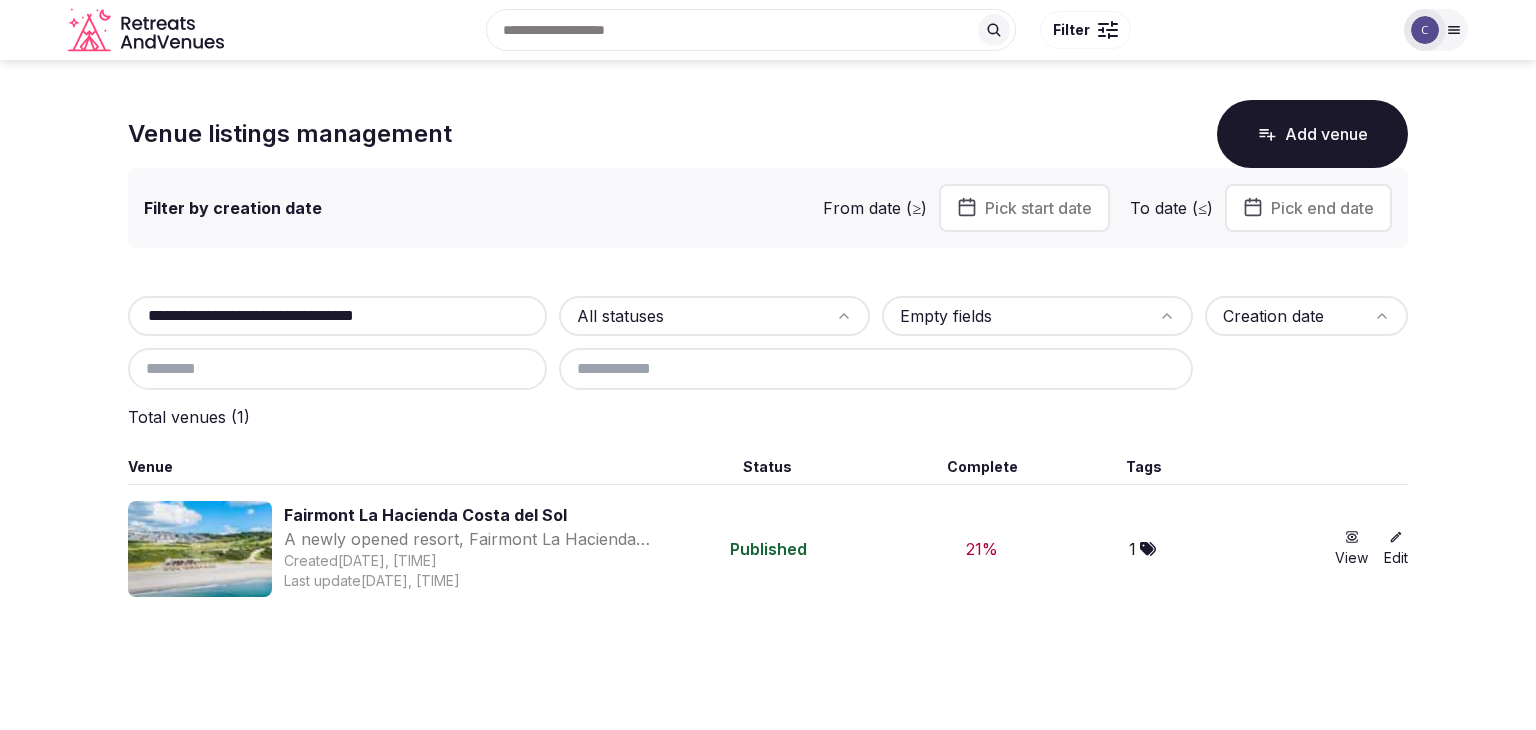 click on "**********" at bounding box center [768, 340] 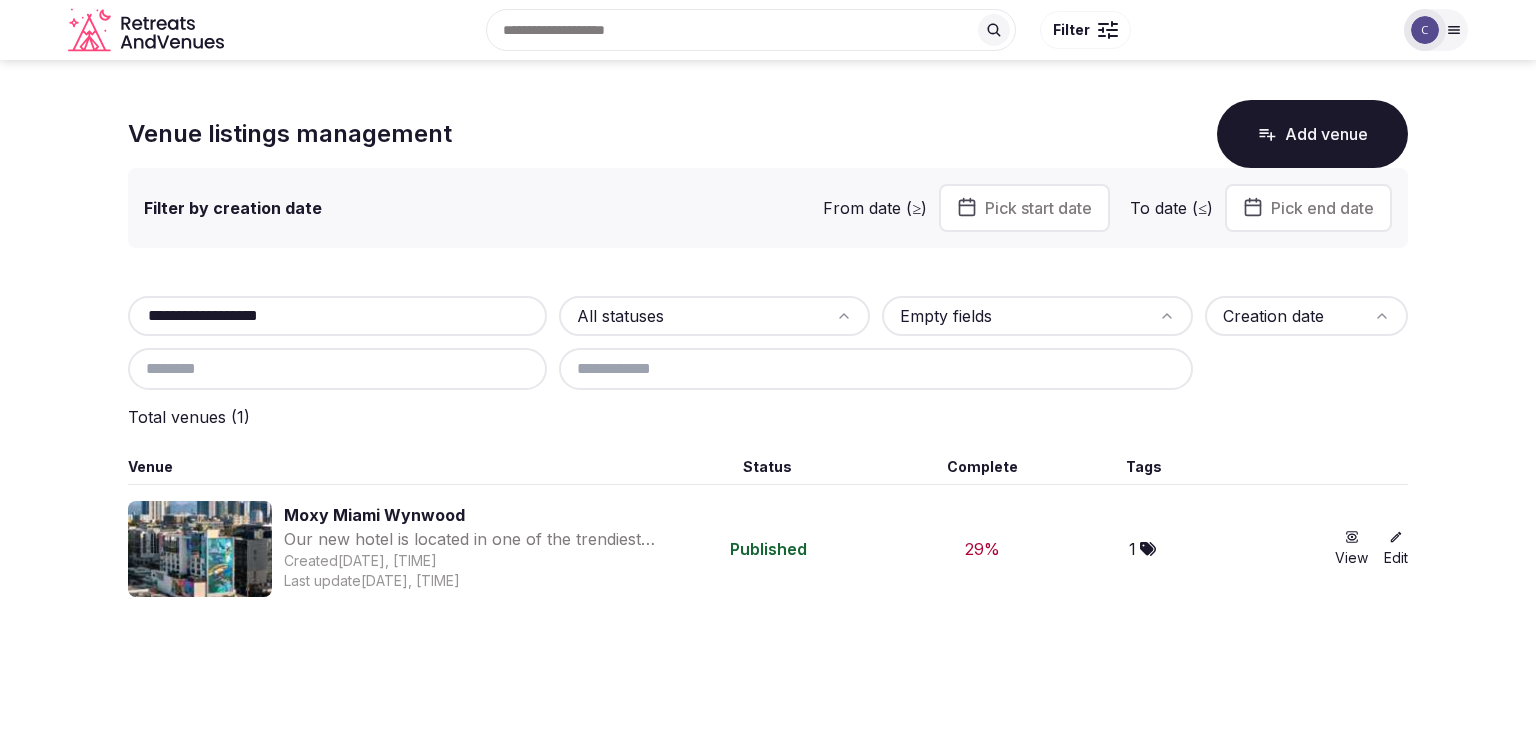 type on "**********" 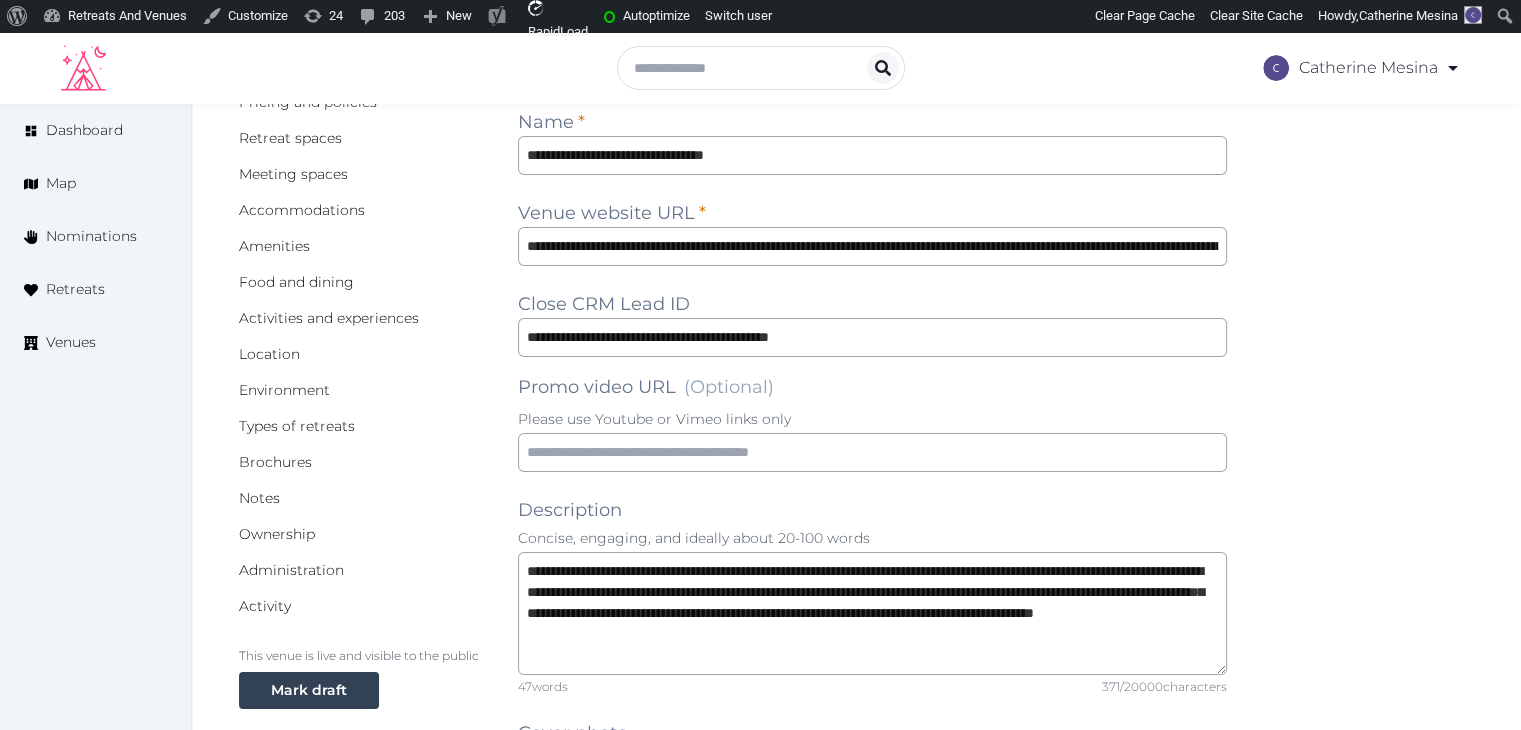 scroll, scrollTop: 58, scrollLeft: 0, axis: vertical 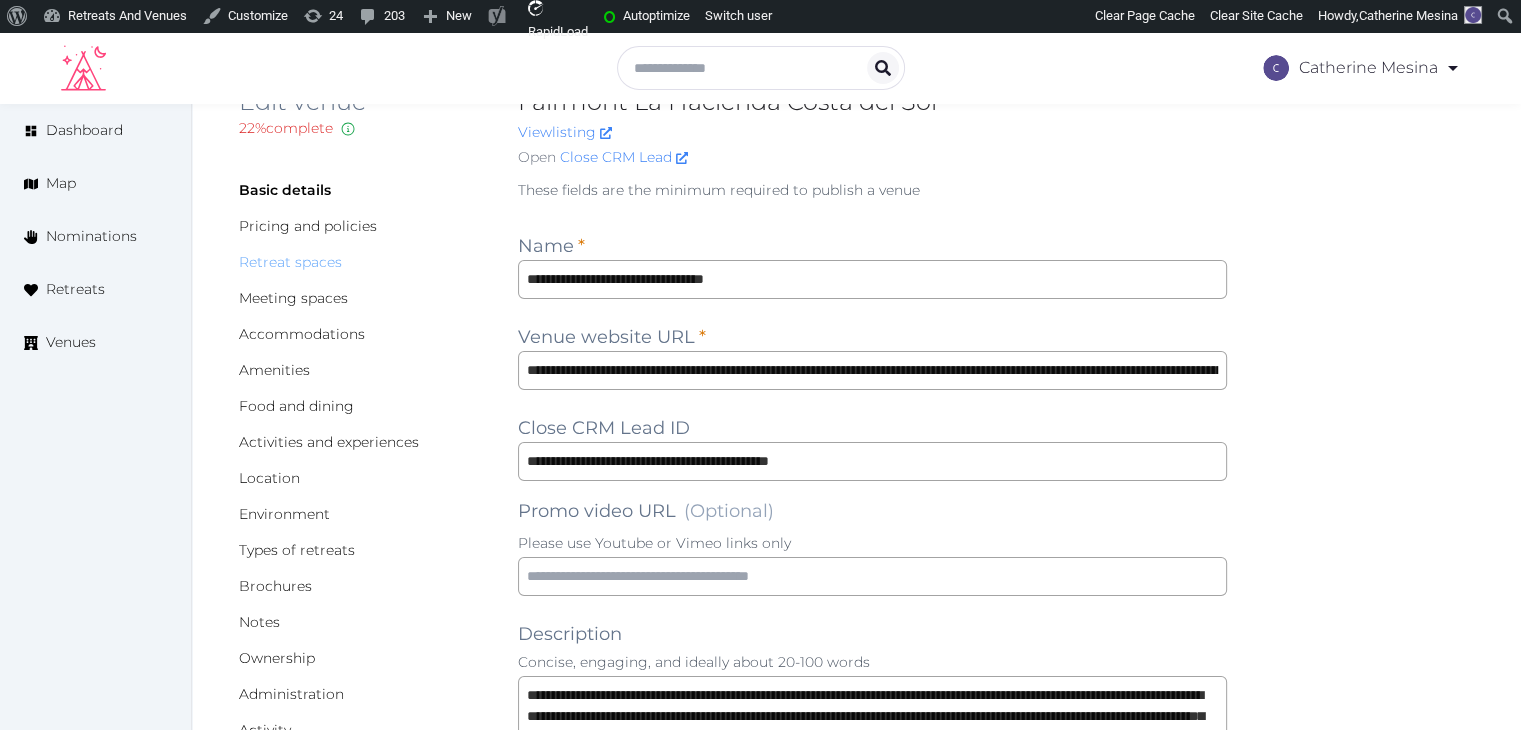 click on "Retreat spaces" at bounding box center (290, 262) 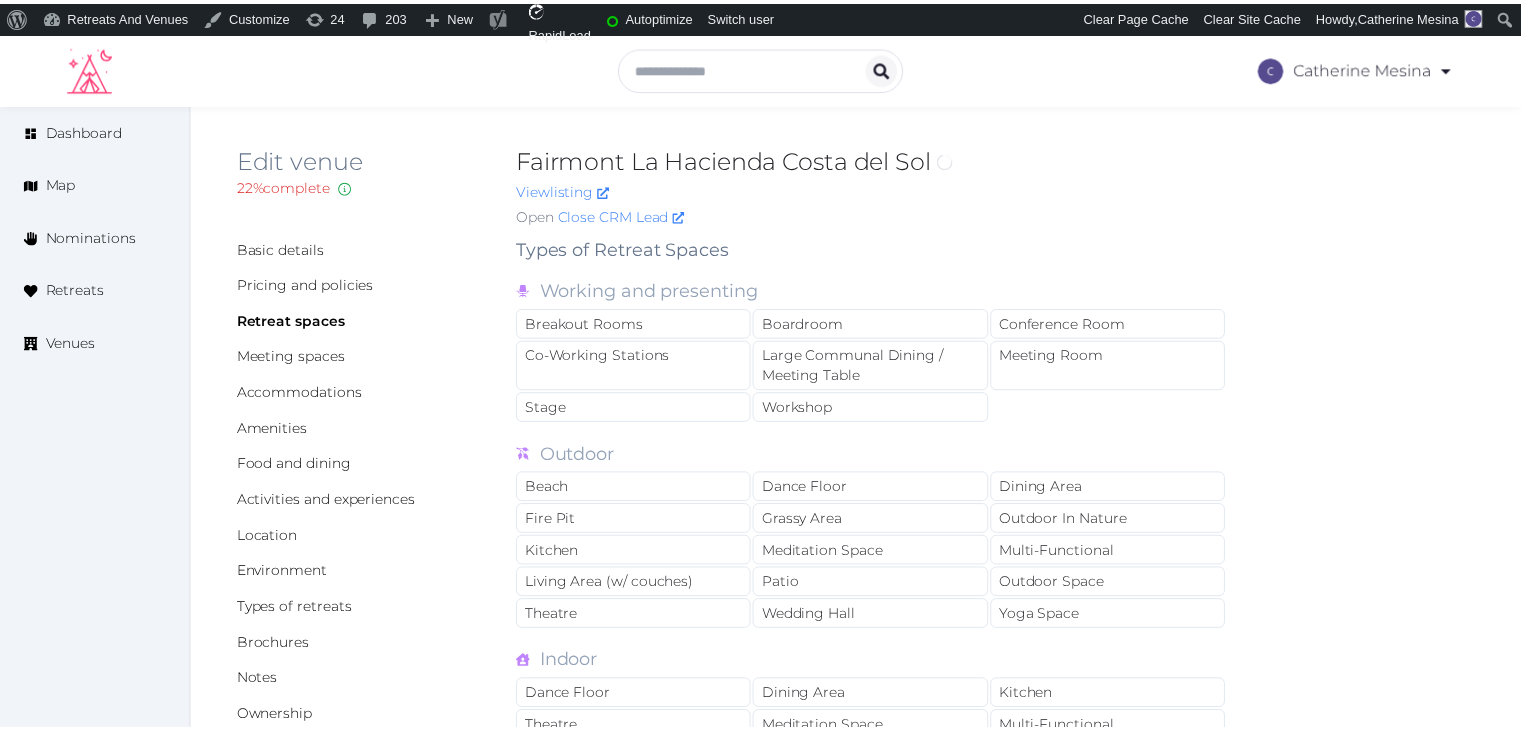 scroll, scrollTop: 0, scrollLeft: 0, axis: both 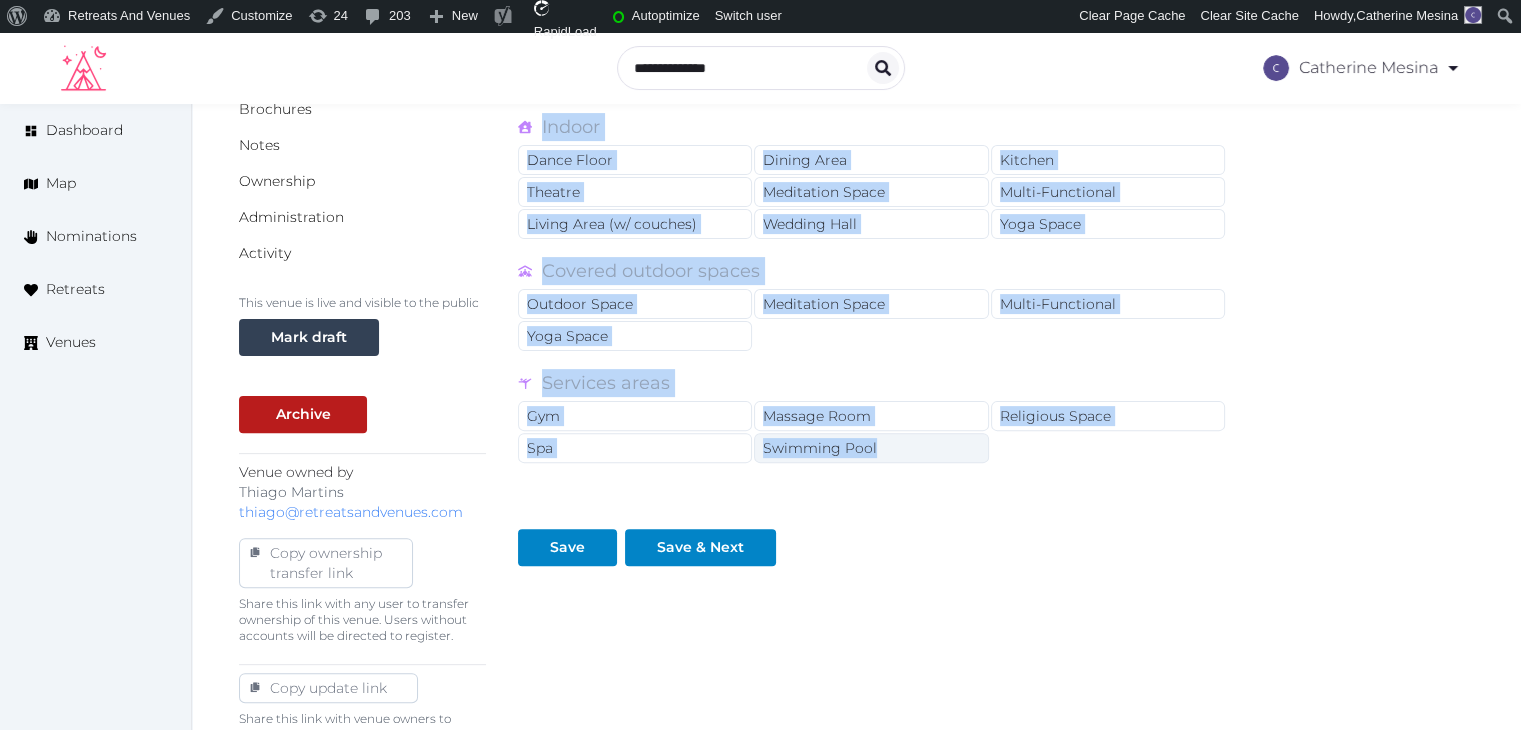 drag, startPoint x: 509, startPoint y: 243, endPoint x: 902, endPoint y: 445, distance: 441.87442 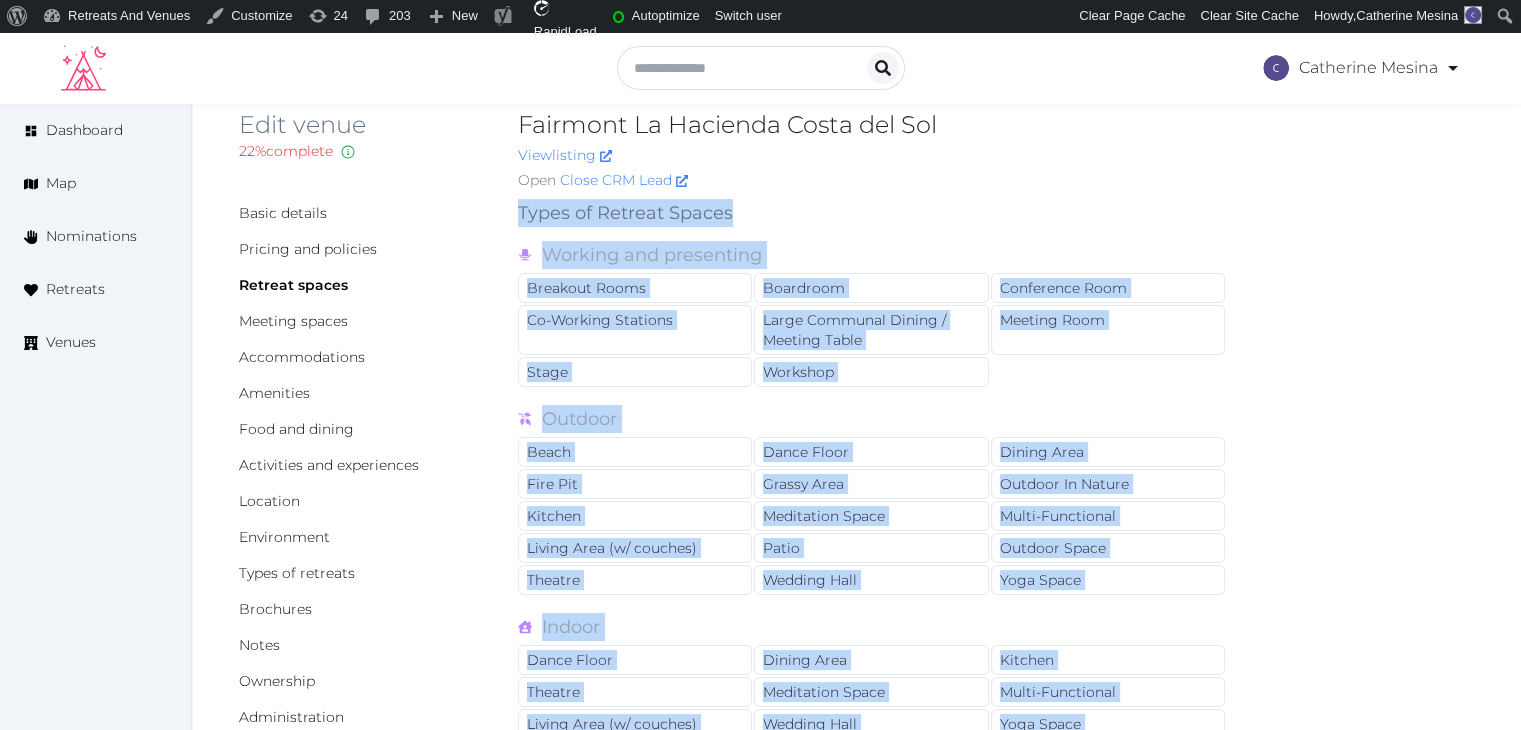 scroll, scrollTop: 0, scrollLeft: 0, axis: both 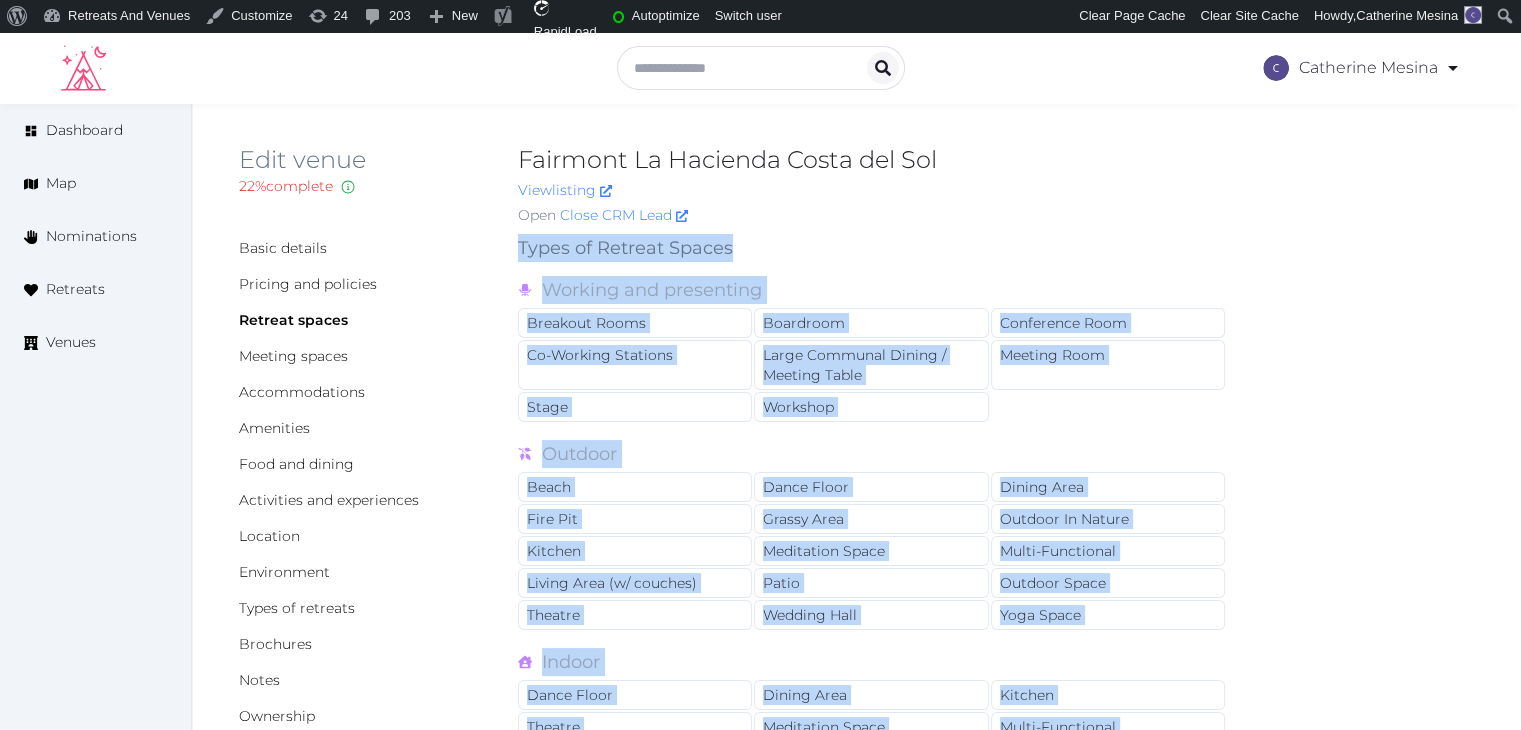 click on "Basic details Pricing and policies Retreat spaces Meeting spaces Accommodations Amenities Food and dining Activities and experiences Location Environment Types of retreats Brochures Notes Ownership Administration Activity This venue is live and visible to the public Mark draft Archive Venue owned by Thiago Martins thiago@retreatsandvenues.com Copy ownership transfer link Share this link with any user to transfer ownership of this venue. Users without accounts will be directed to register. Copy update link Share this link with venue owners to encourage them to update their venue details. Copy recommended link Share this link with venue owners to let them know they have been recommended. Copy shortlist link Share this link with venue owners to let them know that they have been shortlisted. Types of Retreat Spaces Working and presenting Breakout Rooms Boardroom Conference Room Co-Working Stations Large Communal Dining / Meeting Table Meeting Room Stage Workshop Outdoor Beach Dance Floor Dining Area Fire Pit Gym" at bounding box center [856, 858] 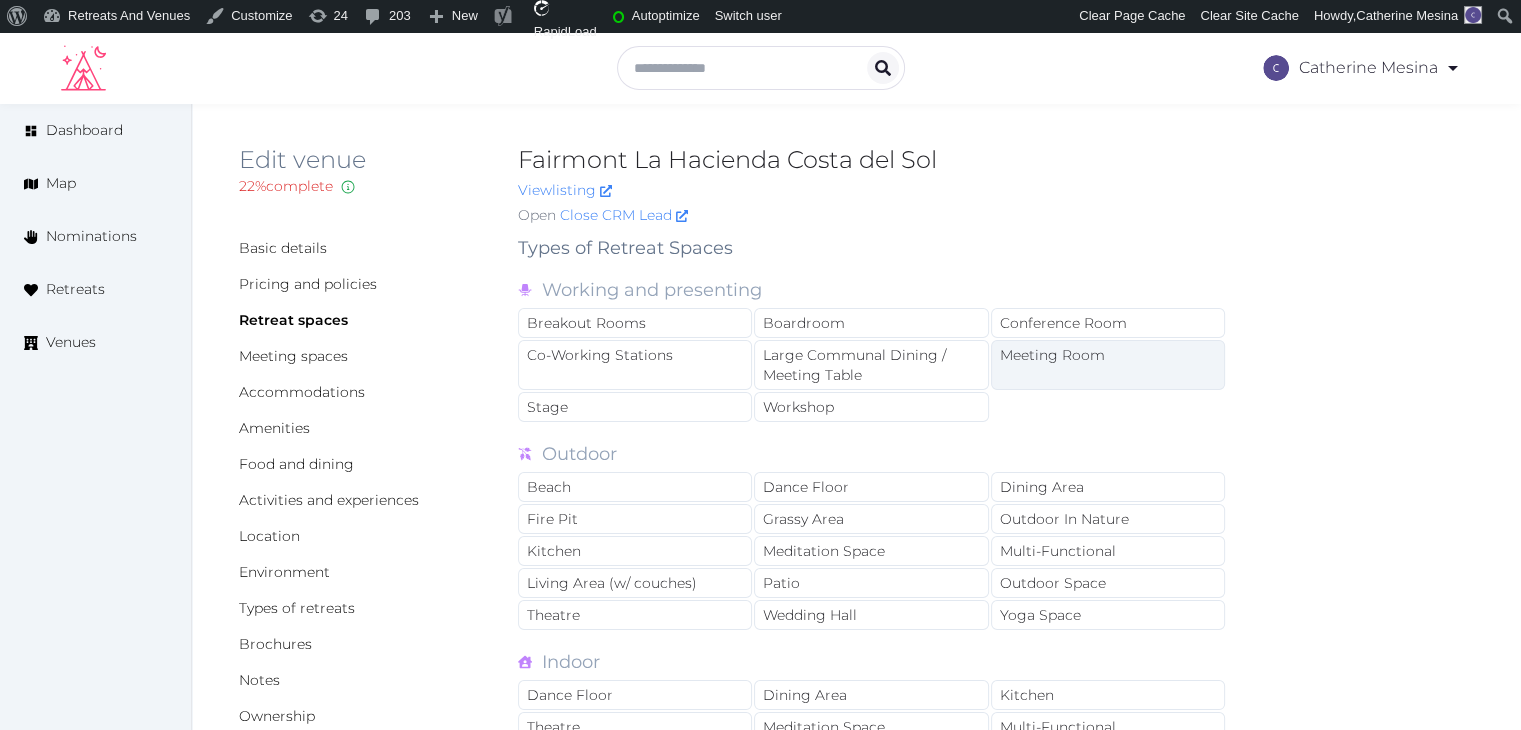click on "Meeting Room" at bounding box center (1108, 365) 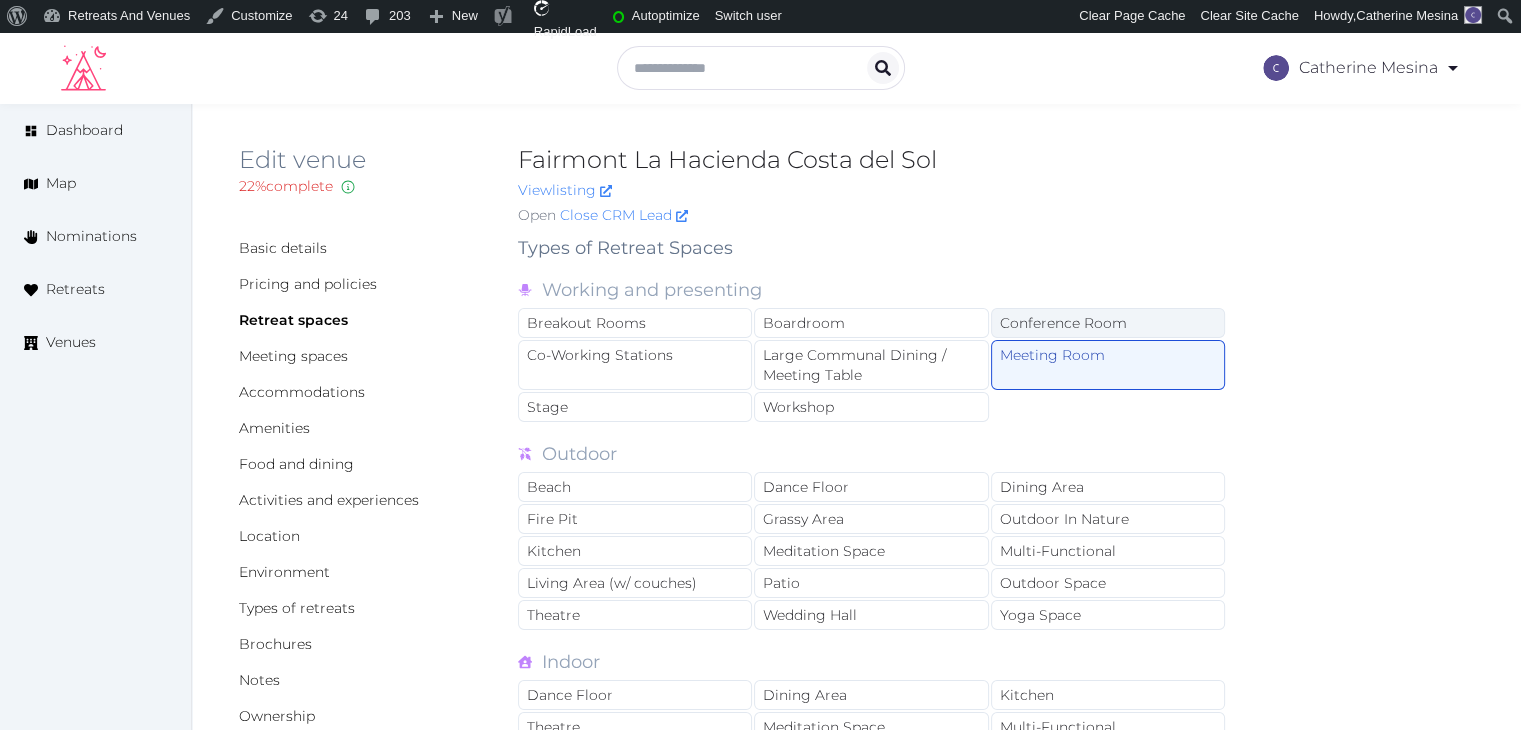 click on "Conference Room" at bounding box center [1108, 323] 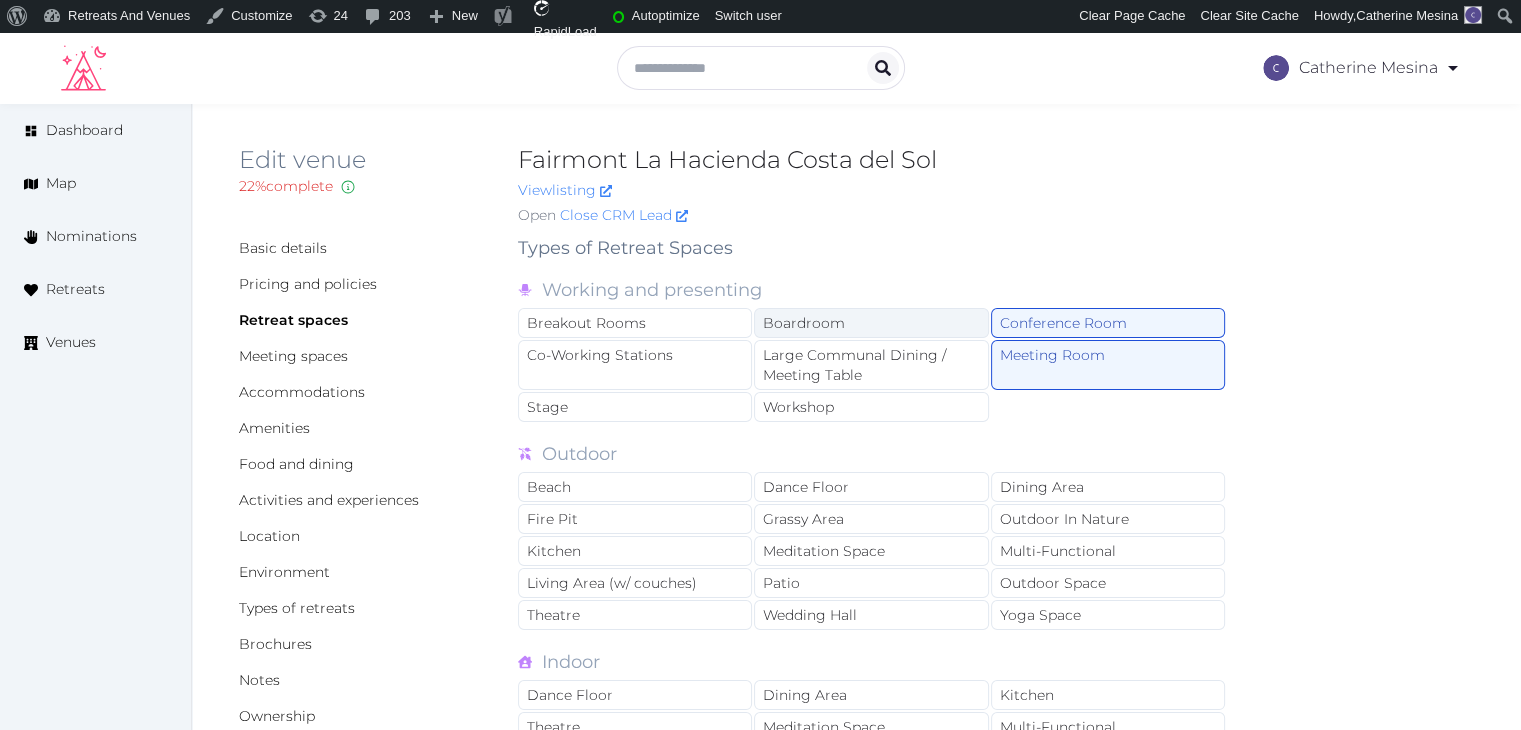 click on "Boardroom" at bounding box center (871, 323) 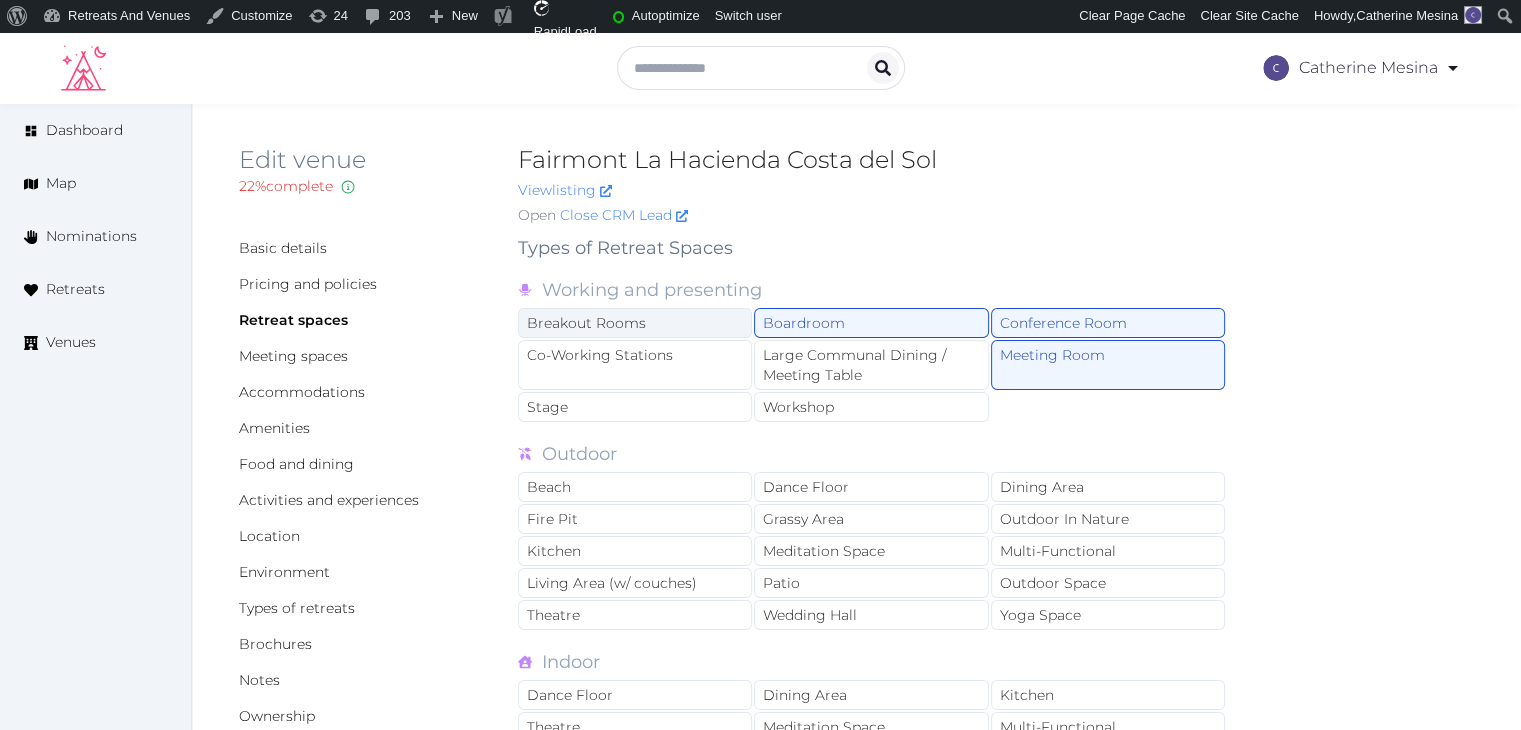 click on "Breakout Rooms" at bounding box center (635, 323) 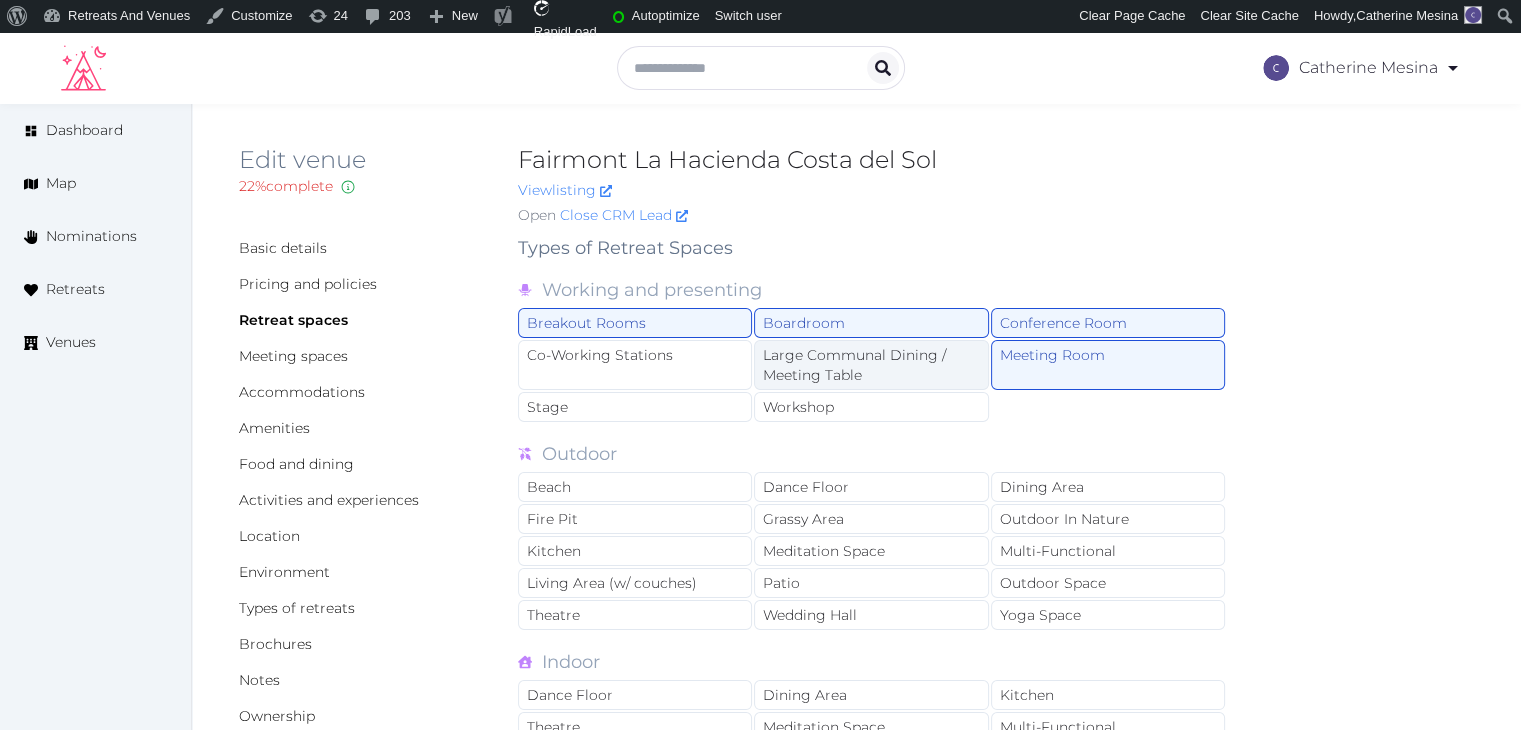 click on "Large Communal Dining / Meeting Table" at bounding box center (871, 365) 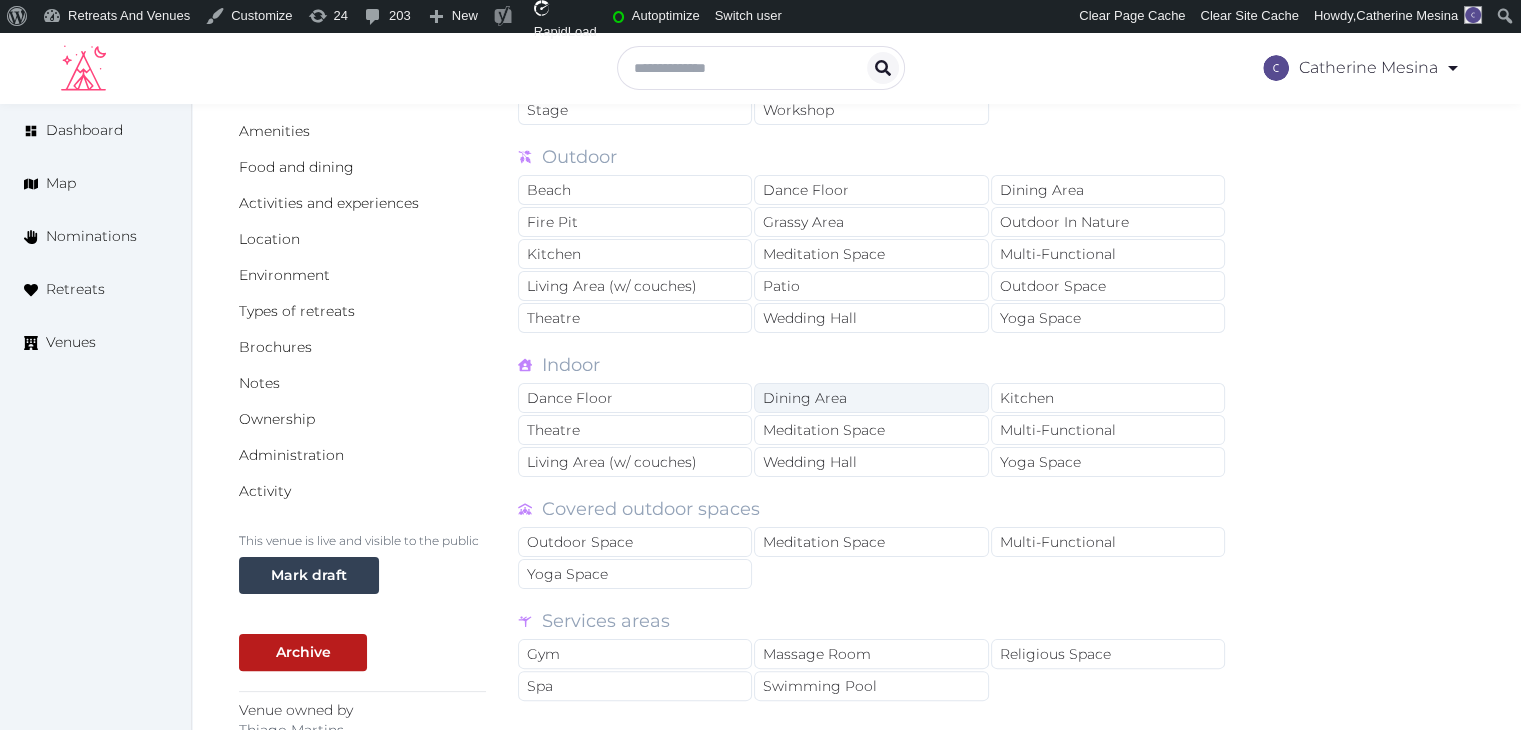 scroll, scrollTop: 300, scrollLeft: 0, axis: vertical 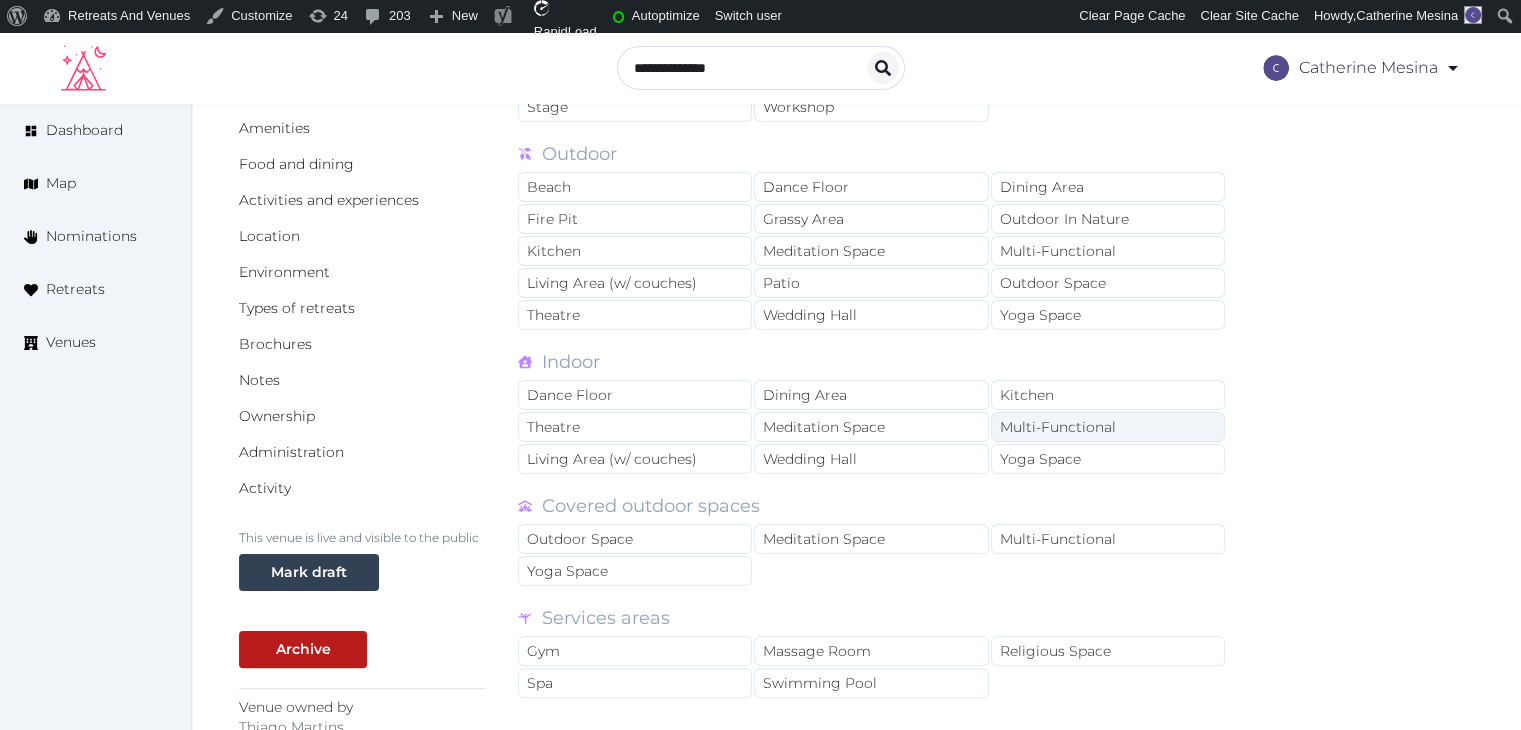 click on "Multi-Functional" at bounding box center (1108, 427) 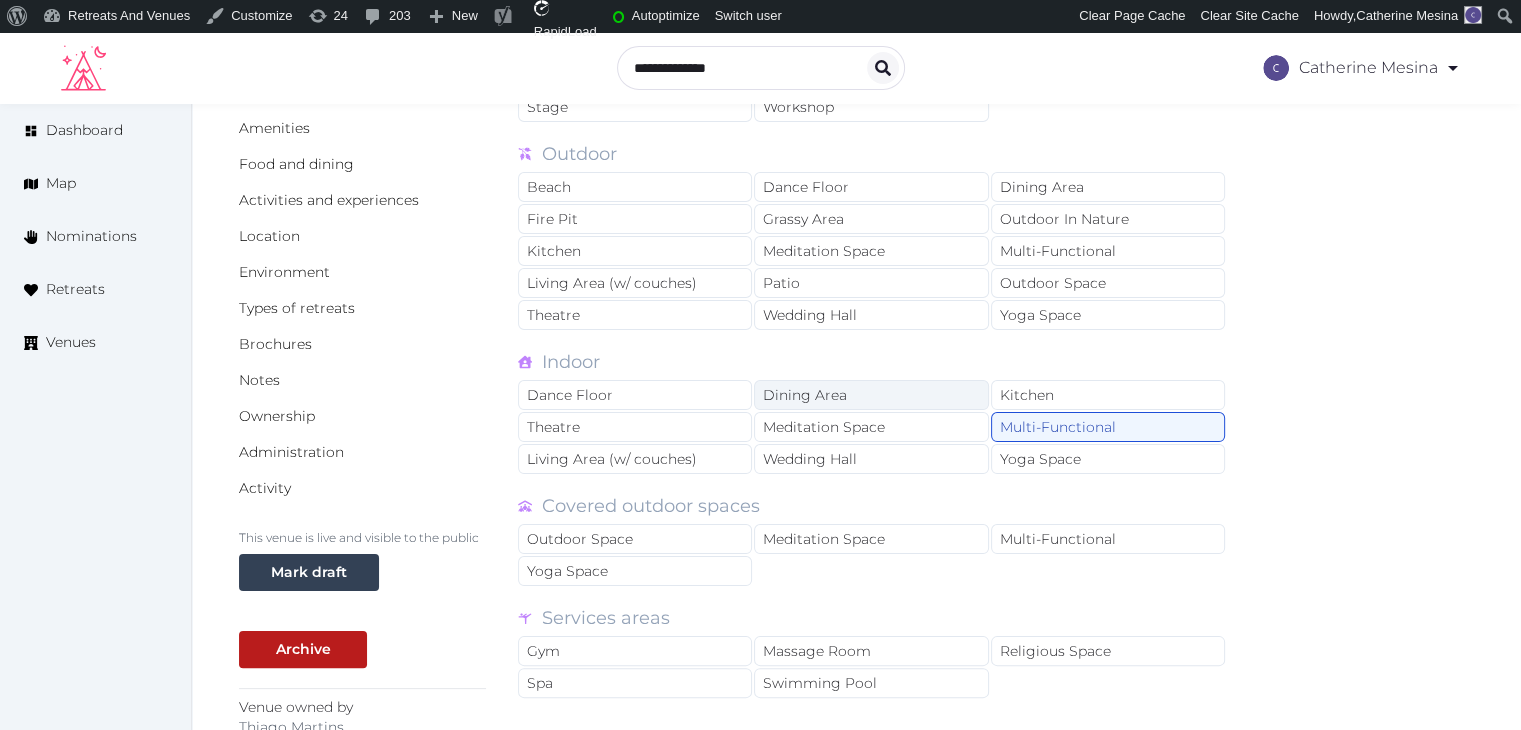 click on "Dining Area" at bounding box center [871, 395] 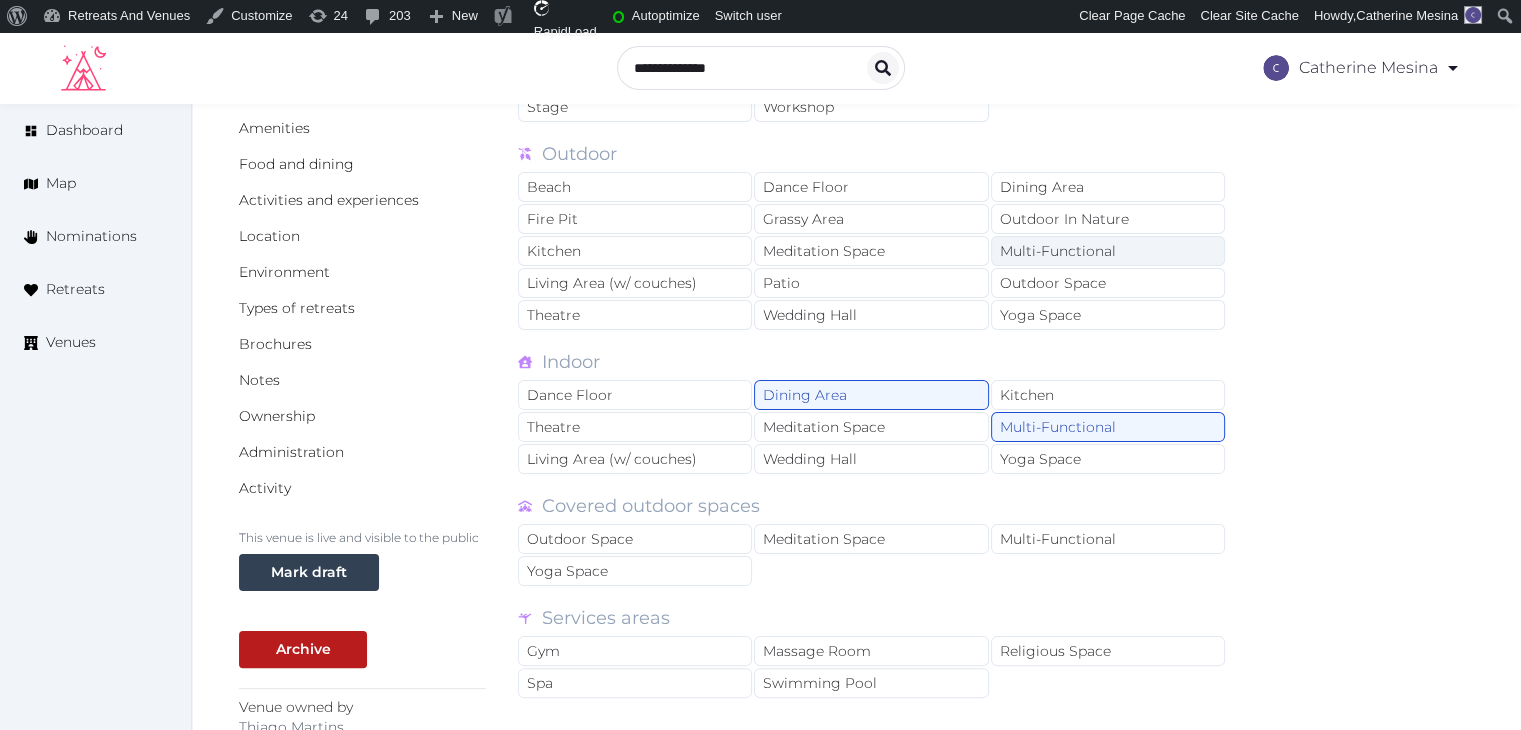 click on "Multi-Functional" at bounding box center [1108, 251] 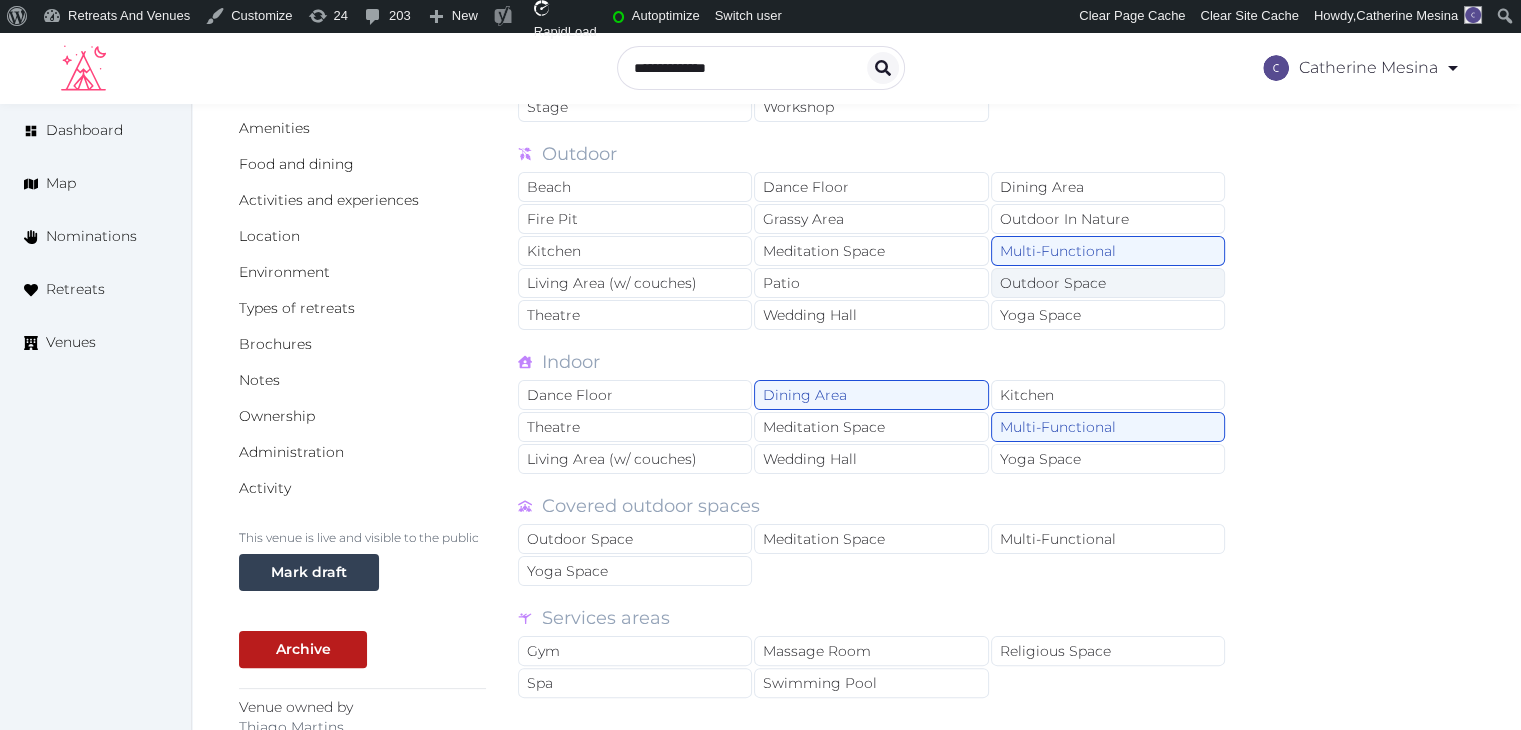 click on "Outdoor Space" at bounding box center (1108, 283) 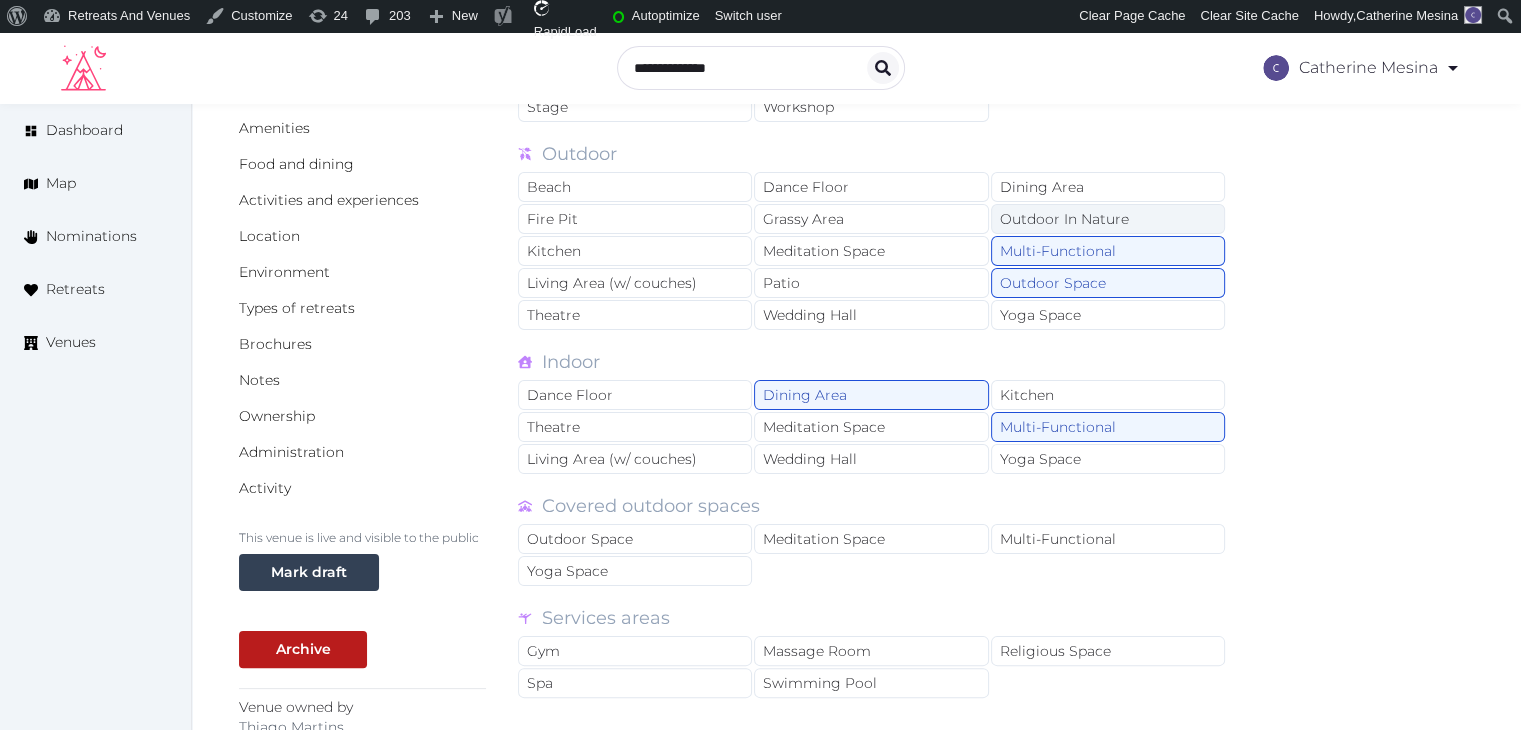 drag, startPoint x: 1062, startPoint y: 183, endPoint x: 1020, endPoint y: 225, distance: 59.39697 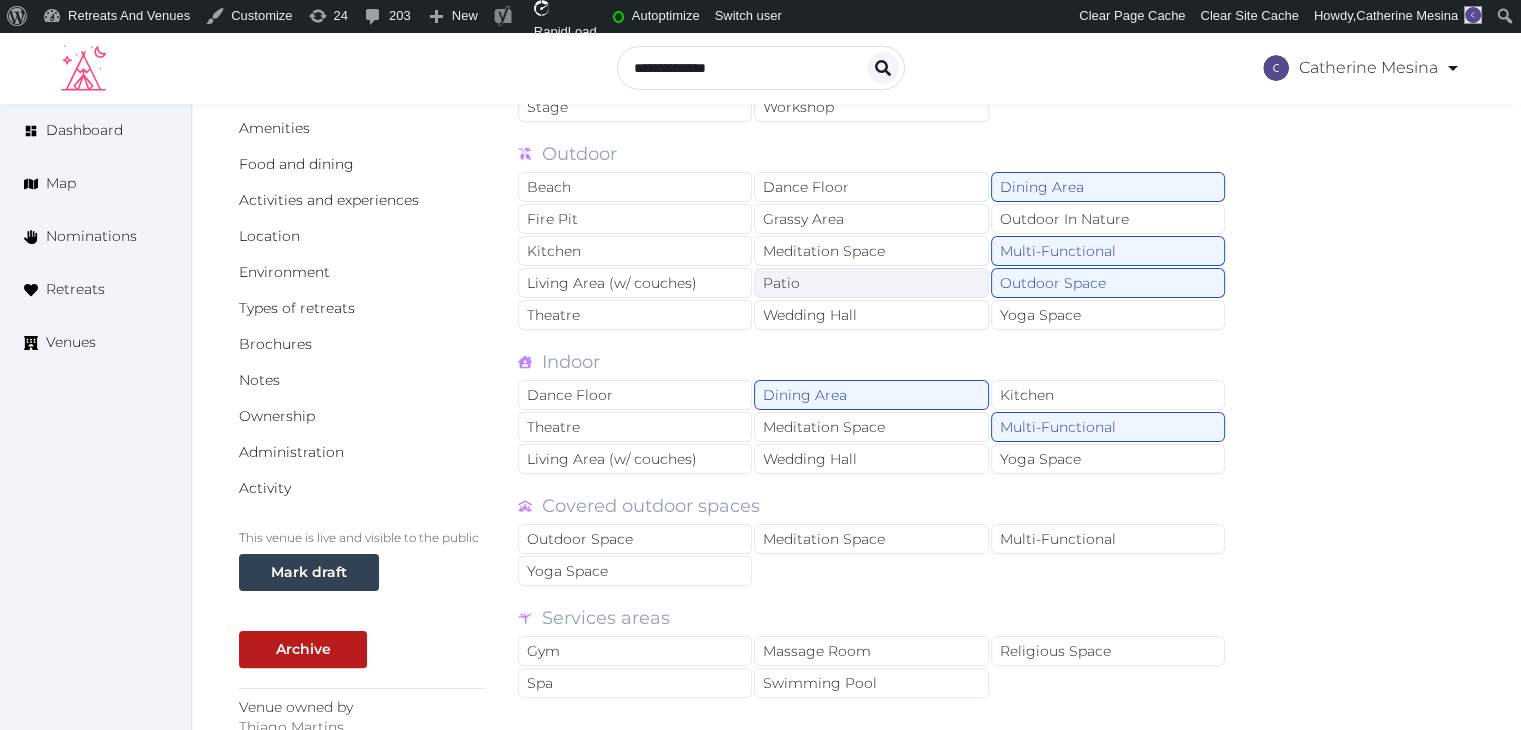 click on "Patio" at bounding box center [871, 283] 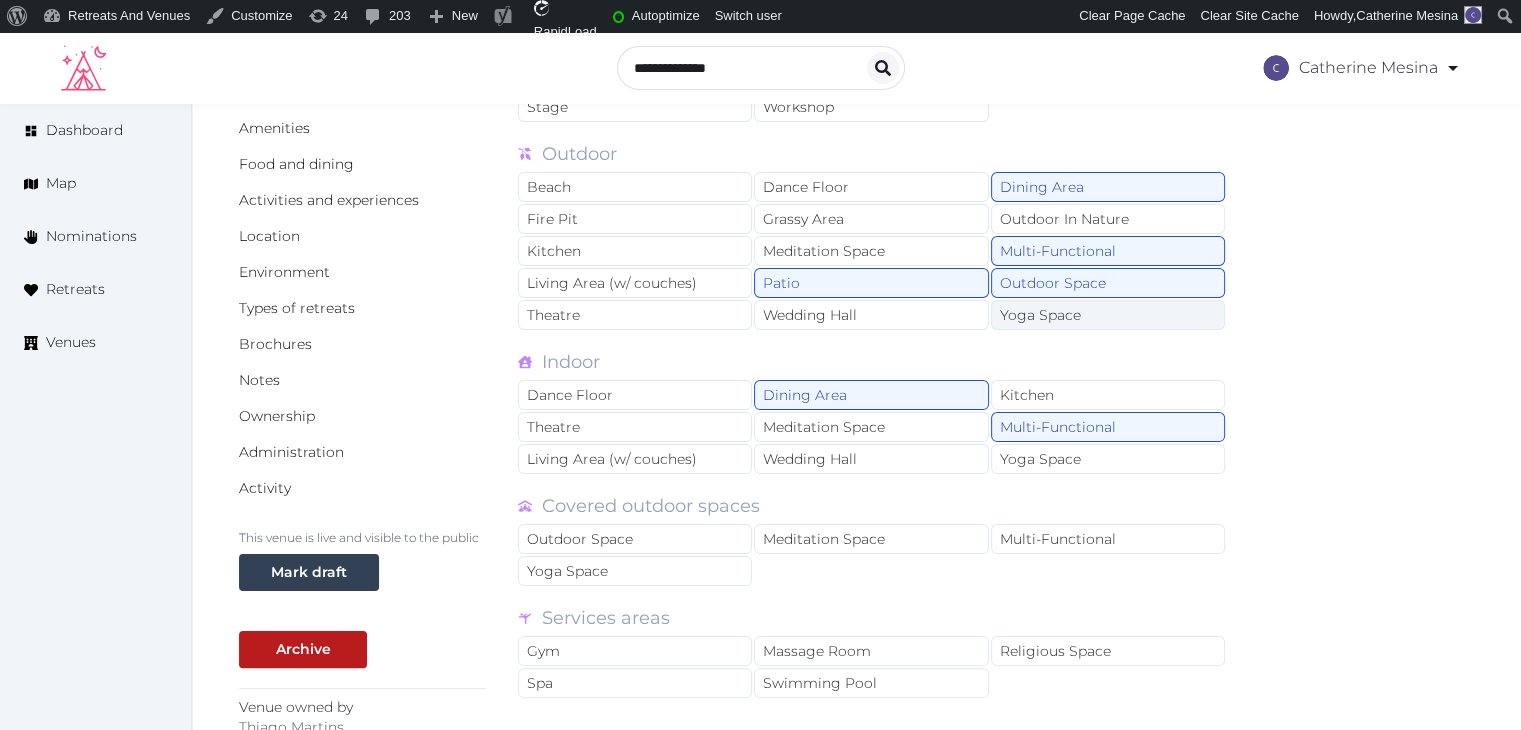 click on "Yoga Space" at bounding box center [1108, 315] 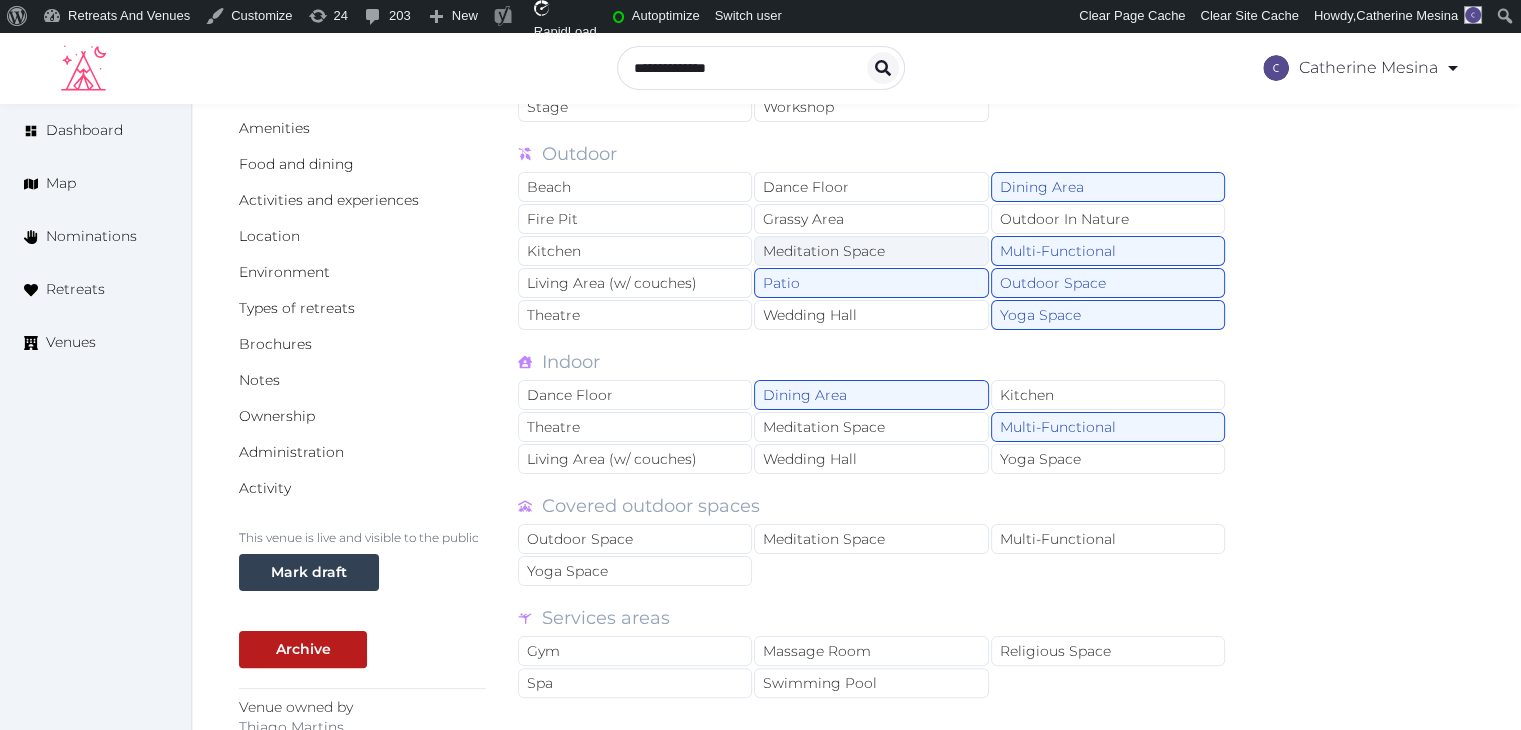 click on "Meditation Space" at bounding box center [871, 251] 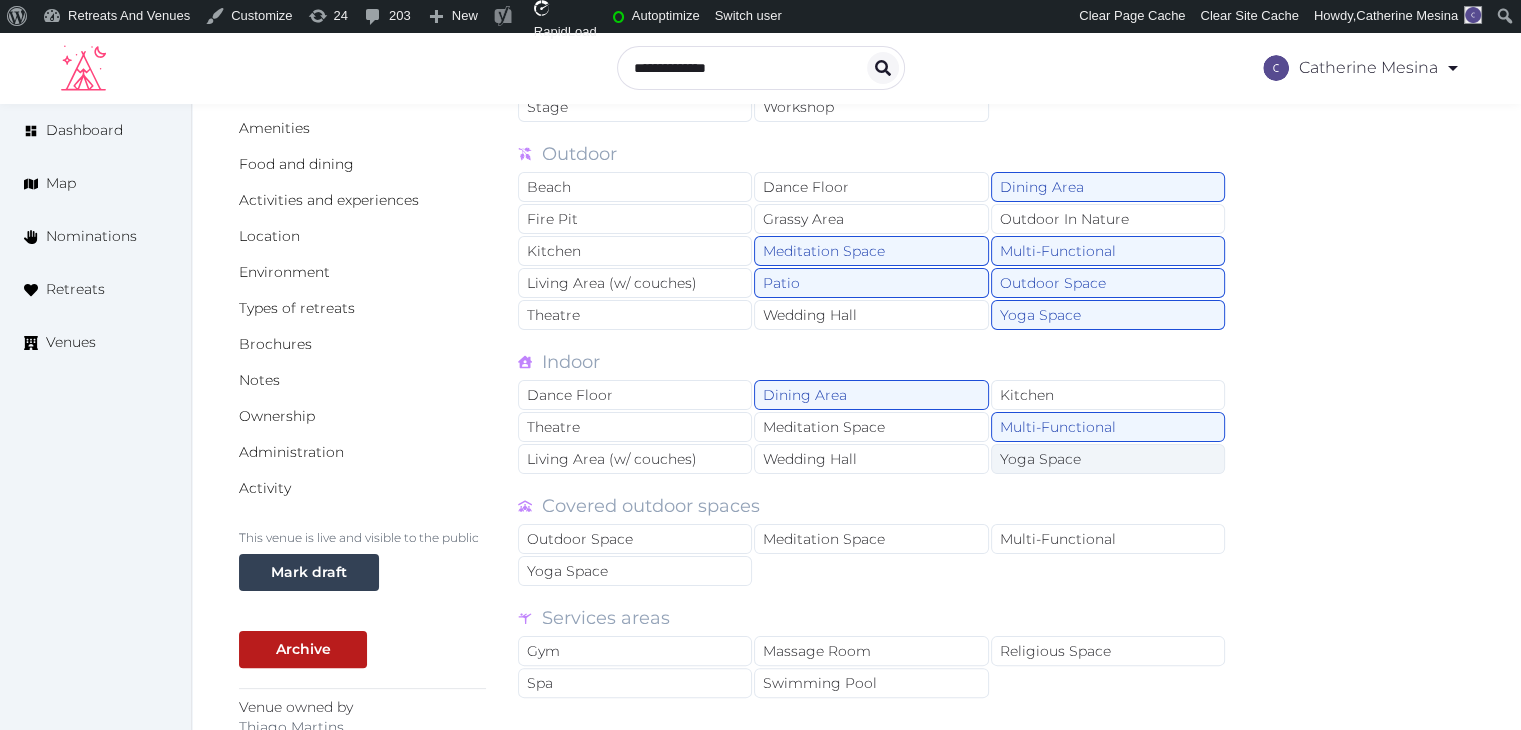 drag, startPoint x: 1031, startPoint y: 465, endPoint x: 956, endPoint y: 444, distance: 77.88453 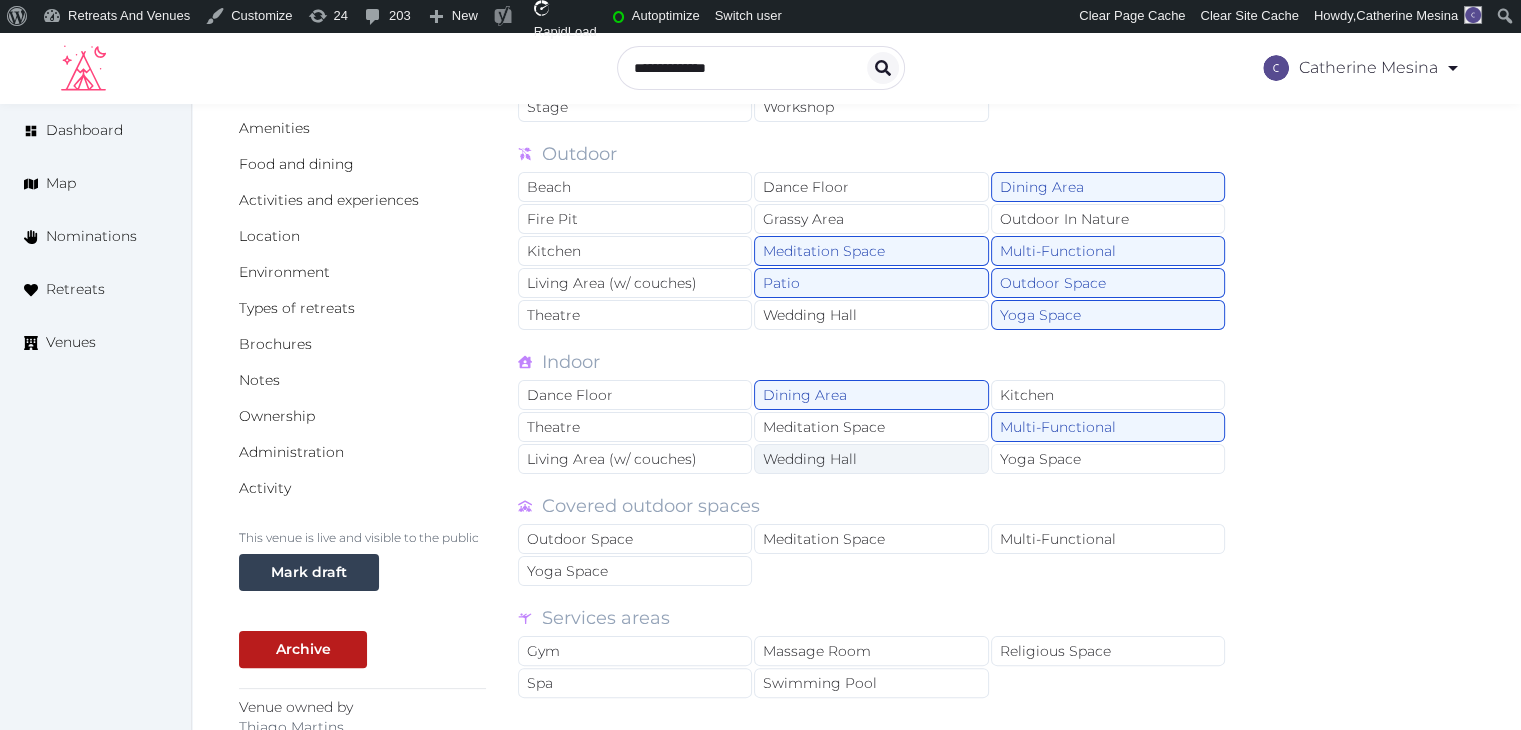 click on "Yoga Space" at bounding box center [1108, 459] 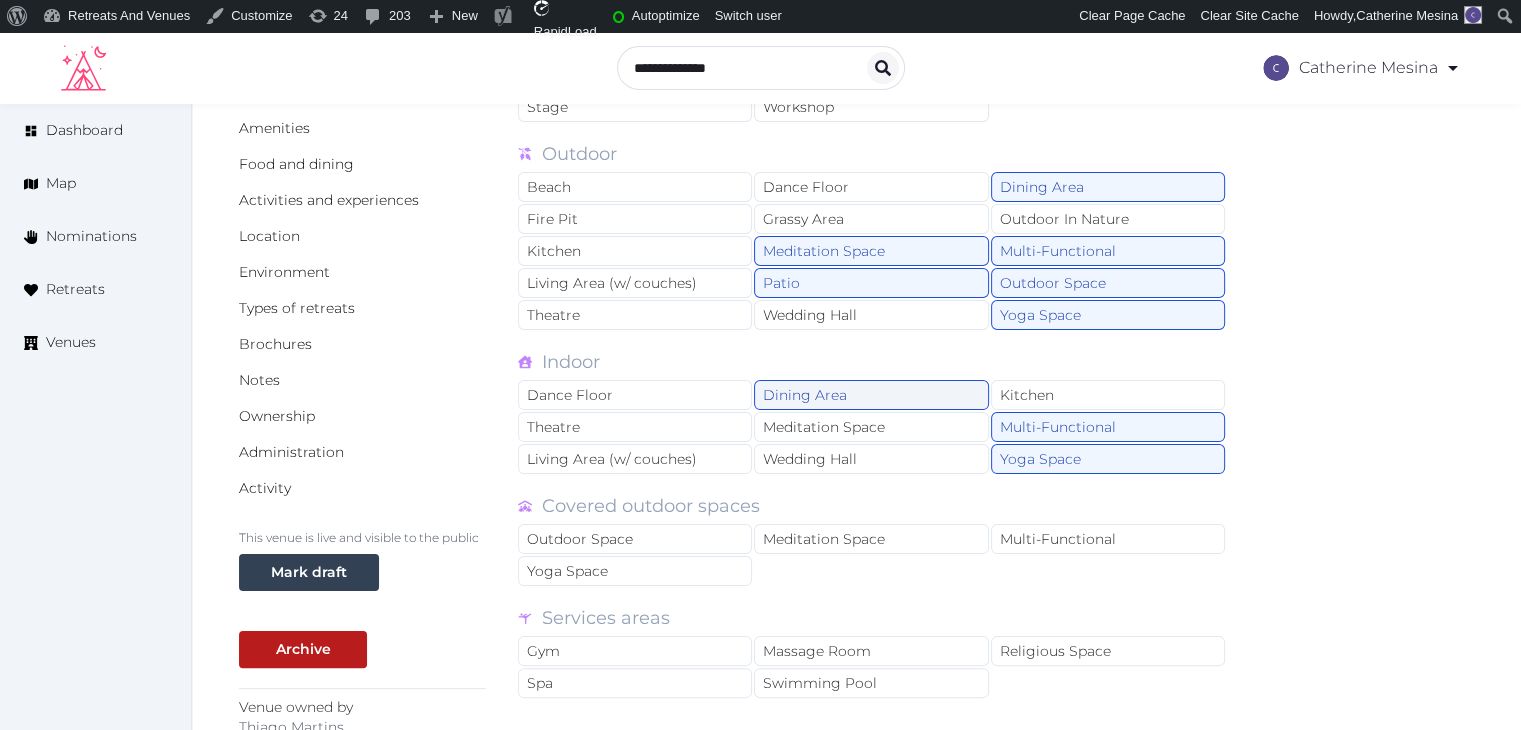 click on "Dining Area" at bounding box center [871, 395] 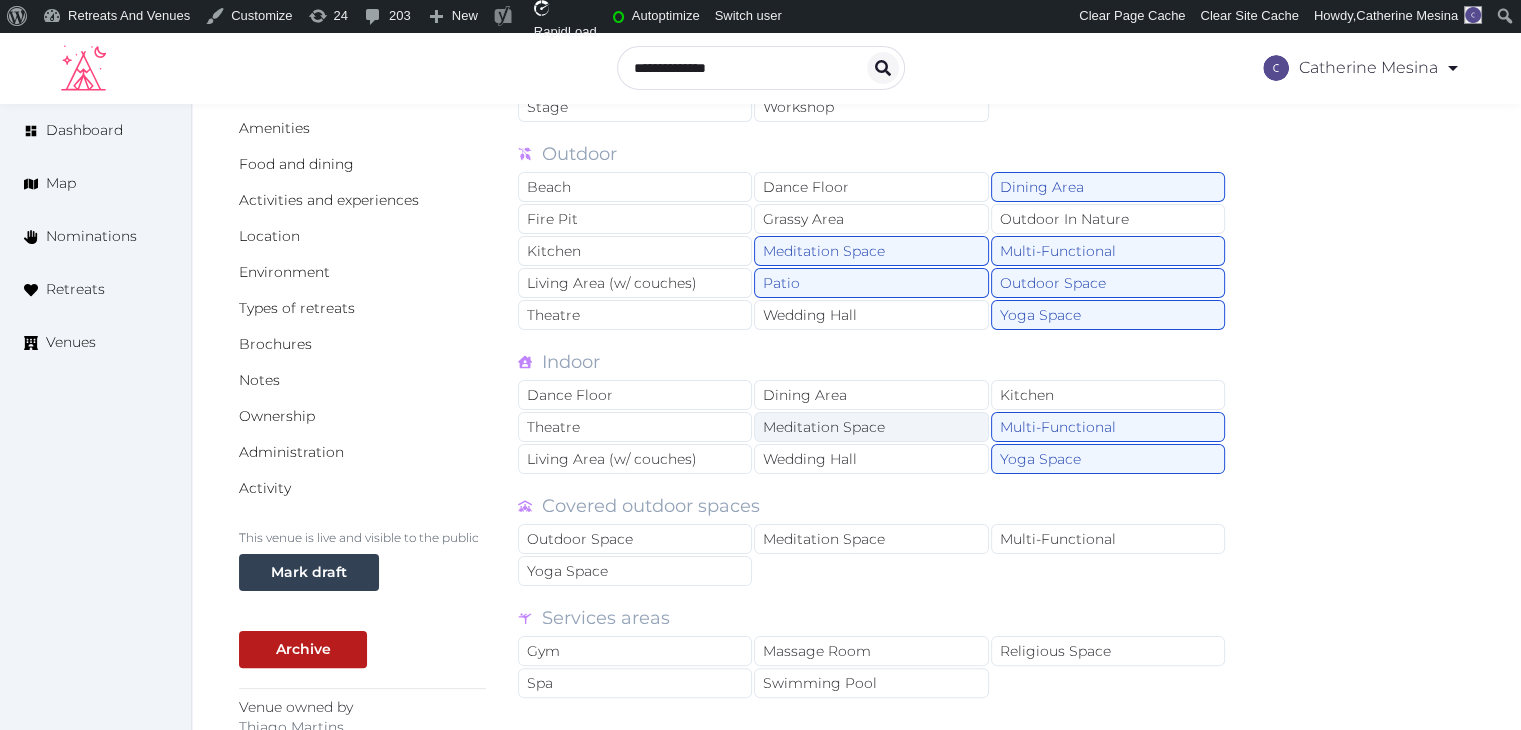 click on "Meditation Space" at bounding box center [871, 427] 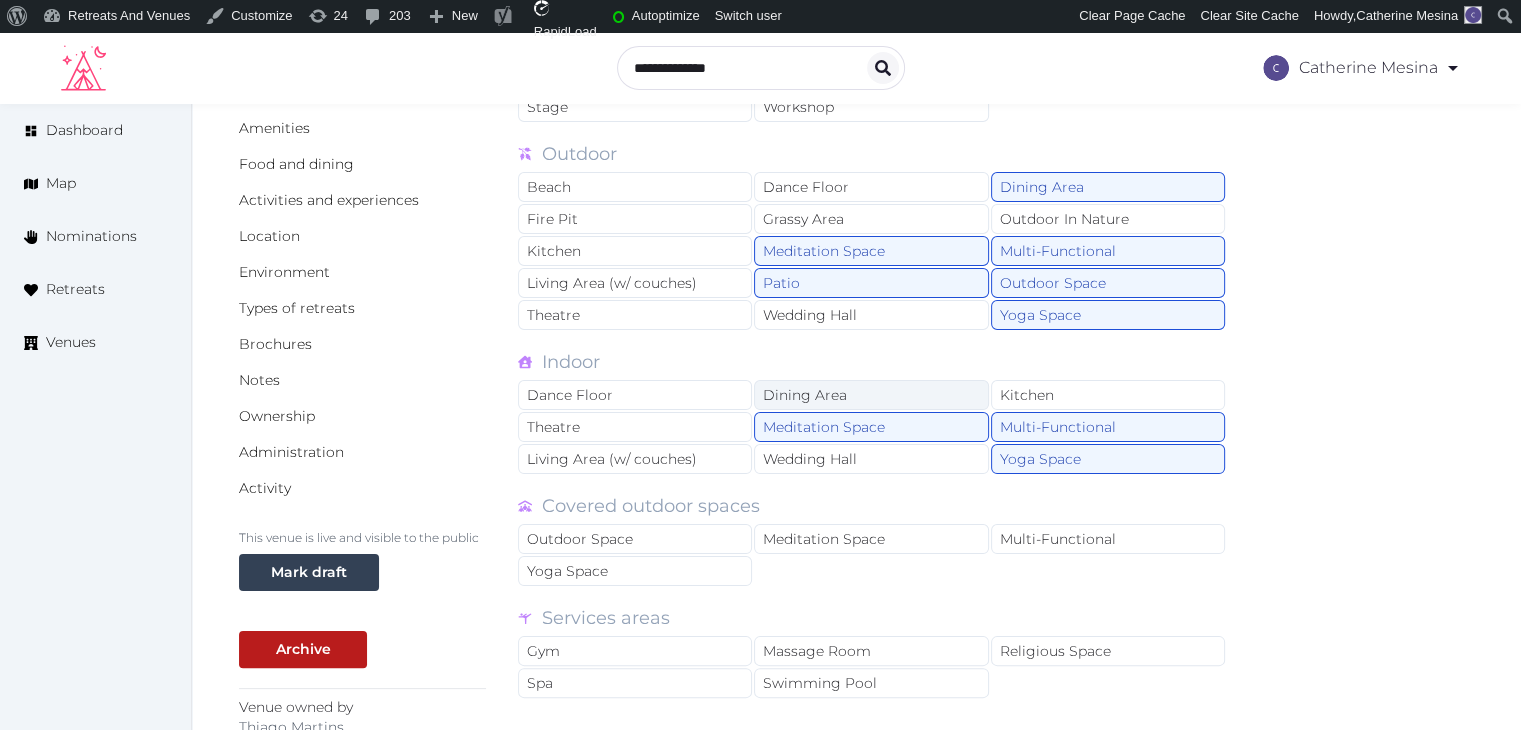 click on "Dining Area" at bounding box center [871, 395] 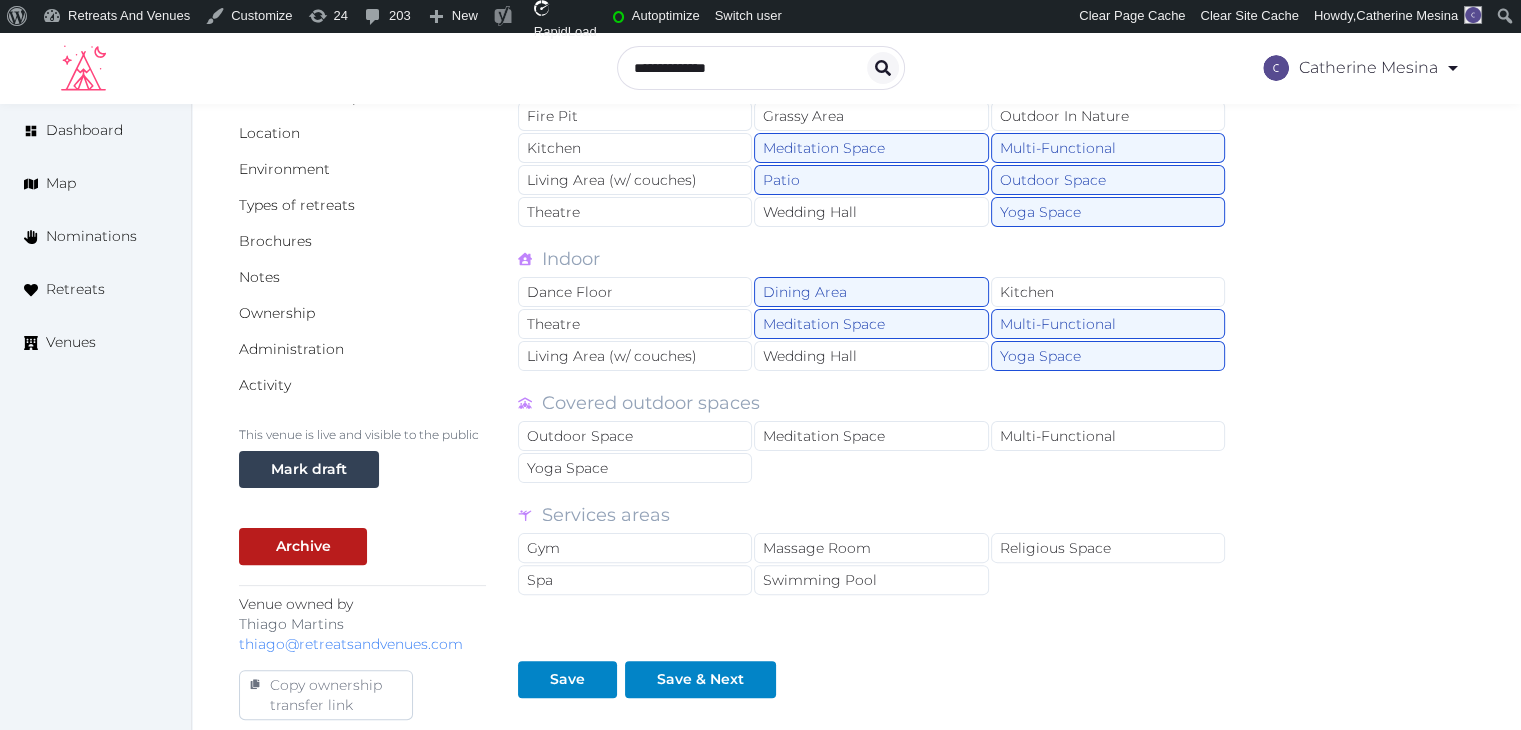 scroll, scrollTop: 600, scrollLeft: 0, axis: vertical 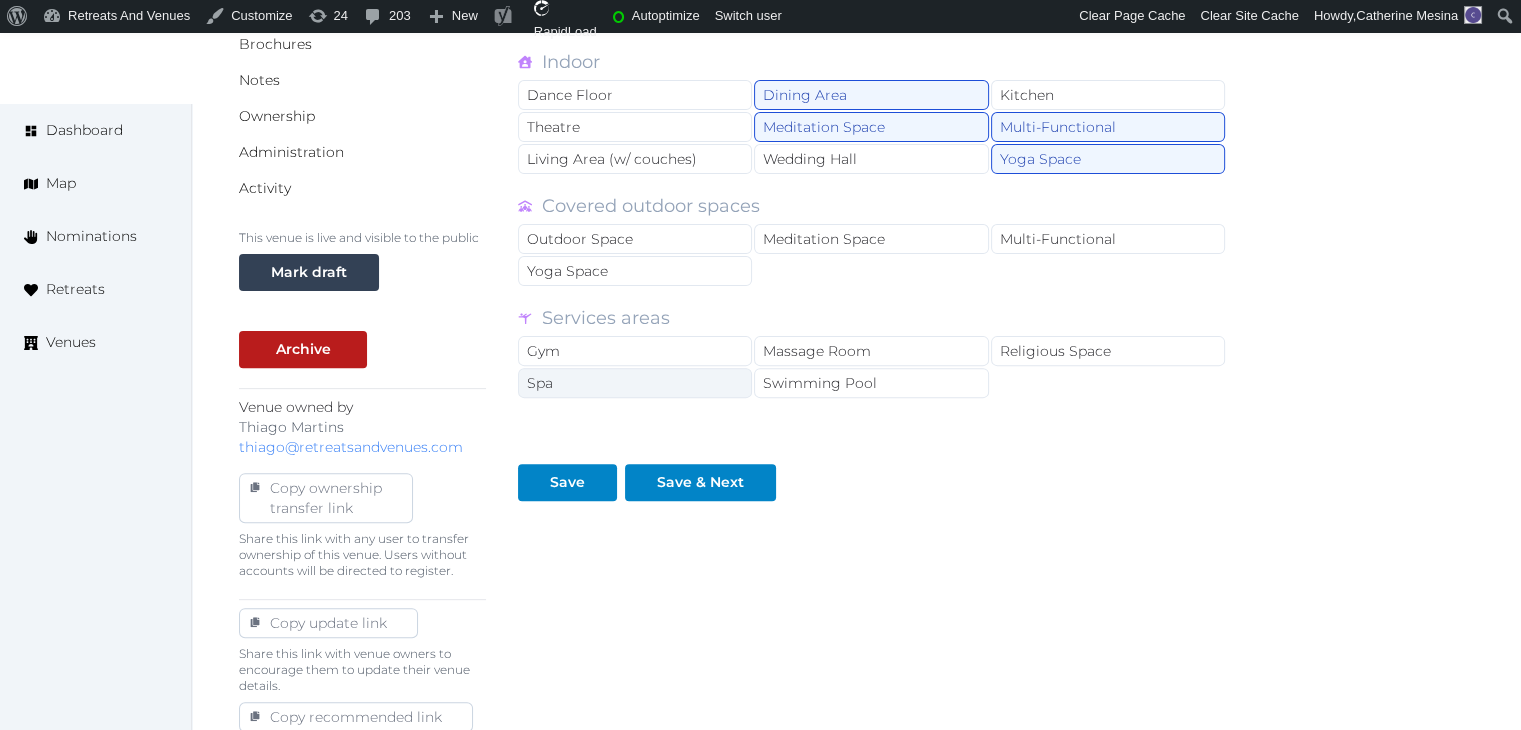 drag, startPoint x: 601, startPoint y: 403, endPoint x: 608, endPoint y: 383, distance: 21.189621 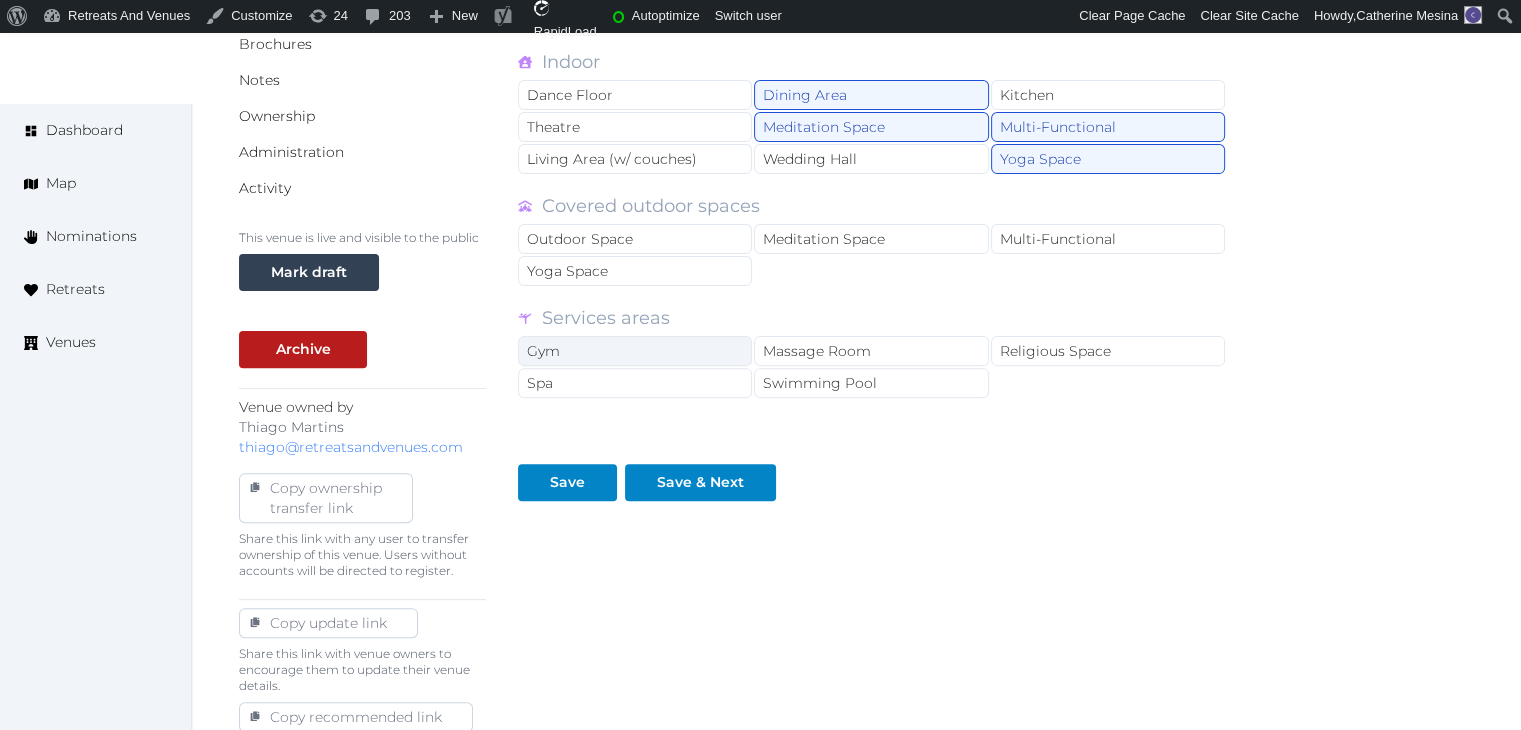 click on "Spa" at bounding box center (635, 383) 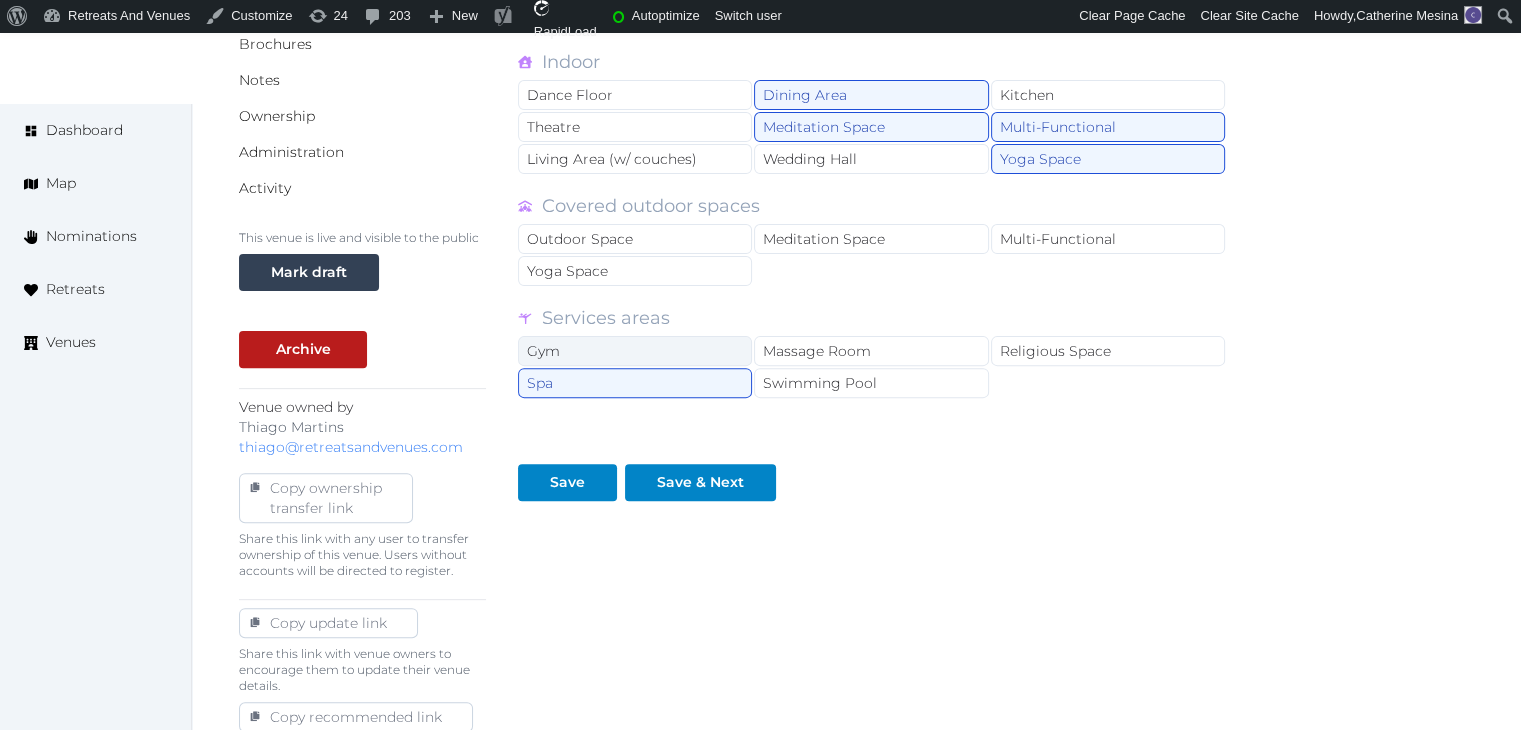 drag, startPoint x: 612, startPoint y: 349, endPoint x: 634, endPoint y: 349, distance: 22 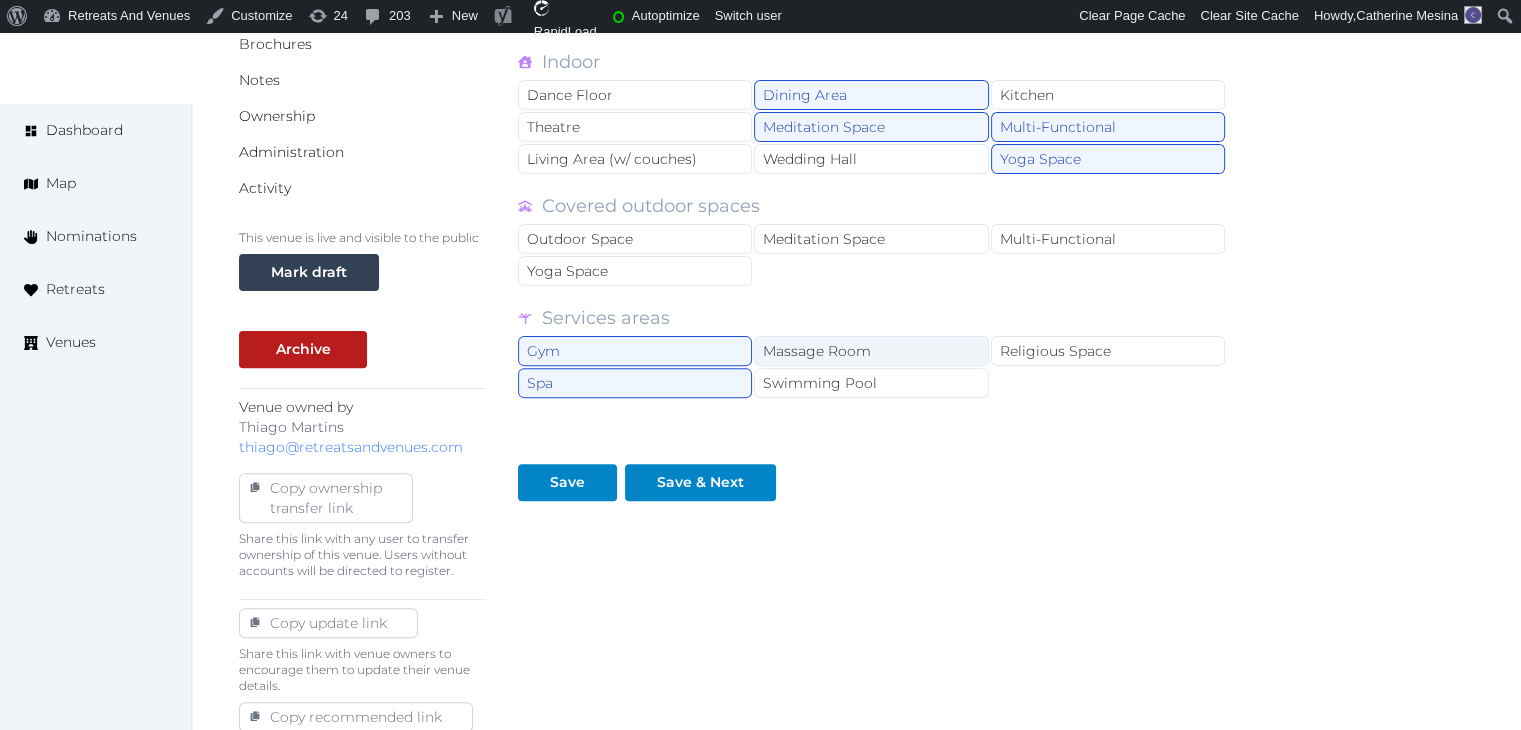 click on "Massage Room" at bounding box center [871, 351] 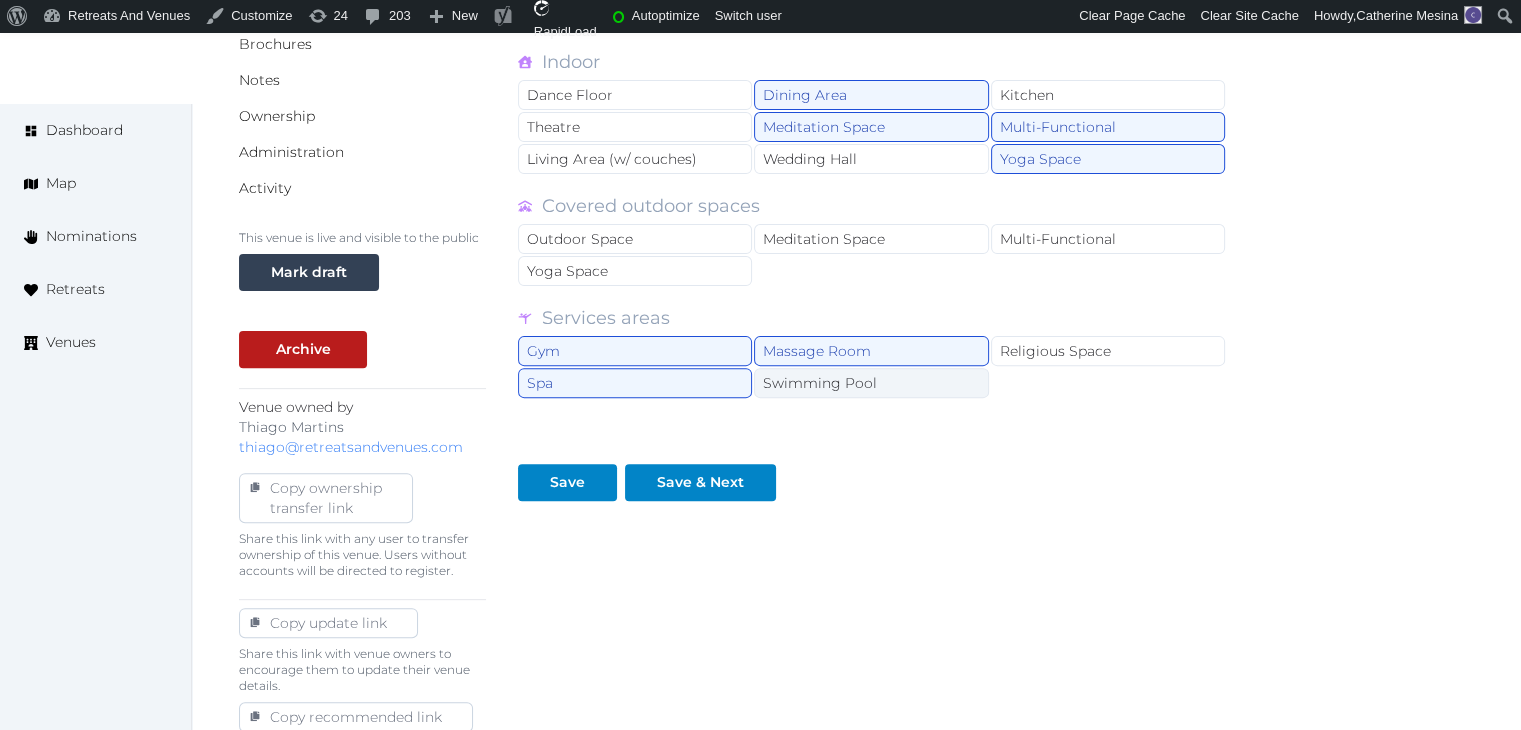 click on "Swimming Pool" at bounding box center (871, 383) 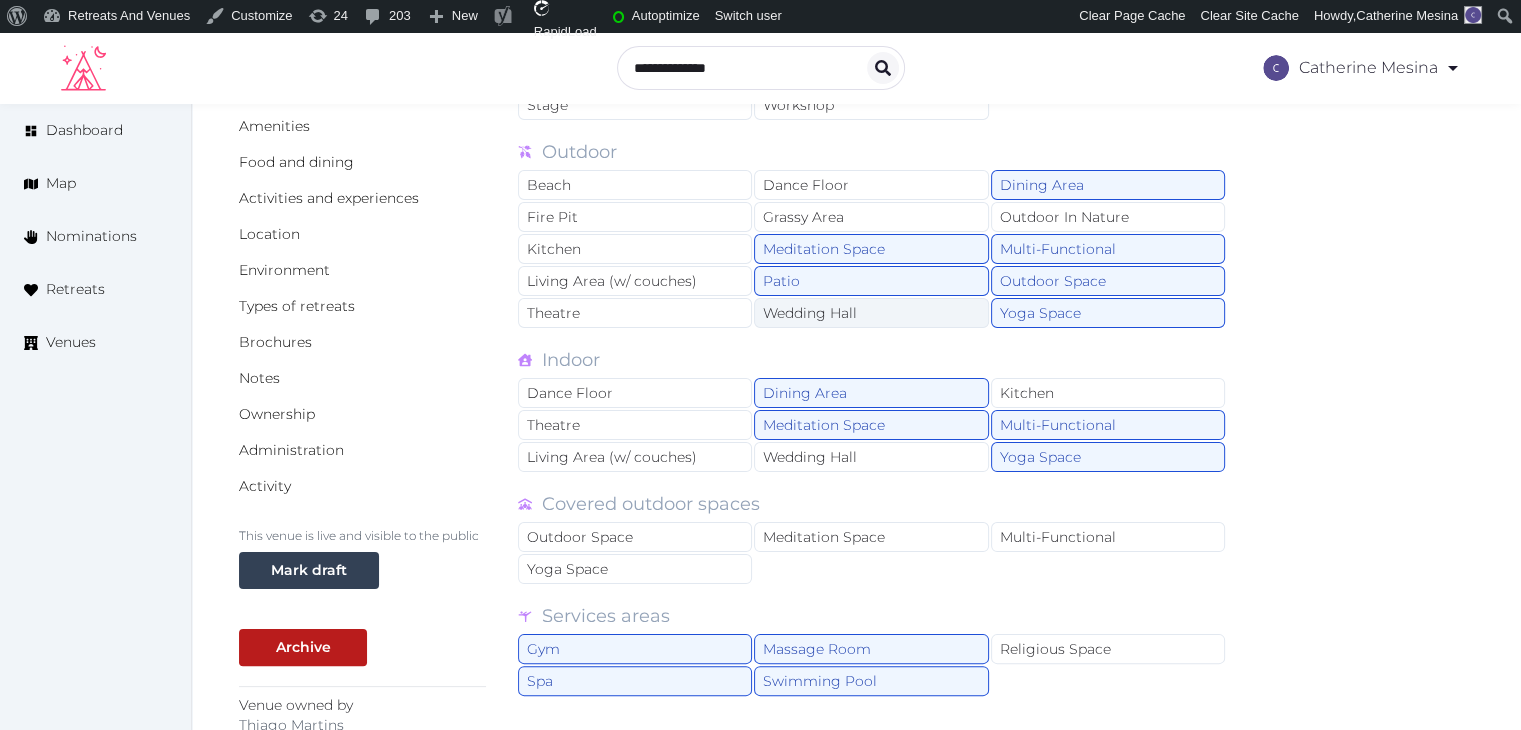 scroll, scrollTop: 300, scrollLeft: 0, axis: vertical 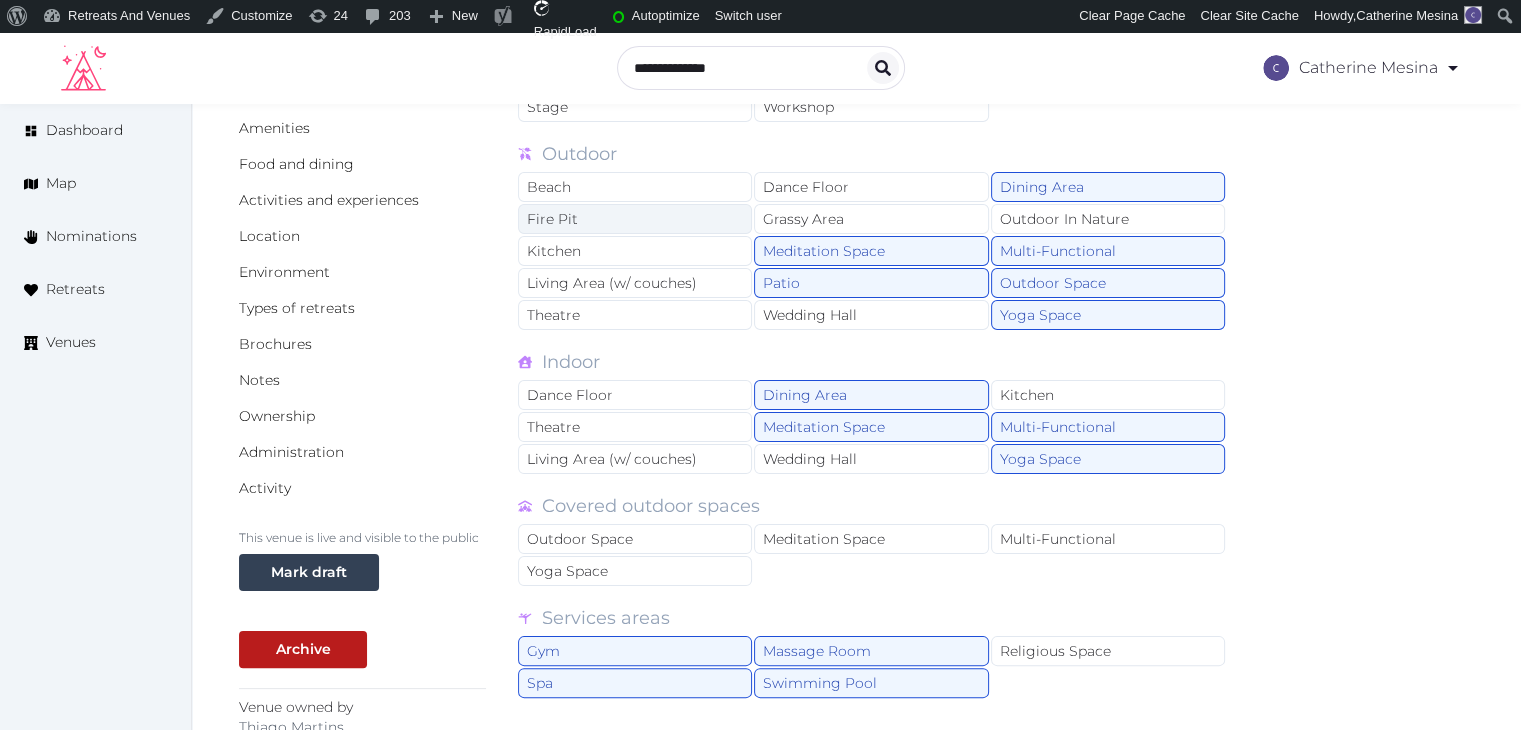 click on "Fire Pit" at bounding box center (635, 219) 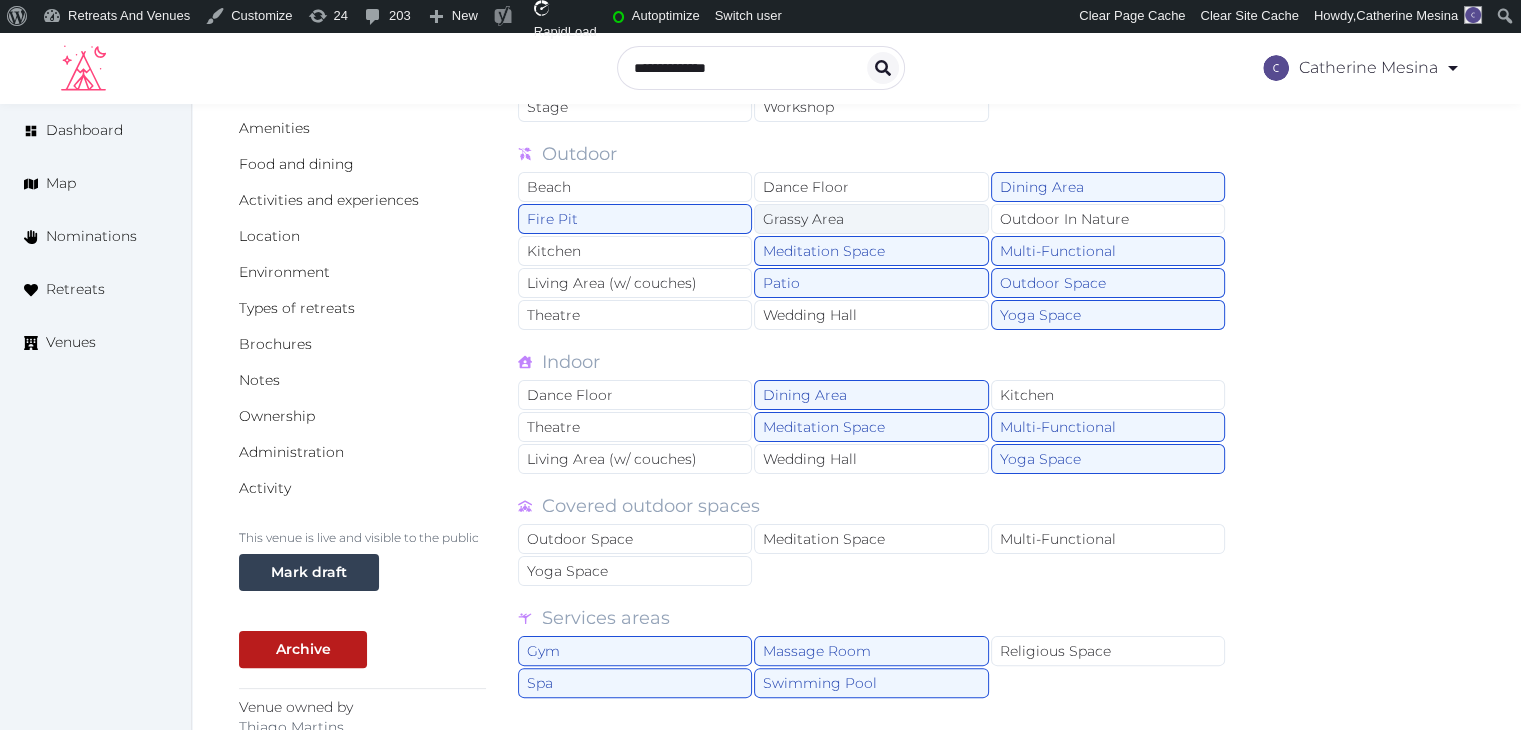 click on "Grassy Area" at bounding box center (871, 219) 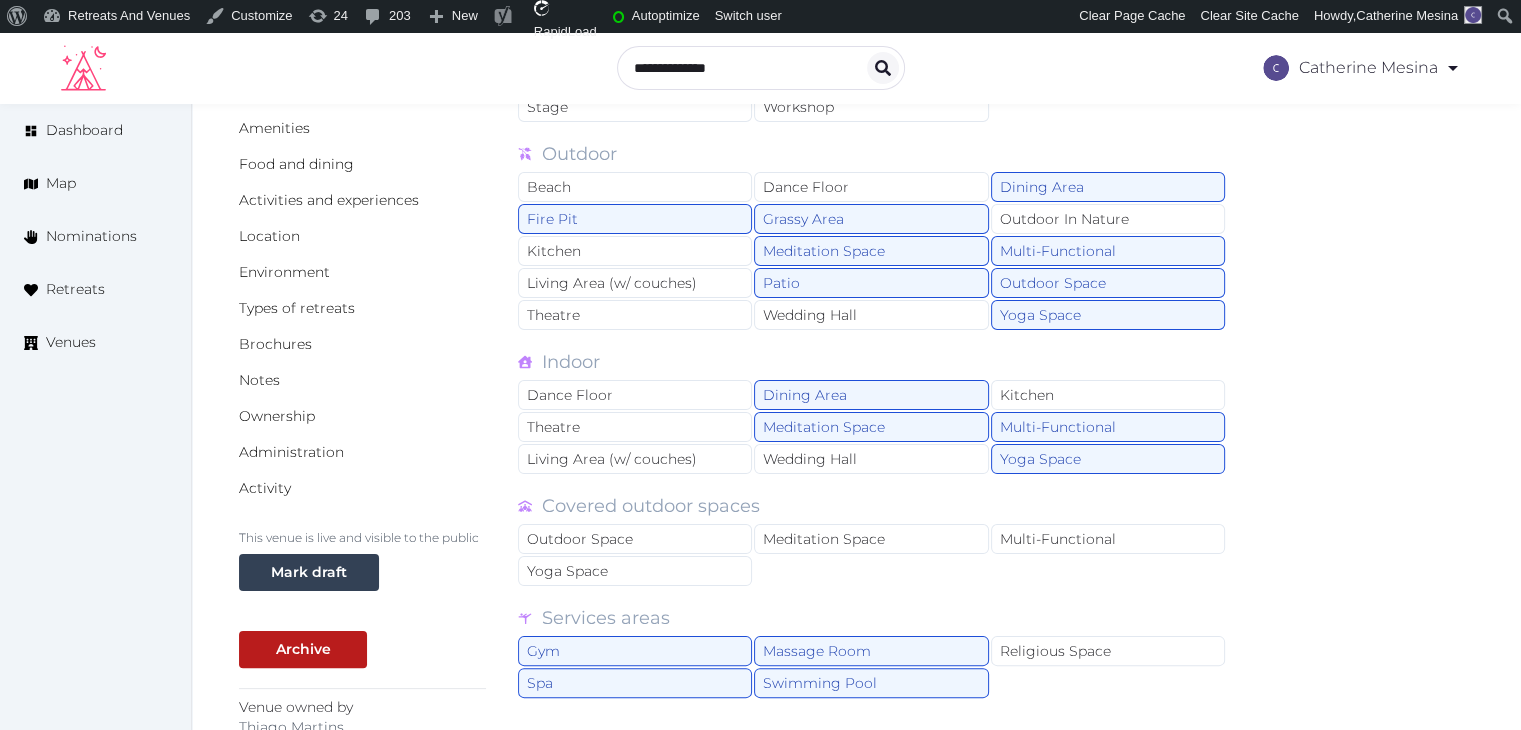 scroll, scrollTop: 700, scrollLeft: 0, axis: vertical 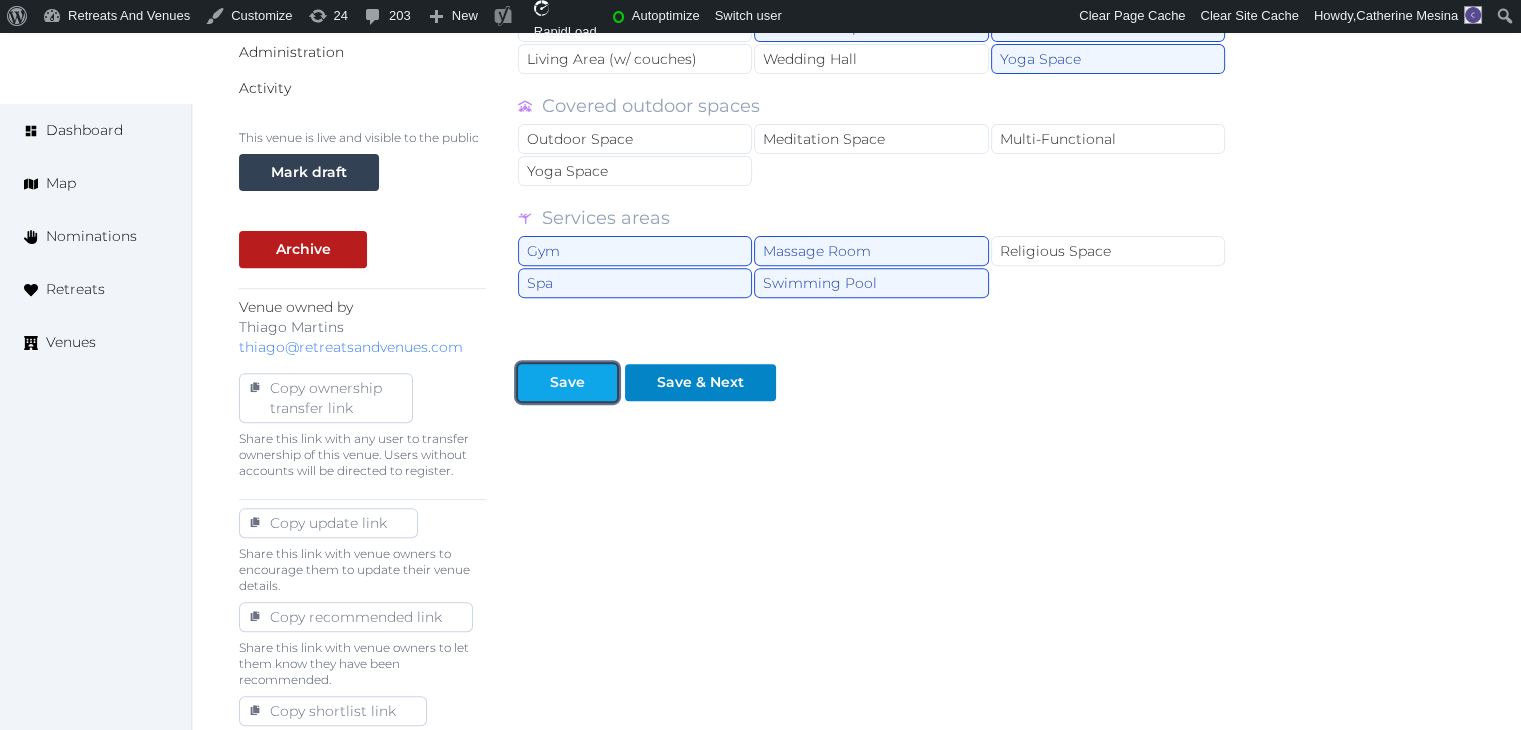 click on "Save" at bounding box center (567, 382) 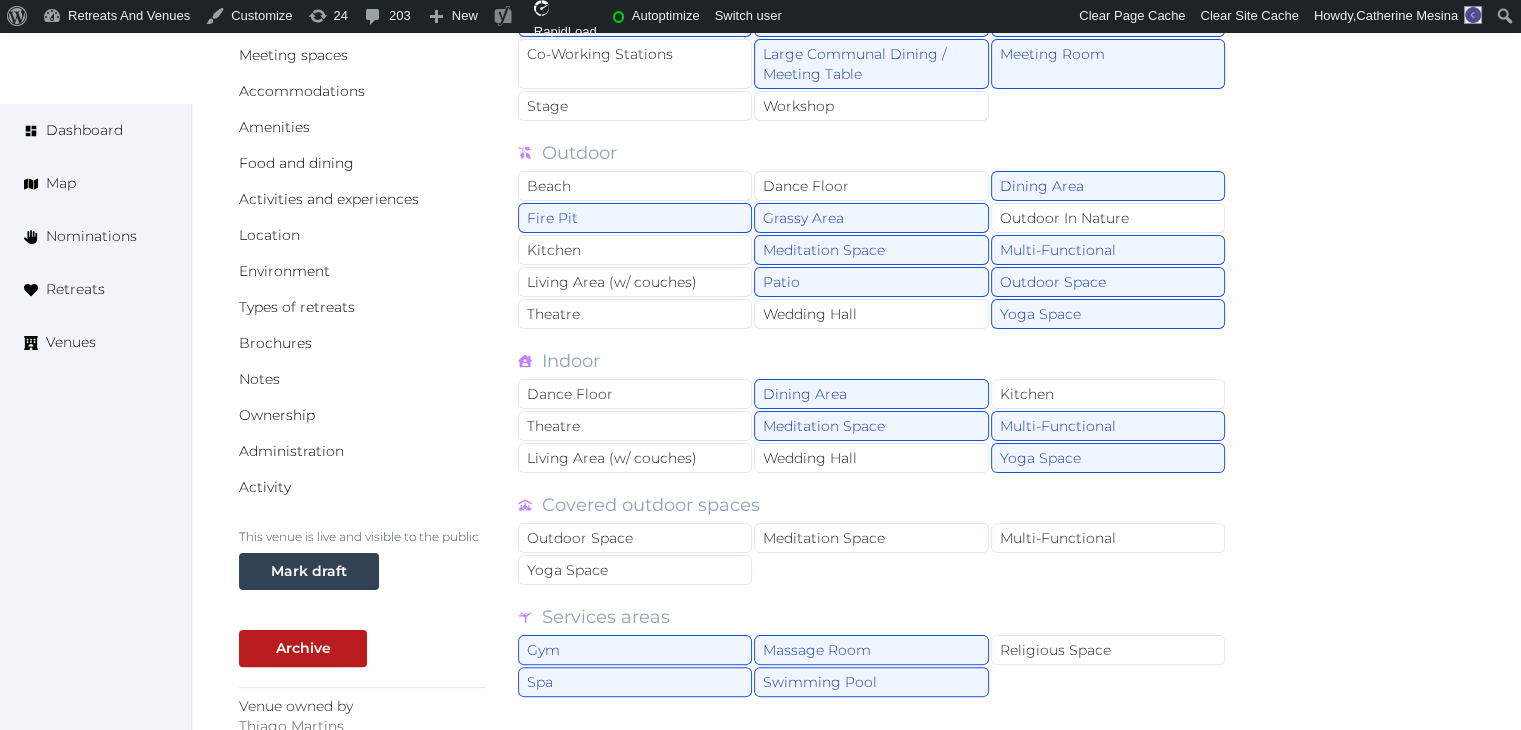 scroll, scrollTop: 200, scrollLeft: 0, axis: vertical 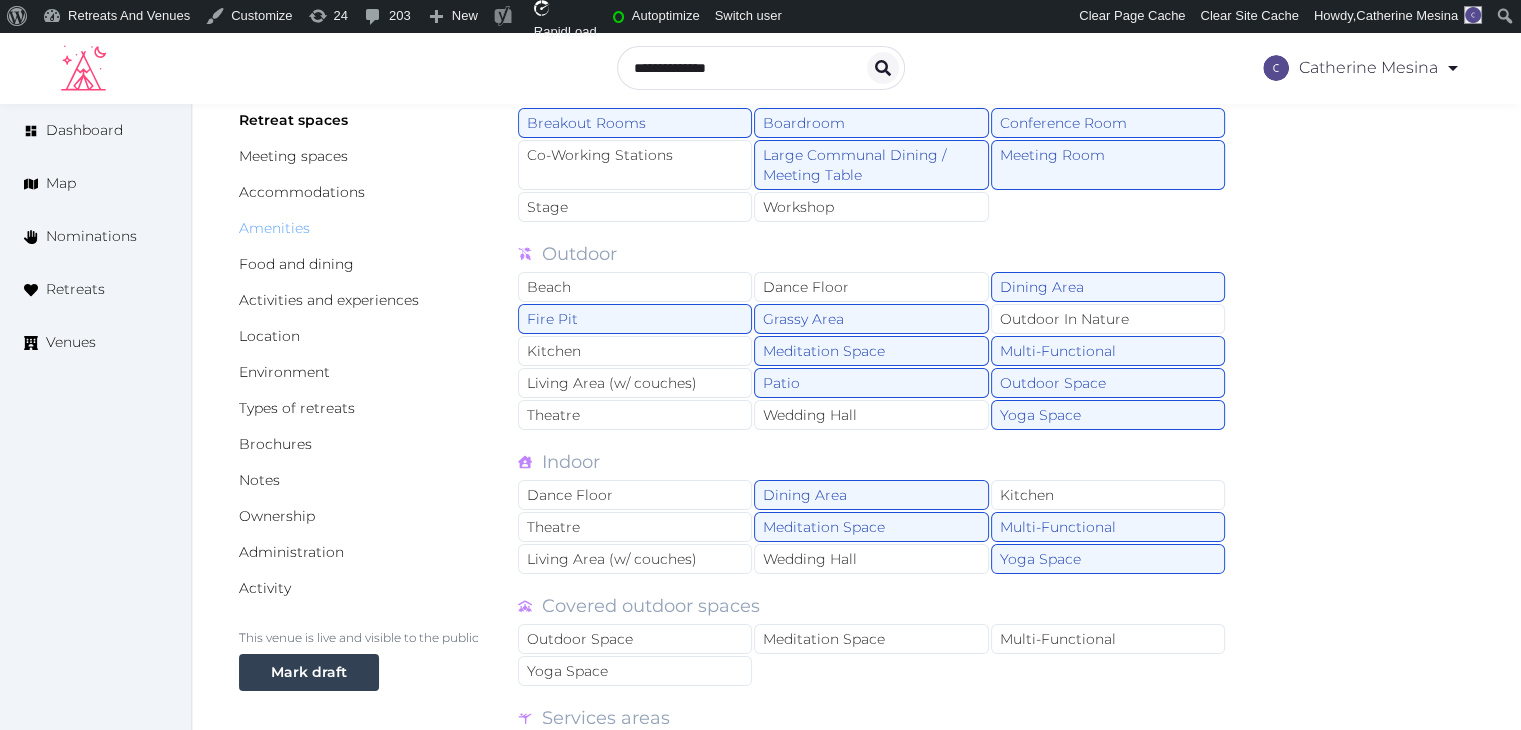 click on "Amenities" at bounding box center [274, 228] 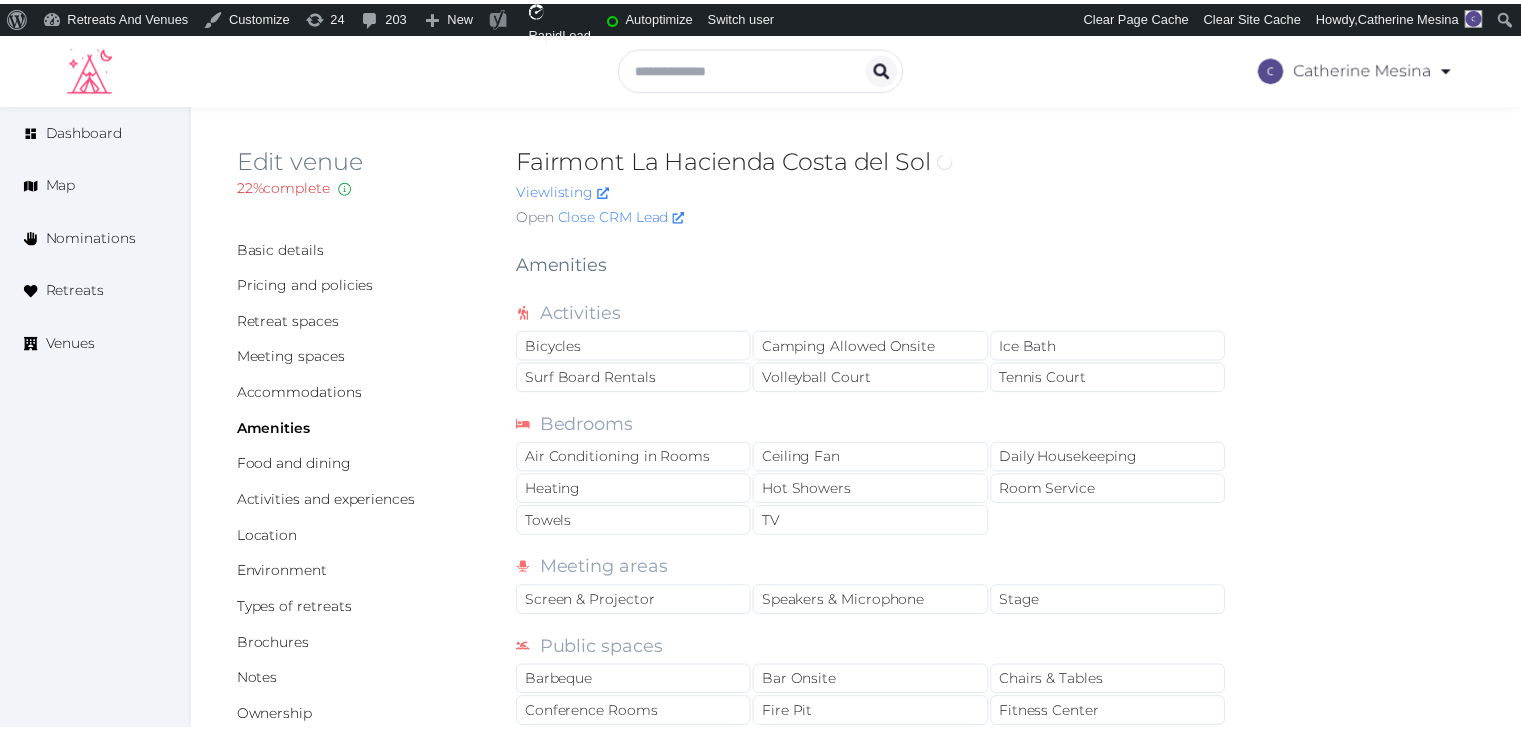 scroll, scrollTop: 0, scrollLeft: 0, axis: both 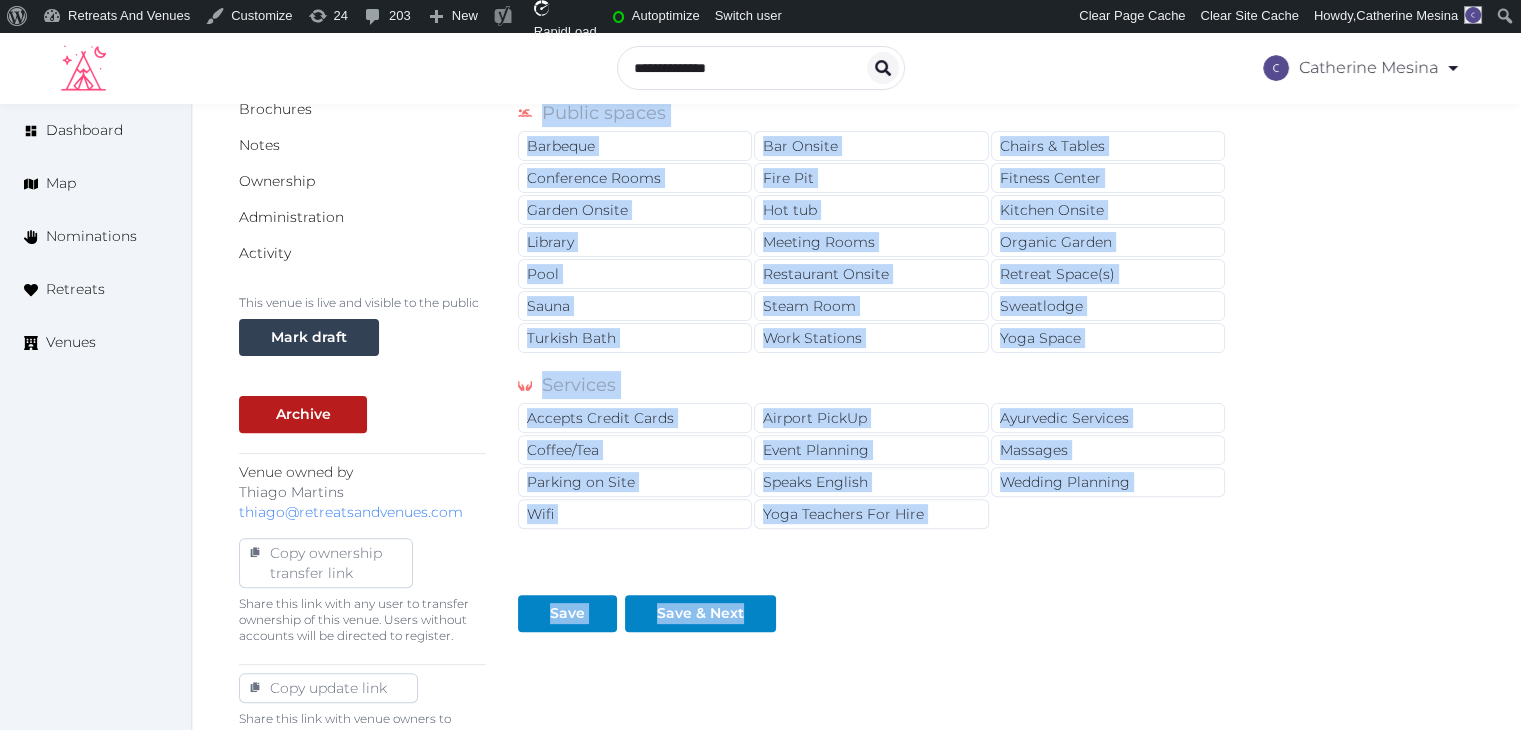drag, startPoint x: 517, startPoint y: 255, endPoint x: 977, endPoint y: 533, distance: 537.4793 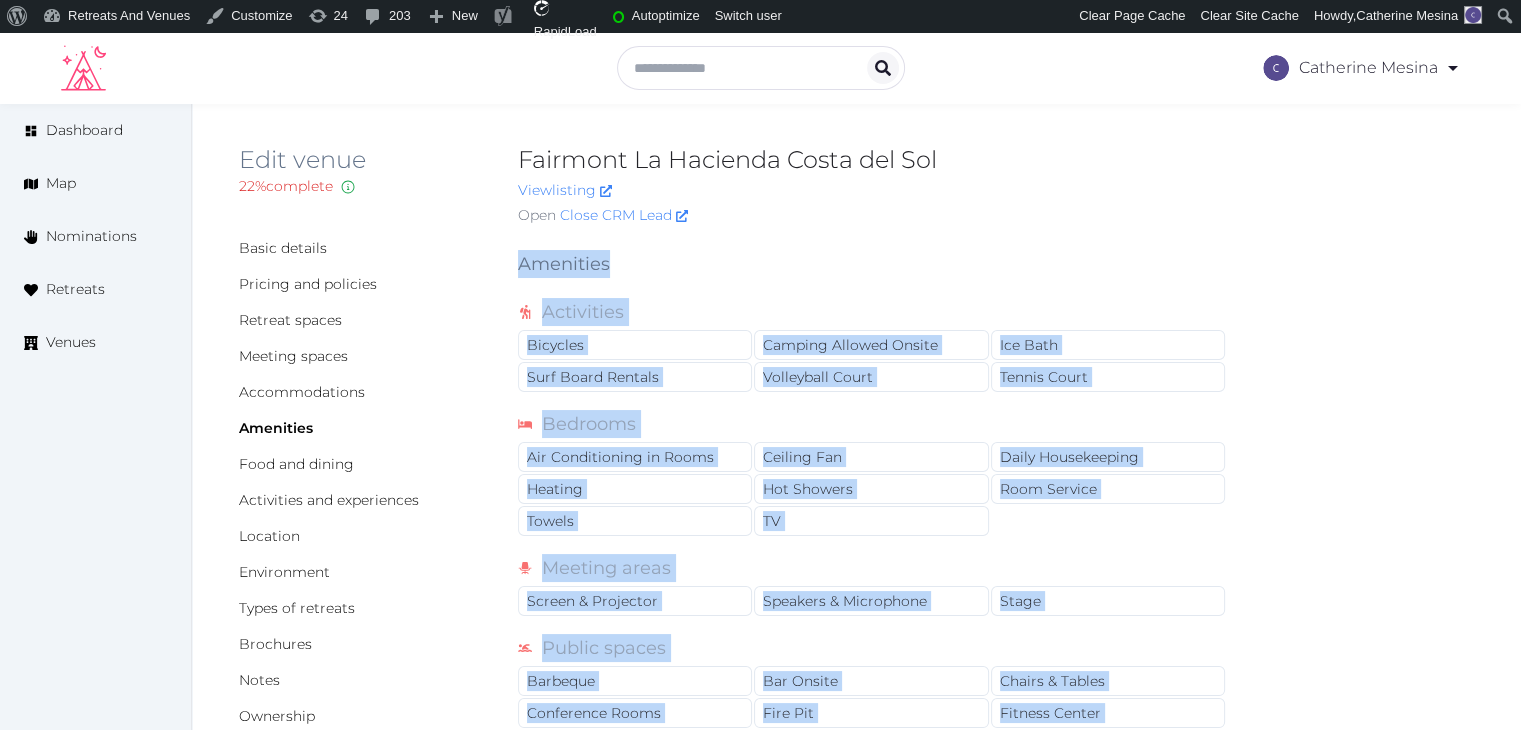 scroll, scrollTop: 0, scrollLeft: 0, axis: both 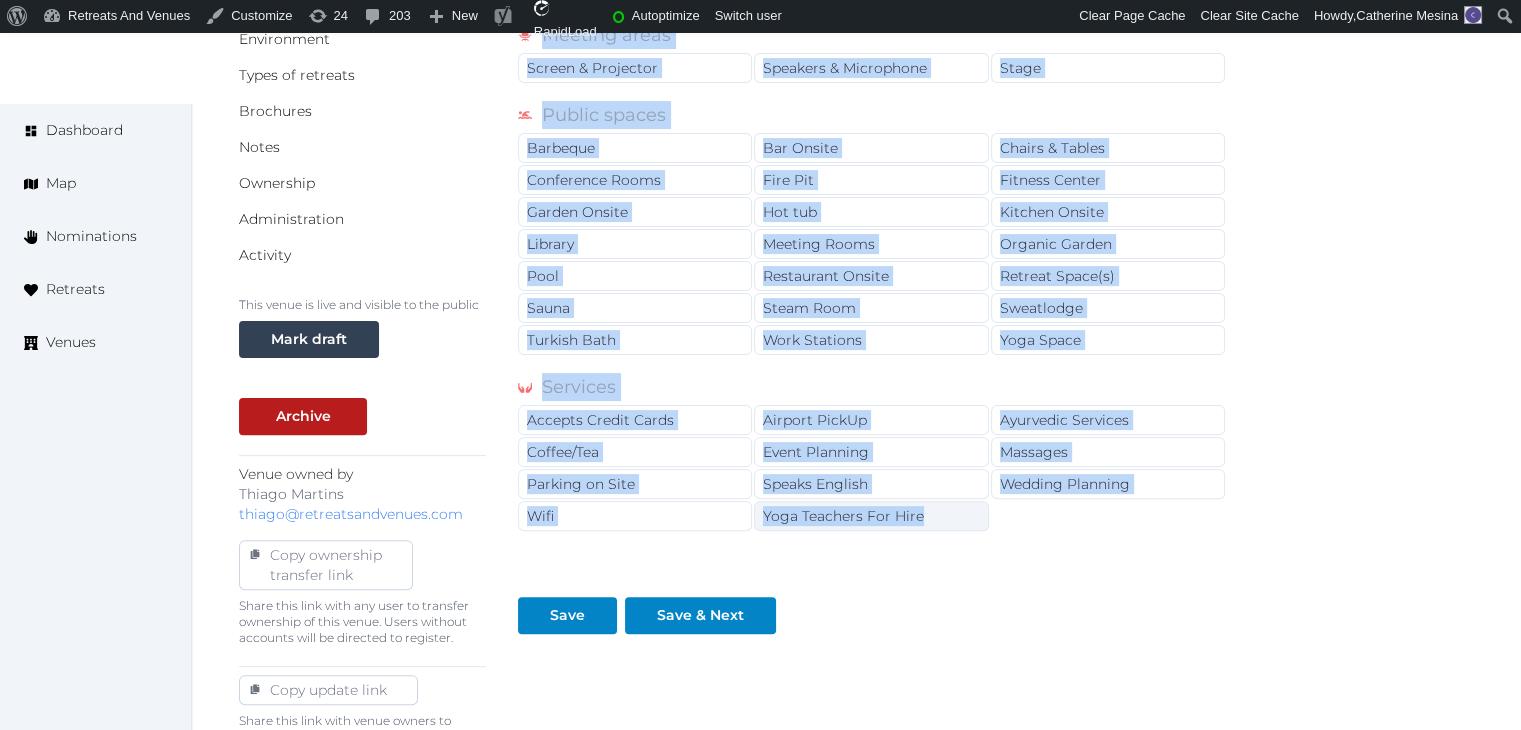 drag, startPoint x: 520, startPoint y: 254, endPoint x: 936, endPoint y: 509, distance: 487.93546 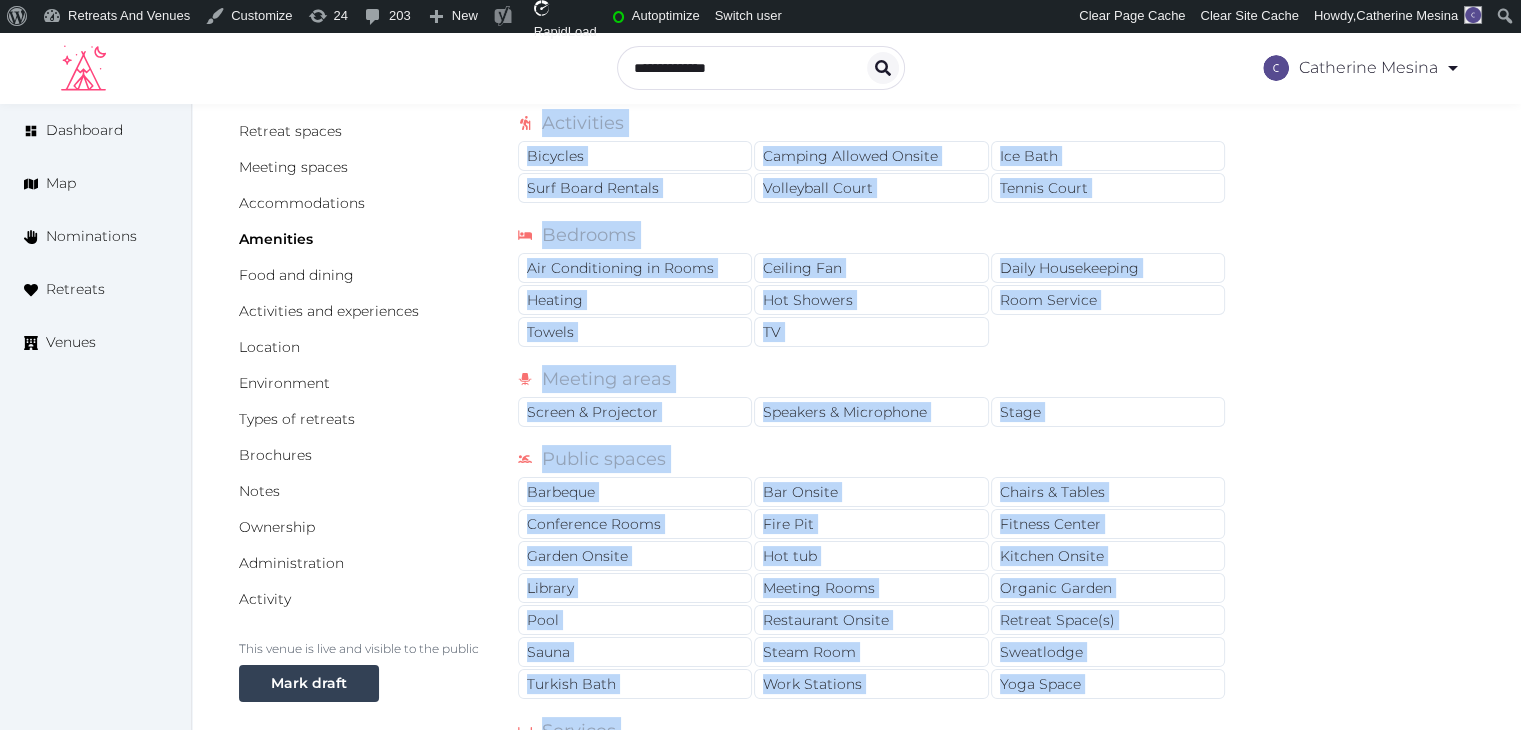 scroll, scrollTop: 0, scrollLeft: 0, axis: both 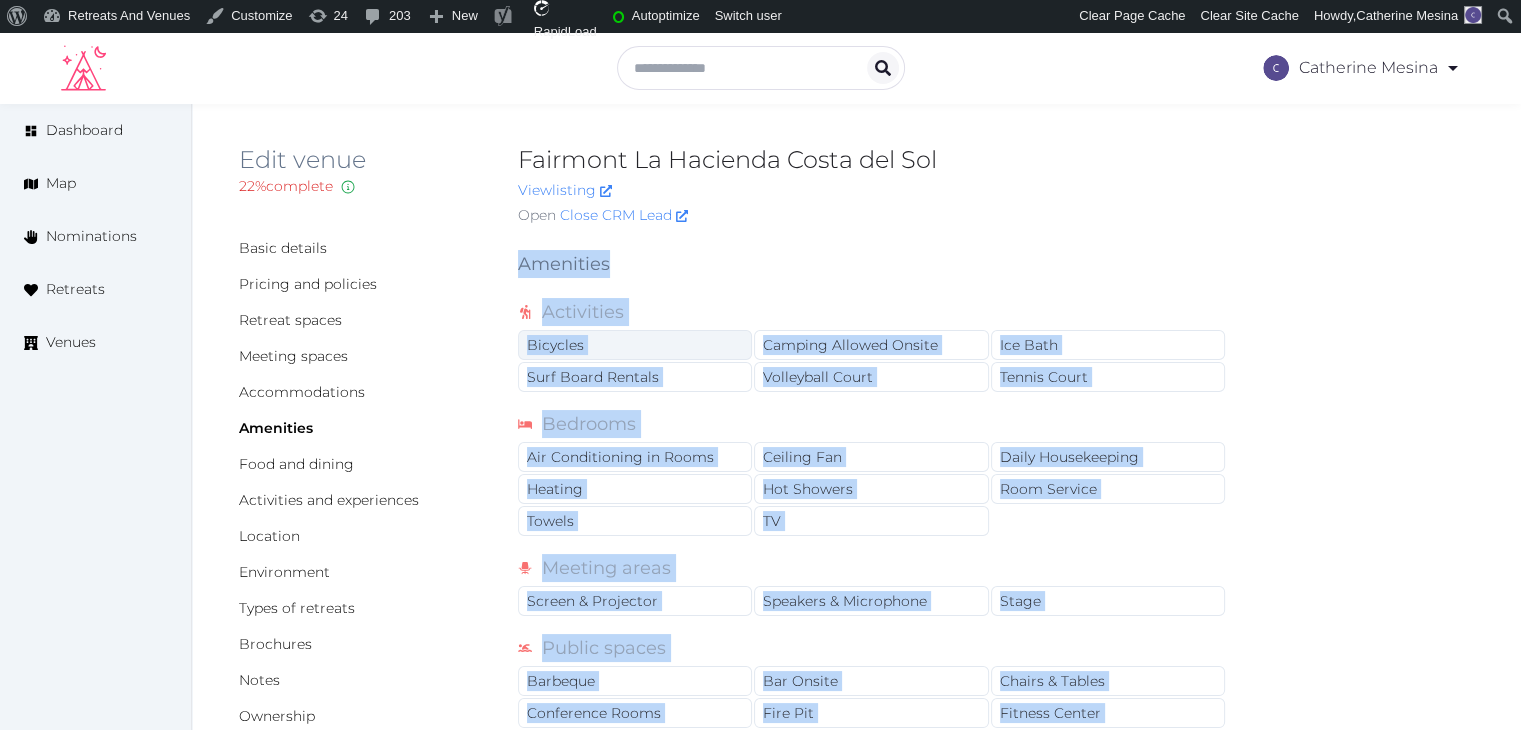 click on "Bicycles" at bounding box center (635, 345) 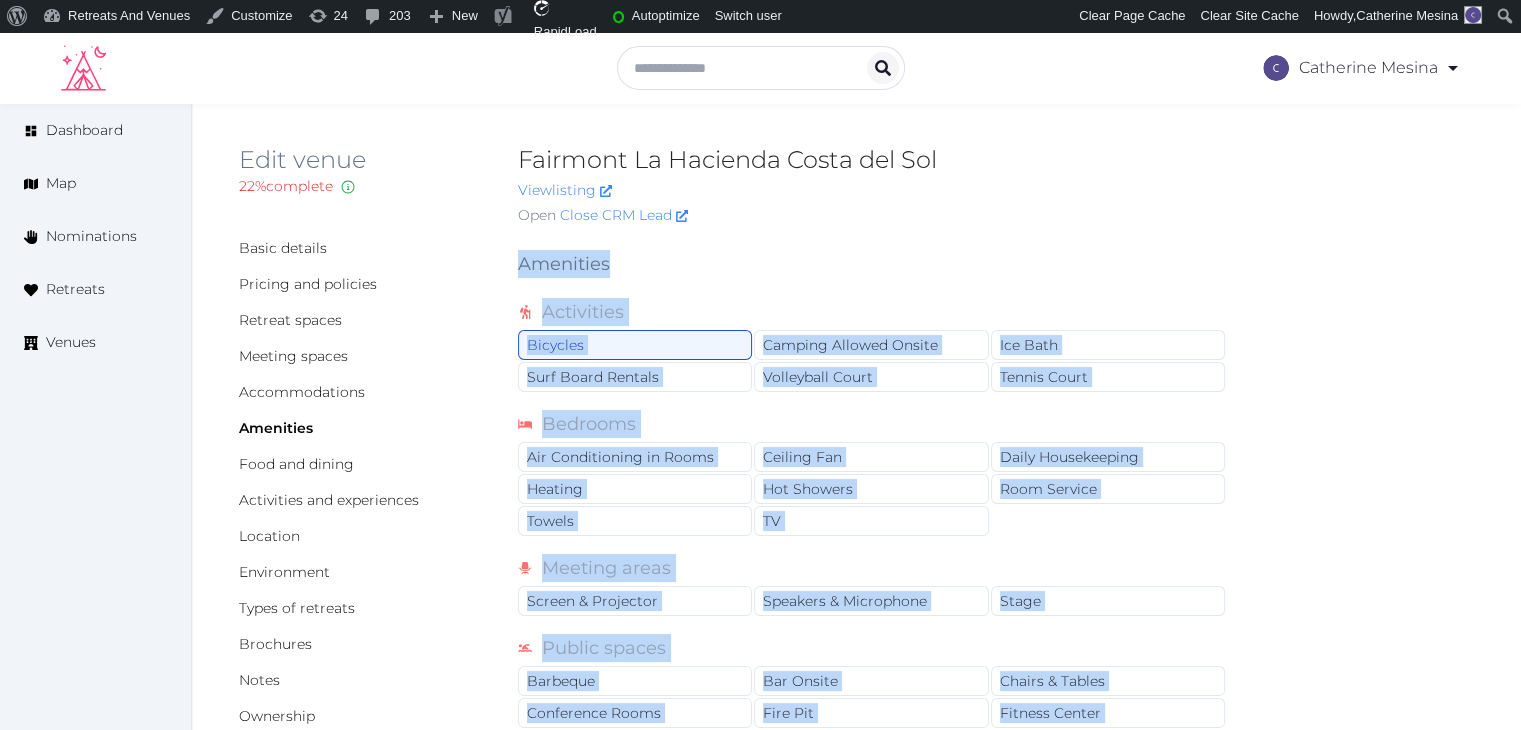 click on "Basic details Pricing and policies Retreat spaces Meeting spaces Accommodations Amenities Food and dining Activities and experiences Location Environment Types of retreats Brochures Notes Ownership Administration Activity This venue is live and visible to the public Mark draft Archive Venue owned by Thiago Martins thiago@retreatsandvenues.com Copy ownership transfer link Share this link with any user to transfer ownership of this venue. Users without accounts will be directed to register. Copy update link Share this link with venue owners to encourage them to update their venue details. Copy recommended link Share this link with venue owners to let them know they have been recommended. Copy shortlist link Share this link with venue owners to let them know that they have been shortlisted. Amenities Activities Bicycles Camping Allowed Onsite Ice Bath Surf Board Rentals Volleyball Court Tennis Court Bedrooms Air Conditioning in Rooms Ceiling Fan Daily Housekeeping Heating Hot Showers Room Service Towels TV Stage" at bounding box center (856, 858) 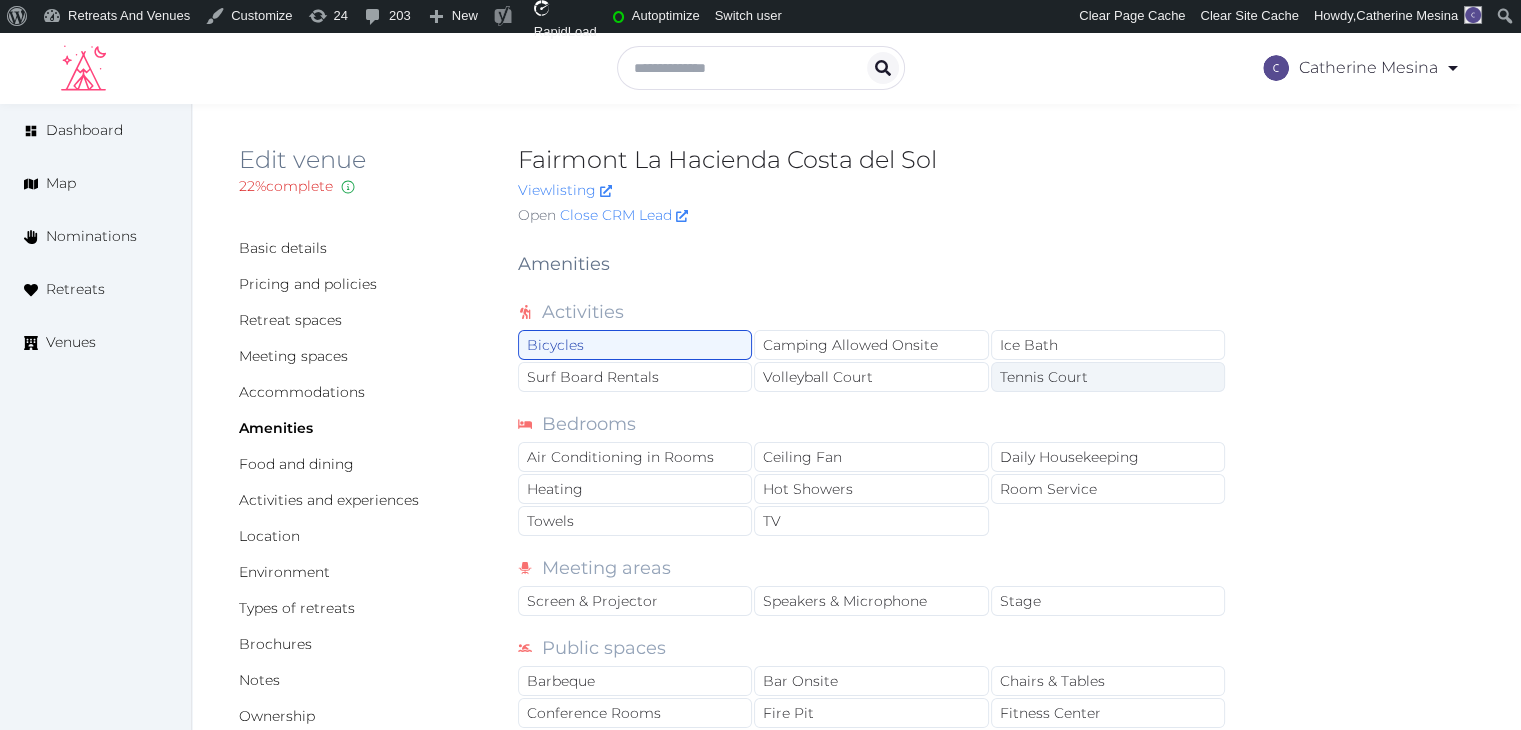 click on "Tennis Court" at bounding box center [1108, 377] 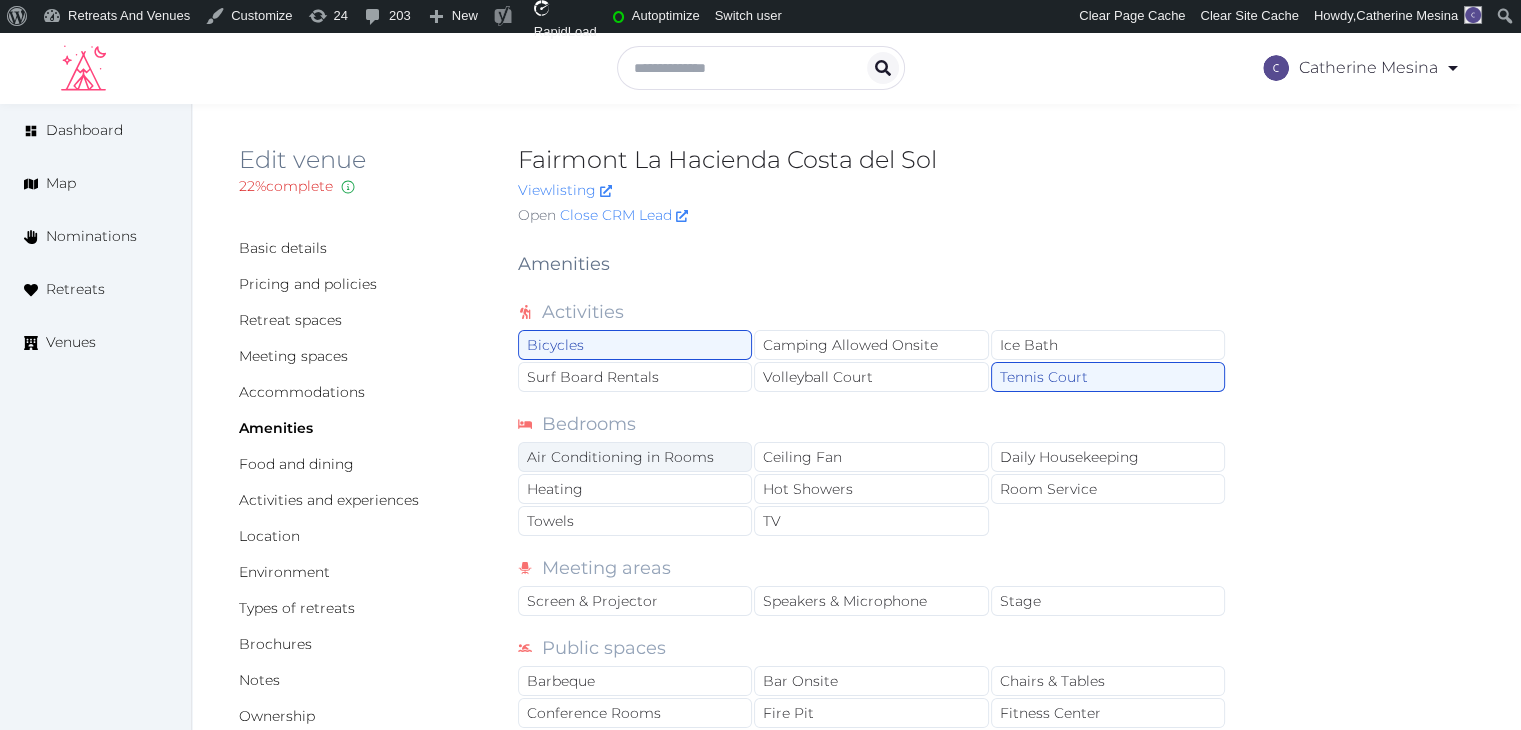 click on "Air Conditioning in Rooms" at bounding box center (635, 457) 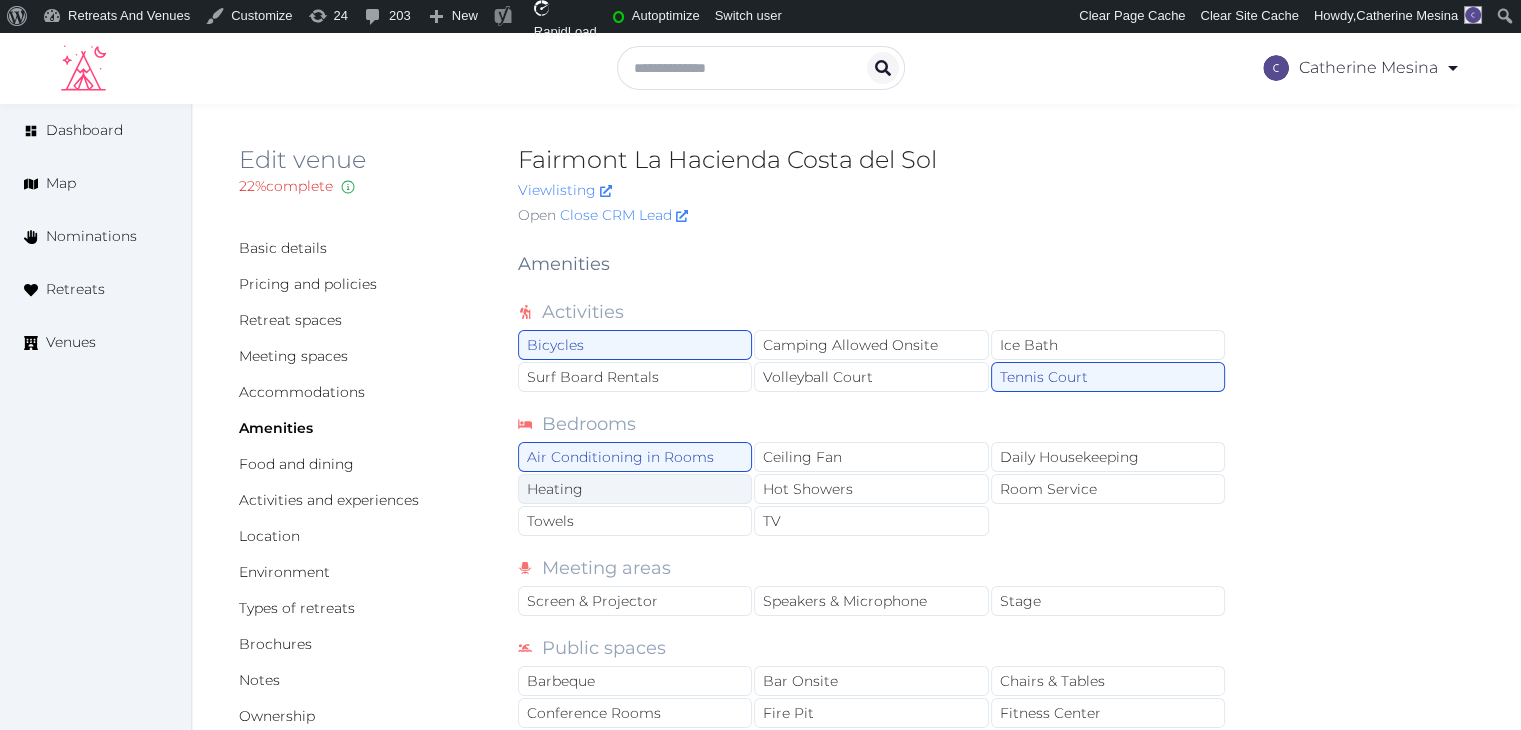 click on "Heating" at bounding box center [635, 489] 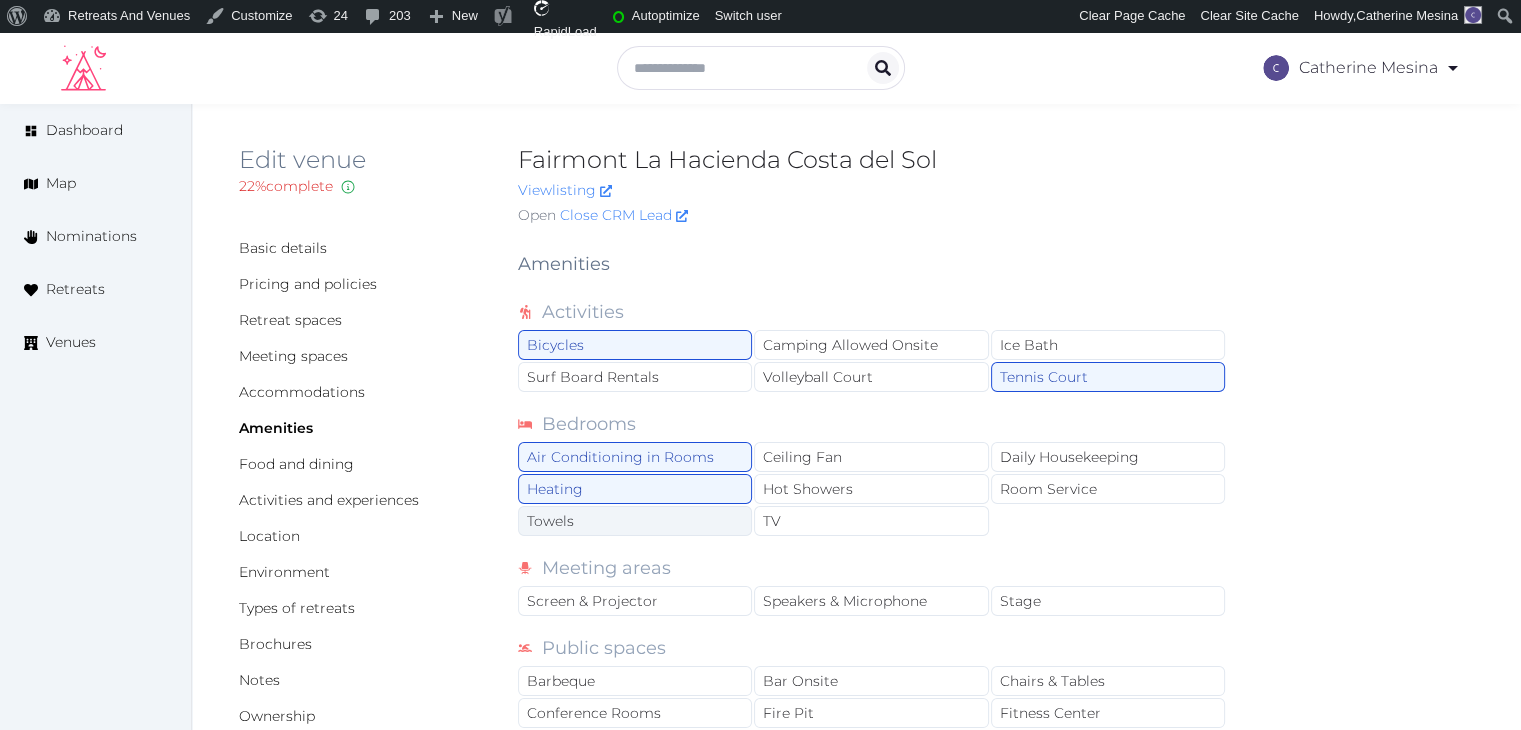 drag, startPoint x: 724, startPoint y: 520, endPoint x: 740, endPoint y: 520, distance: 16 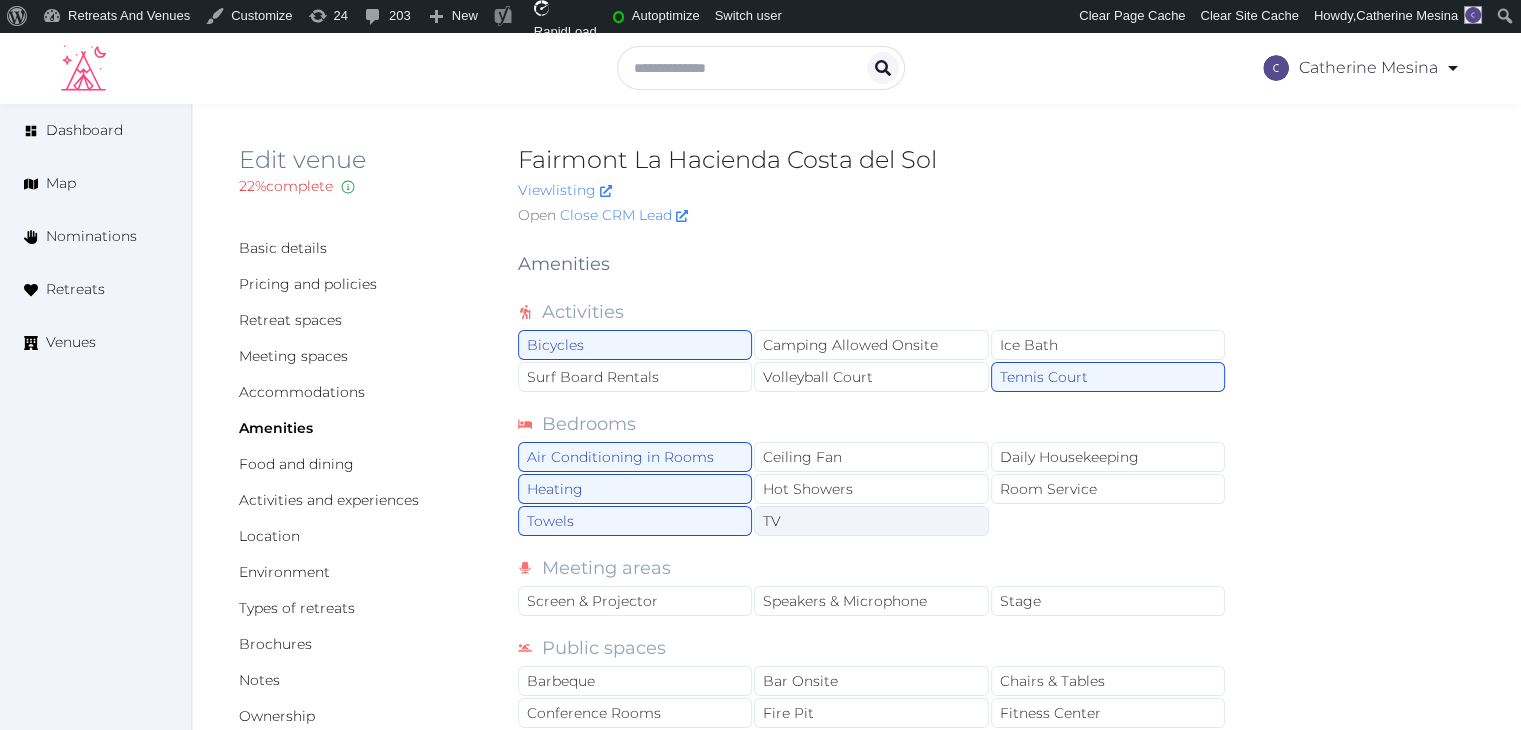click on "TV" at bounding box center [871, 521] 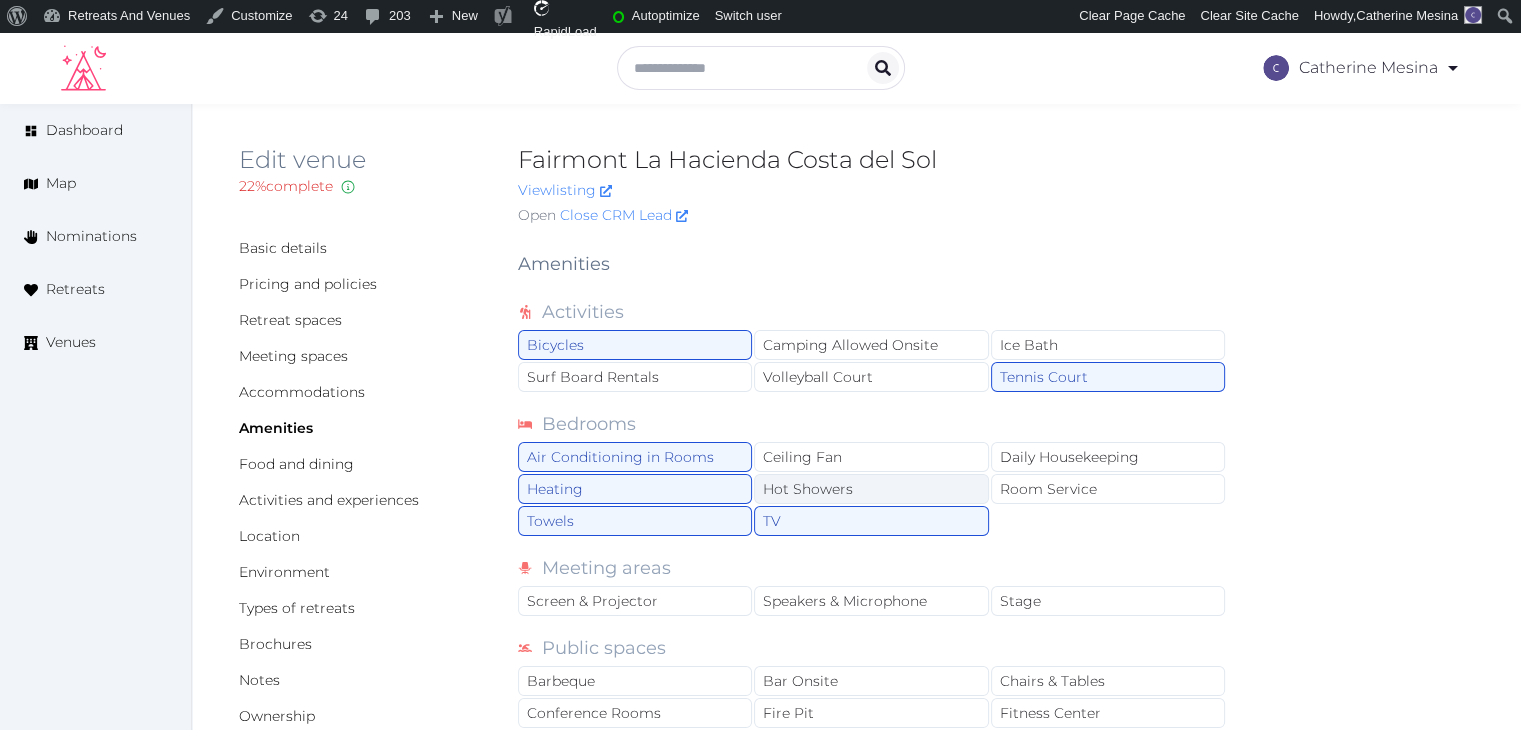 drag, startPoint x: 840, startPoint y: 497, endPoint x: 1016, endPoint y: 496, distance: 176.00284 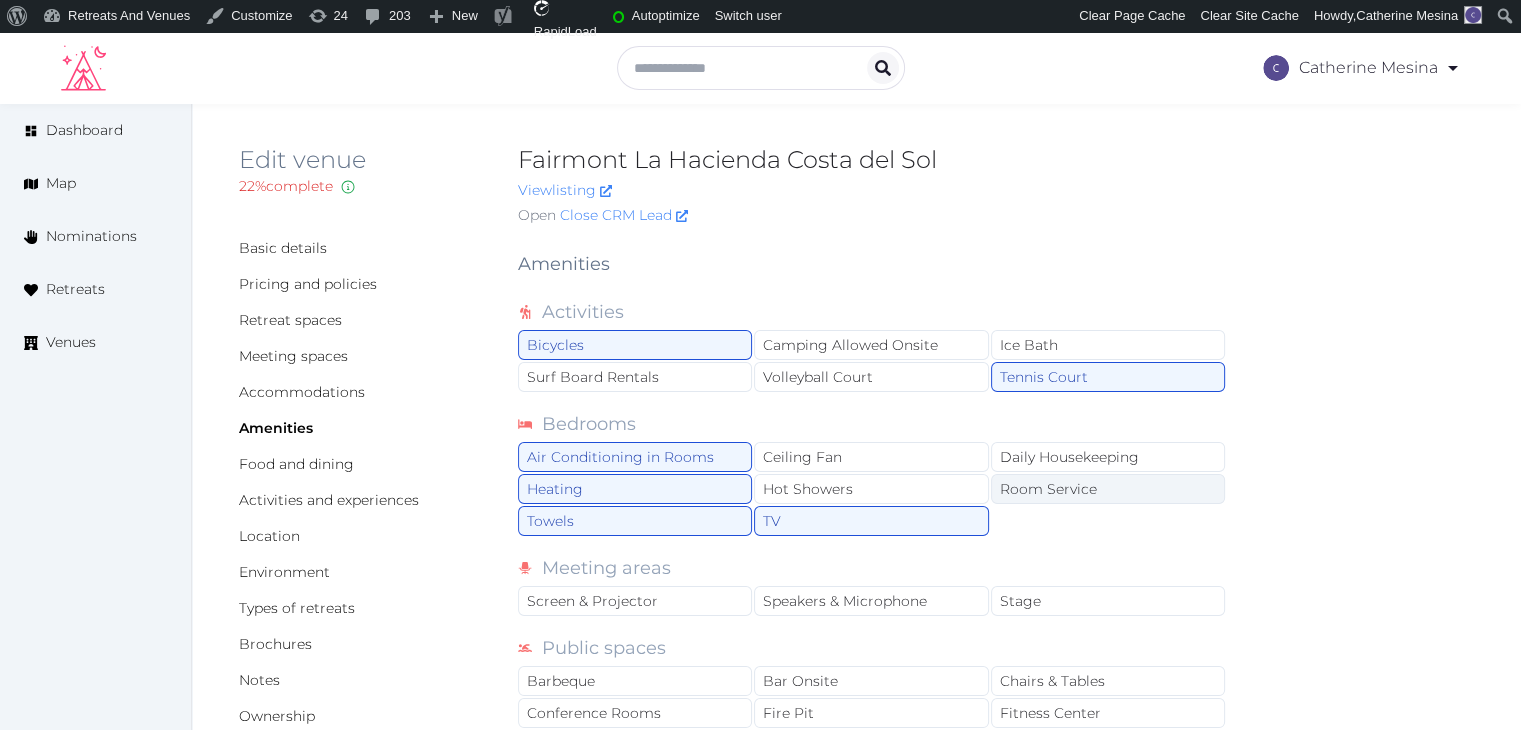 click on "Hot Showers" at bounding box center (871, 489) 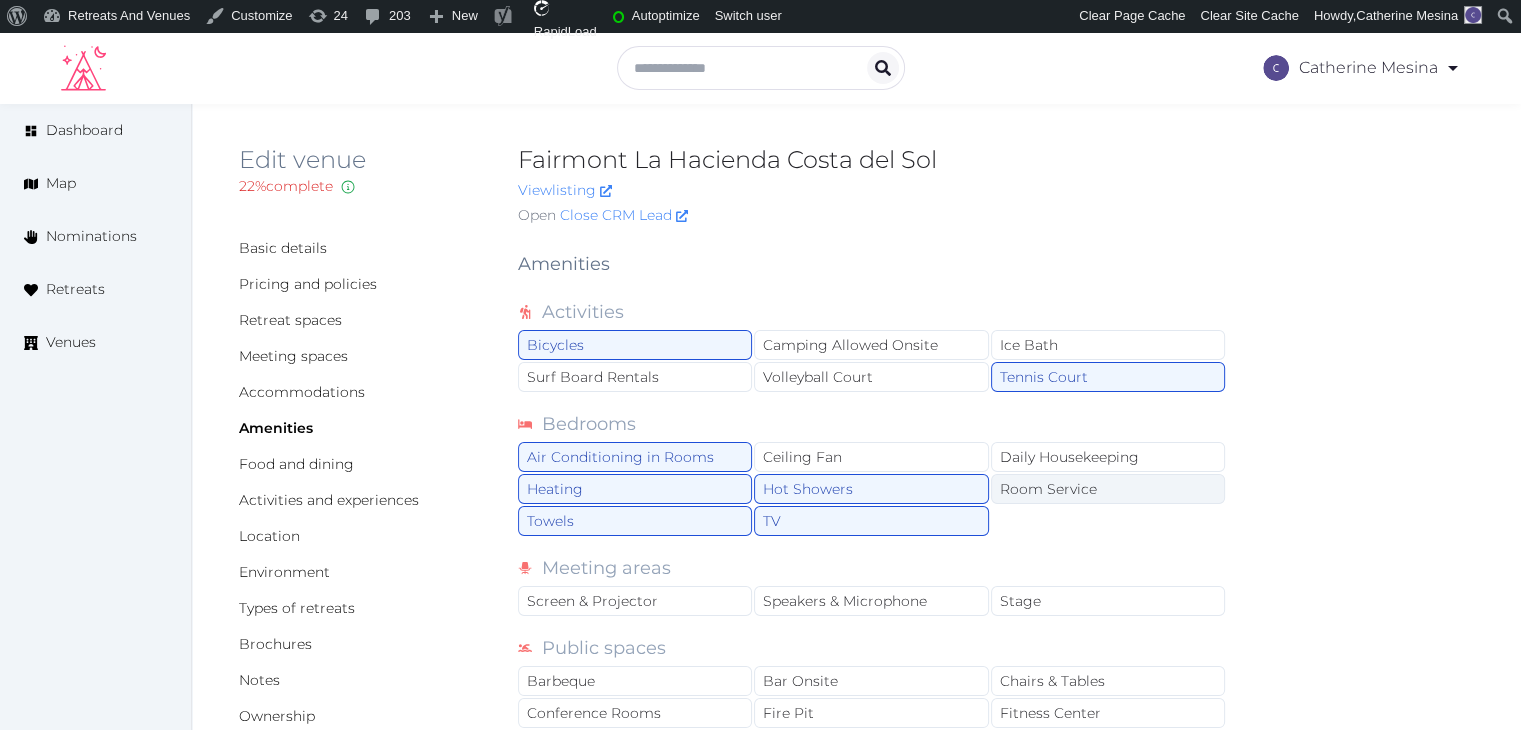 click on "Room Service" at bounding box center (1108, 489) 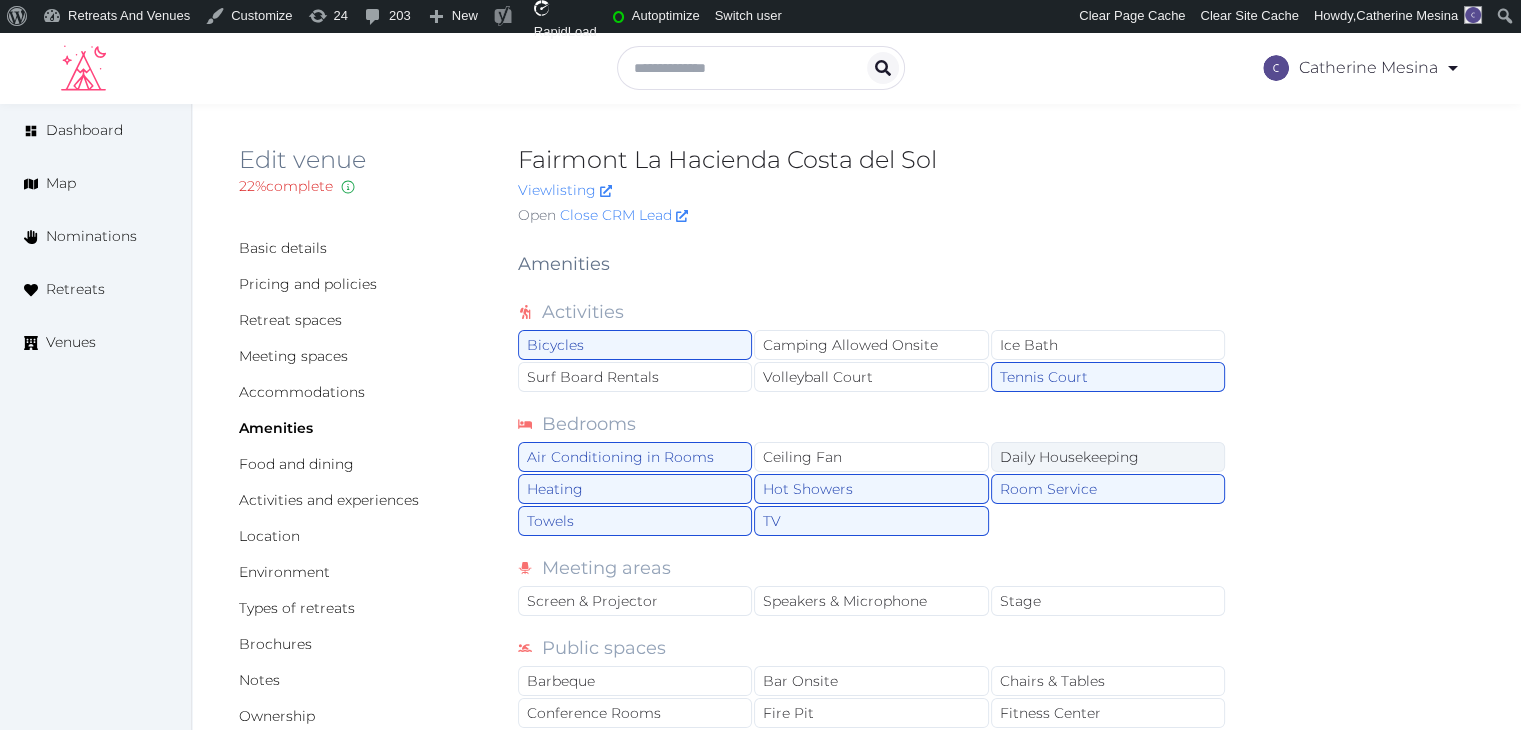 click on "Daily Housekeeping" at bounding box center (1108, 457) 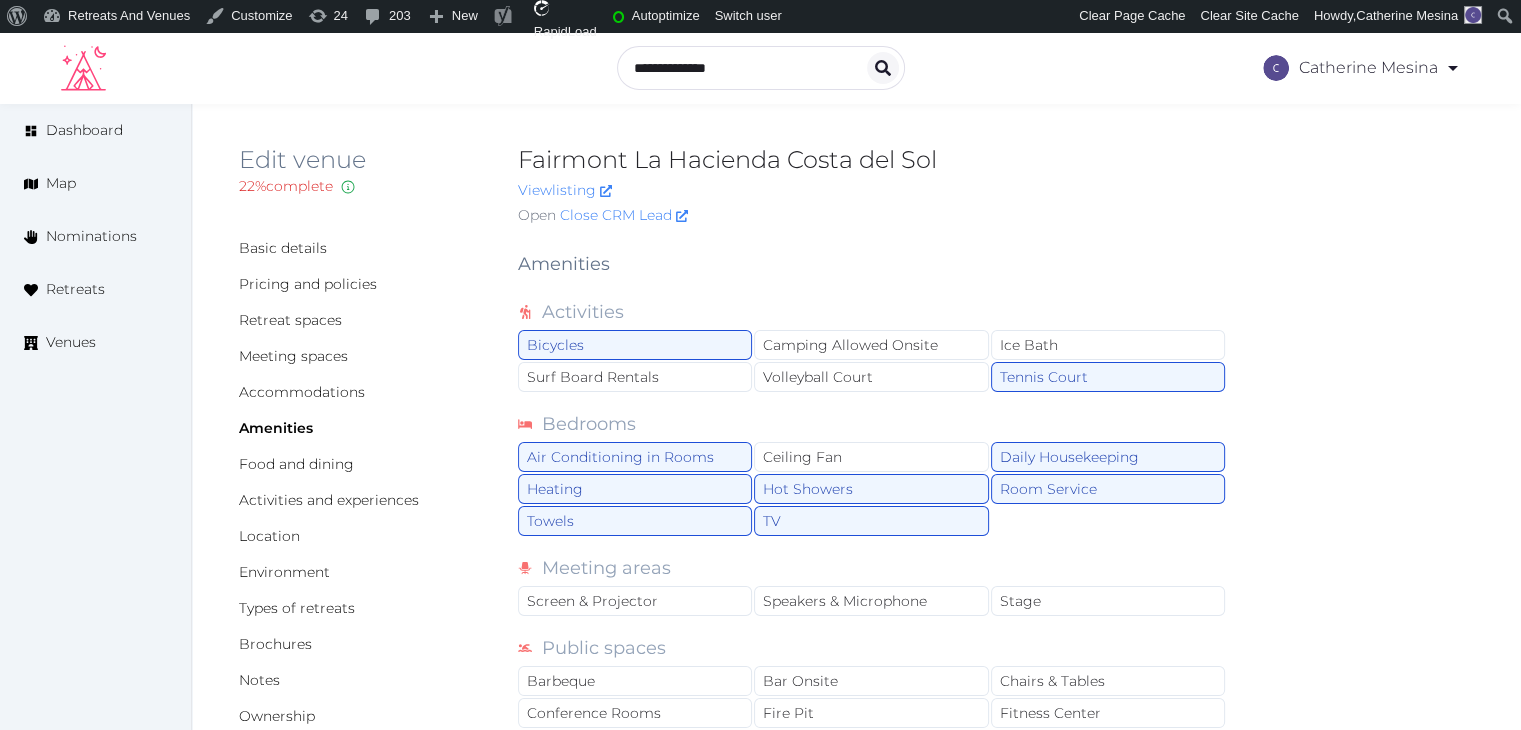 scroll, scrollTop: 400, scrollLeft: 0, axis: vertical 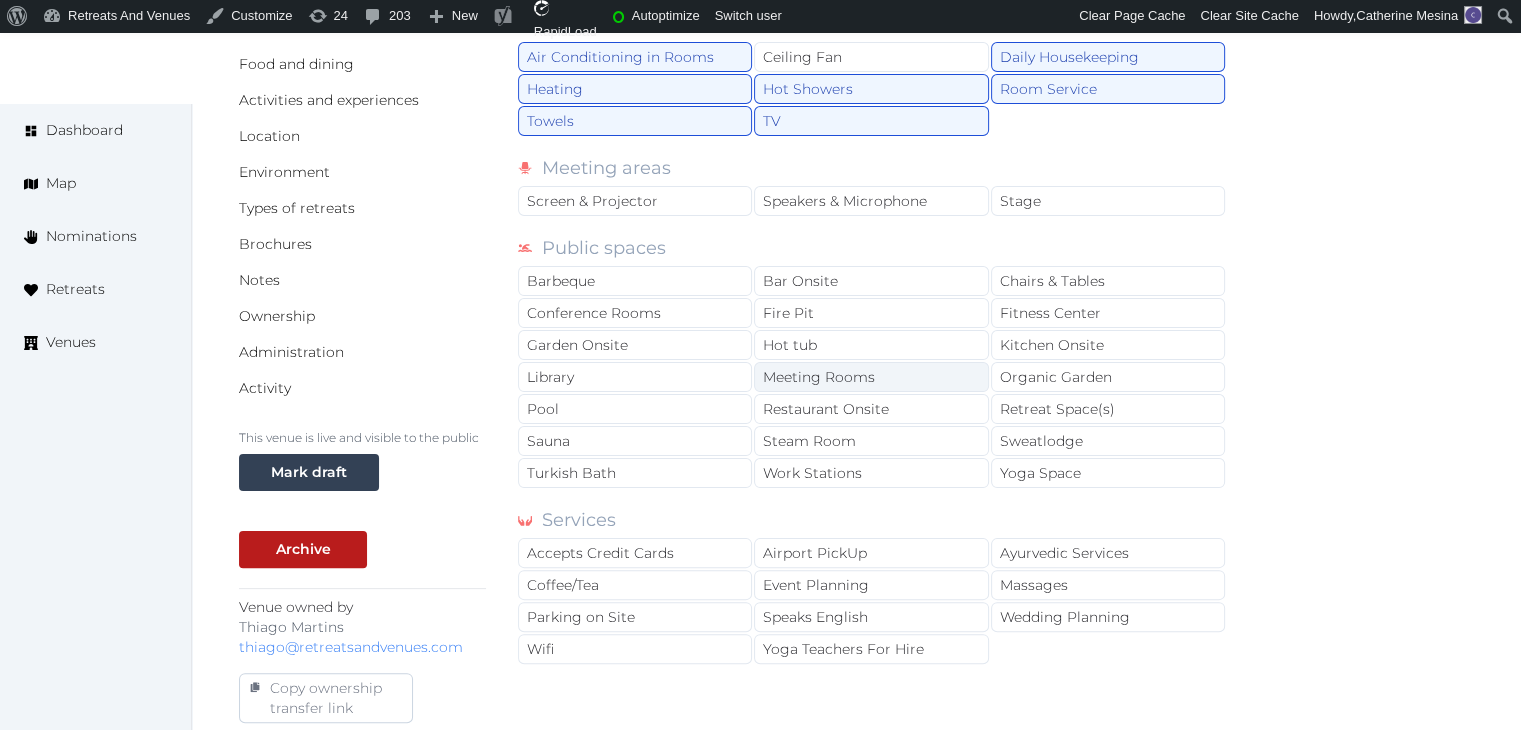 click on "Meeting Rooms" at bounding box center [871, 377] 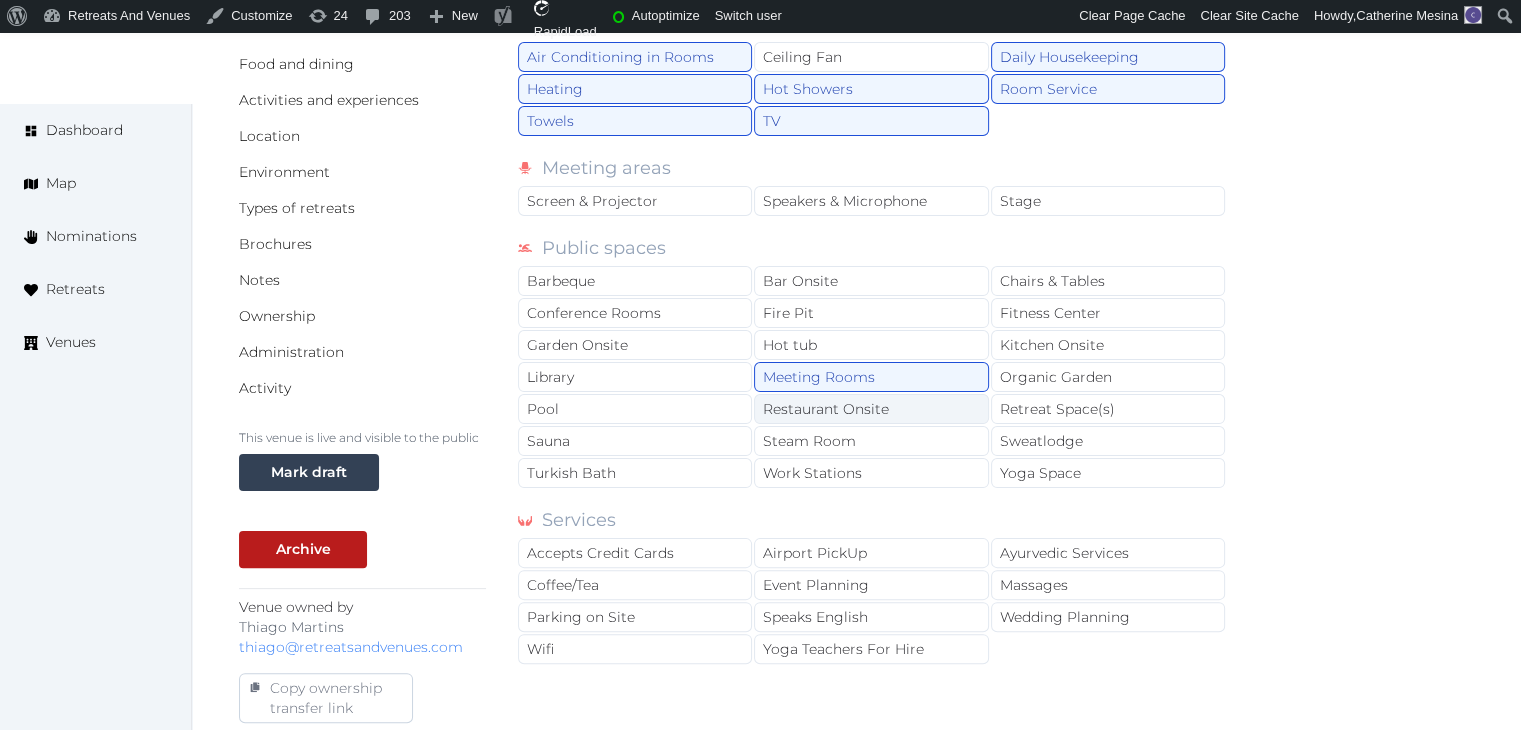 click on "Restaurant Onsite" at bounding box center [871, 409] 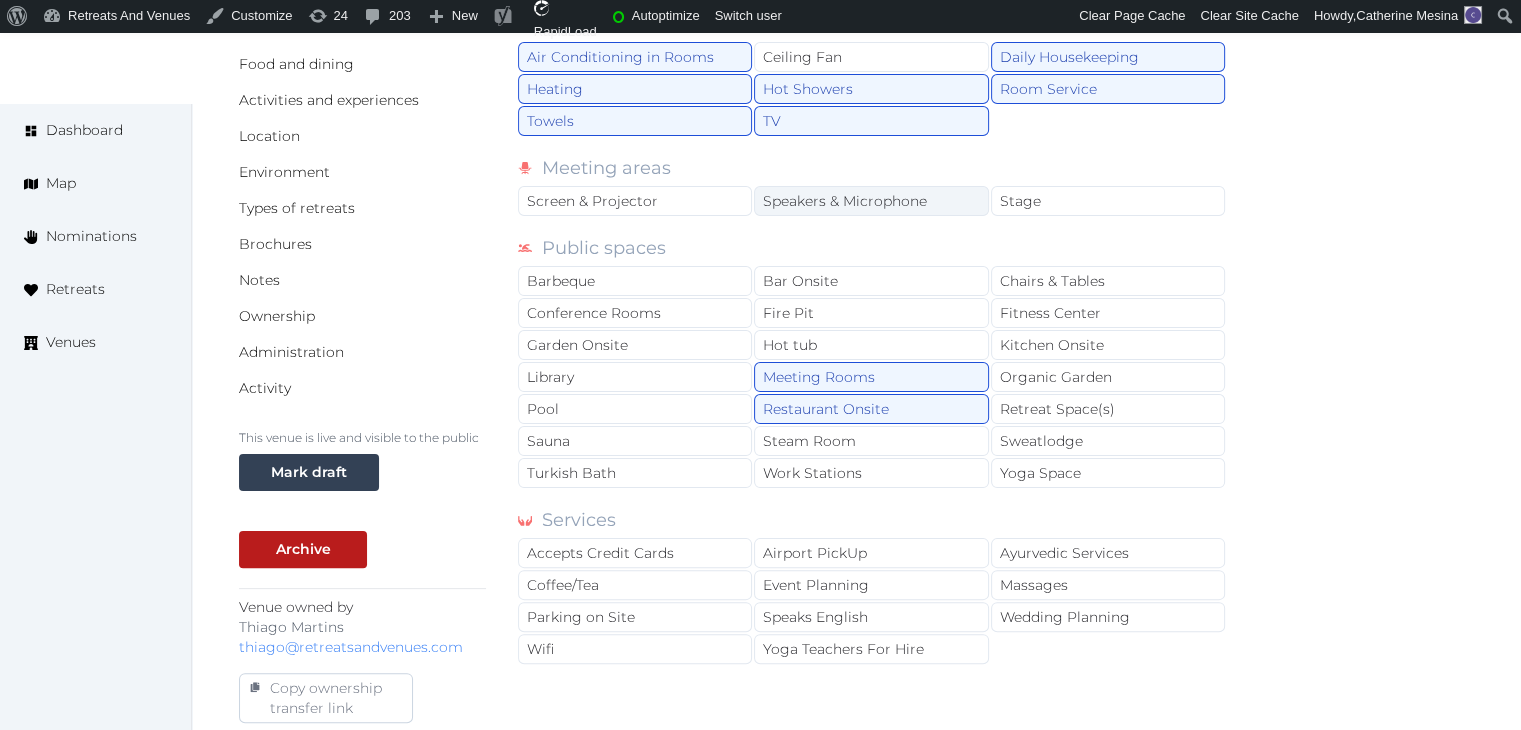 drag, startPoint x: 705, startPoint y: 196, endPoint x: 811, endPoint y: 194, distance: 106.01887 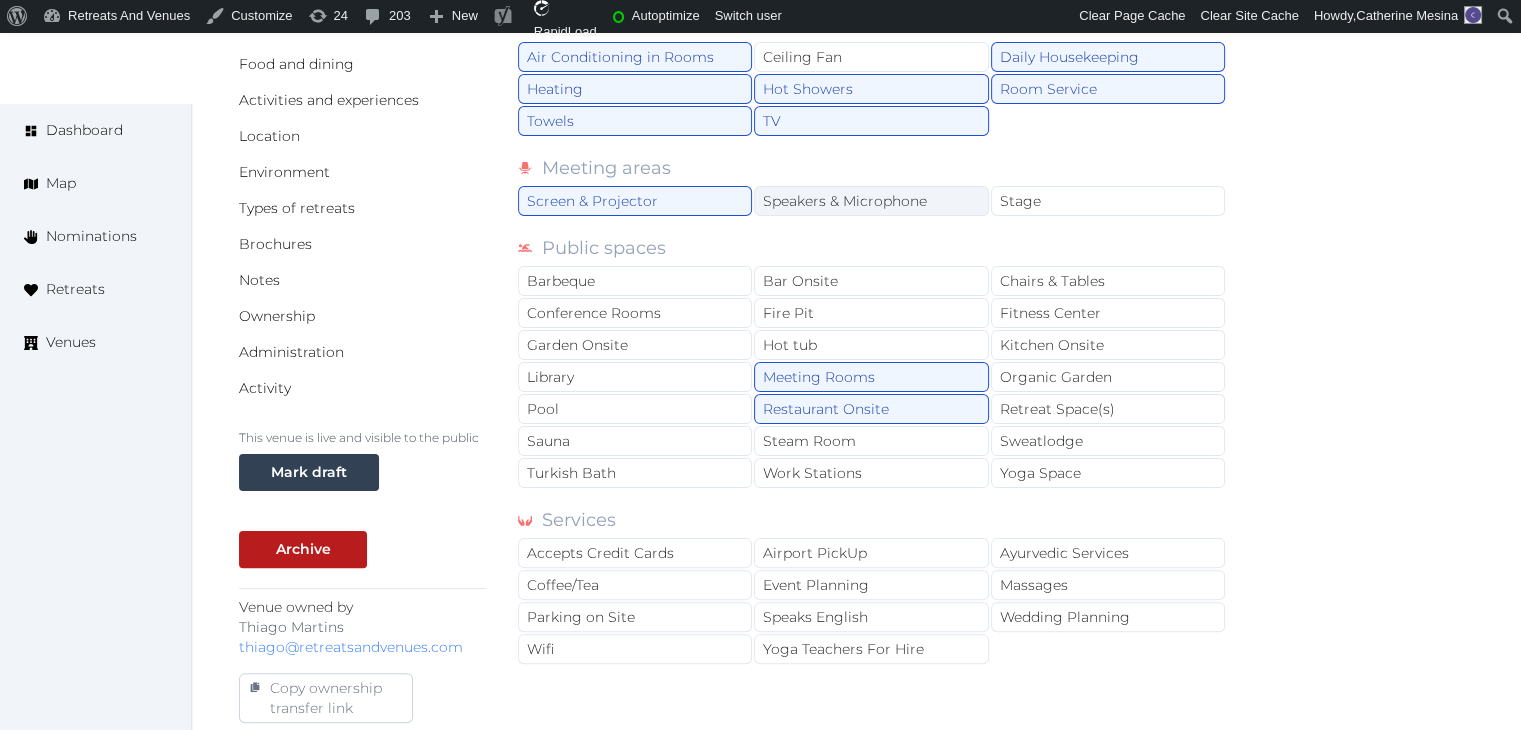 click on "Speakers & Microphone" at bounding box center [871, 201] 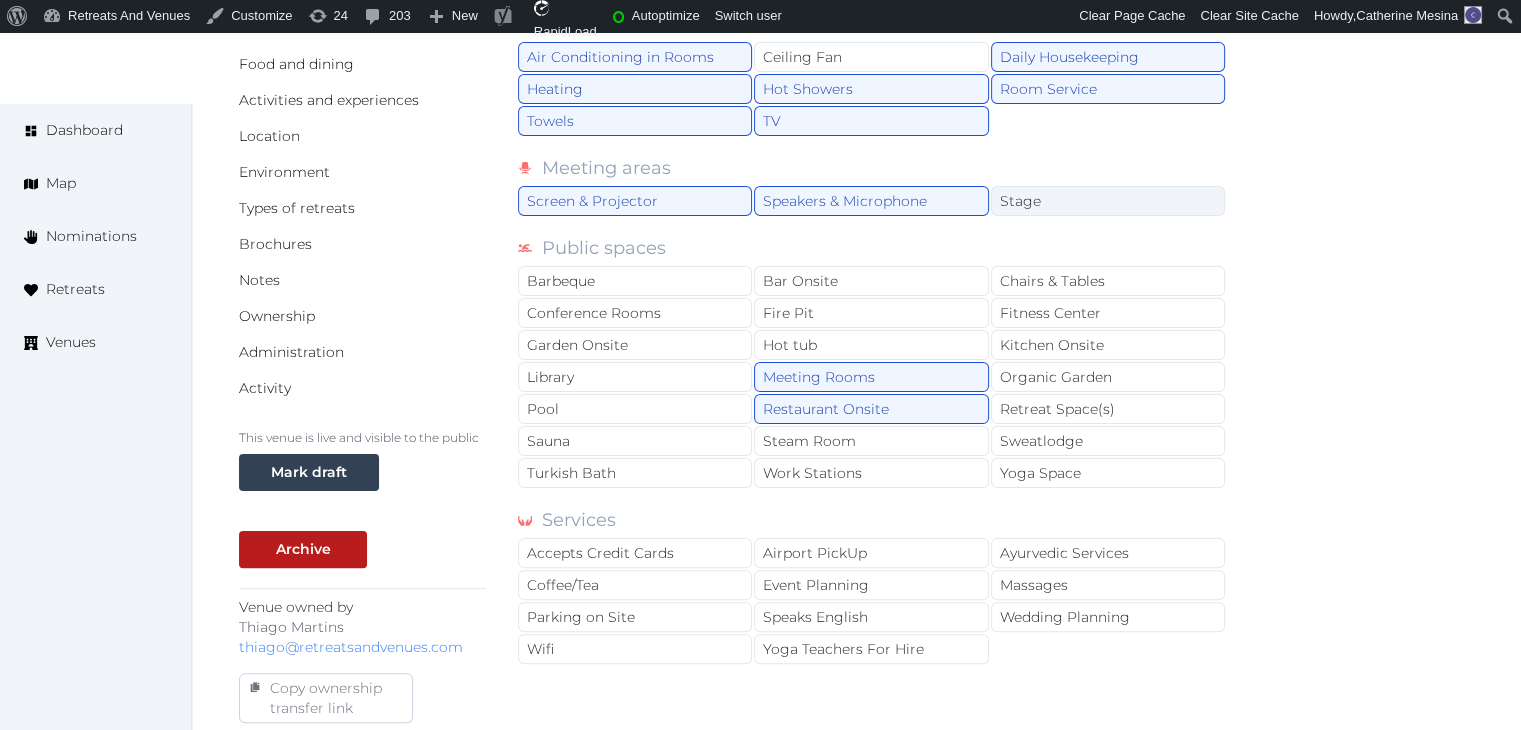 click on "Stage" at bounding box center (1108, 201) 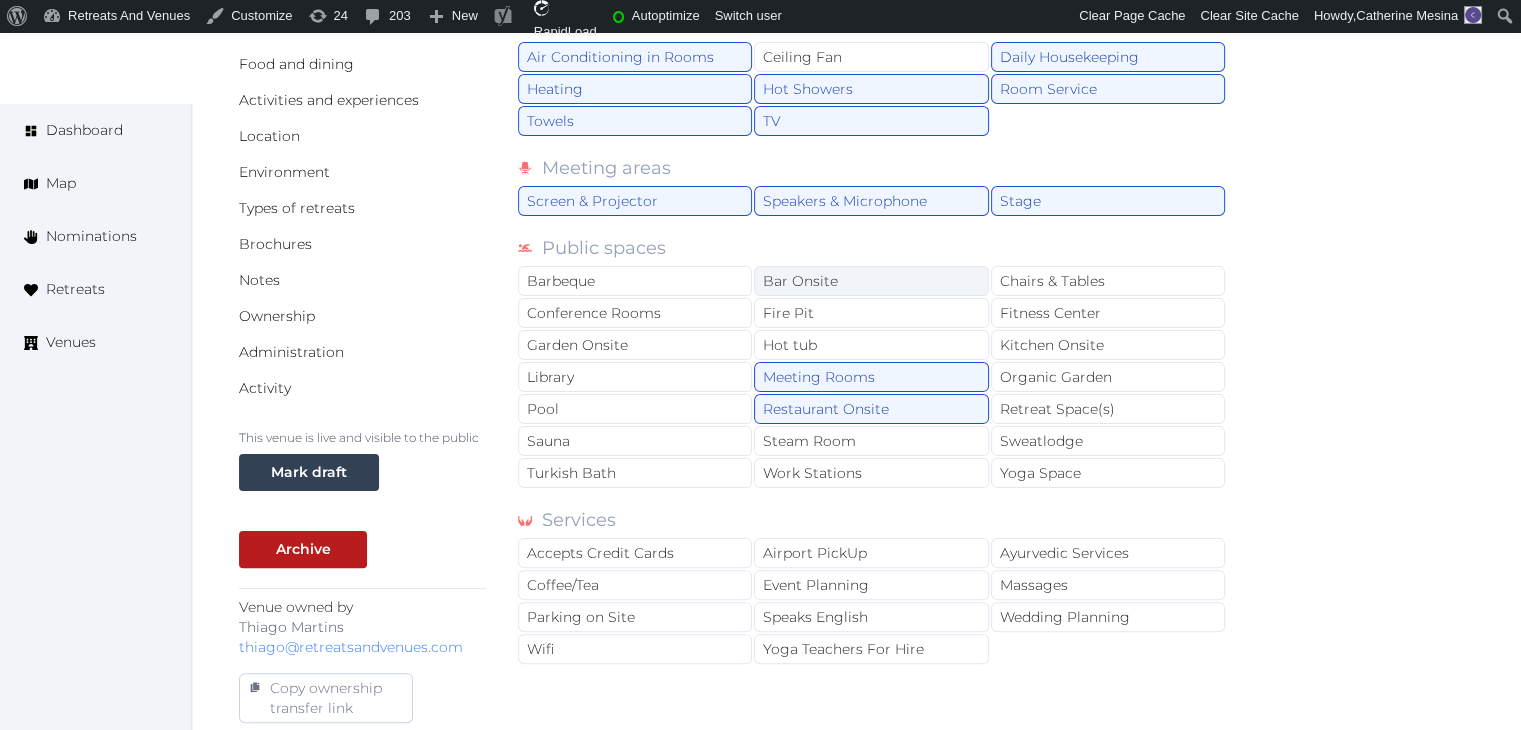 click on "Bar Onsite" at bounding box center [871, 281] 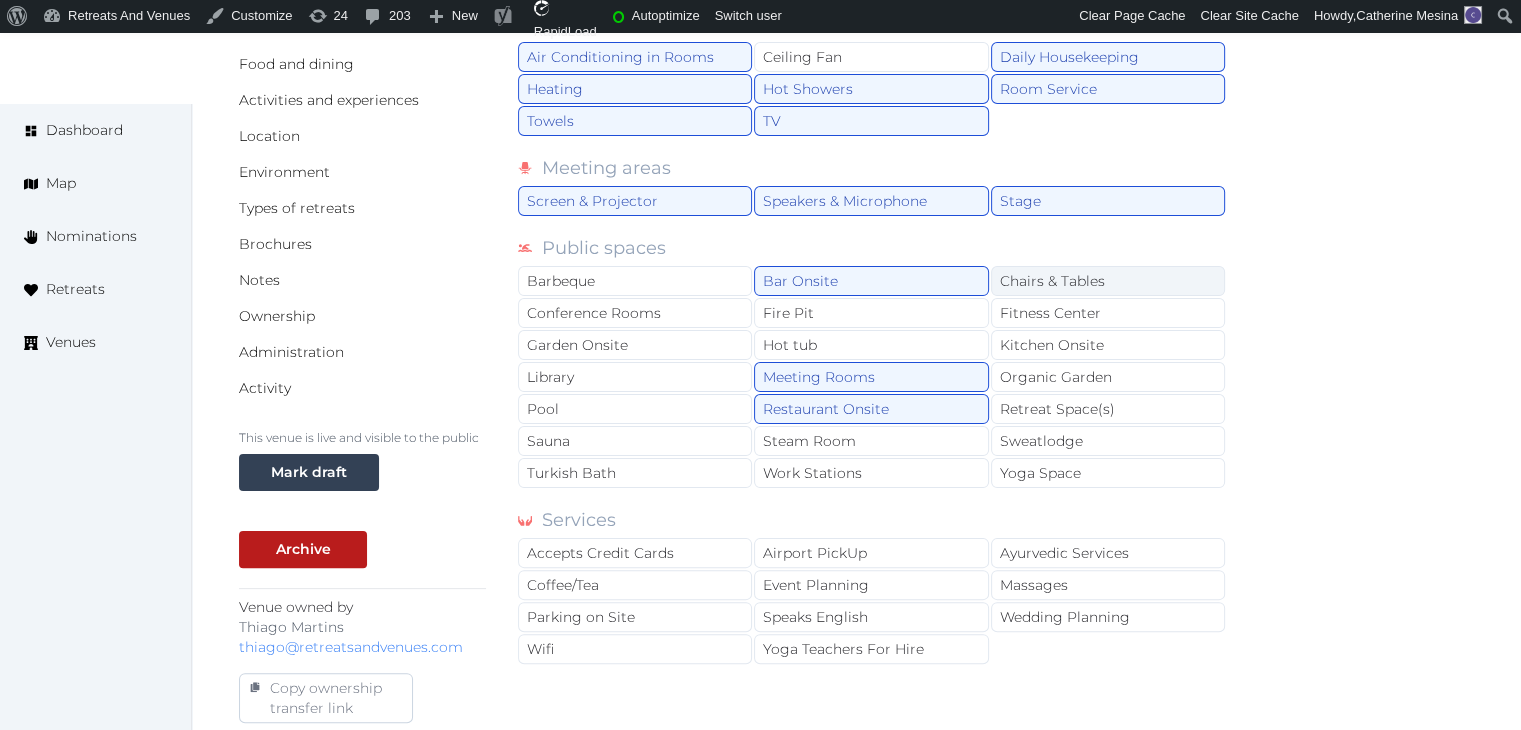 click on "Chairs & Tables" at bounding box center (1108, 281) 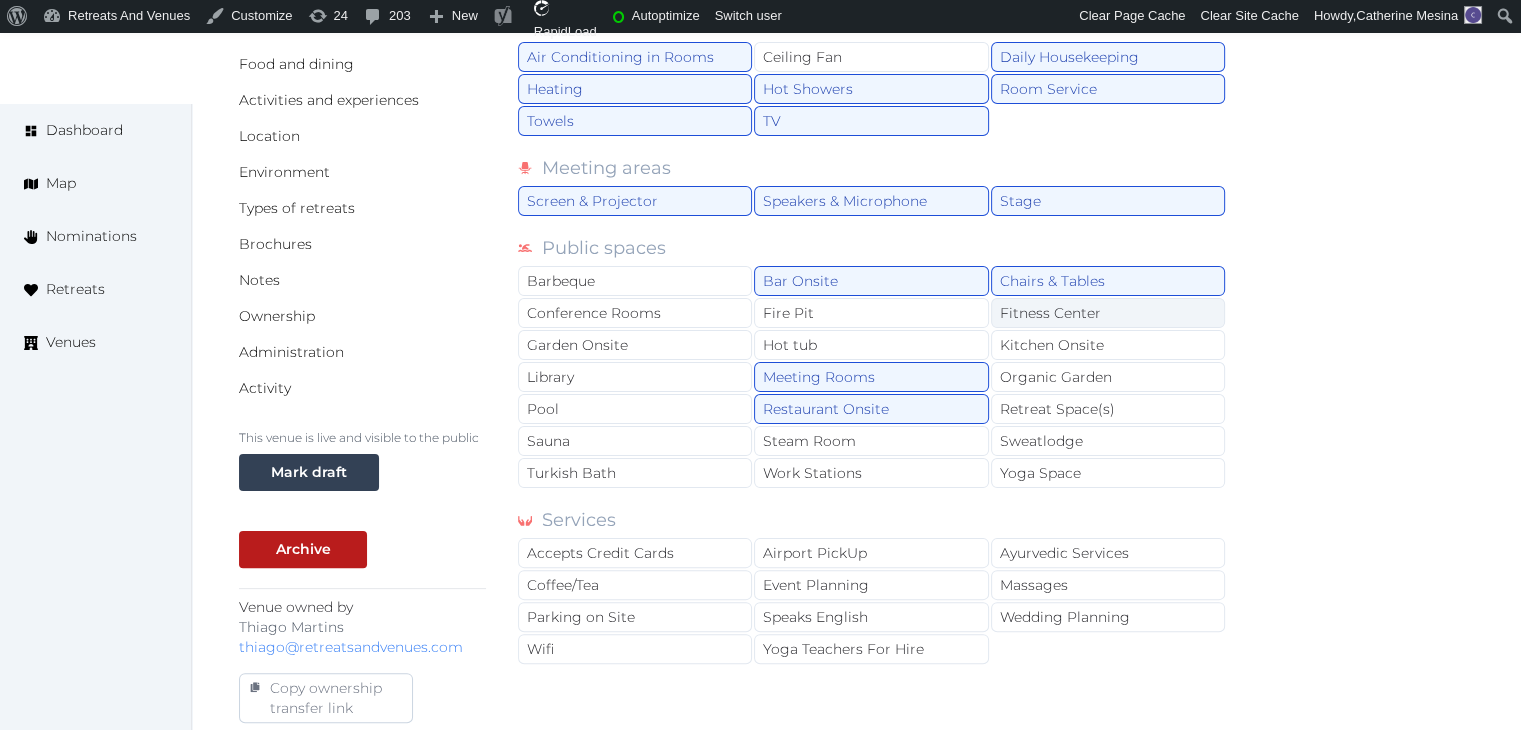 click on "Fitness Center" at bounding box center (1108, 313) 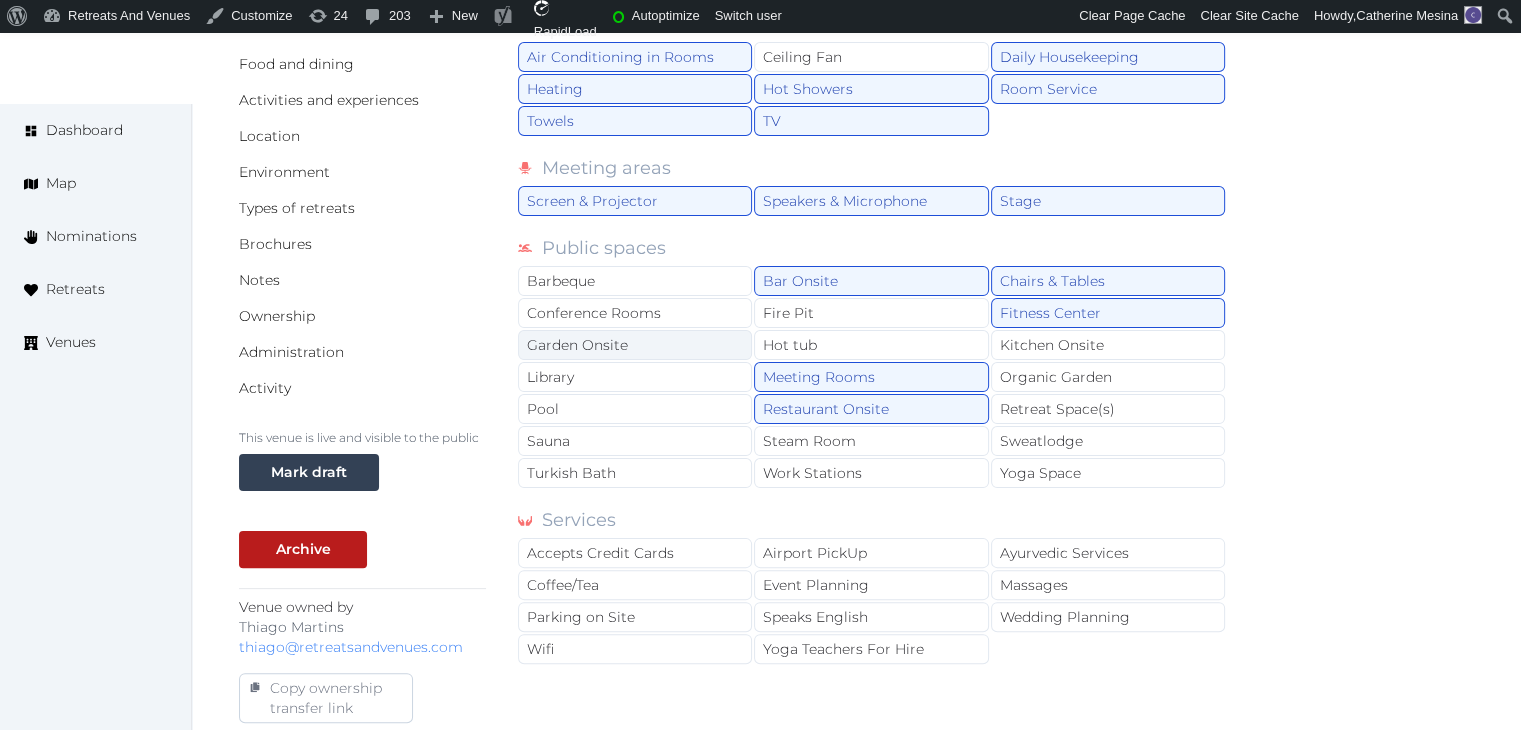 click on "Garden Onsite" at bounding box center [635, 345] 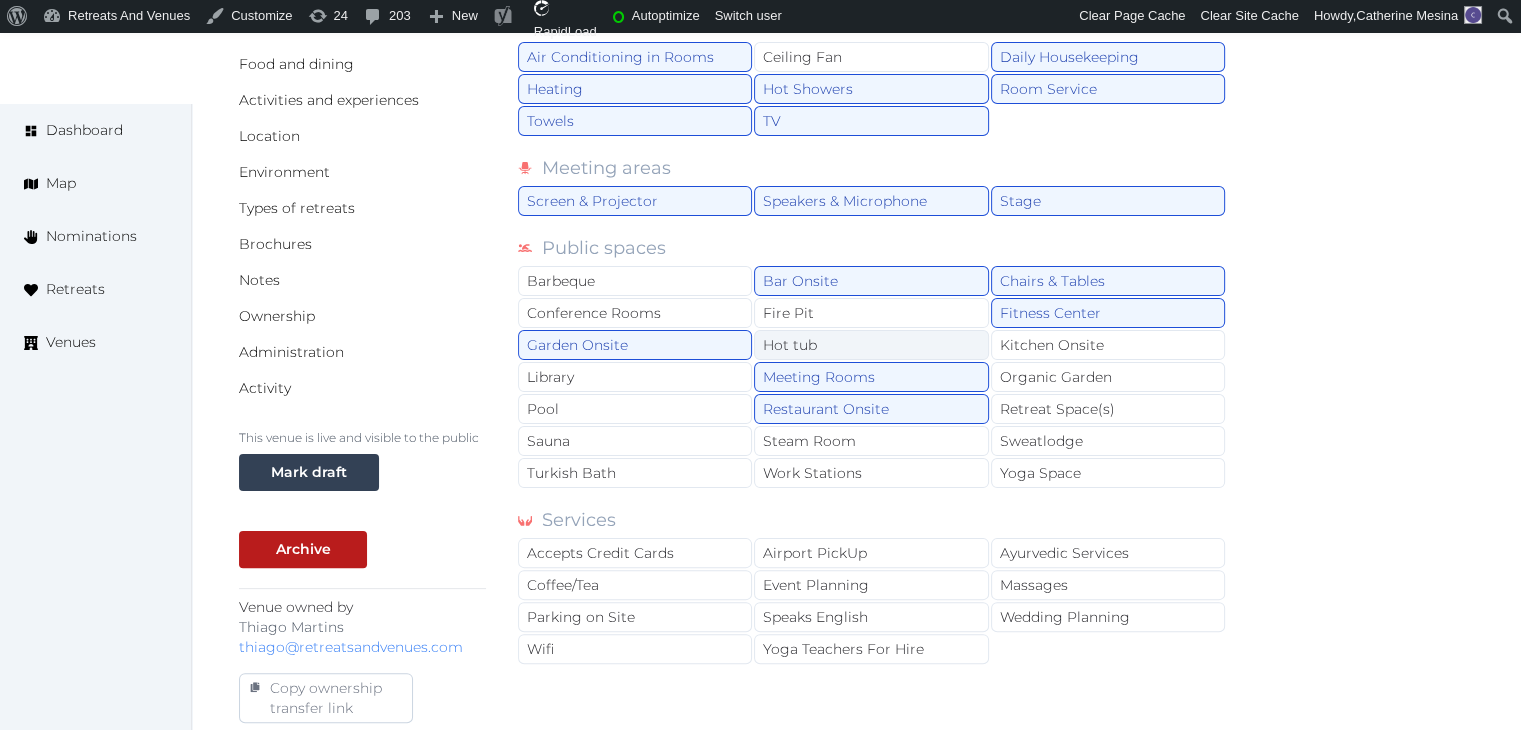 click on "Hot tub" at bounding box center (871, 345) 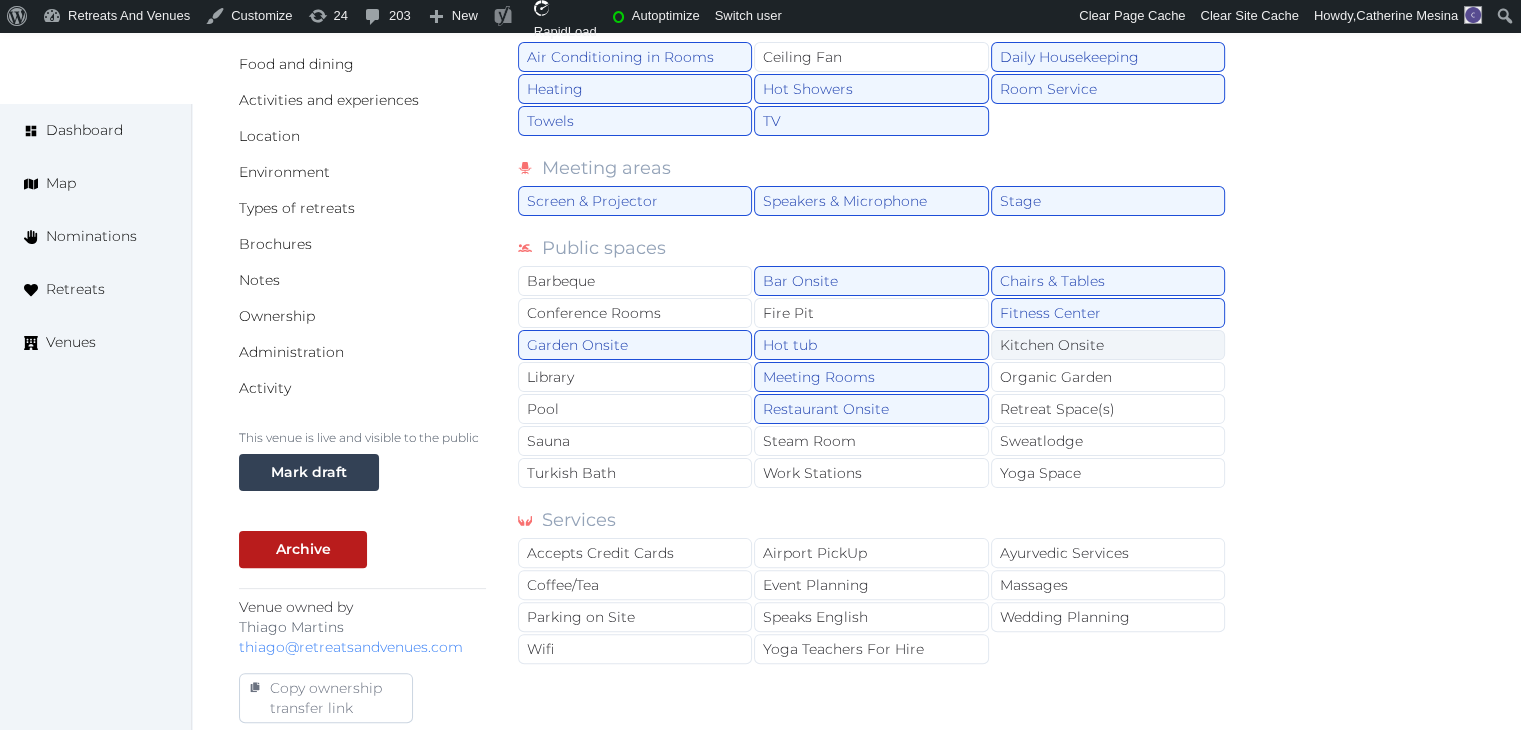click on "Kitchen Onsite" at bounding box center [1108, 345] 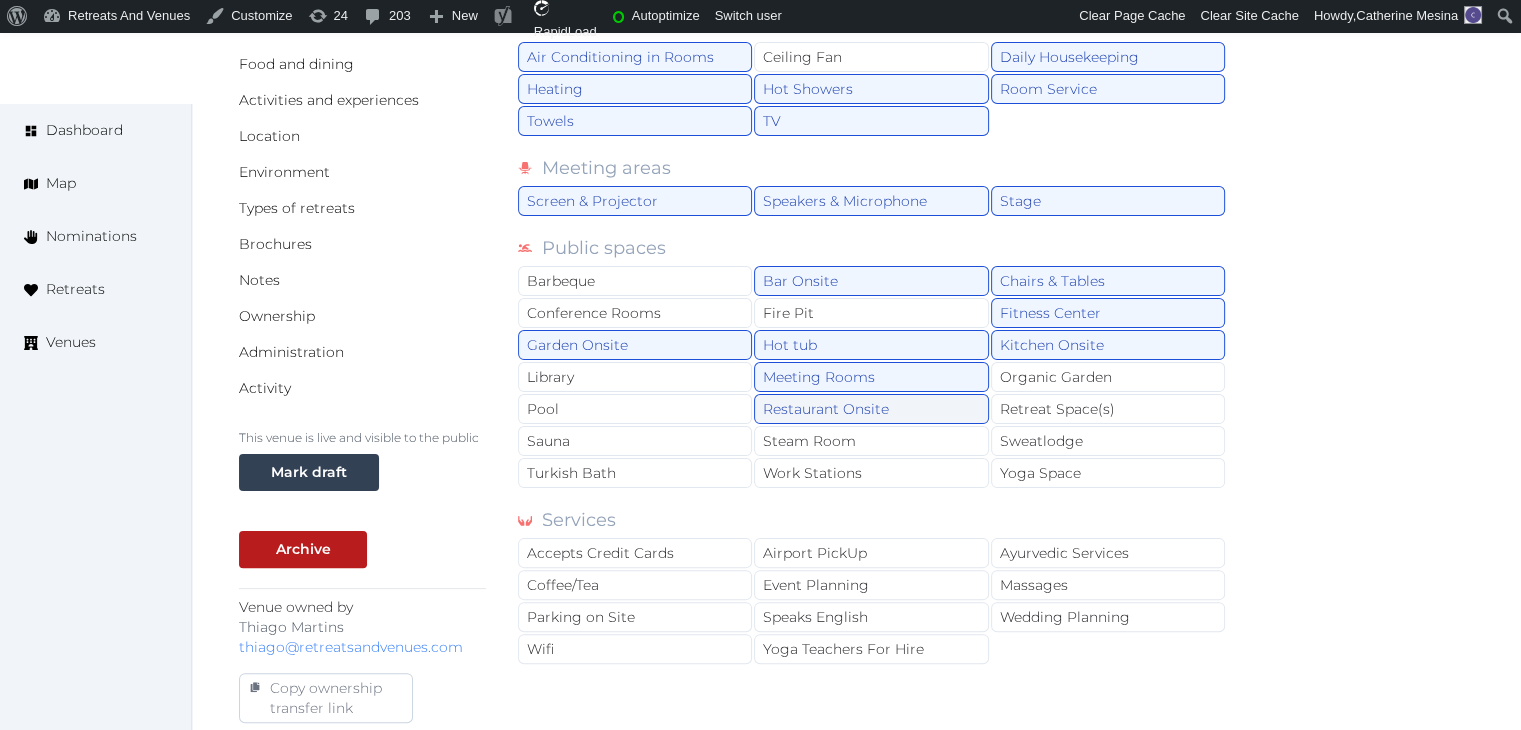 drag, startPoint x: 675, startPoint y: 405, endPoint x: 936, endPoint y: 404, distance: 261.00192 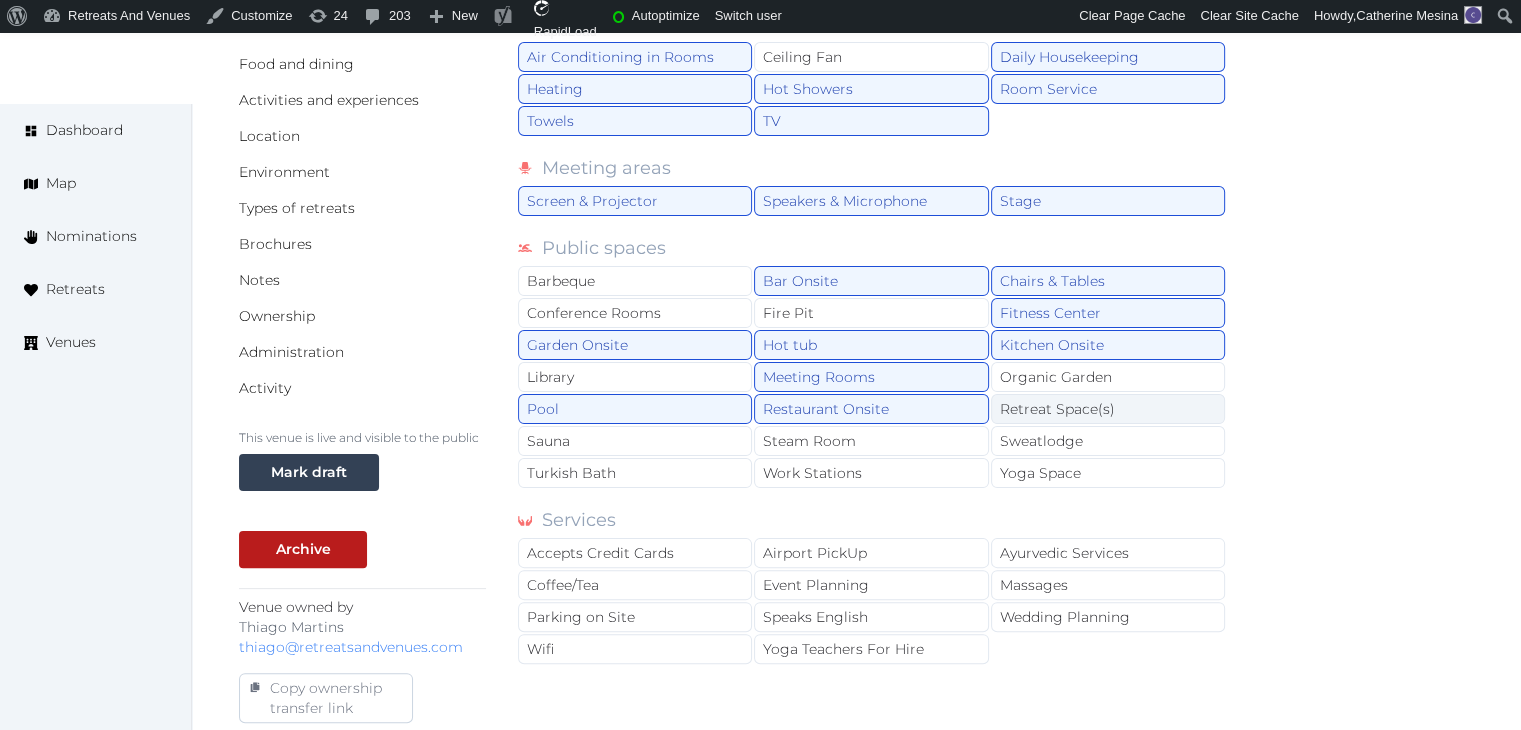 click on "Retreat Space(s)" at bounding box center (1108, 409) 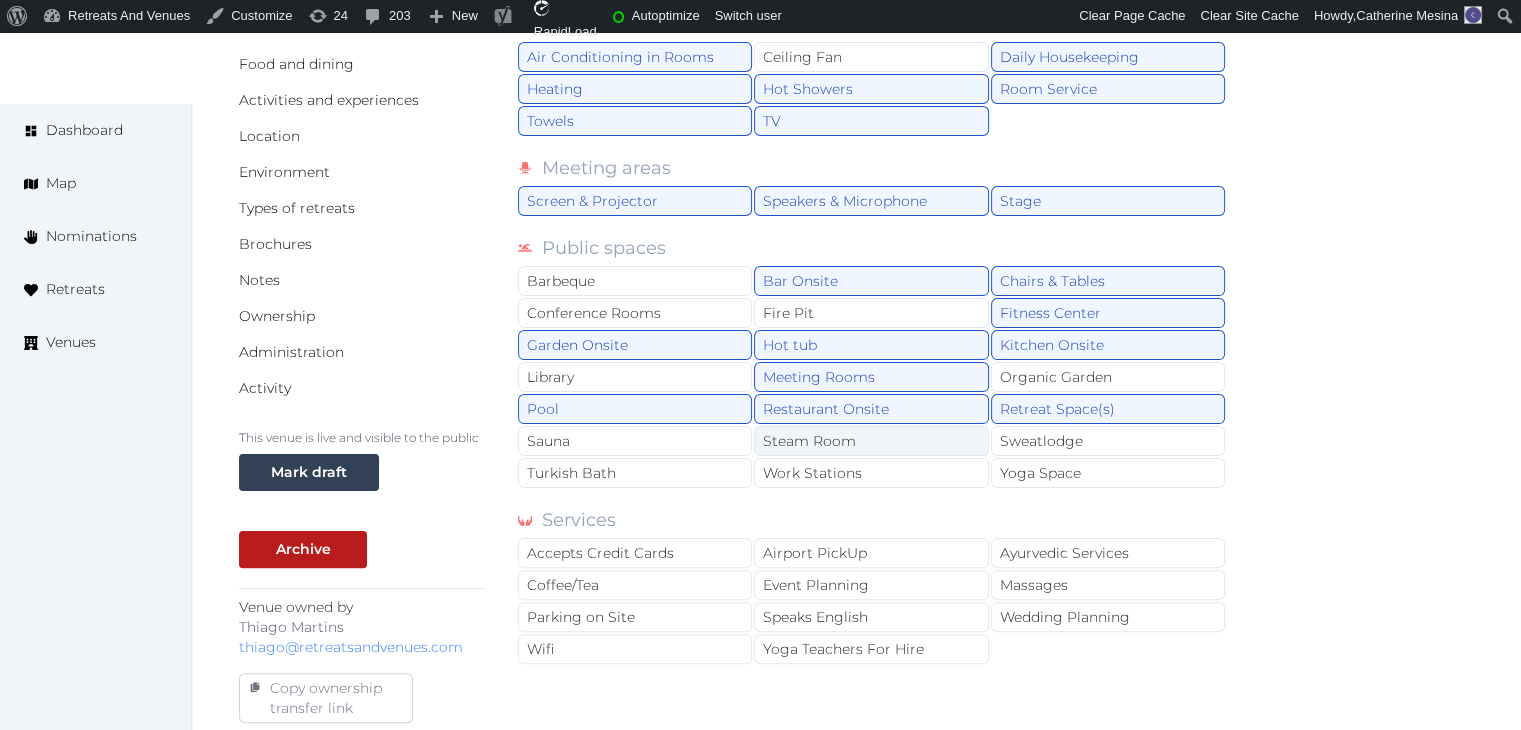drag, startPoint x: 702, startPoint y: 445, endPoint x: 808, endPoint y: 441, distance: 106.07545 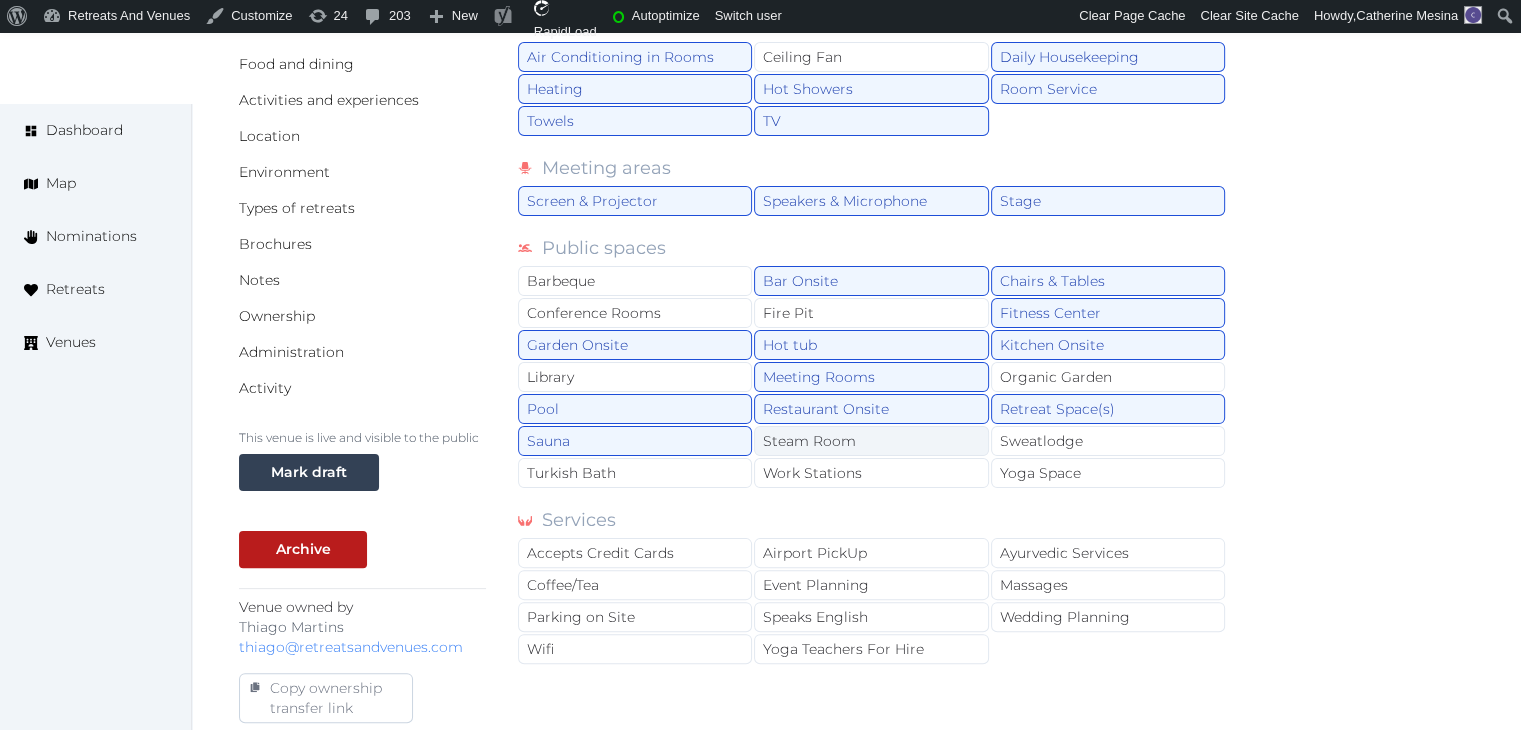 click on "Steam Room" at bounding box center (871, 441) 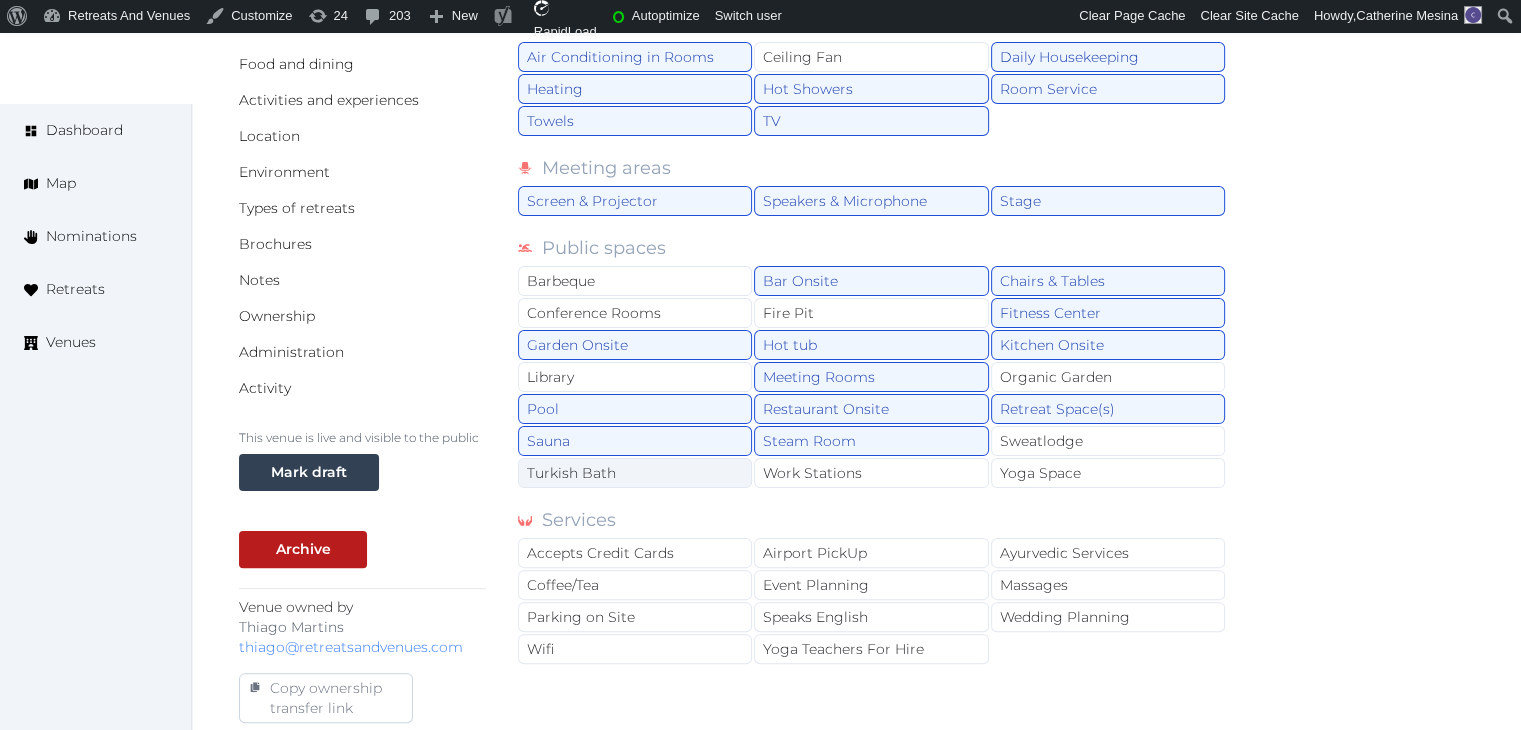 click on "Turkish Bath" at bounding box center (635, 473) 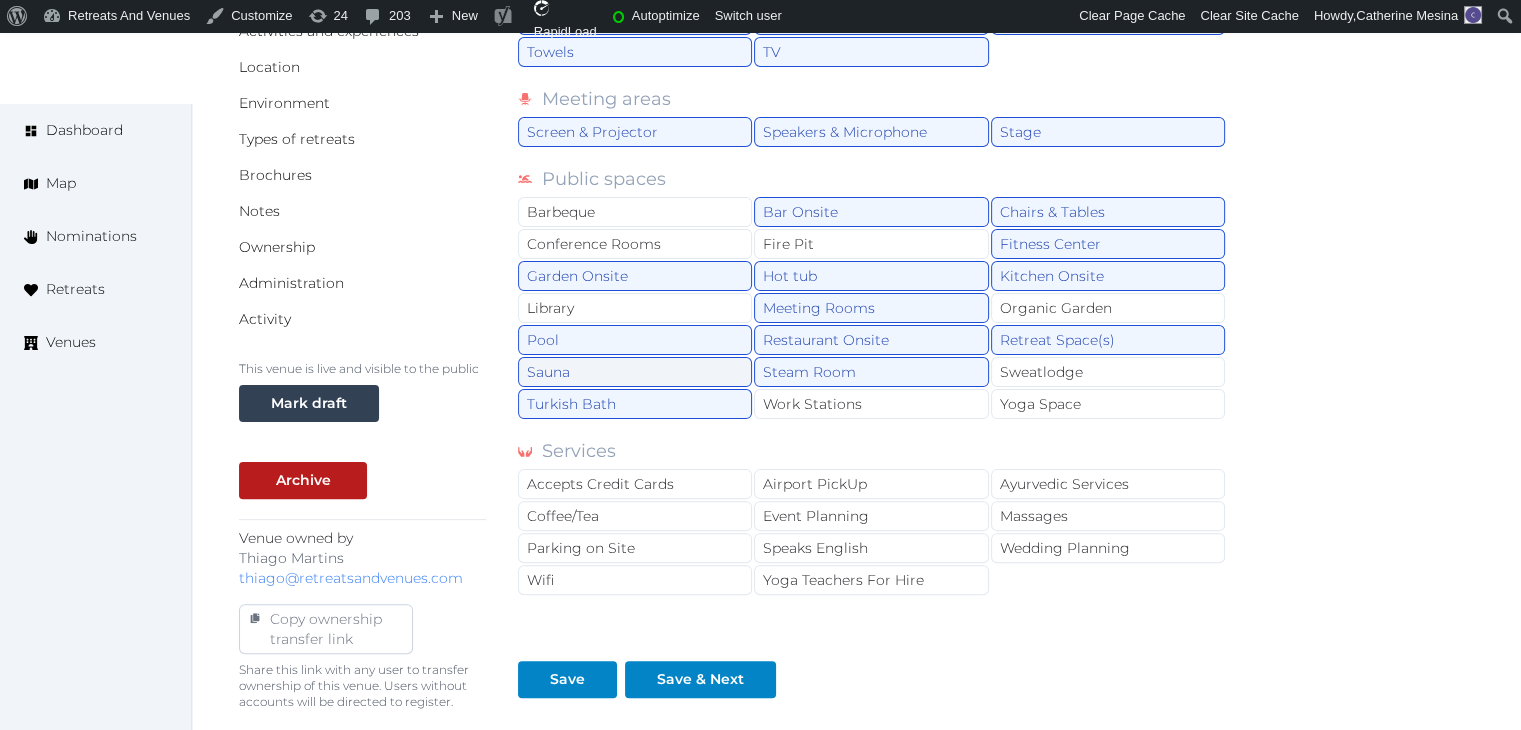 scroll, scrollTop: 600, scrollLeft: 0, axis: vertical 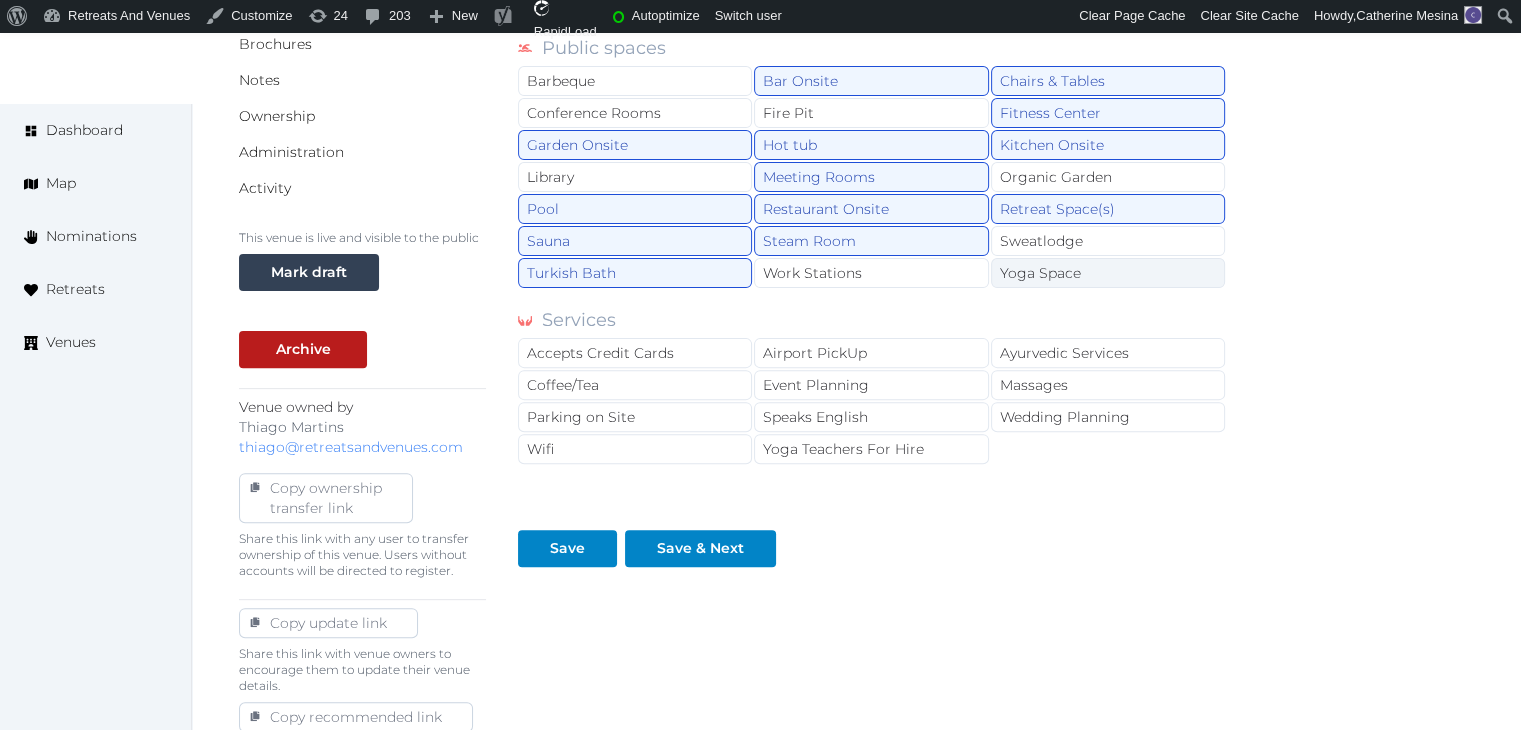 click on "Yoga Space" at bounding box center [1108, 273] 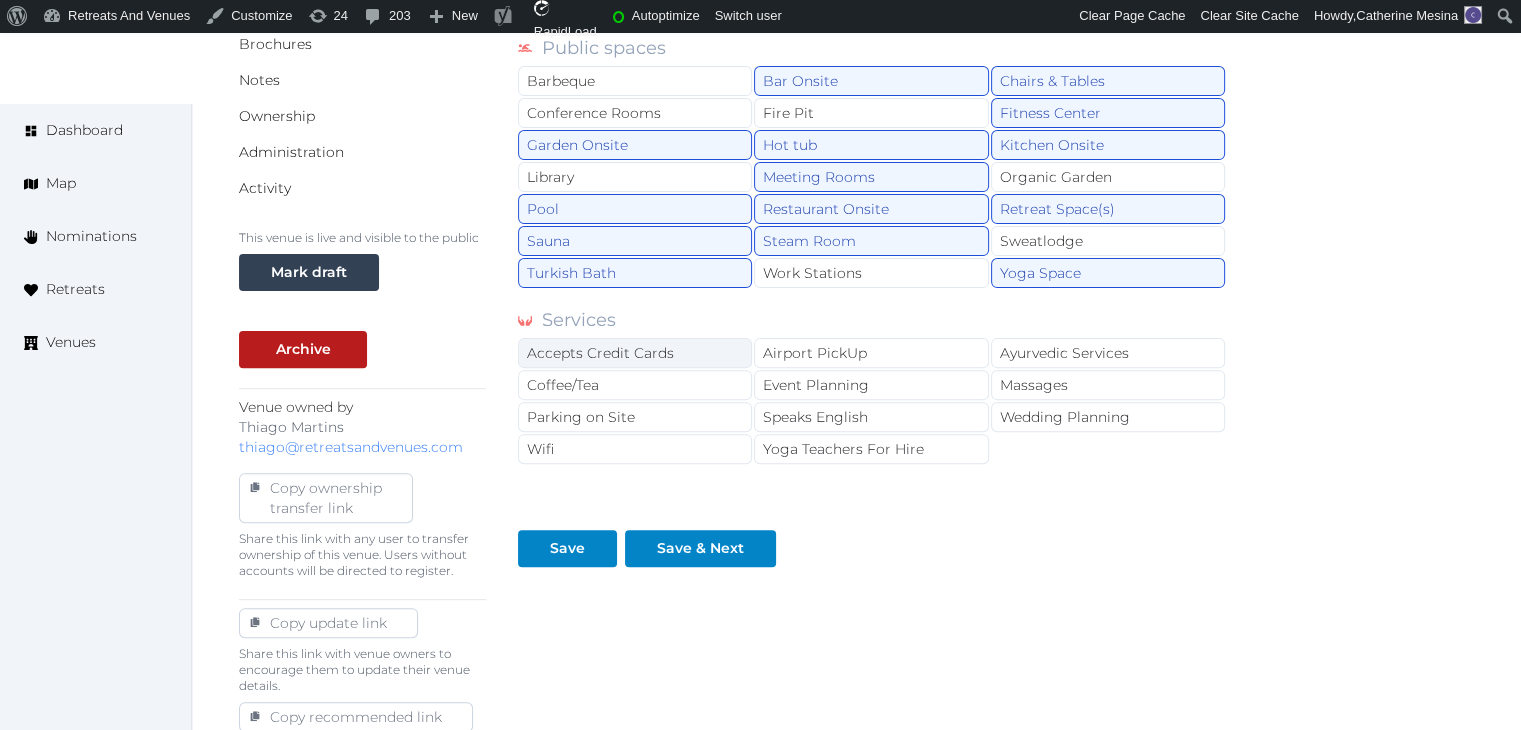click on "Accepts Credit Cards" at bounding box center [635, 353] 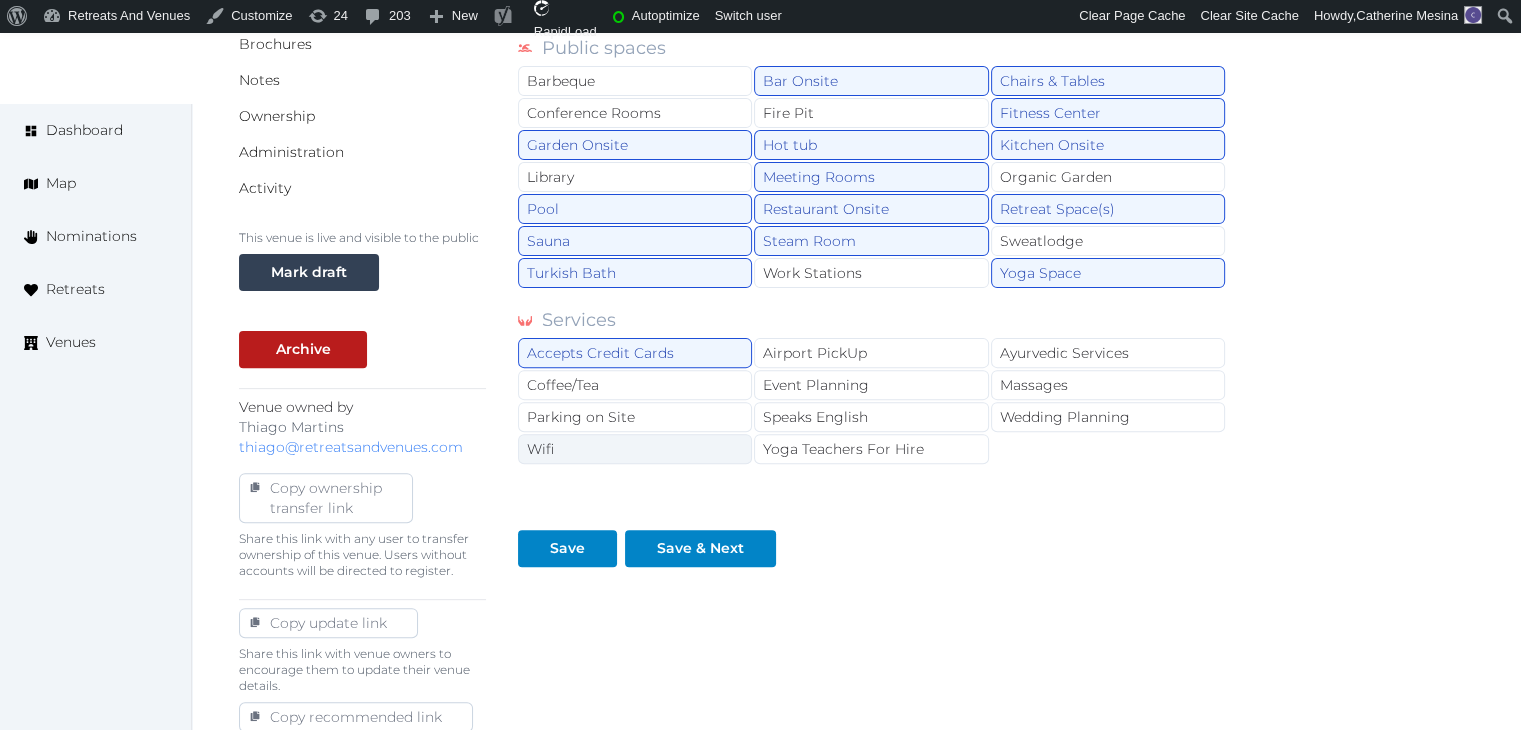click on "Wifi" at bounding box center [635, 449] 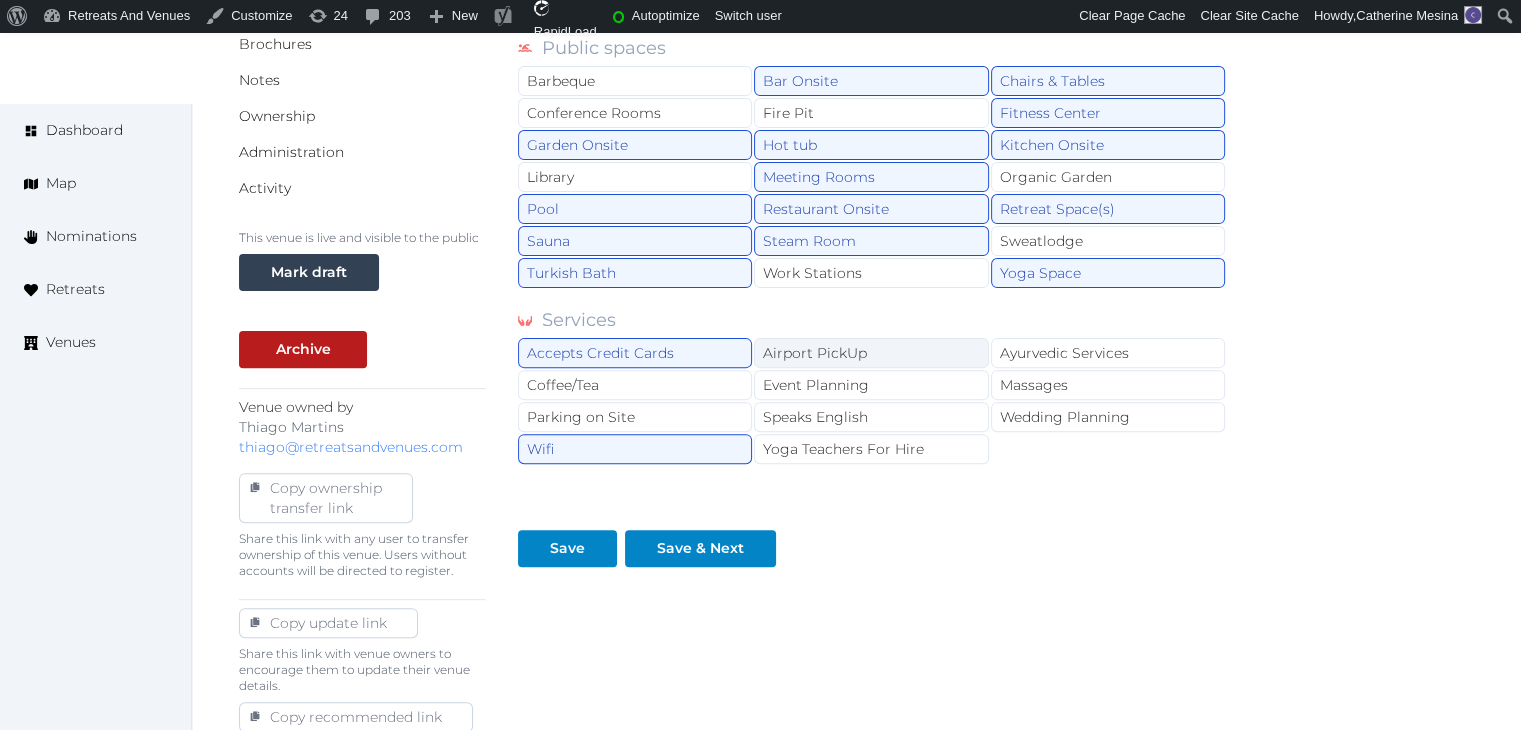 click on "Airport PickUp" at bounding box center (871, 353) 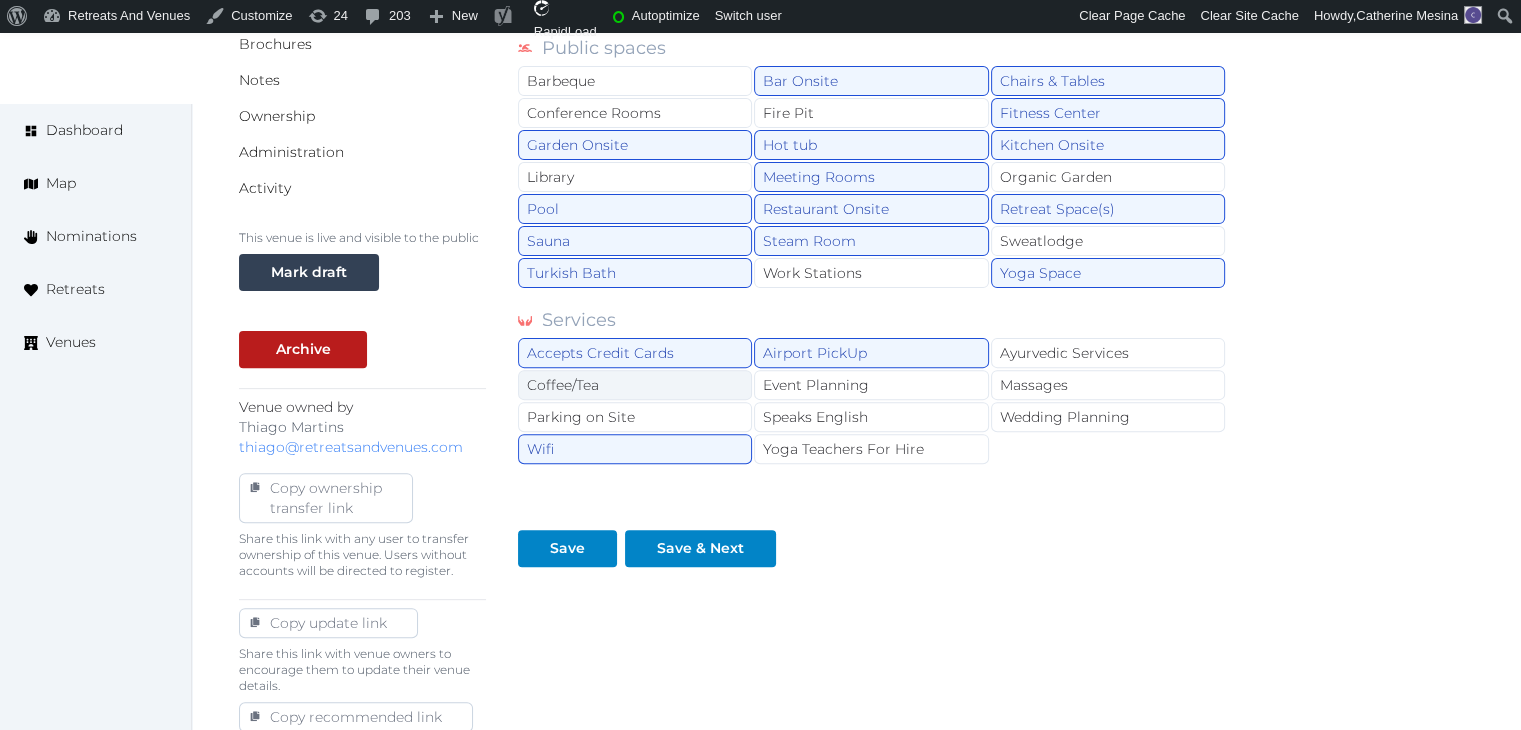 click on "Coffee/Tea" at bounding box center [635, 385] 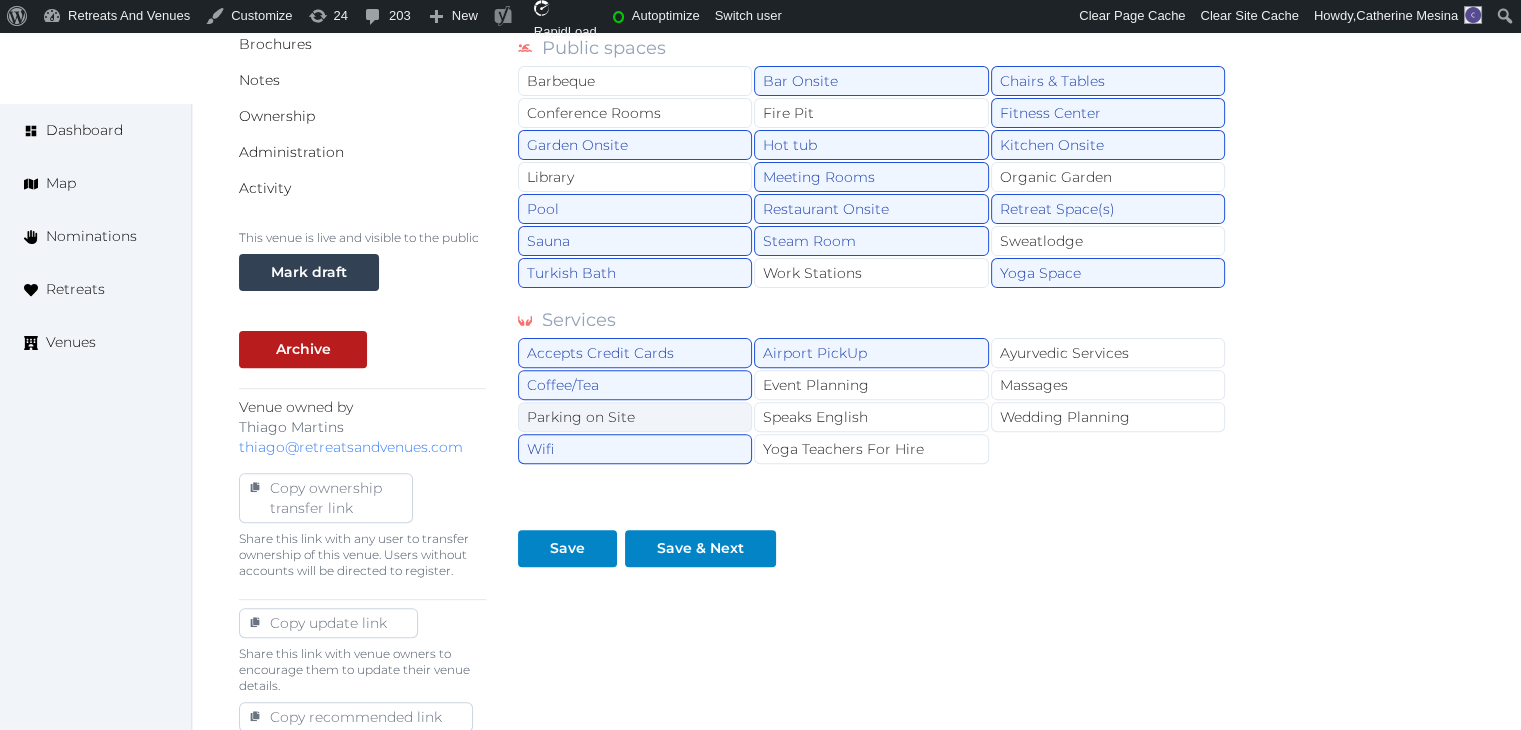 click on "Parking on Site" at bounding box center (635, 417) 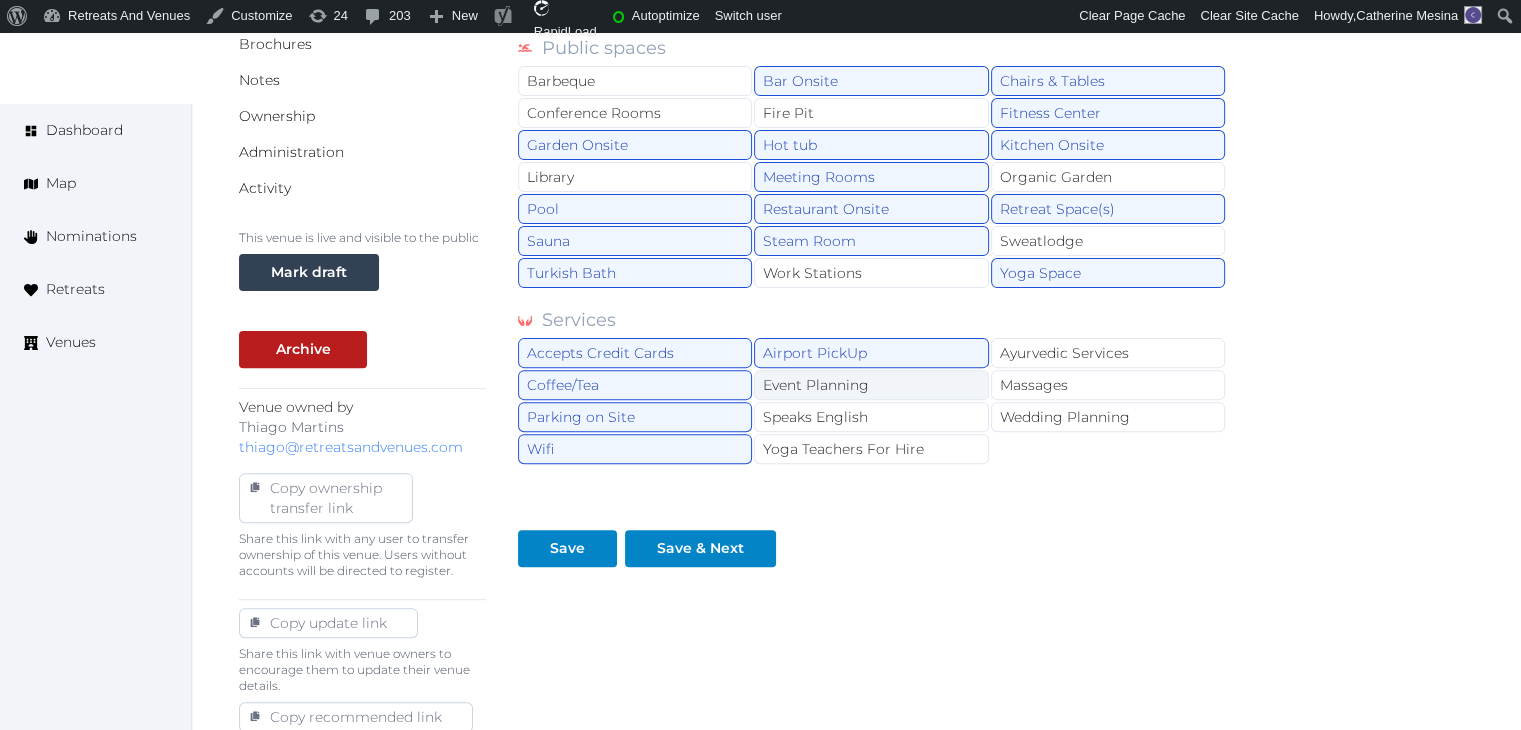click on "Event Planning" at bounding box center [871, 385] 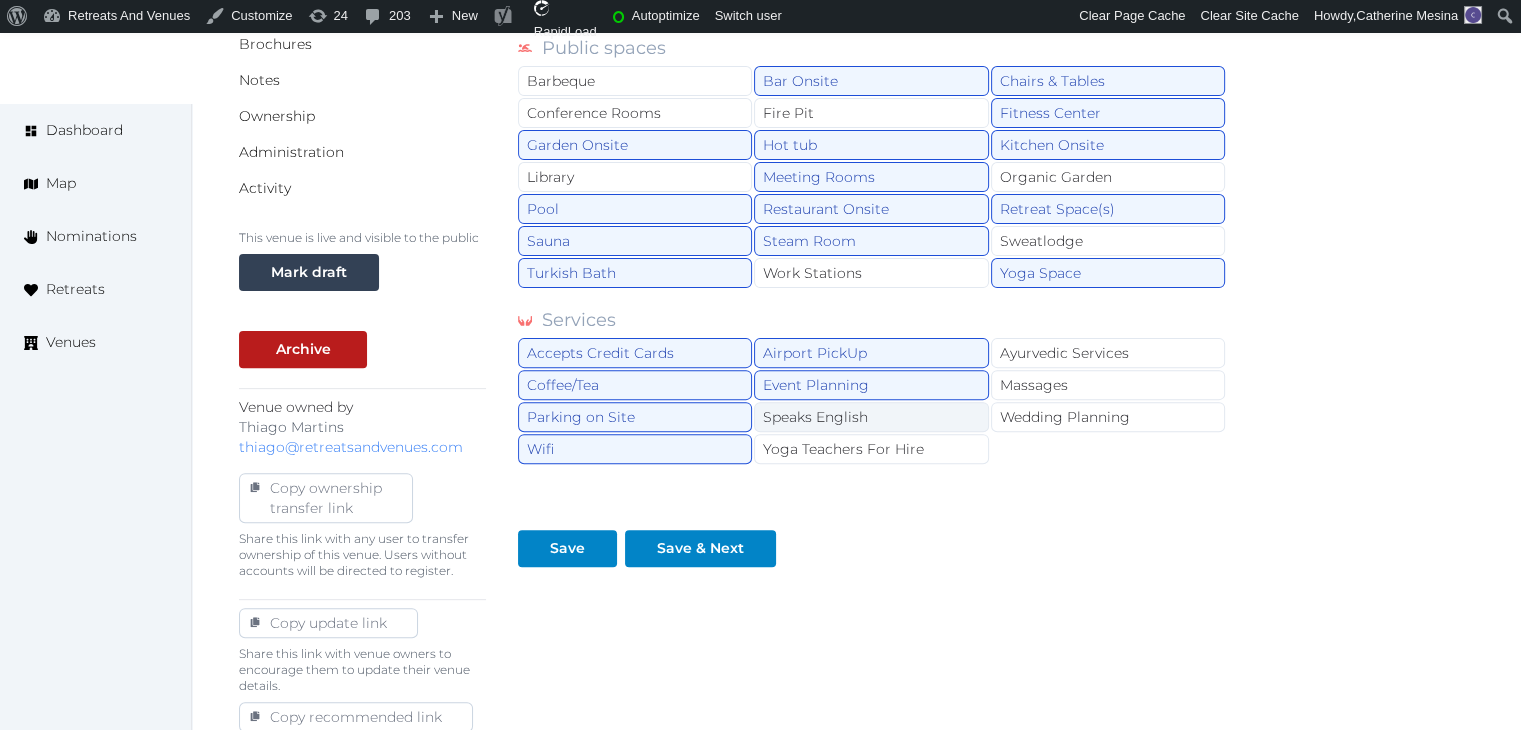 click on "Speaks English" at bounding box center (871, 417) 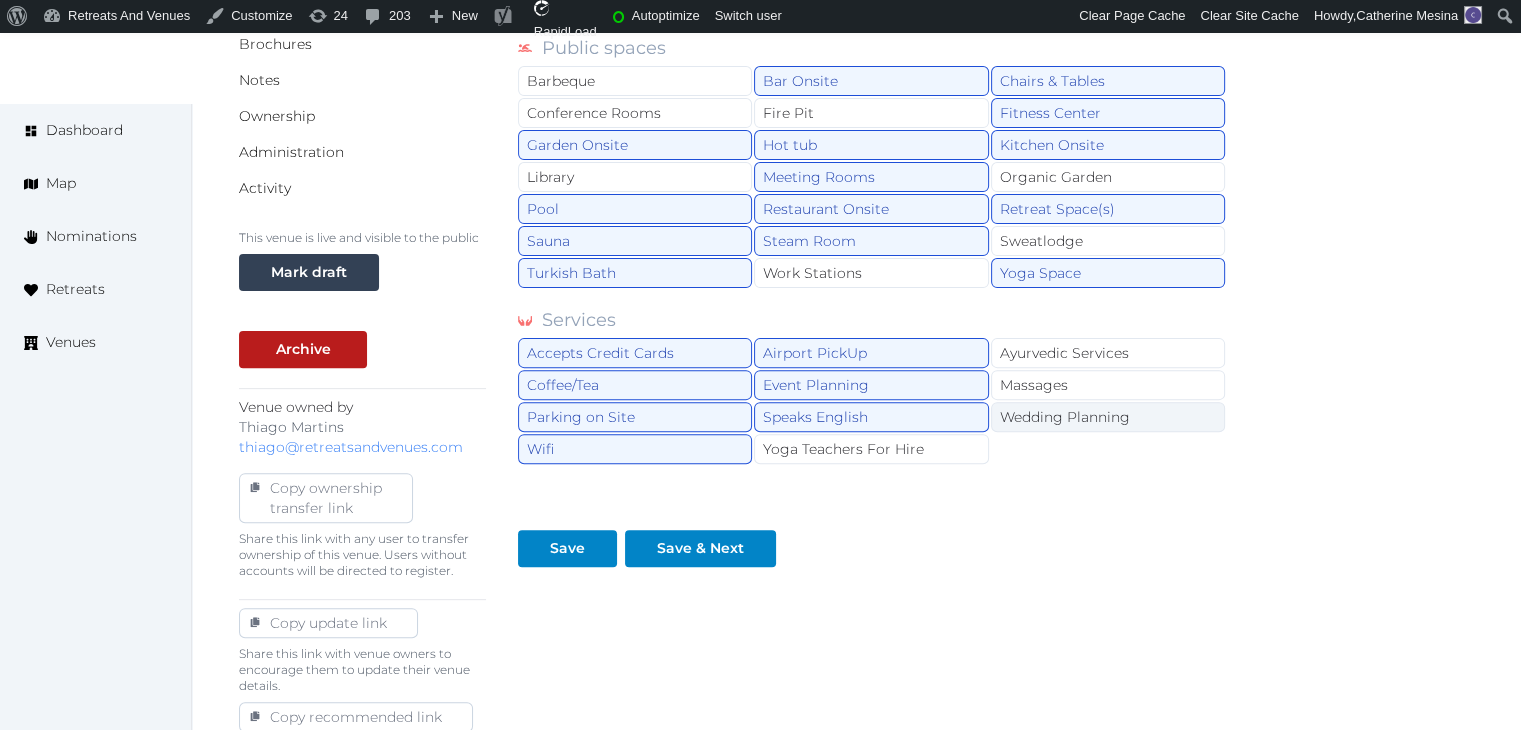 click on "Wedding Planning" at bounding box center (1108, 417) 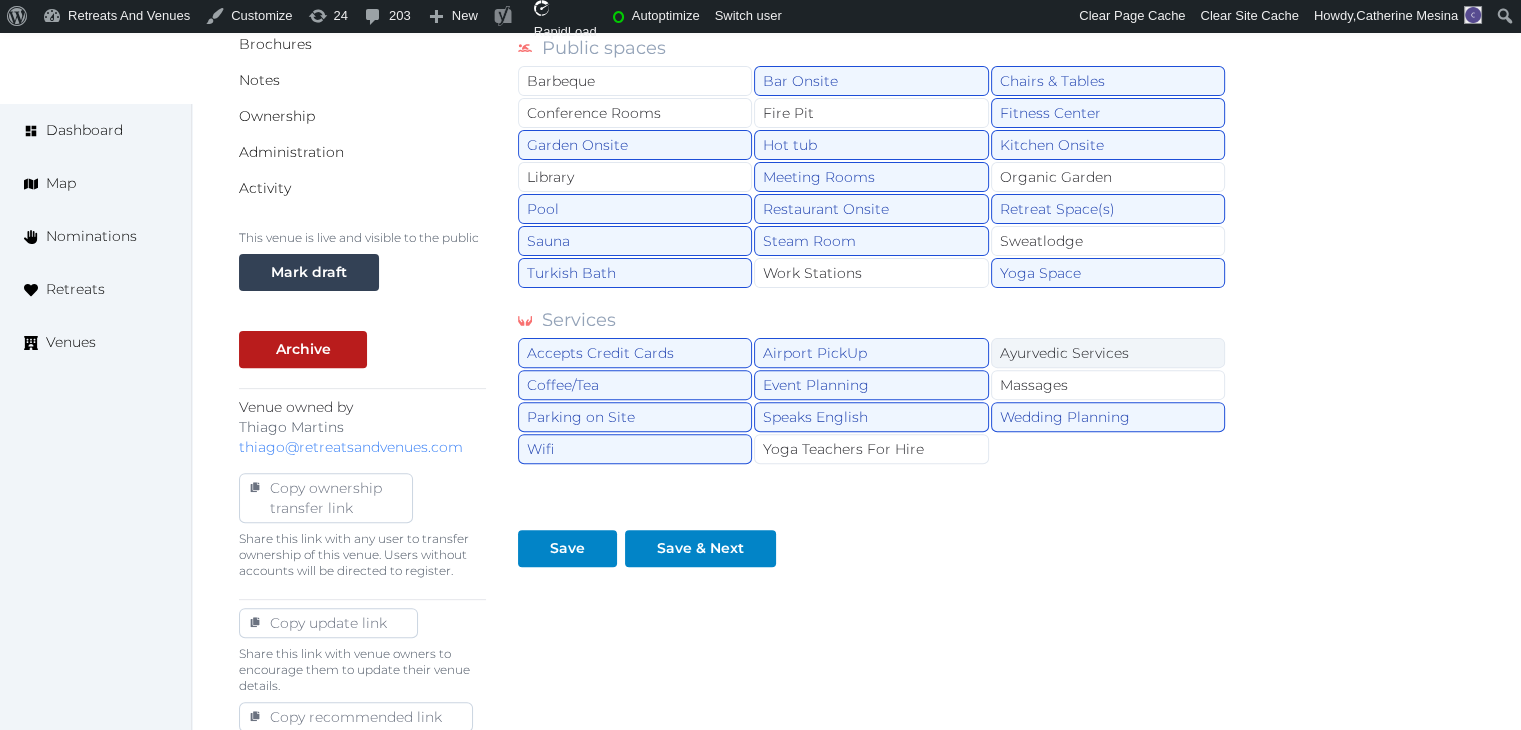drag, startPoint x: 1067, startPoint y: 382, endPoint x: 1082, endPoint y: 345, distance: 39.92493 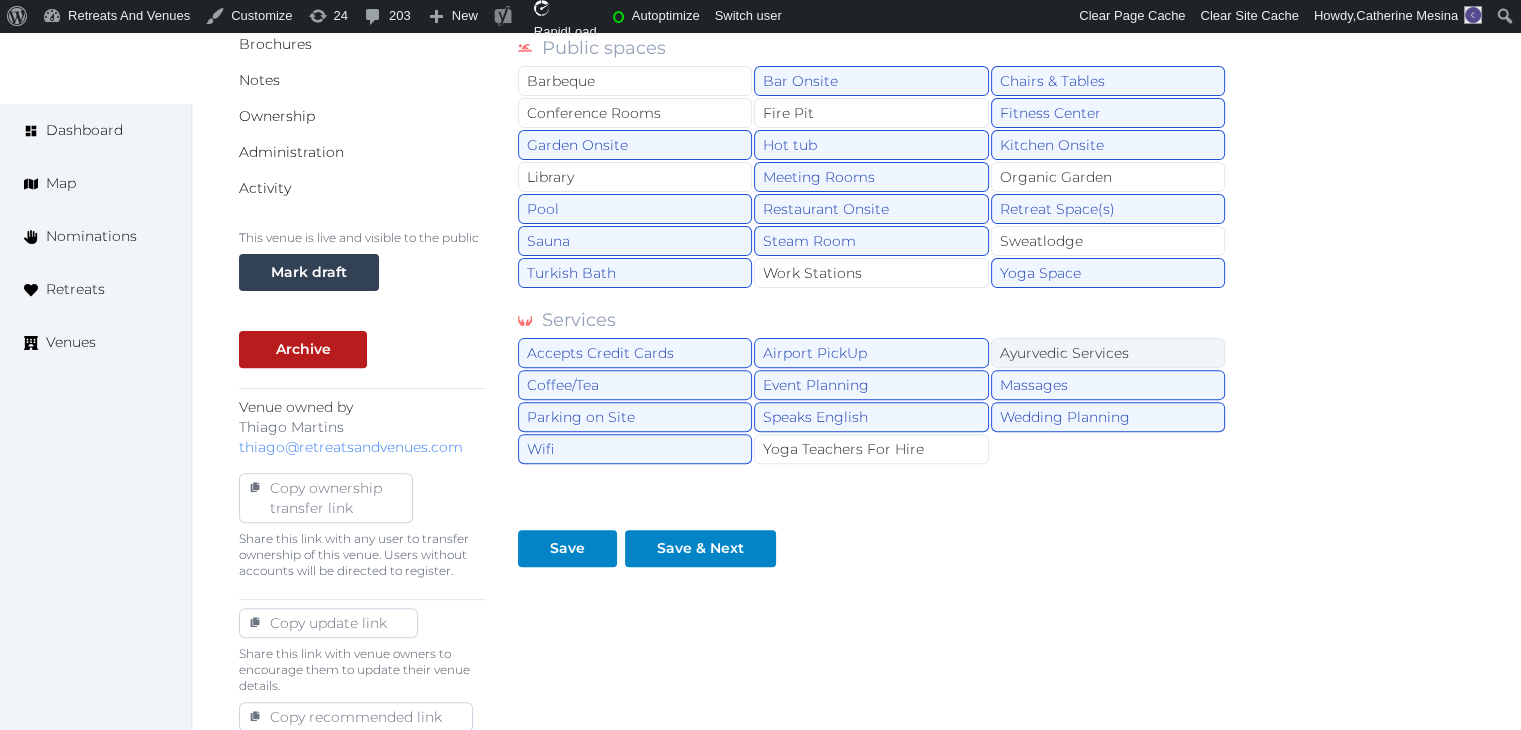 click on "Ayurvedic Services" at bounding box center [1108, 353] 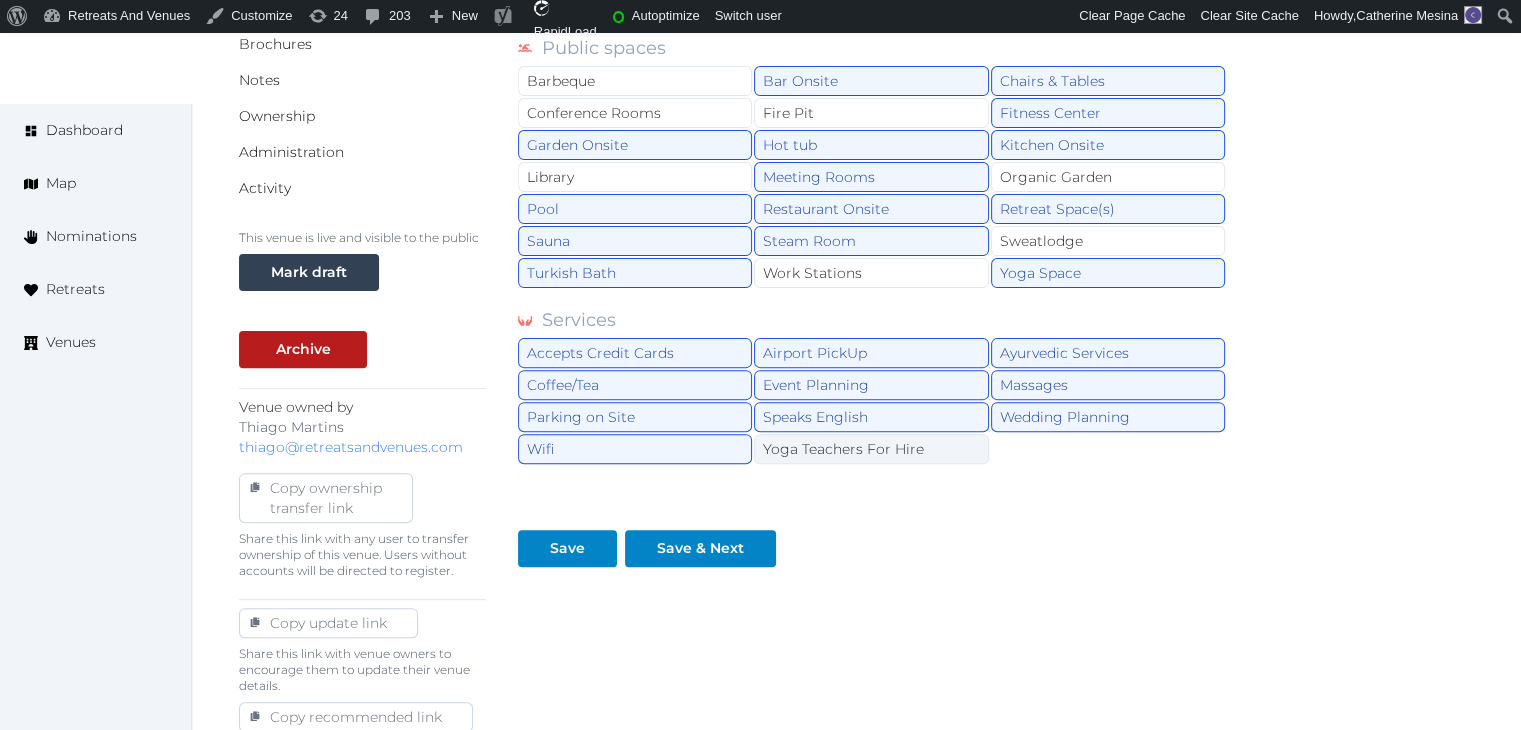 click on "Yoga Teachers For Hire" at bounding box center (871, 449) 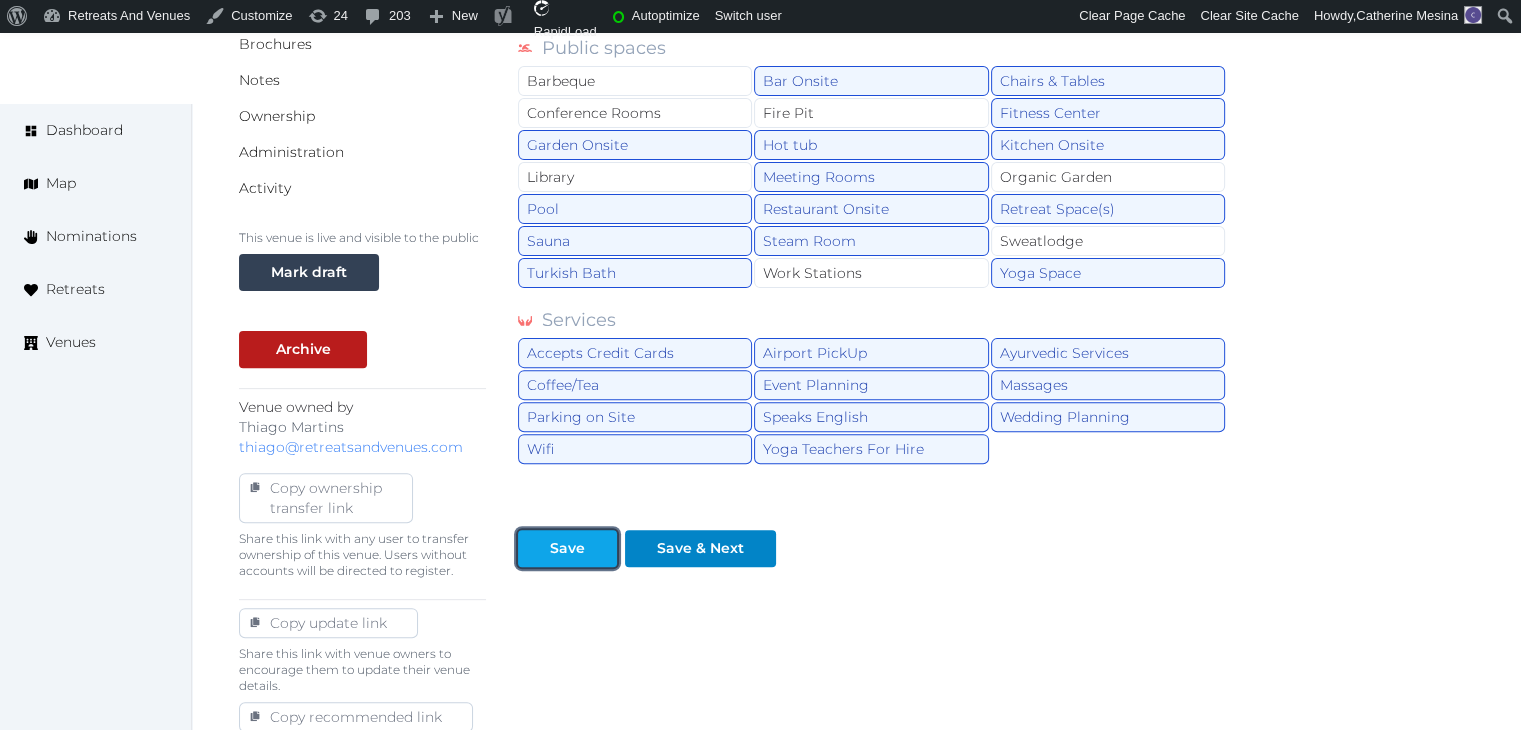 click on "Save" at bounding box center (567, 548) 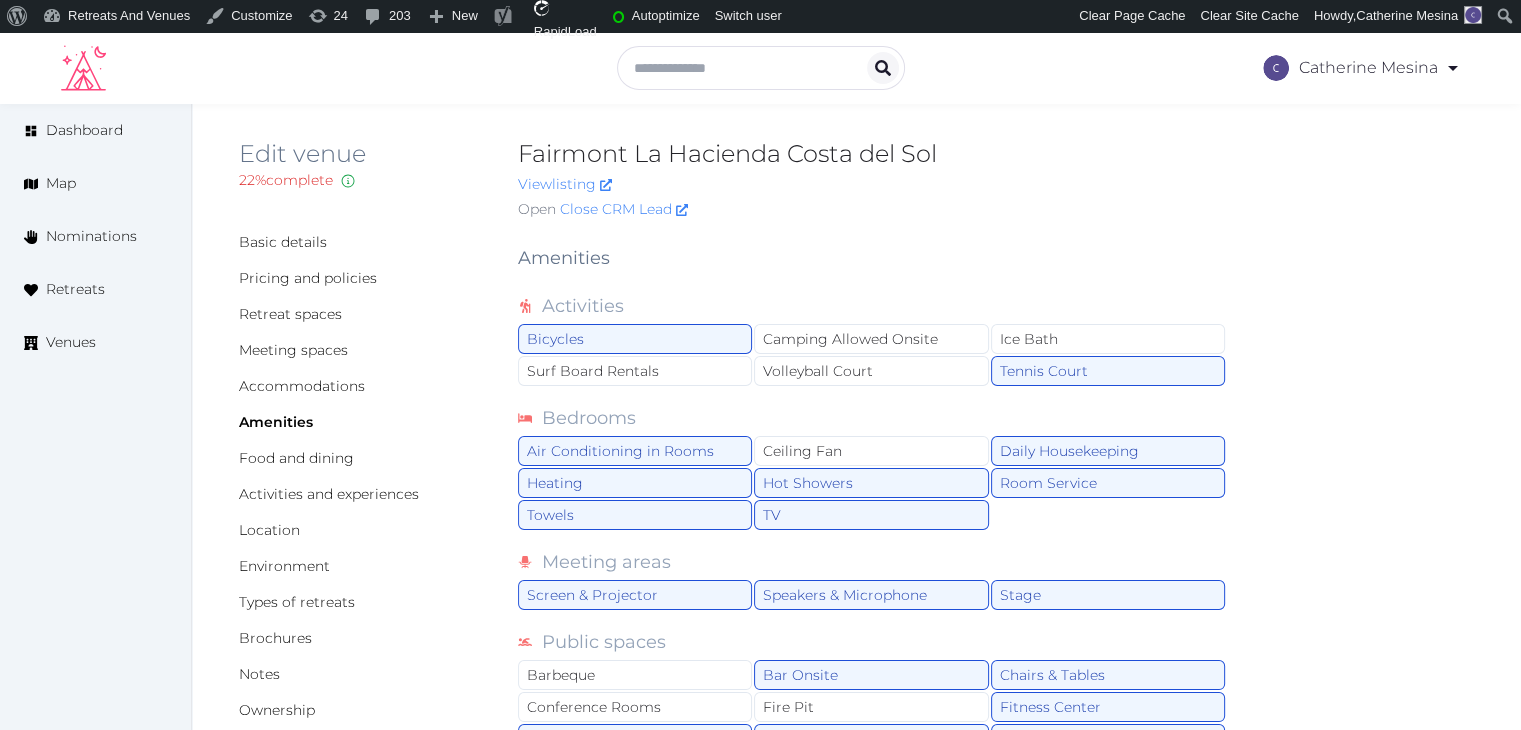 scroll, scrollTop: 100, scrollLeft: 0, axis: vertical 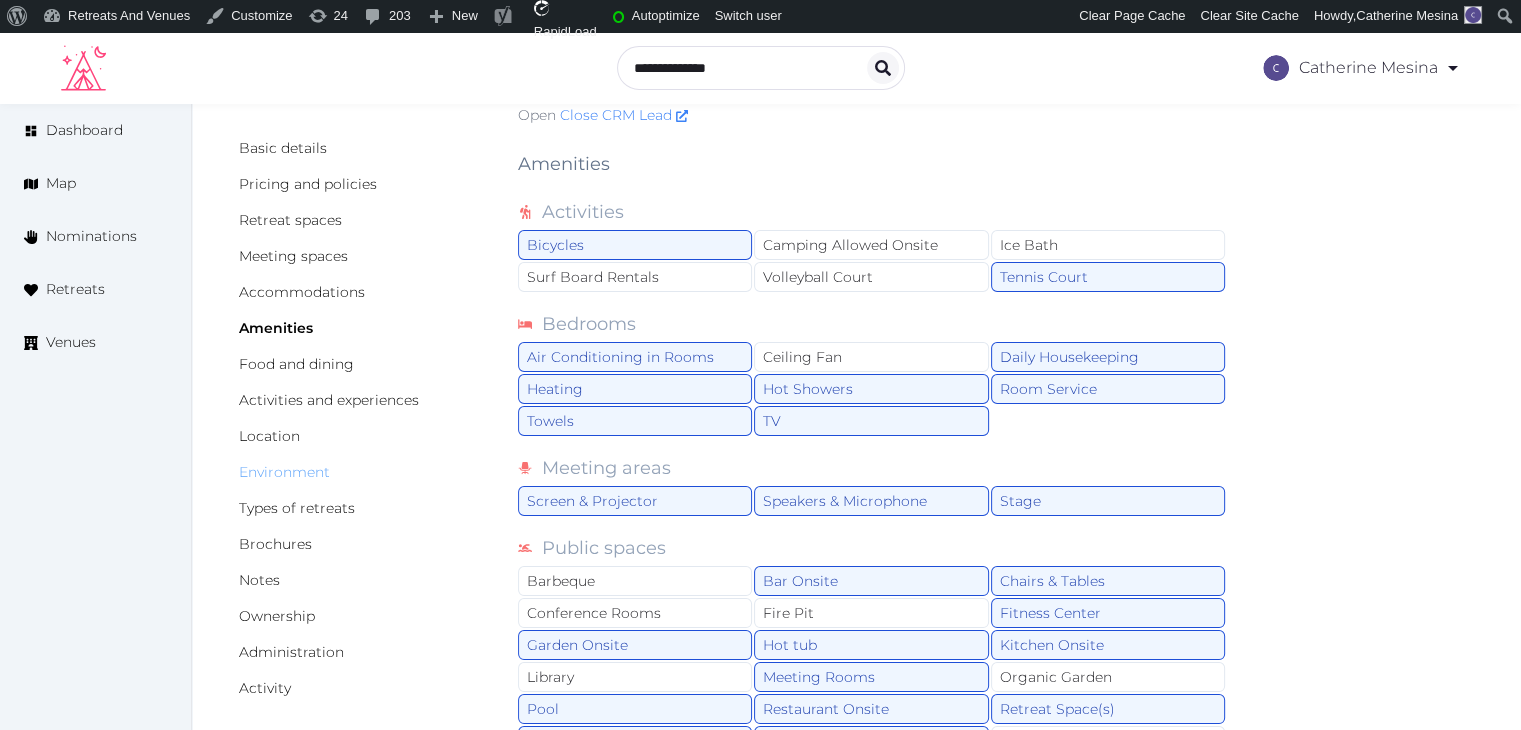 click on "Environment" at bounding box center [284, 472] 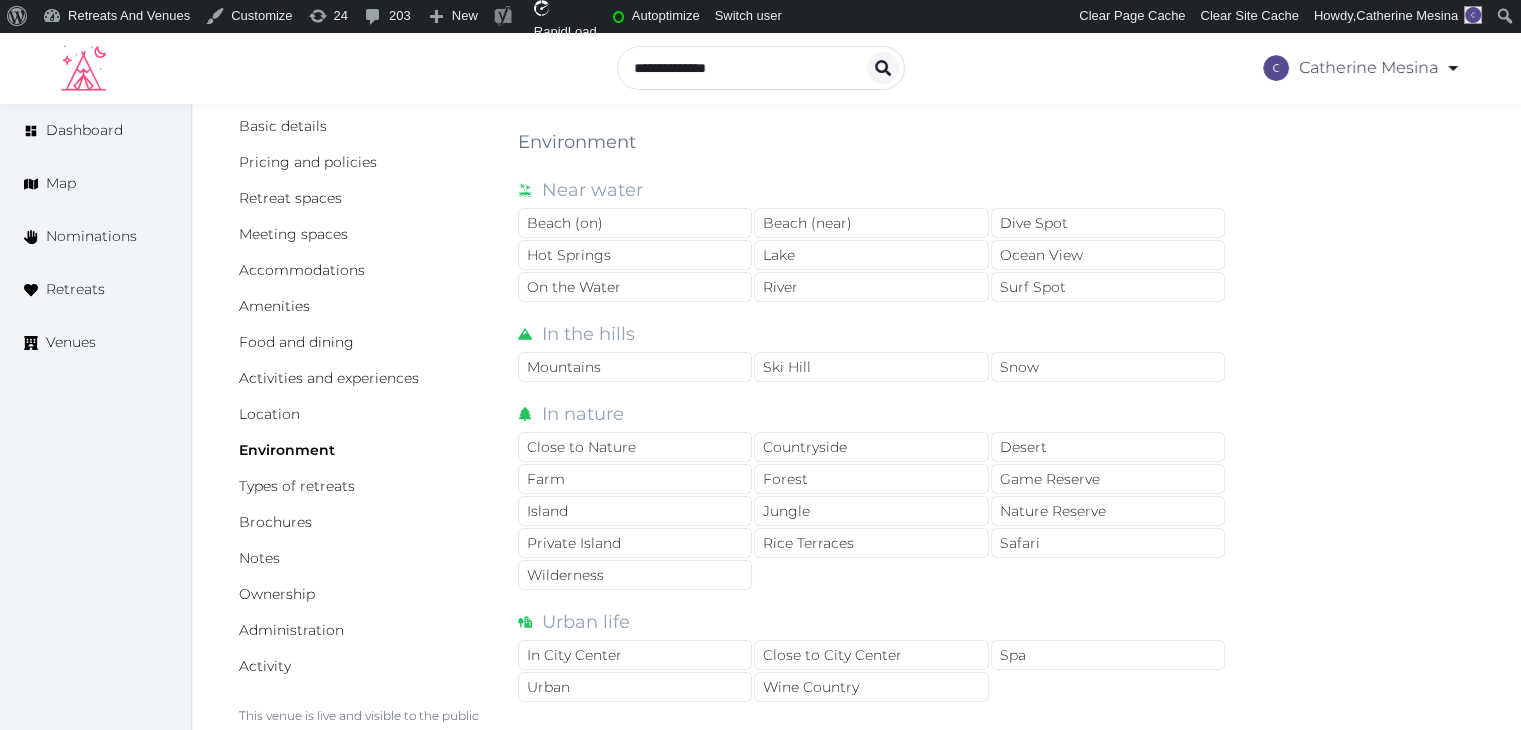 scroll, scrollTop: 100, scrollLeft: 0, axis: vertical 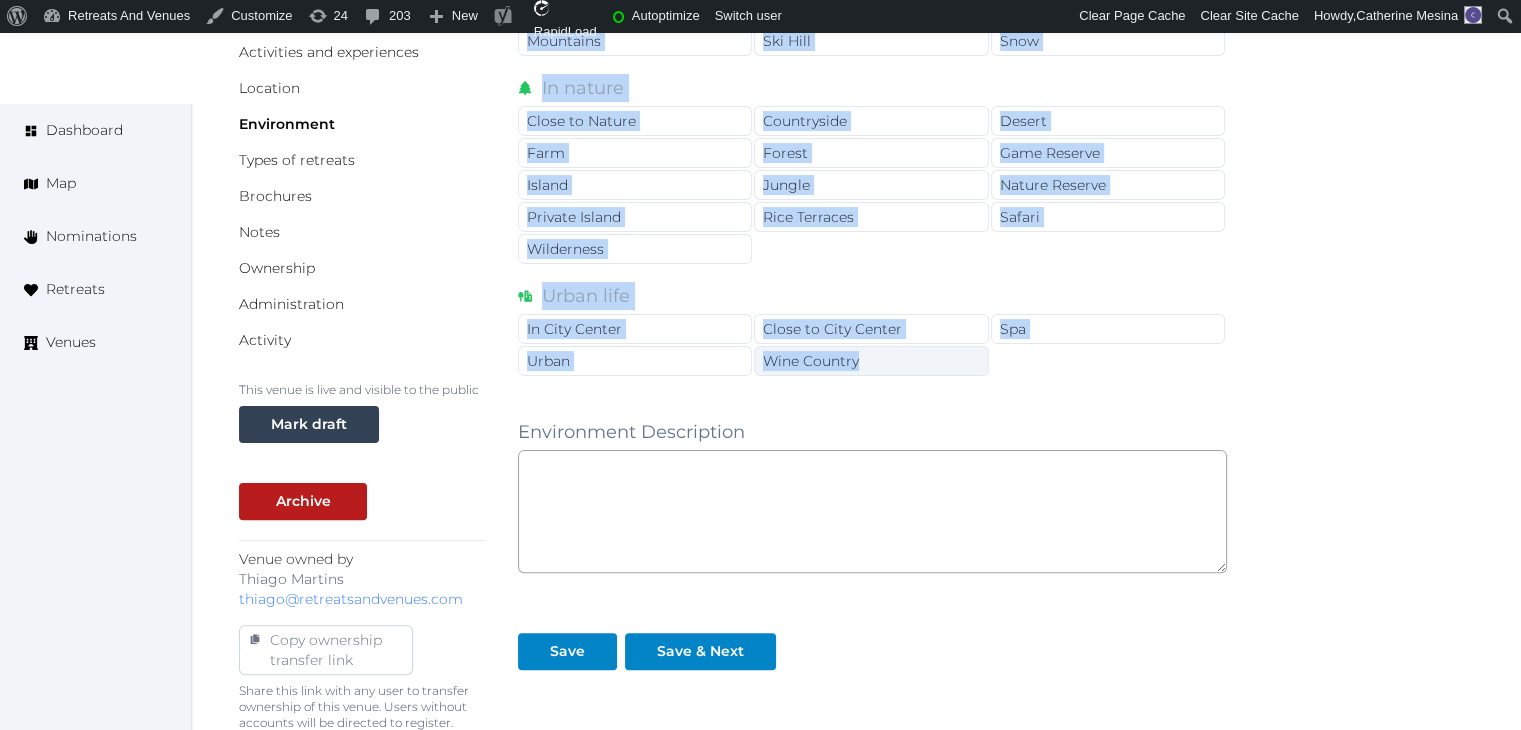 drag, startPoint x: 516, startPoint y: 168, endPoint x: 893, endPoint y: 363, distance: 424.44553 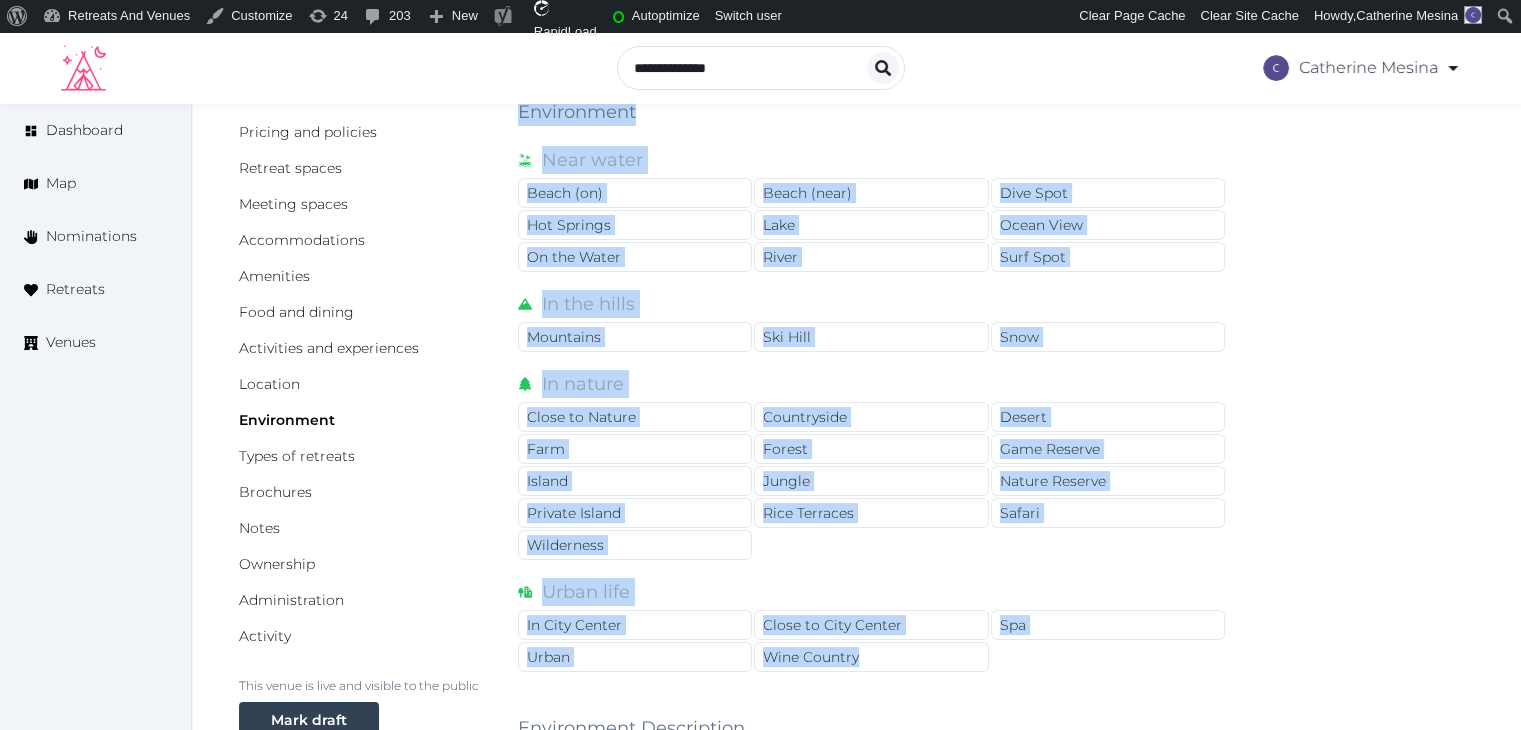 scroll, scrollTop: 48, scrollLeft: 0, axis: vertical 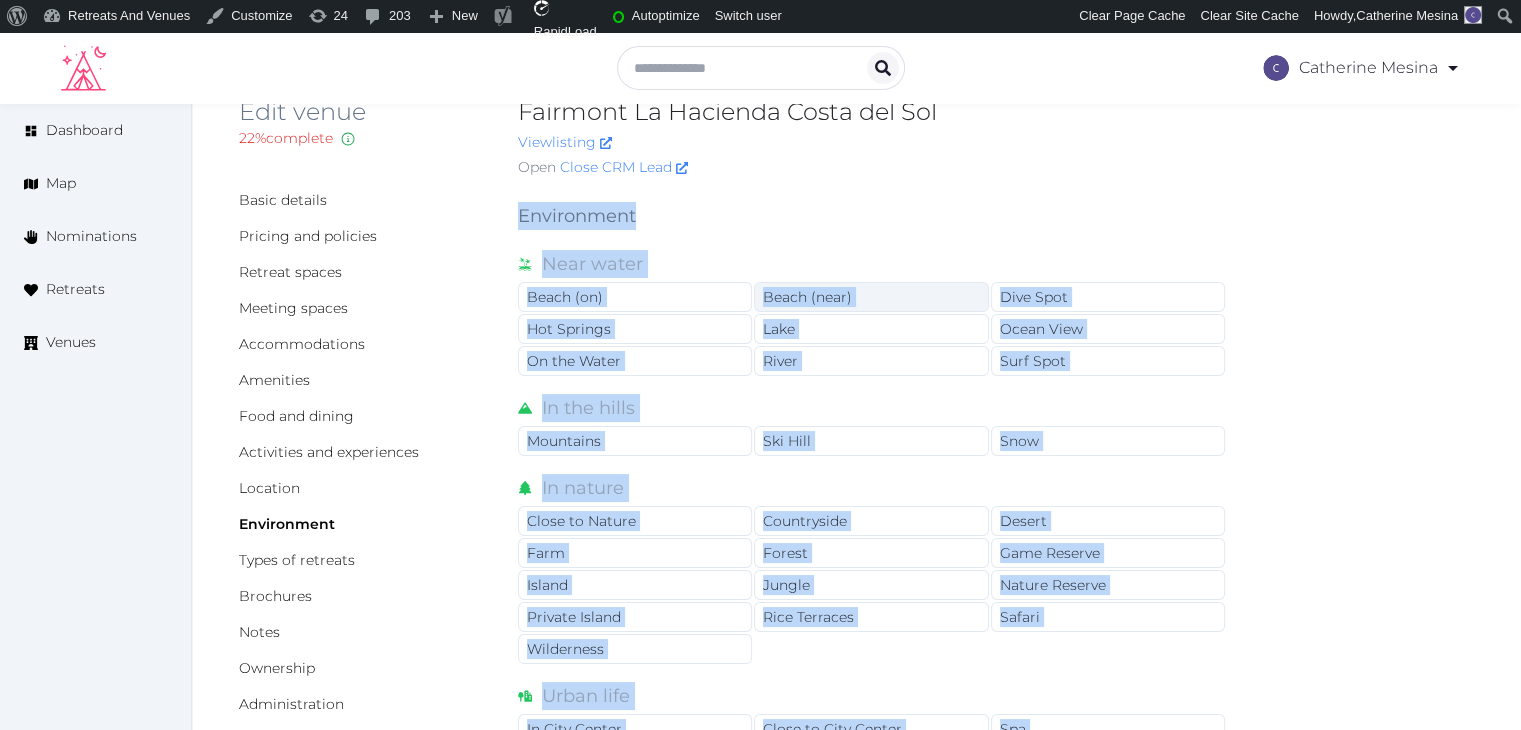 click on "Beach (near)" at bounding box center [871, 297] 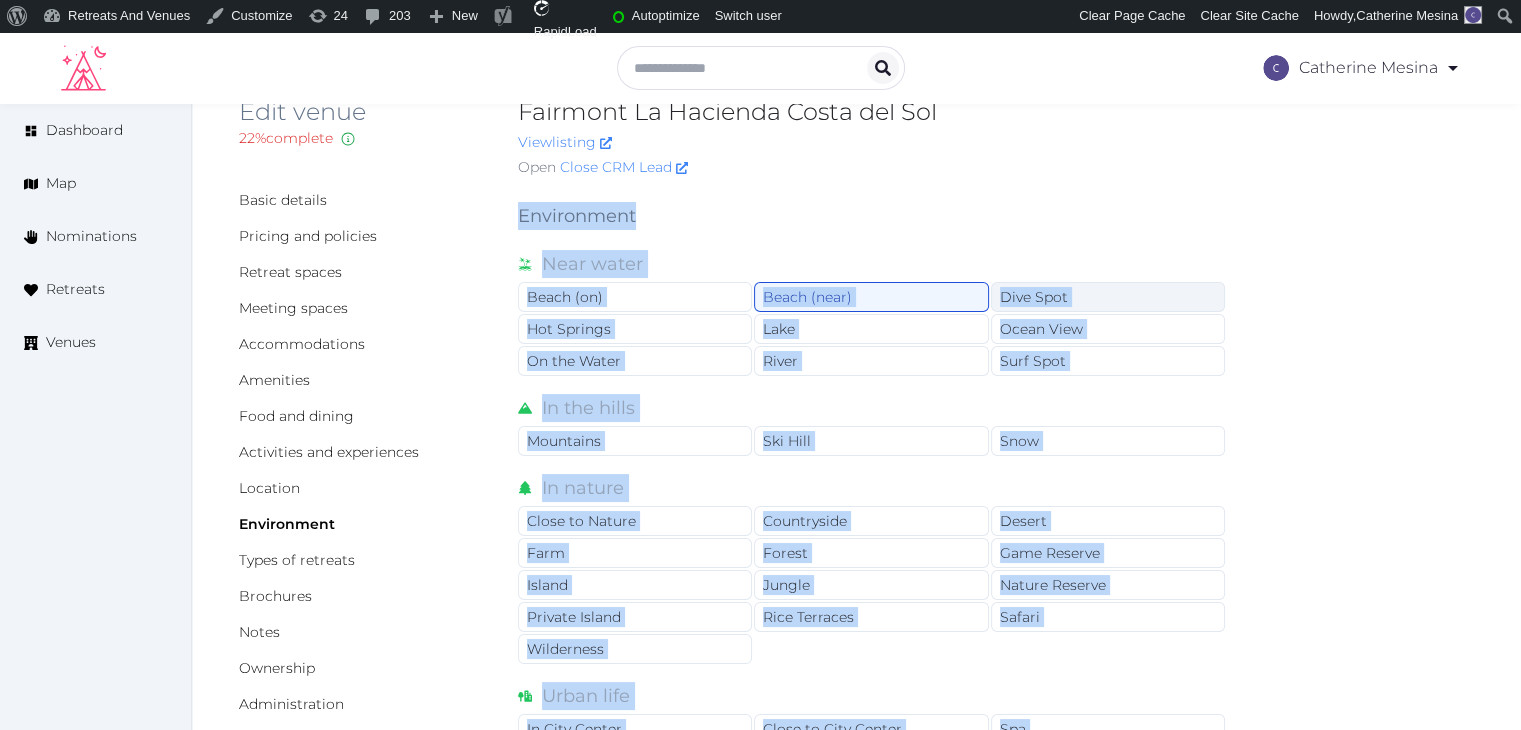 click on "Dive Spot" at bounding box center [1108, 297] 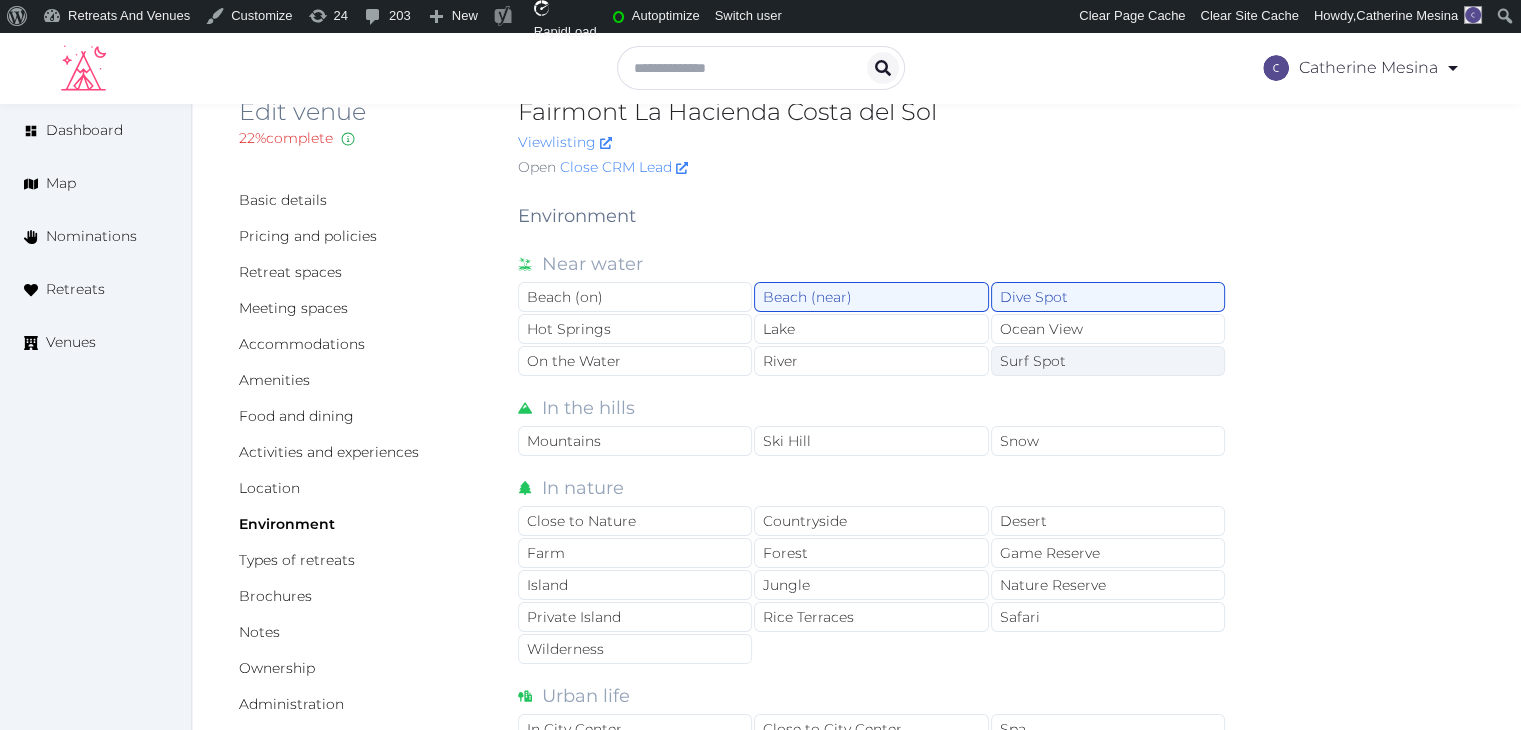 click on "Surf Spot" at bounding box center [1108, 361] 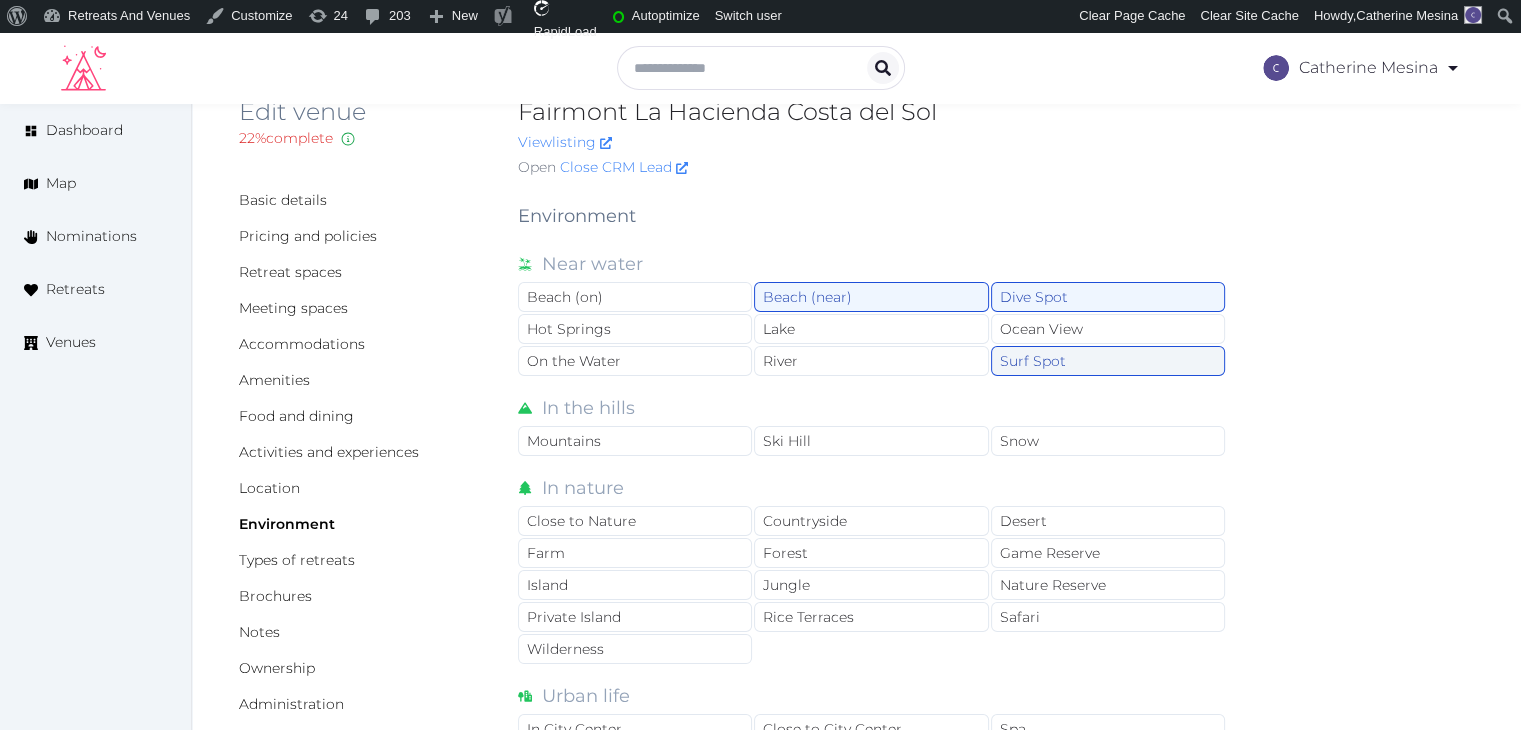 click on "Surf Spot" at bounding box center (1108, 361) 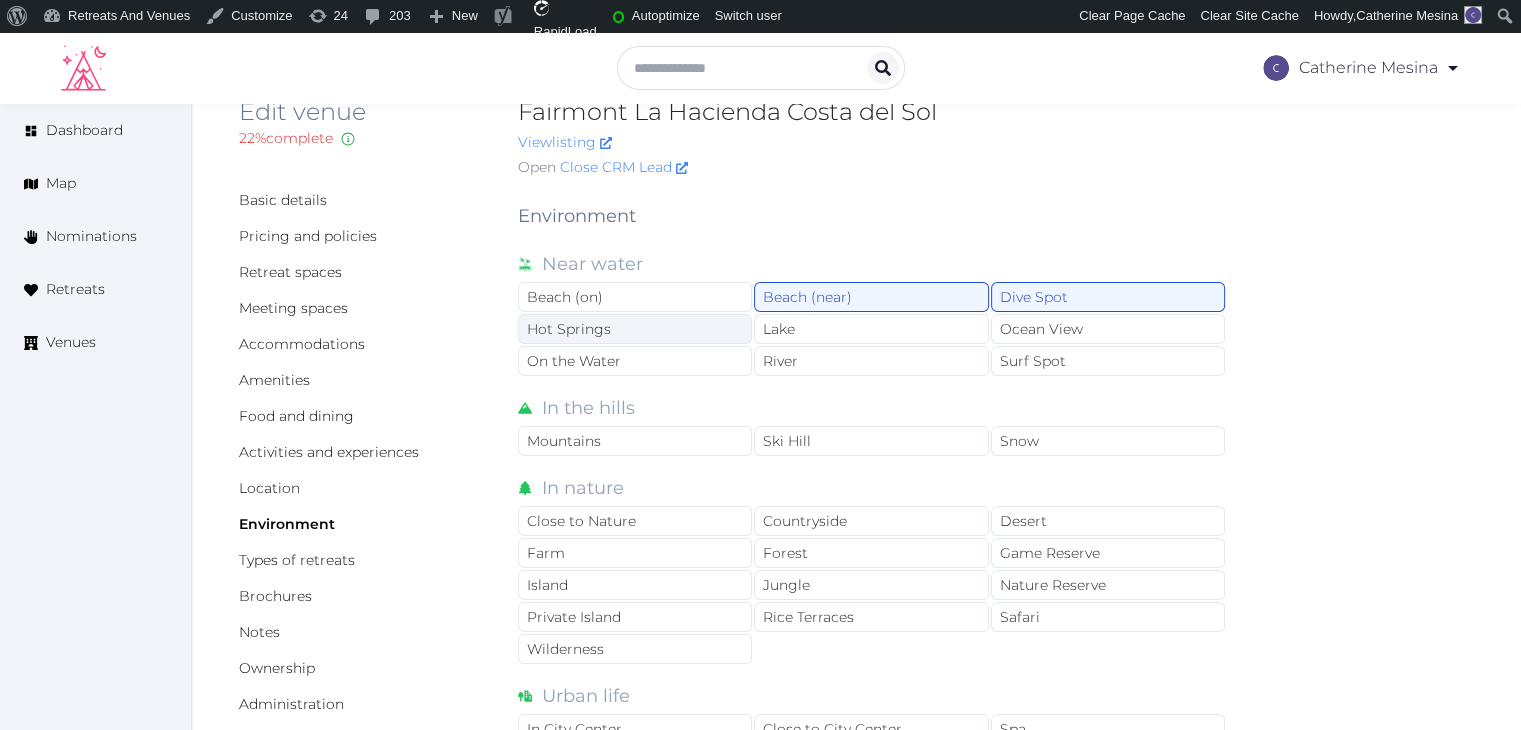 click on "Hot Springs" at bounding box center (635, 329) 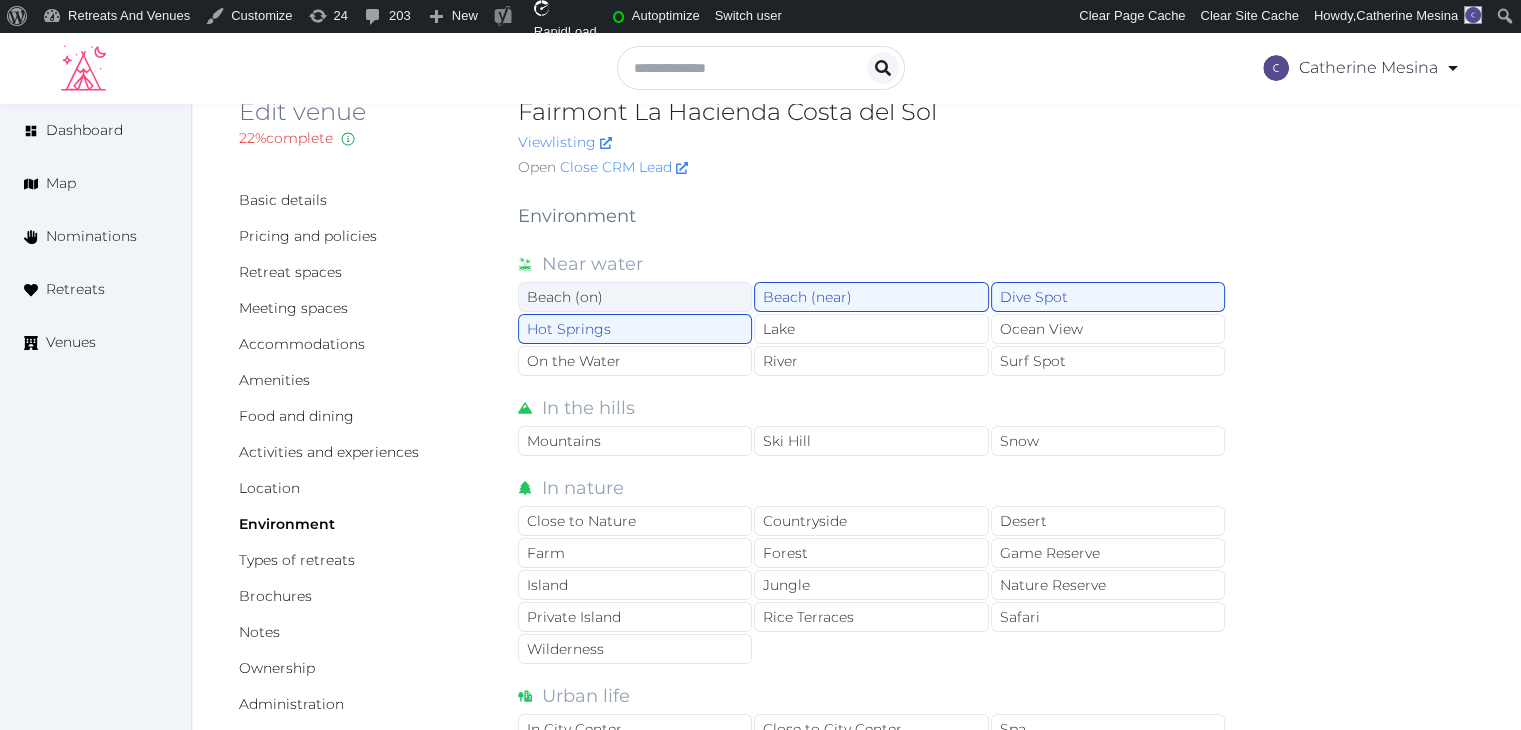 drag, startPoint x: 714, startPoint y: 303, endPoint x: 715, endPoint y: 317, distance: 14.035668 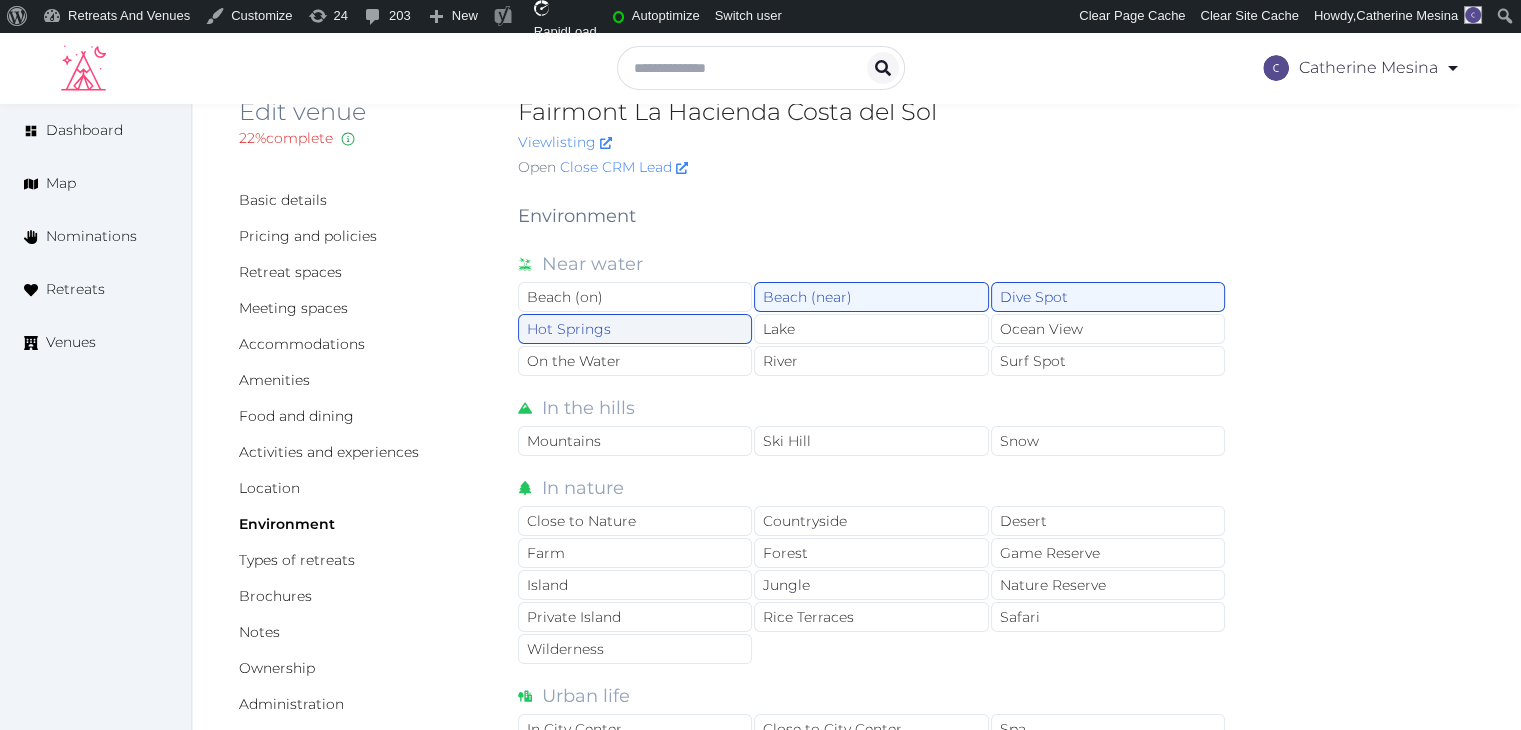 click on "Beach (on)" at bounding box center [635, 297] 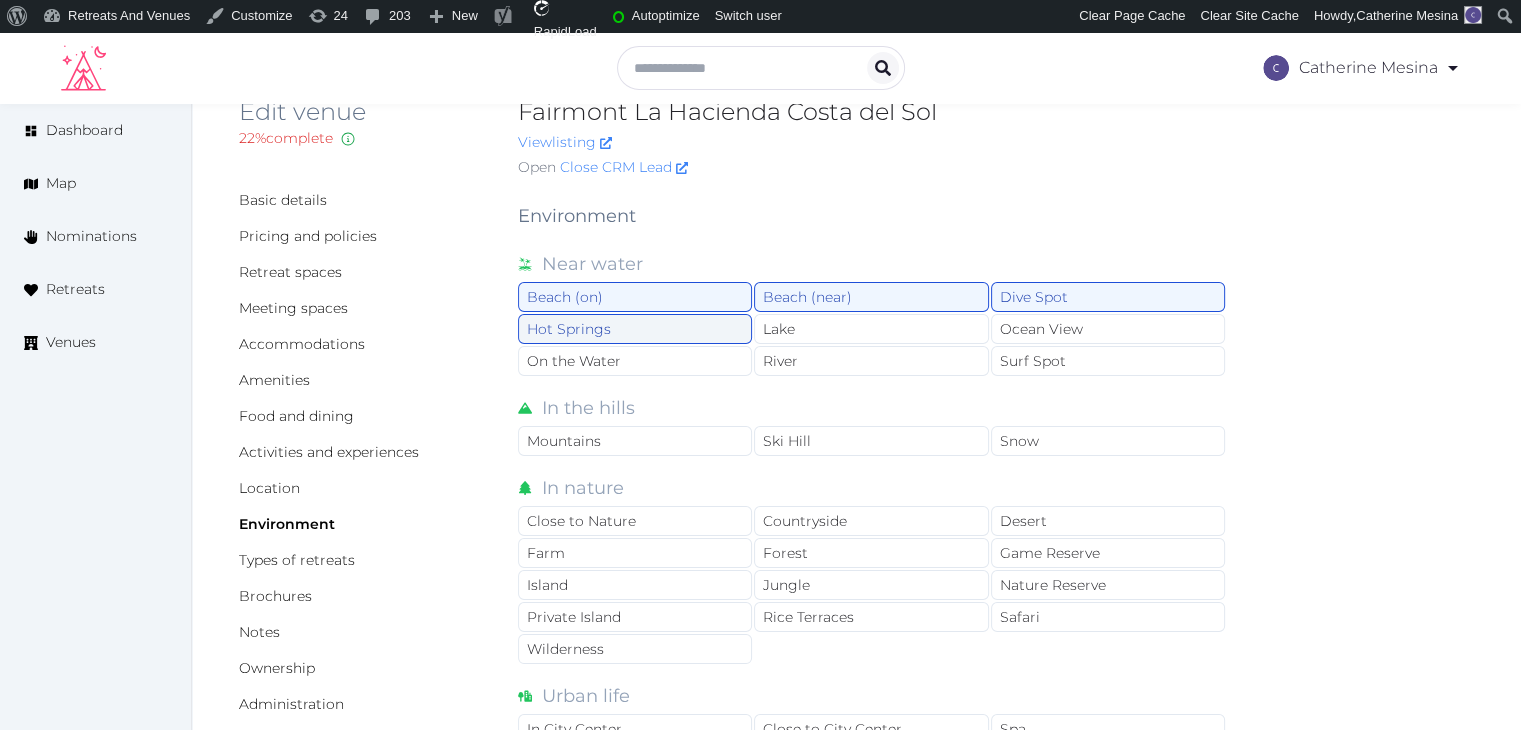 click on "Hot Springs" at bounding box center [635, 329] 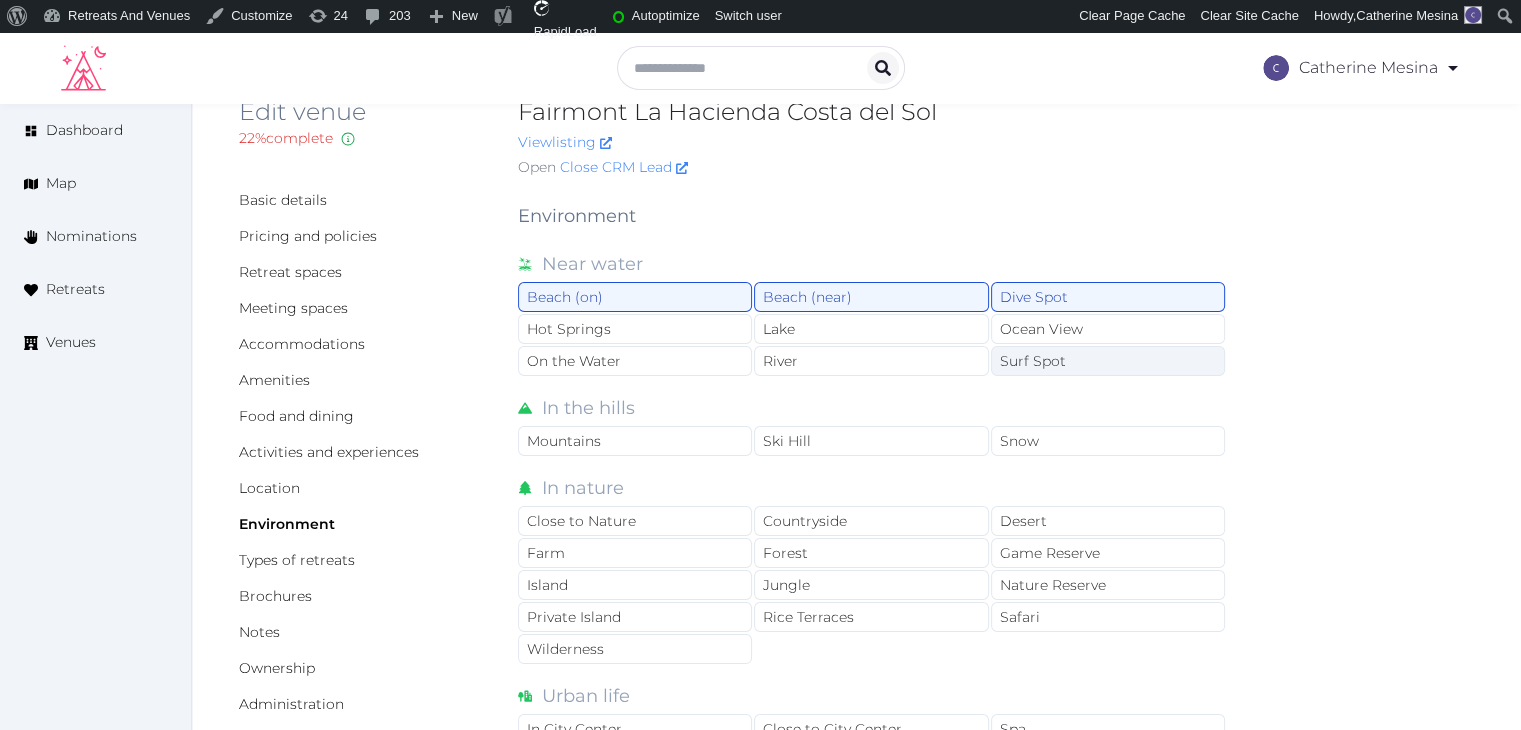 drag, startPoint x: 1016, startPoint y: 324, endPoint x: 1019, endPoint y: 352, distance: 28.160255 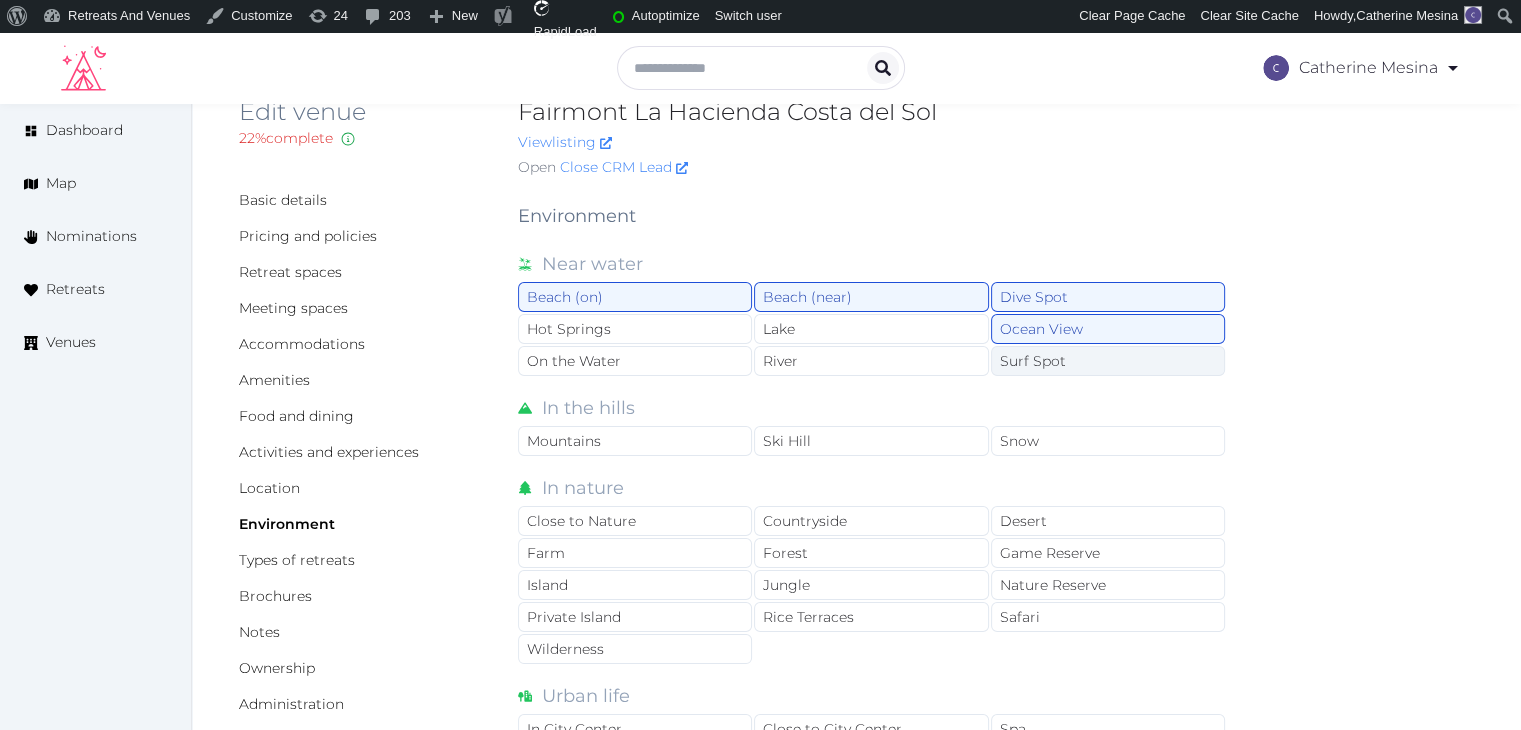 click on "Surf Spot" at bounding box center [1108, 361] 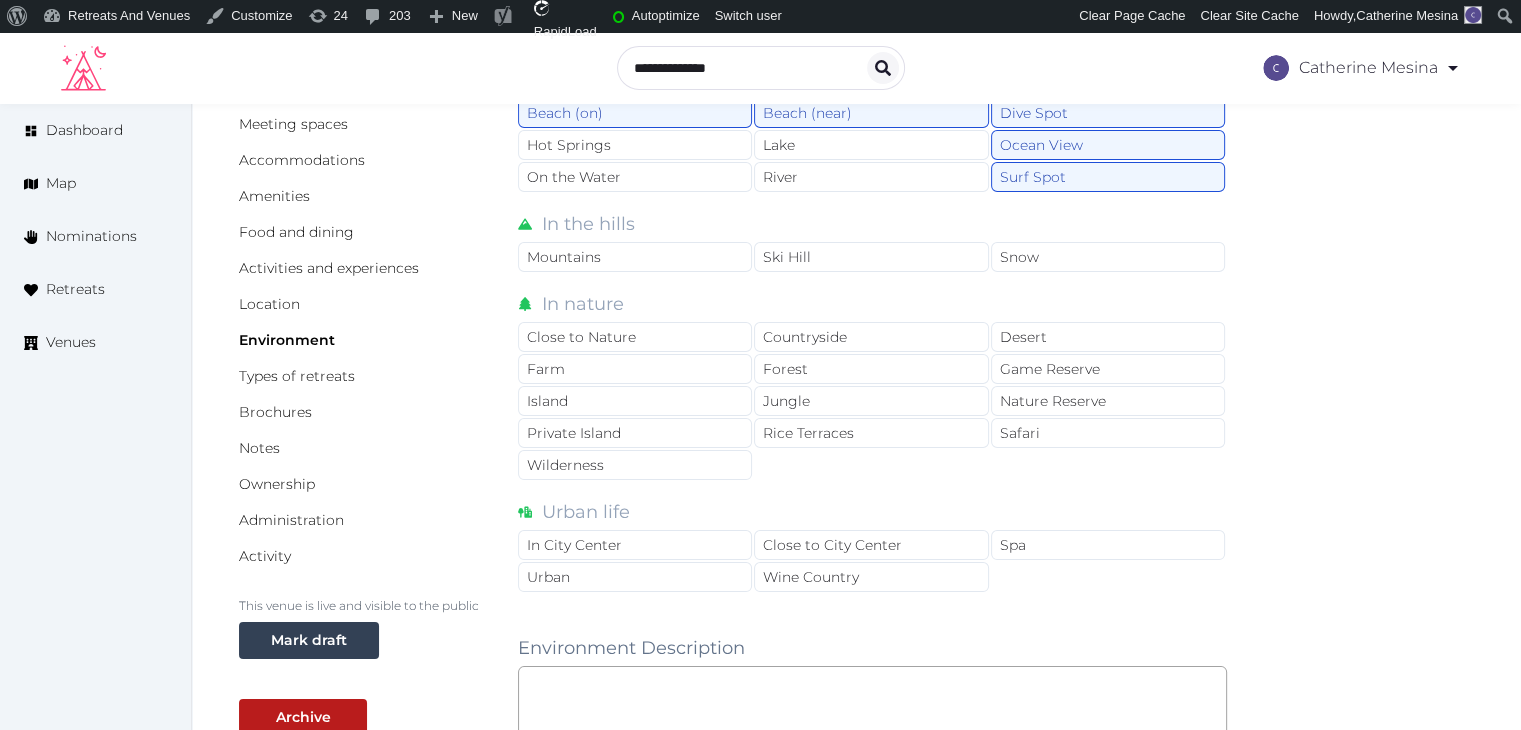 scroll, scrollTop: 548, scrollLeft: 0, axis: vertical 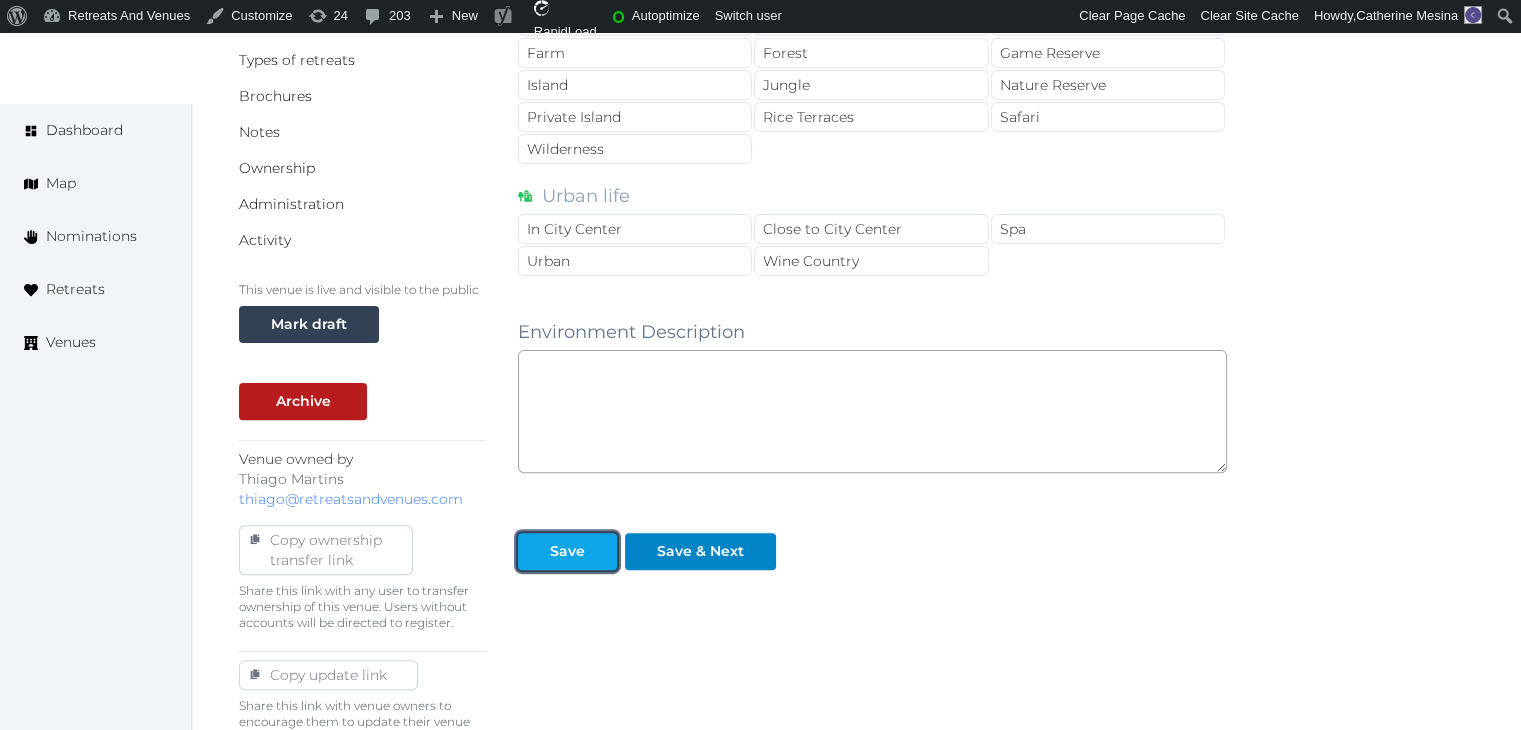 click at bounding box center [601, 551] 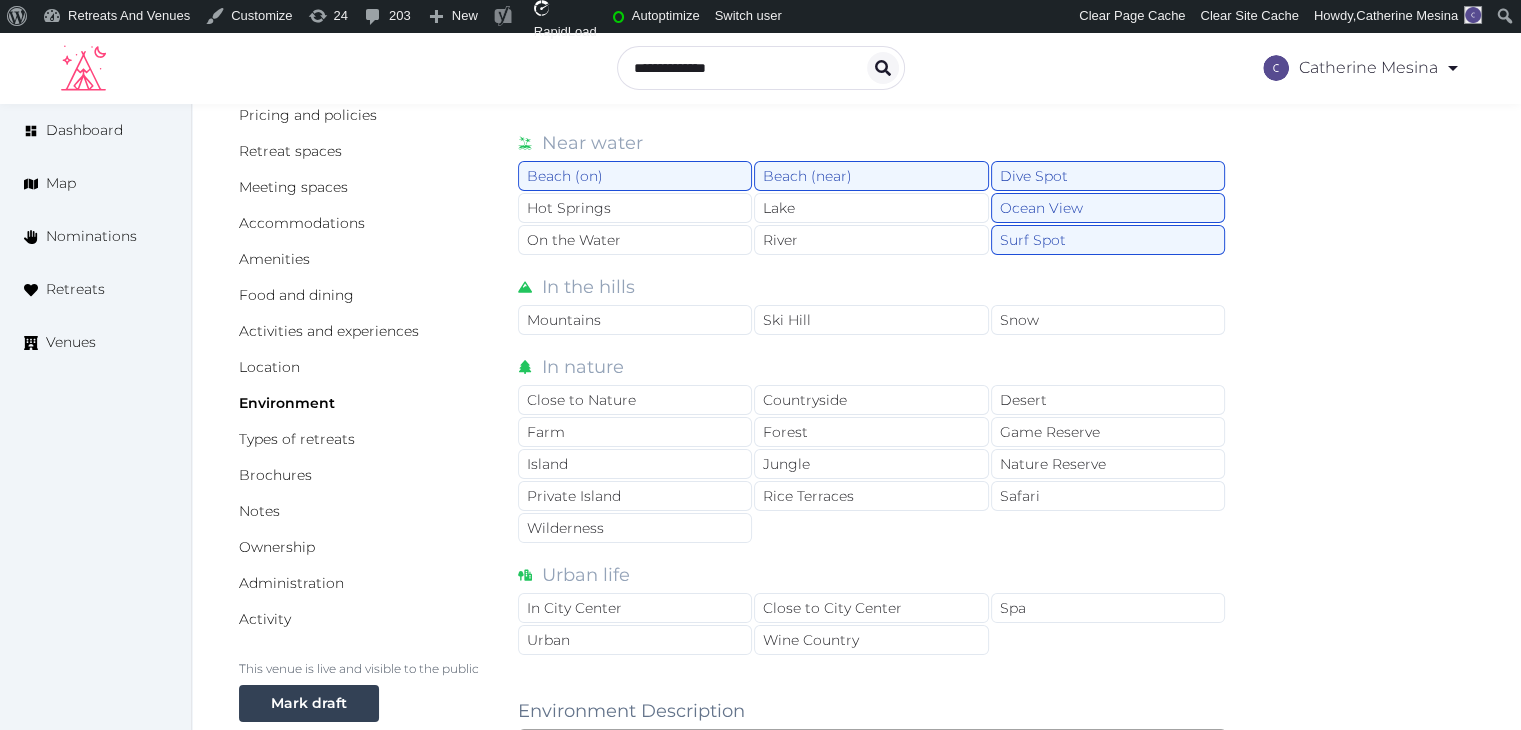 scroll, scrollTop: 48, scrollLeft: 0, axis: vertical 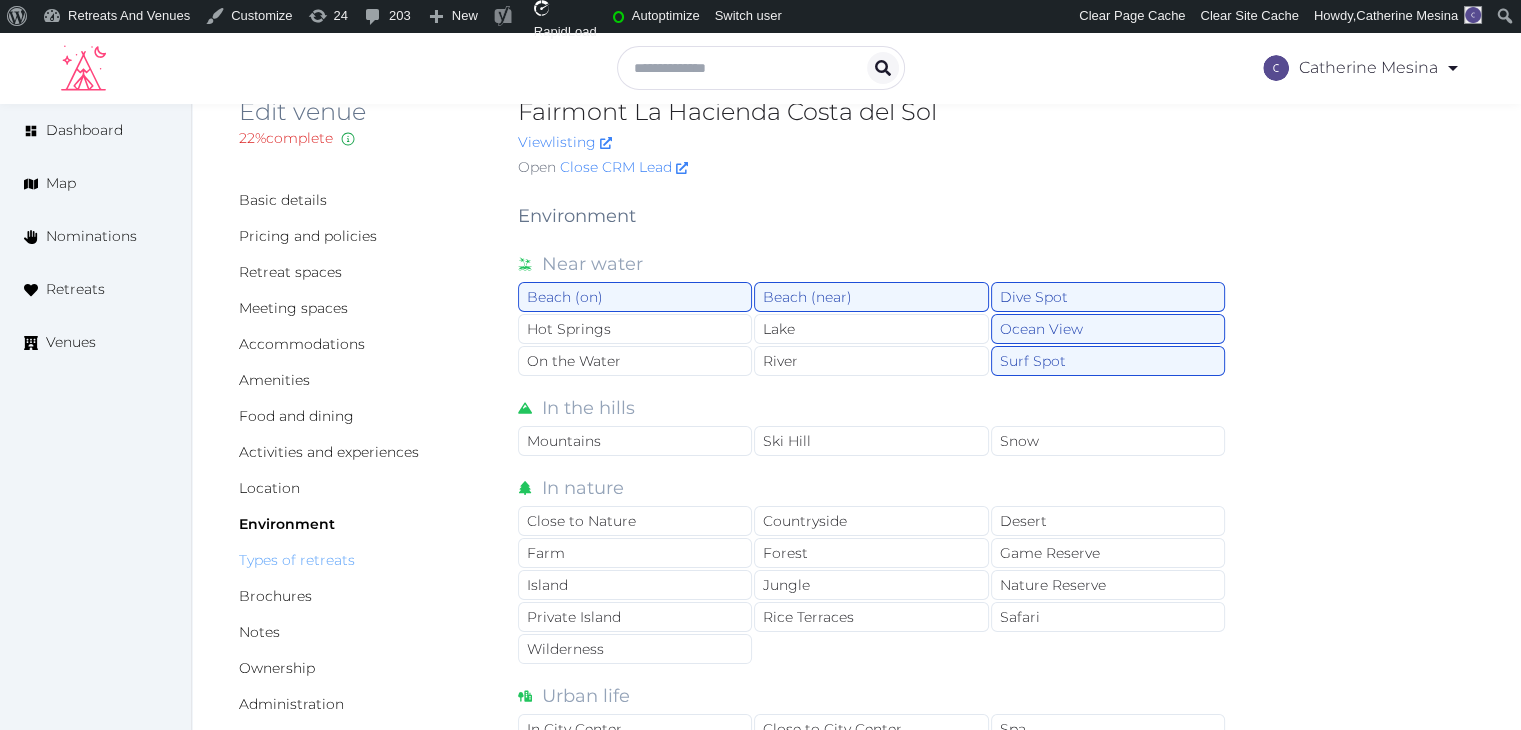 click on "Types of retreats" at bounding box center (297, 560) 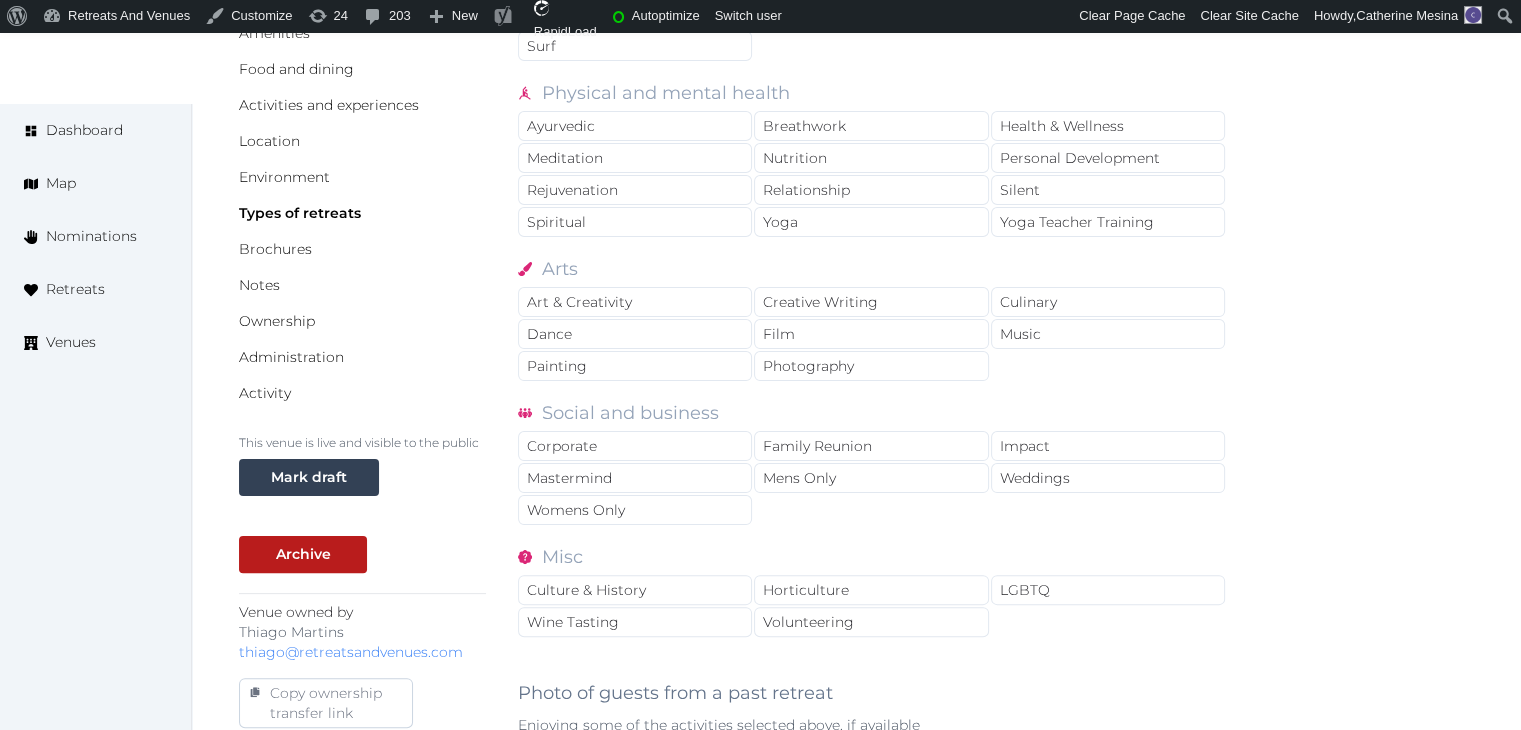 scroll, scrollTop: 500, scrollLeft: 0, axis: vertical 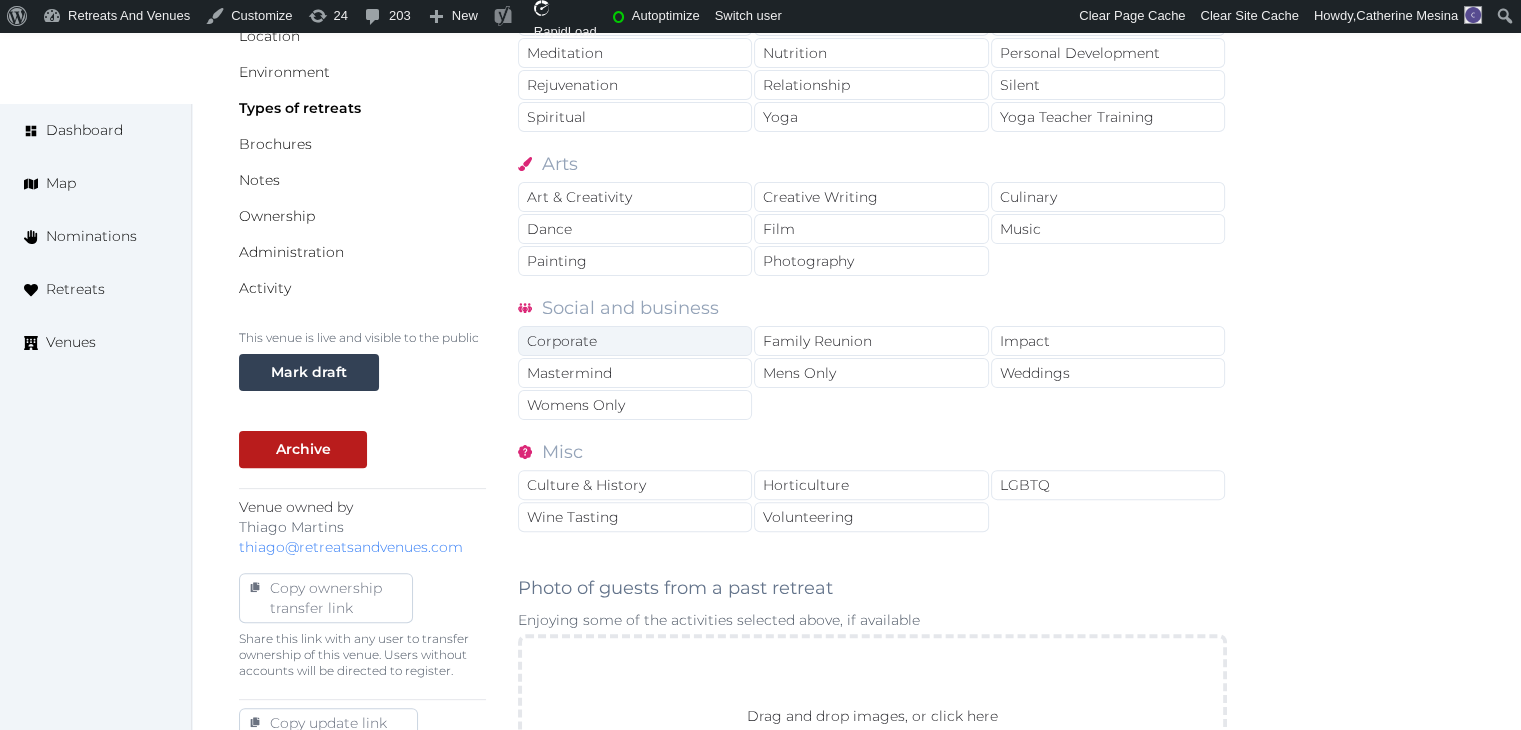 click on "Corporate" at bounding box center (635, 341) 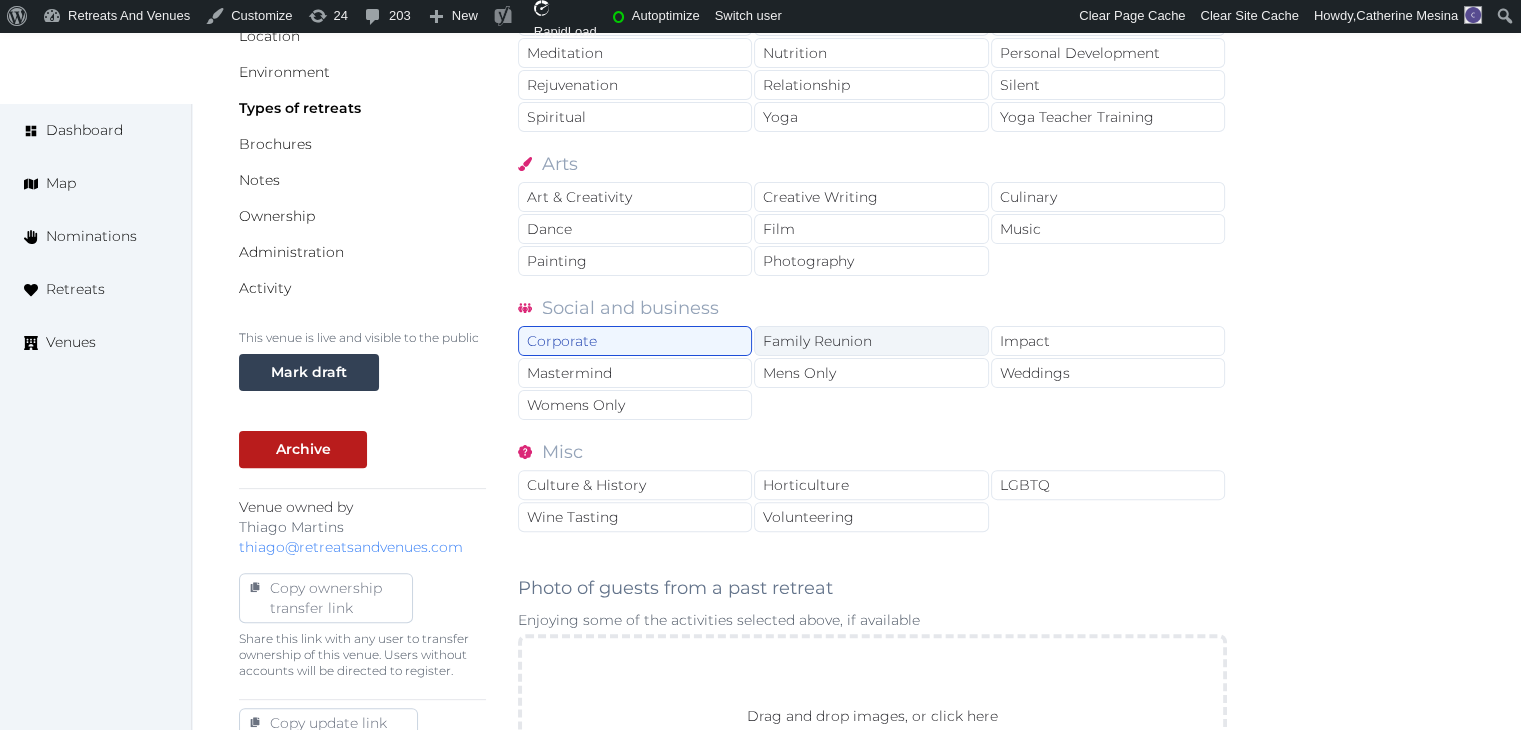 click on "Family Reunion" at bounding box center (871, 341) 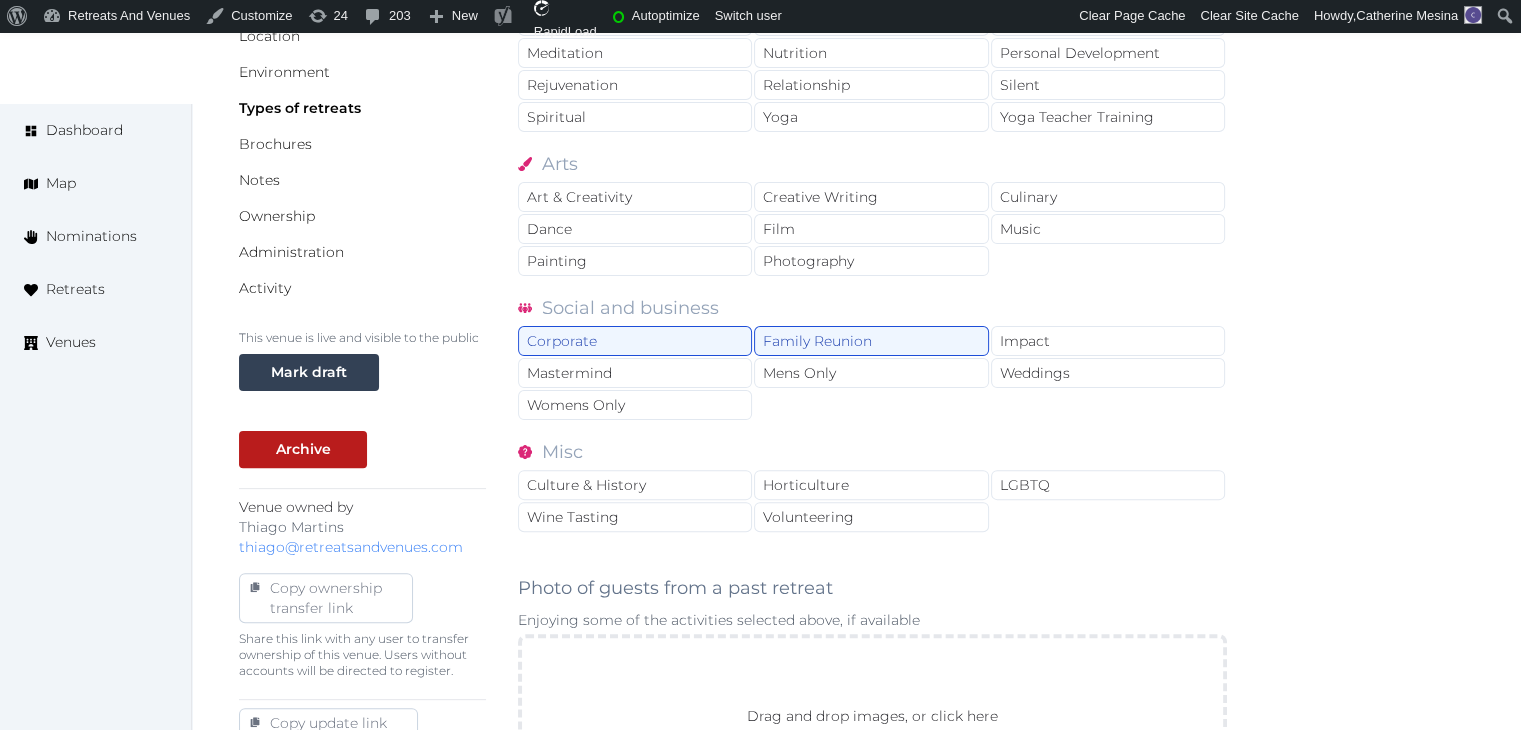 click on "Corporate Family Reunion Impact Mastermind Mens Only Weddings Womens Only" at bounding box center (872, 374) 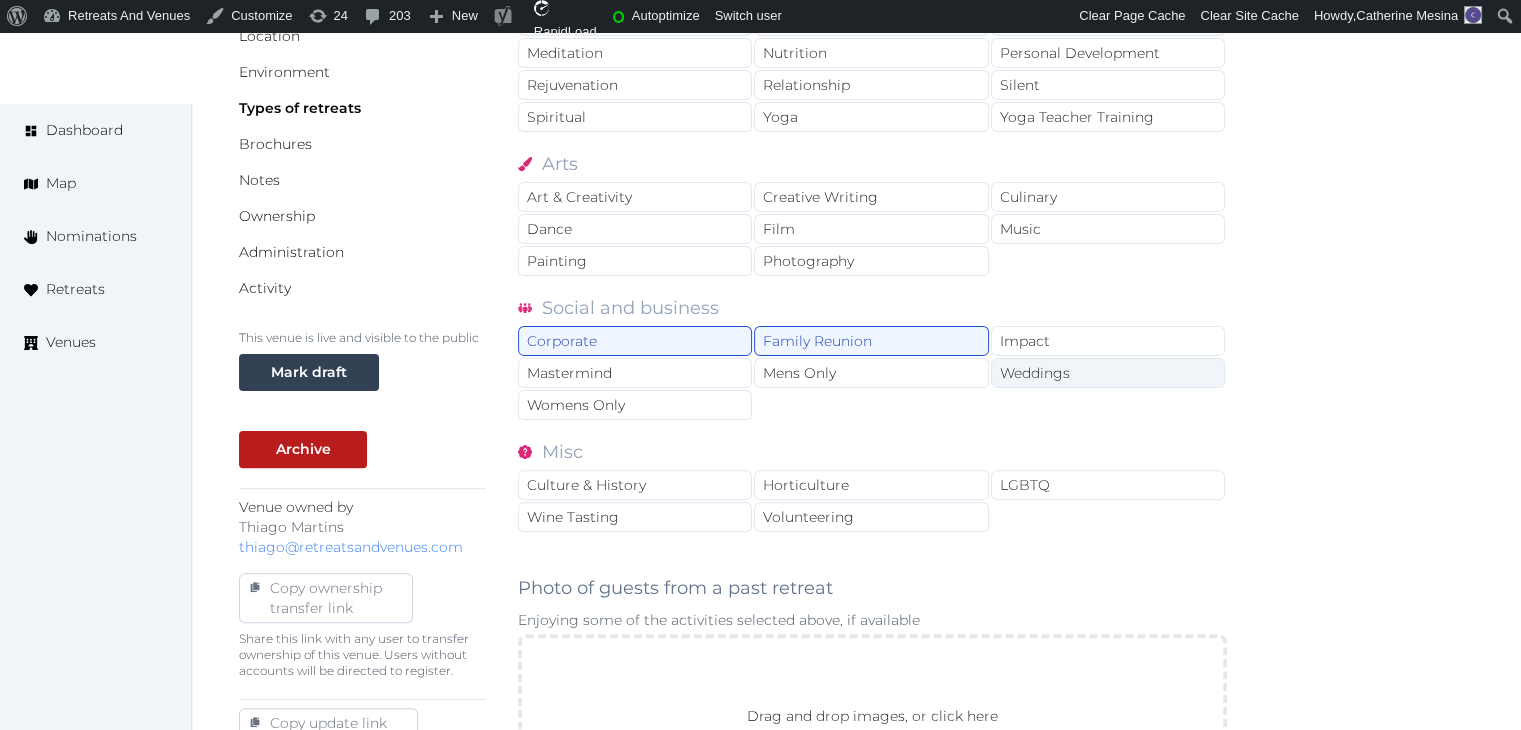 click on "Weddings" at bounding box center [1108, 373] 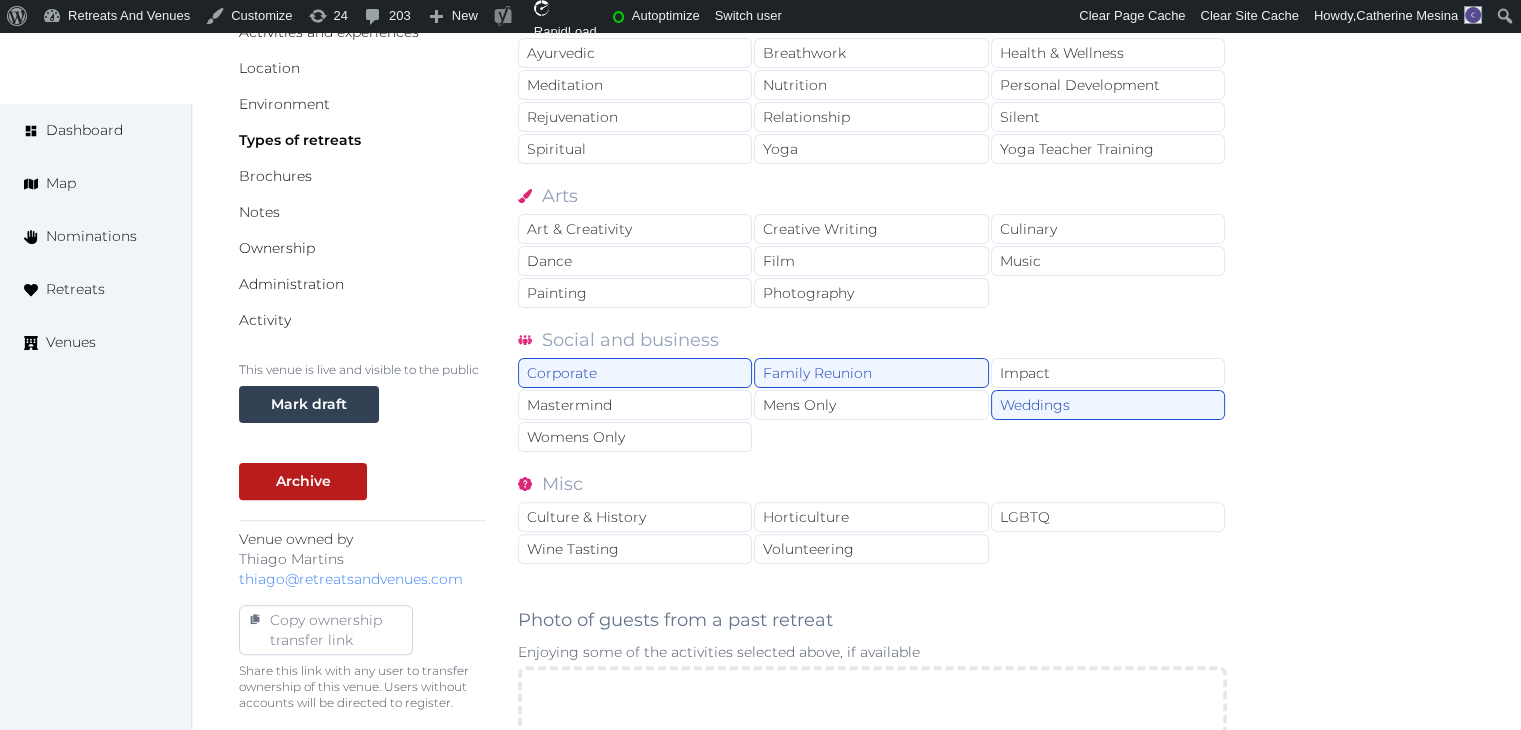 scroll, scrollTop: 200, scrollLeft: 0, axis: vertical 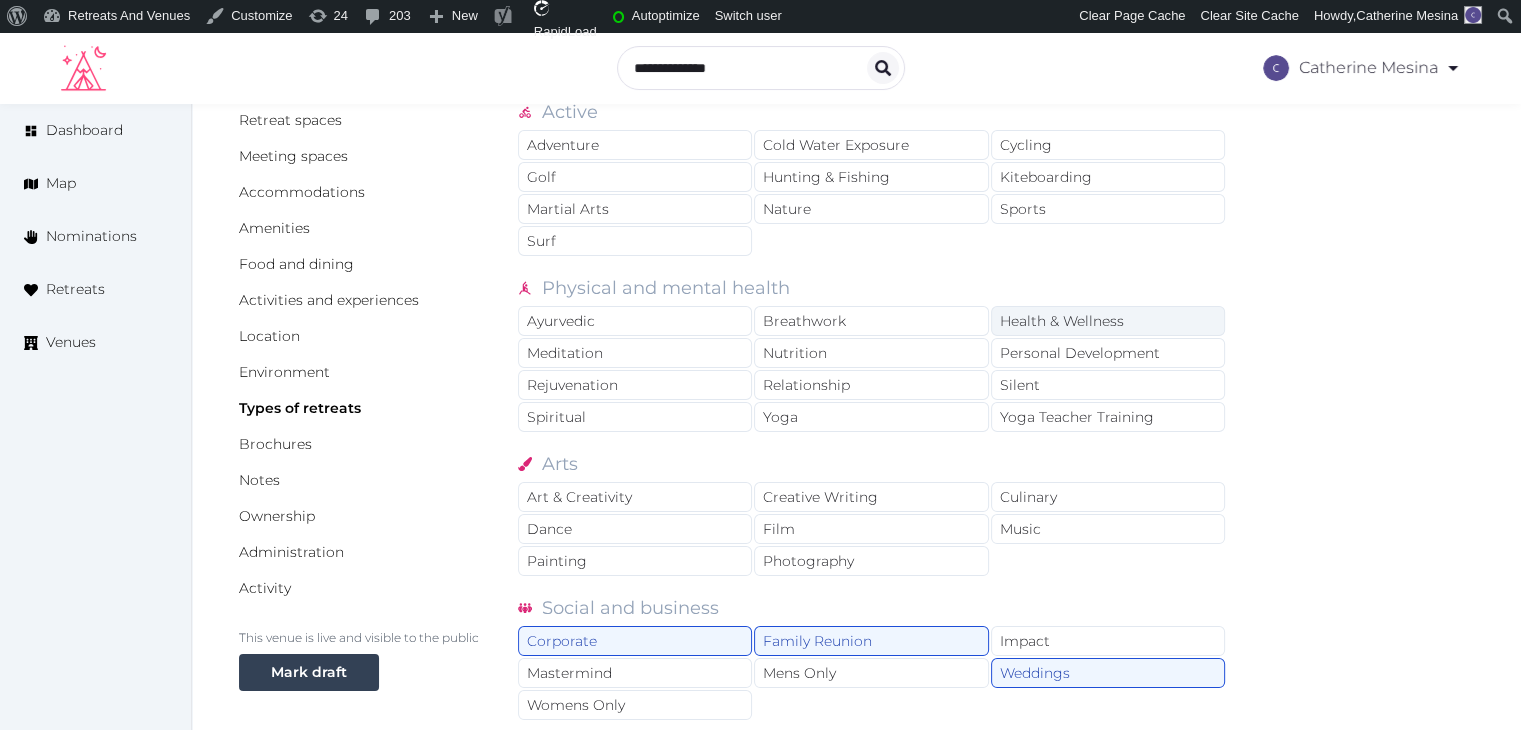 click on "Health & Wellness" at bounding box center [1108, 321] 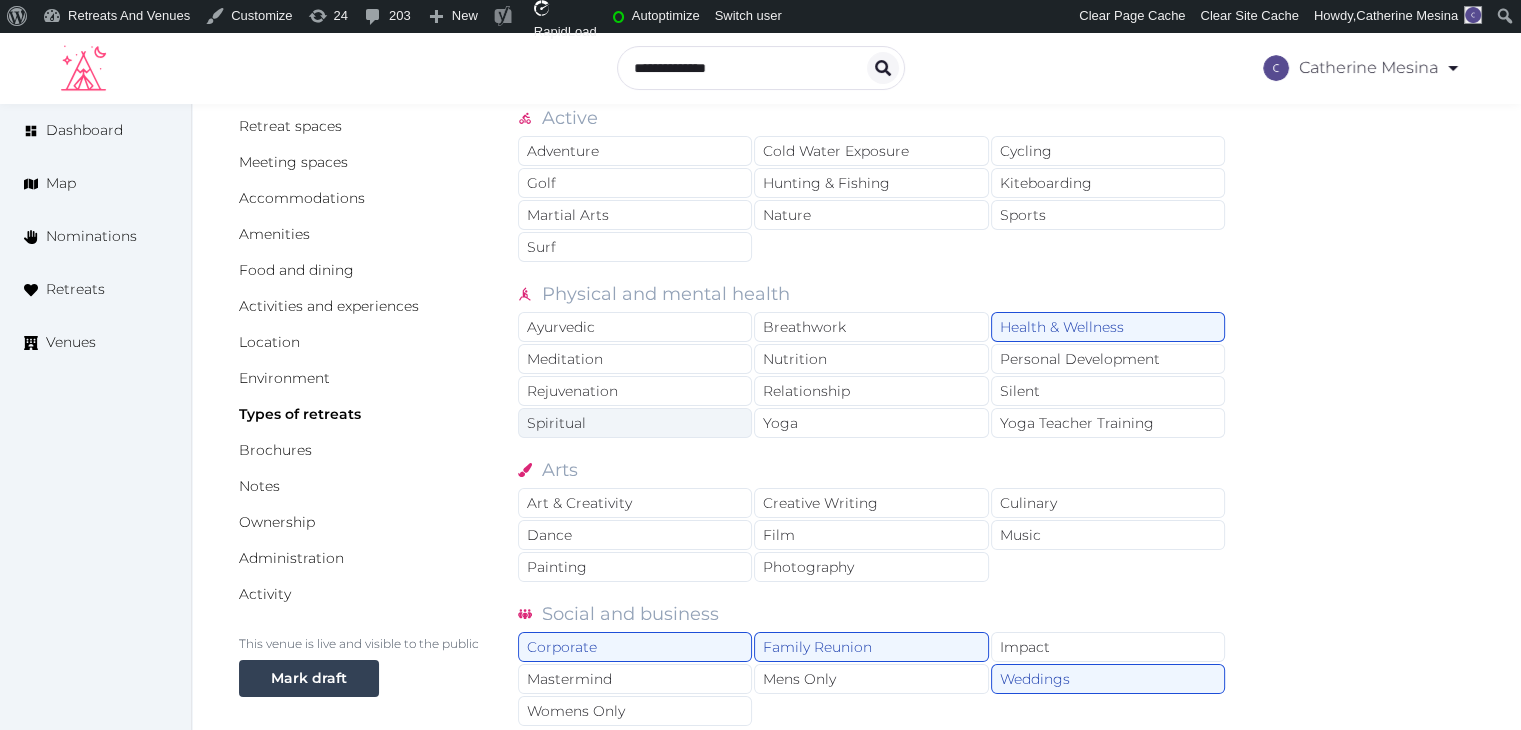 scroll, scrollTop: 0, scrollLeft: 0, axis: both 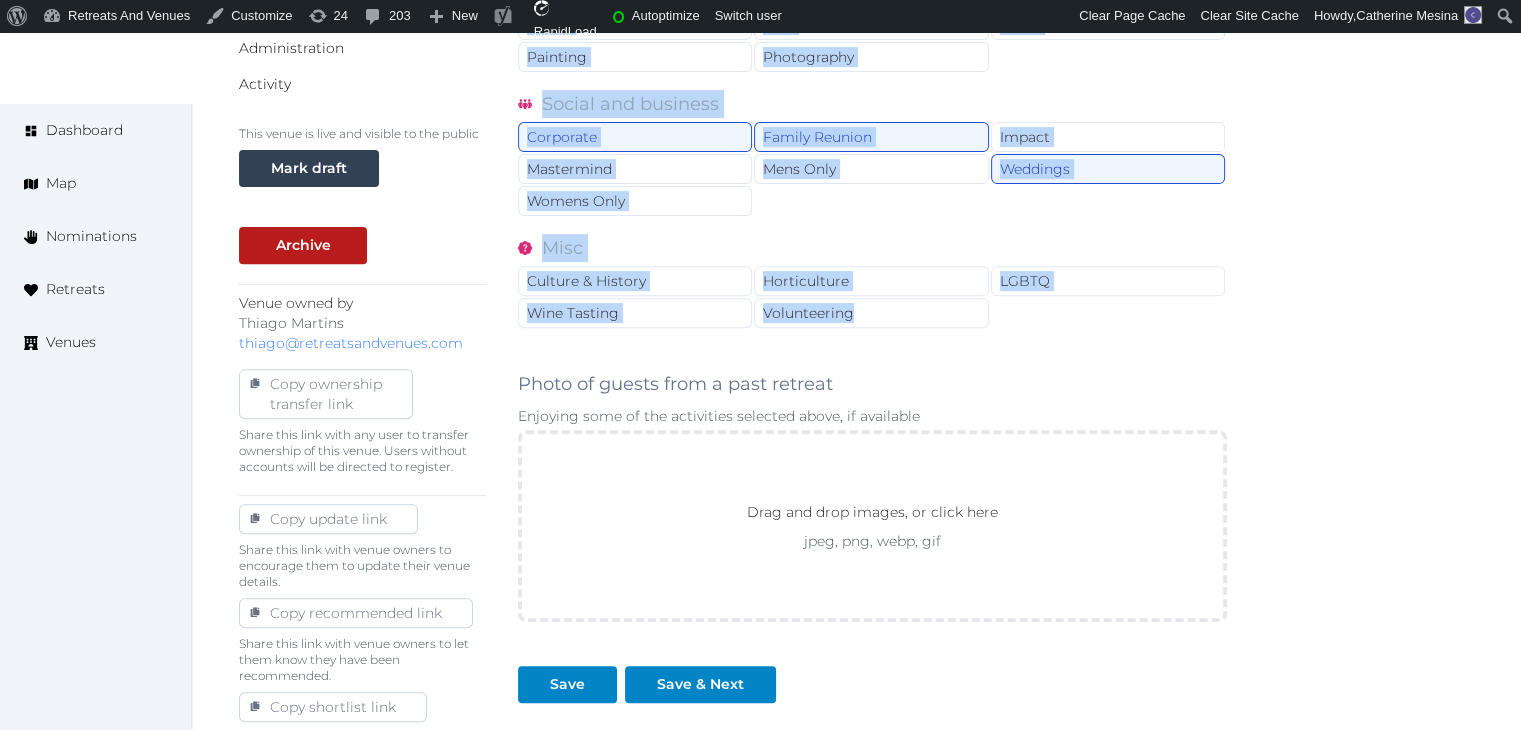 drag, startPoint x: 524, startPoint y: 257, endPoint x: 931, endPoint y: 322, distance: 412.15775 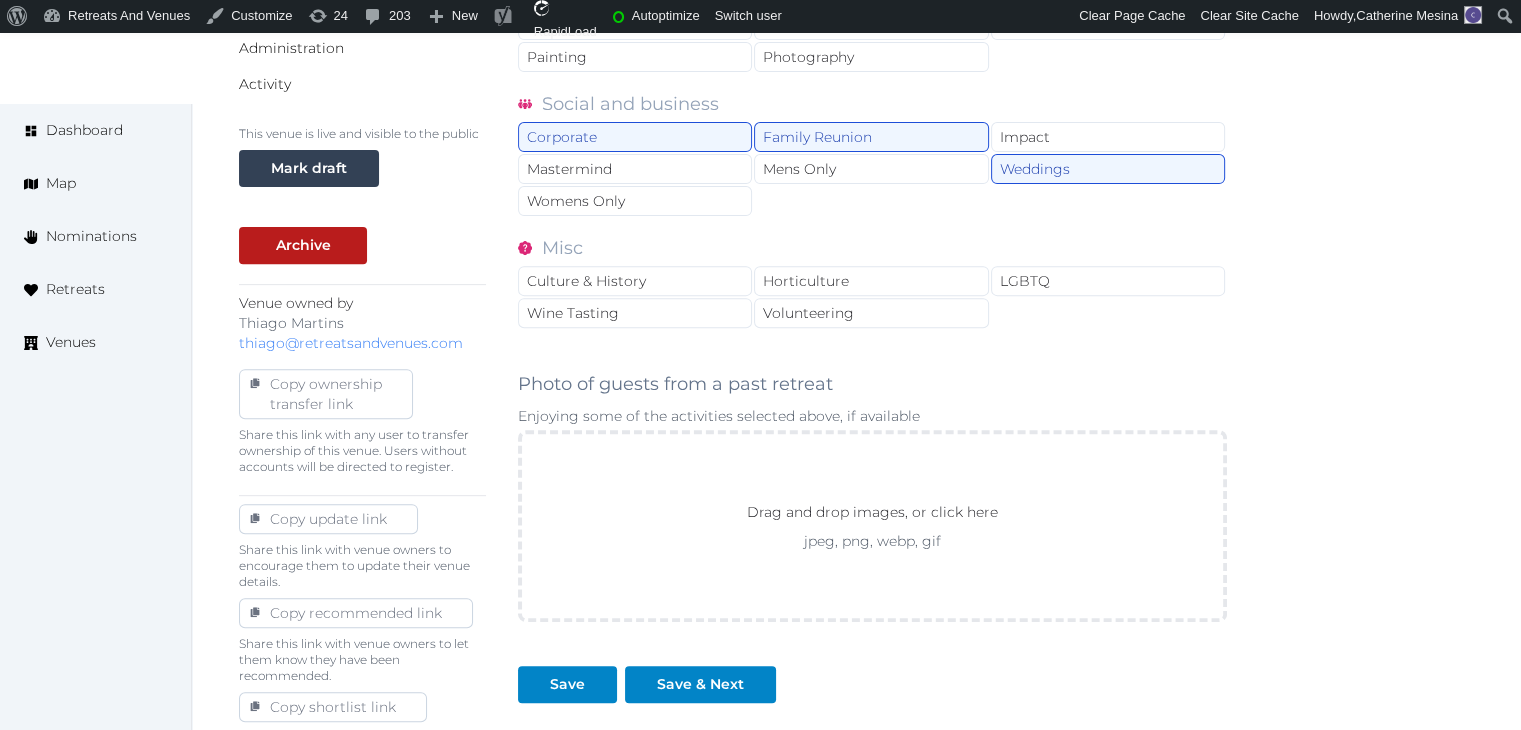 click on "Basic details Pricing and policies Retreat spaces Meeting spaces Accommodations Amenities Food and dining Activities and experiences Location Environment Types of retreats Brochures Notes Ownership Administration Activity This venue is live and visible to the public Mark draft Archive Venue owned by [FIRST] [LAST] [EMAIL] Copy ownership transfer link Share this link with any user to transfer ownership of this venue. Users without accounts will be directed to register. Copy update link Share this link with venue owners to encourage them to update their venue details. Copy recommended link Share this link with venue owners to let them know they have been recommended. Copy shortlist link Share this link with venue owners to let them know that they have been shortlisted. What types of retreats do you host? Active Adventure Cold Water Exposure Cycling Golf Hunting & Fishing Martial Arts Nature Sports Surf Physical and mental health Ayurvedic Breathwork Health & Wellness Meditation" at bounding box center [856, 212] 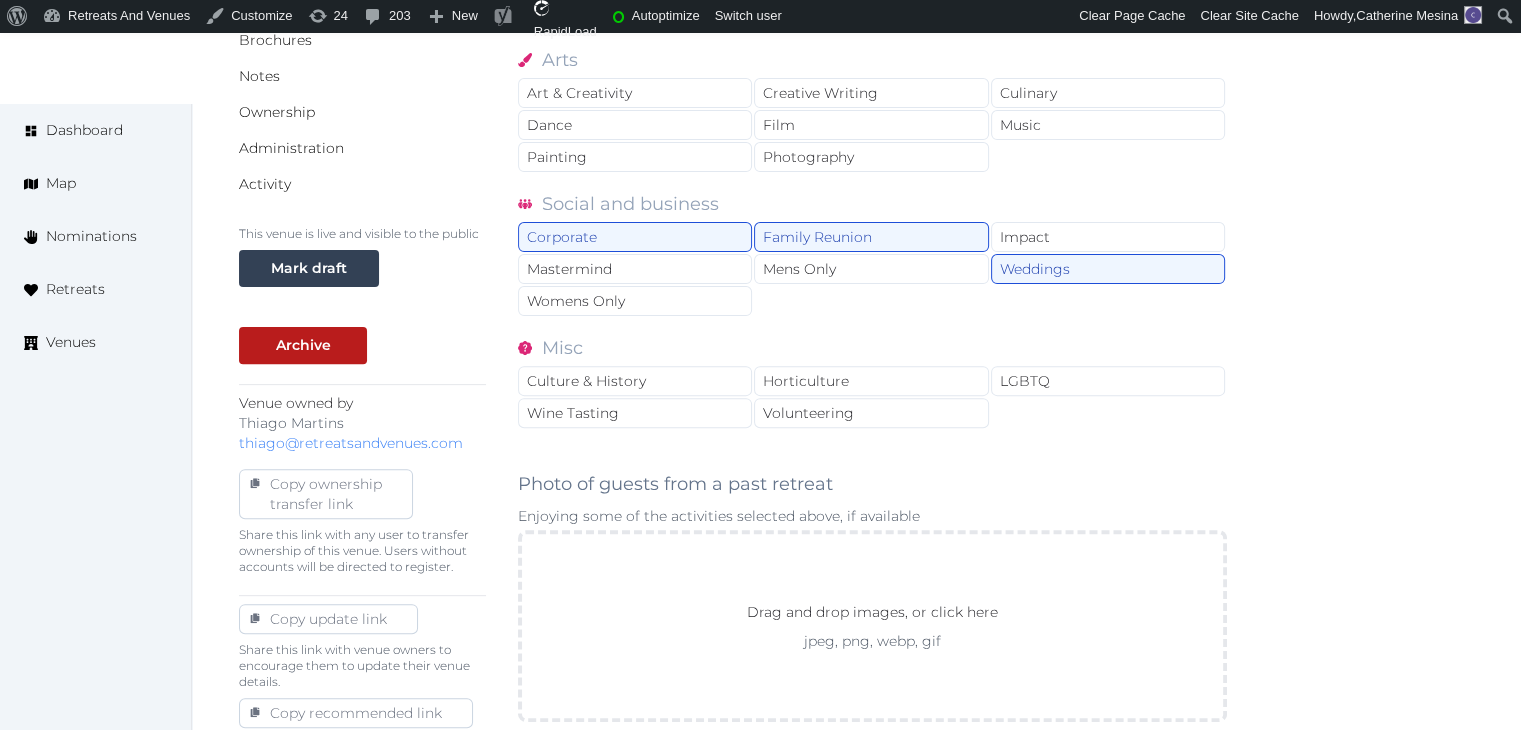scroll, scrollTop: 895, scrollLeft: 0, axis: vertical 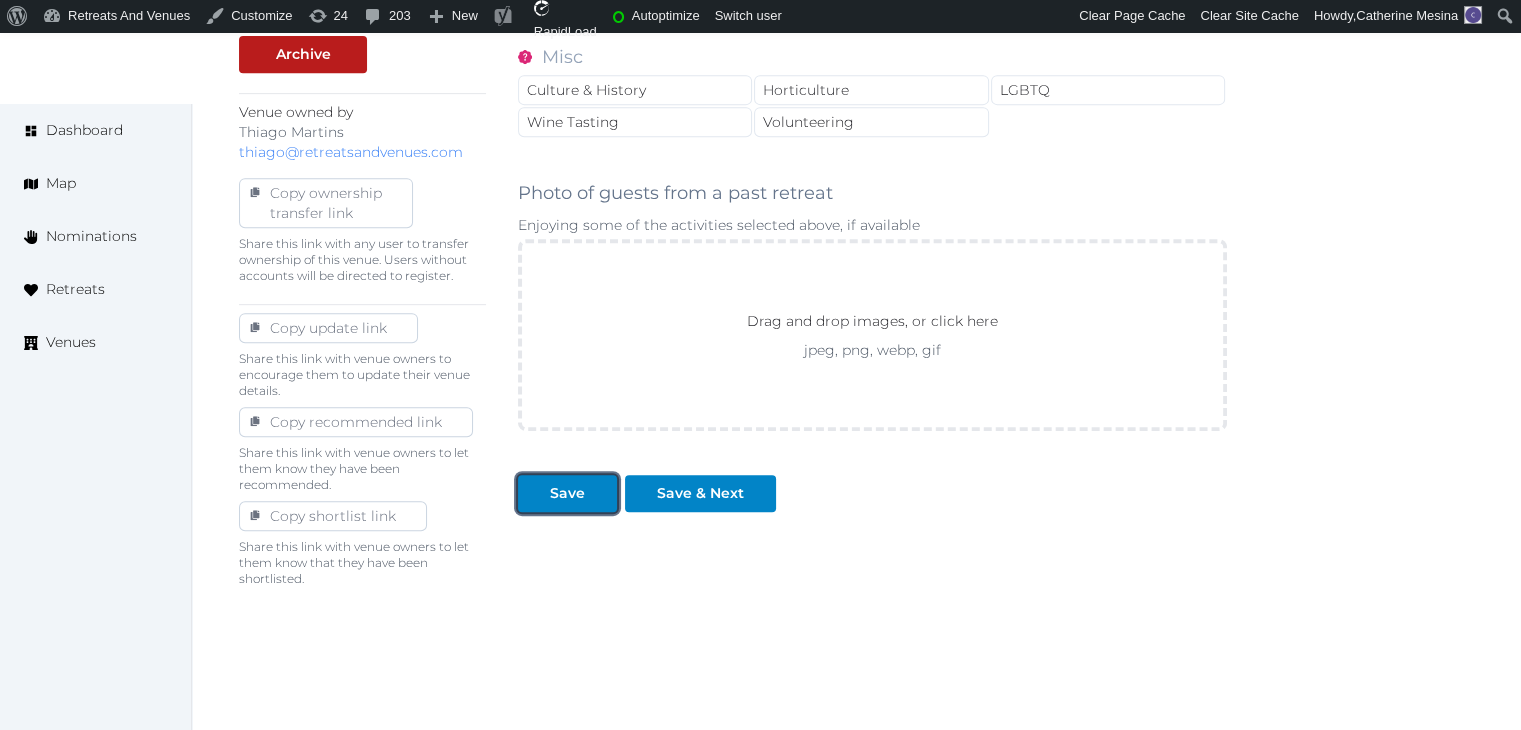 drag, startPoint x: 568, startPoint y: 488, endPoint x: 604, endPoint y: 589, distance: 107.22407 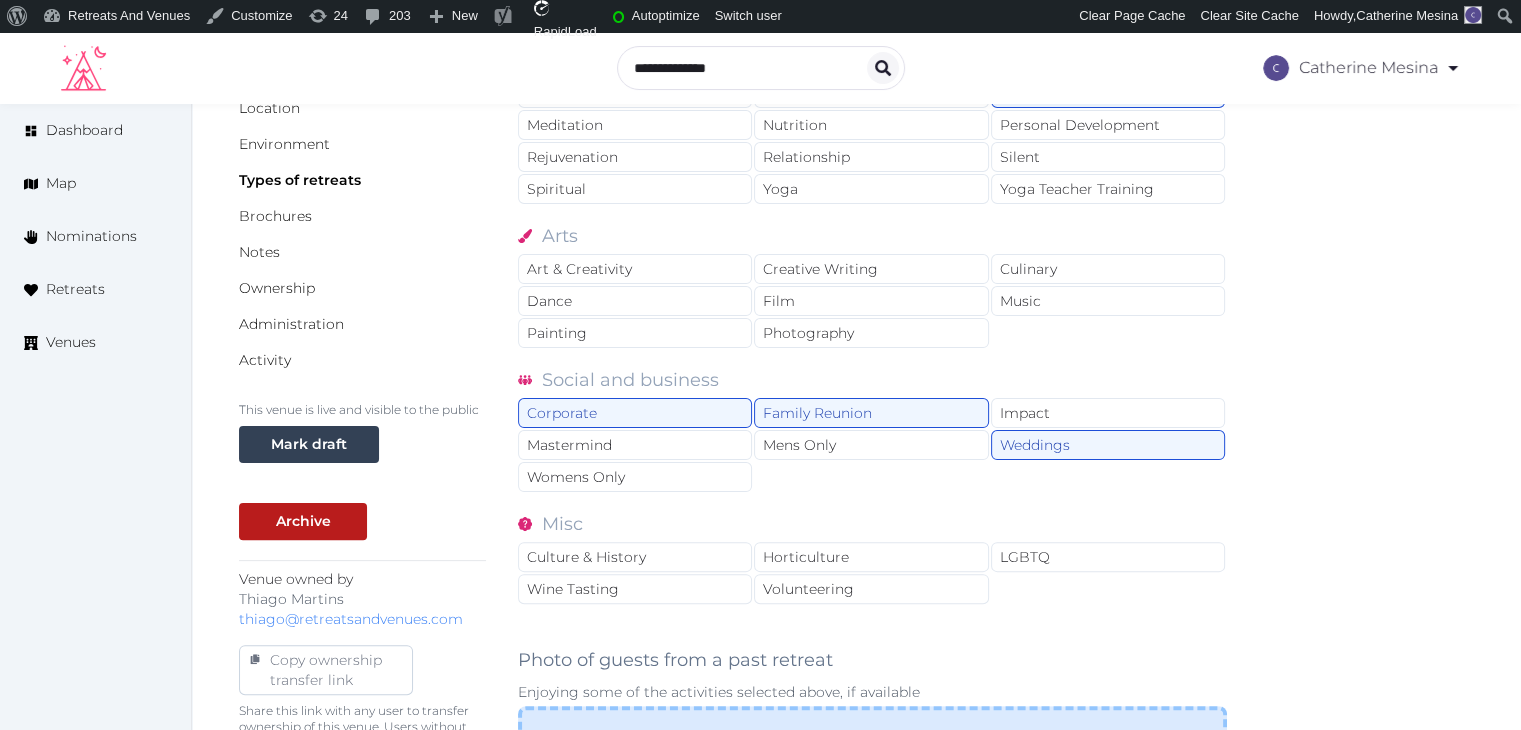 scroll, scrollTop: 395, scrollLeft: 0, axis: vertical 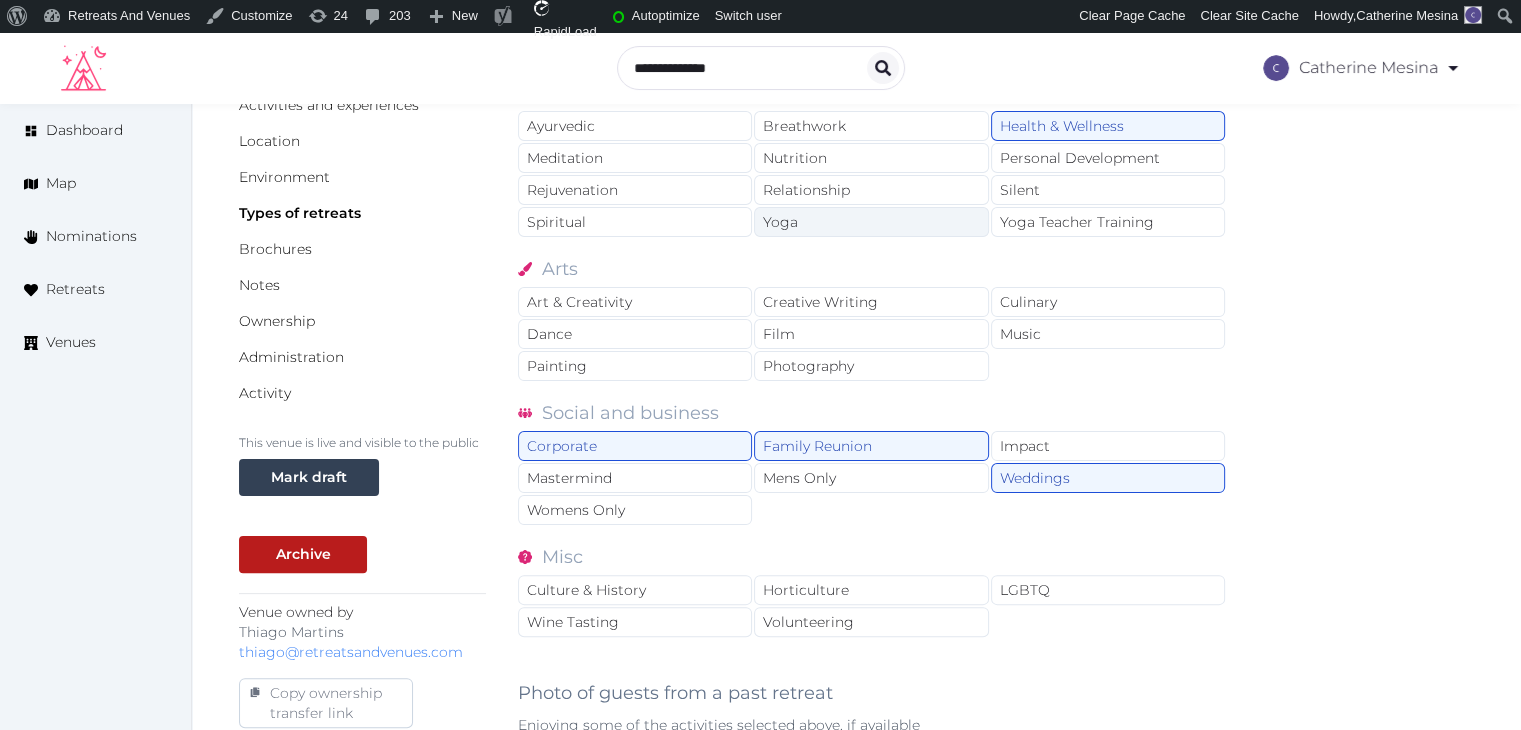click on "Yoga" at bounding box center [871, 222] 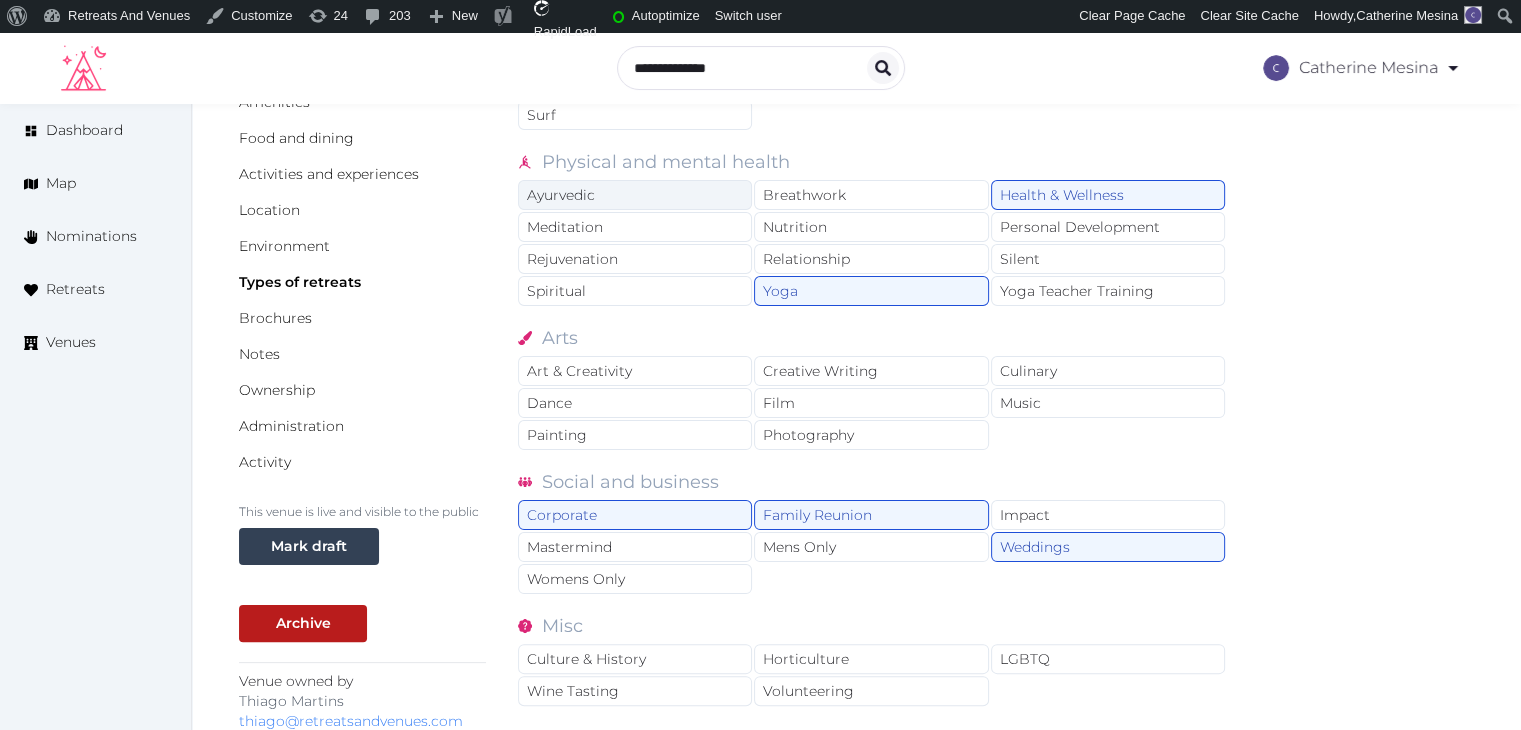 scroll, scrollTop: 295, scrollLeft: 0, axis: vertical 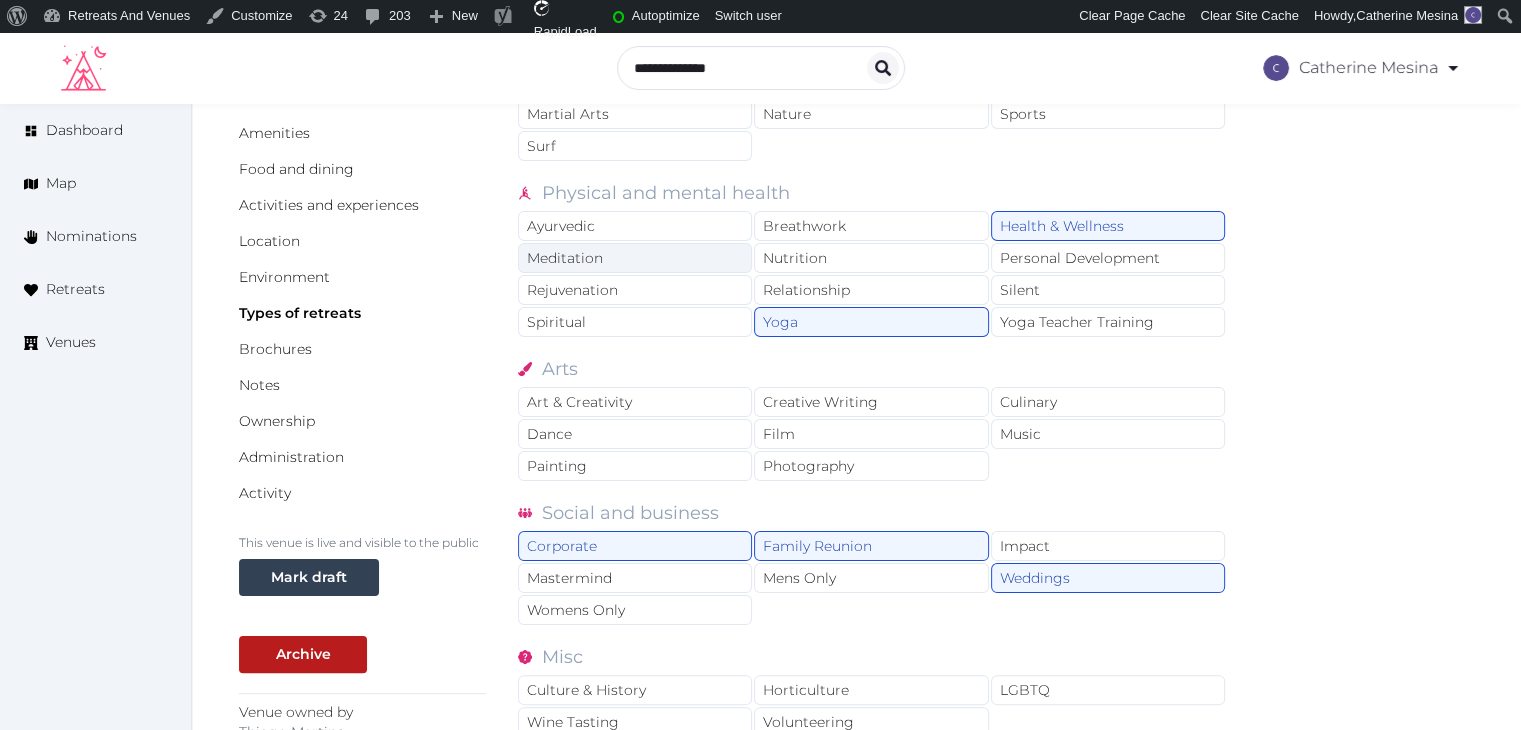 click on "Meditation" at bounding box center (635, 258) 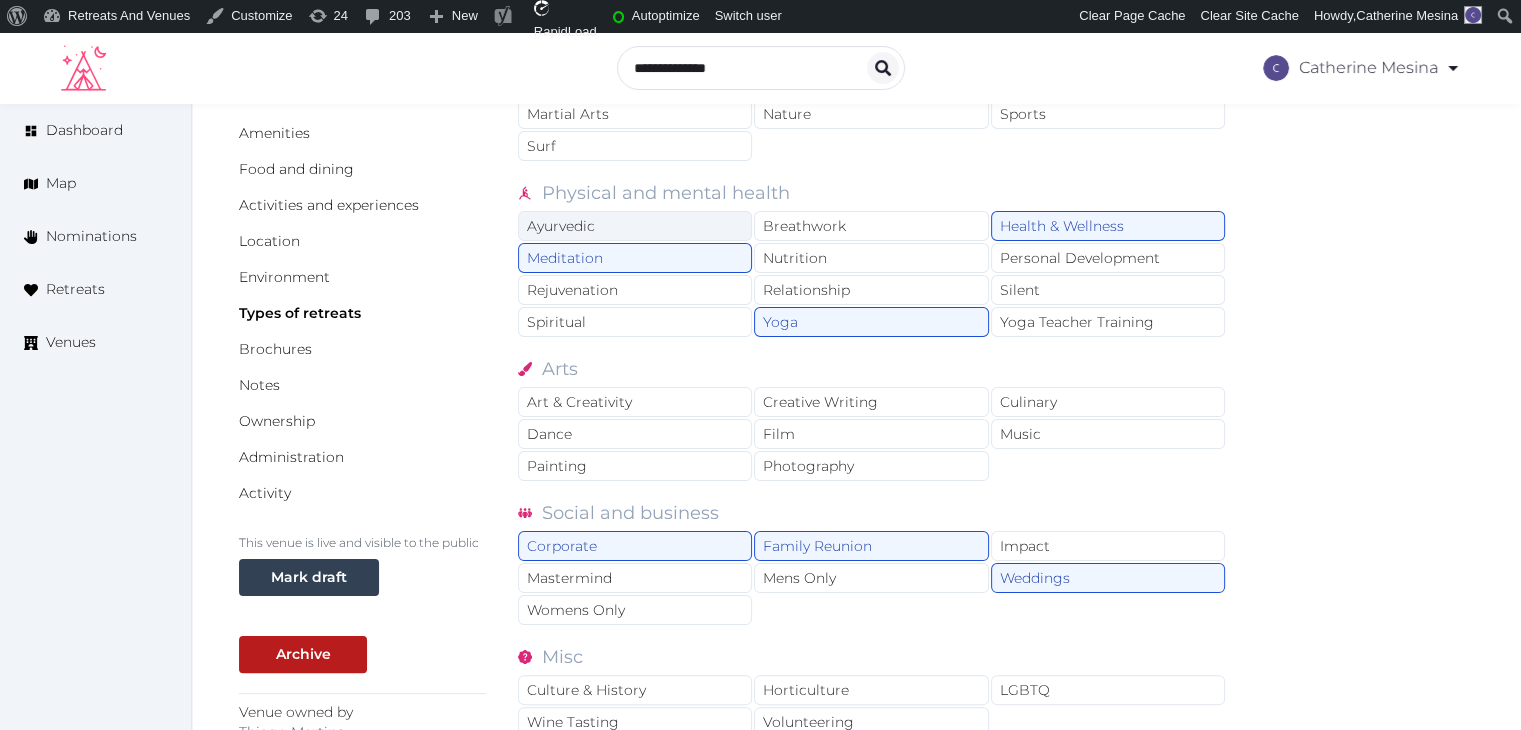 click on "Ayurvedic" at bounding box center [635, 226] 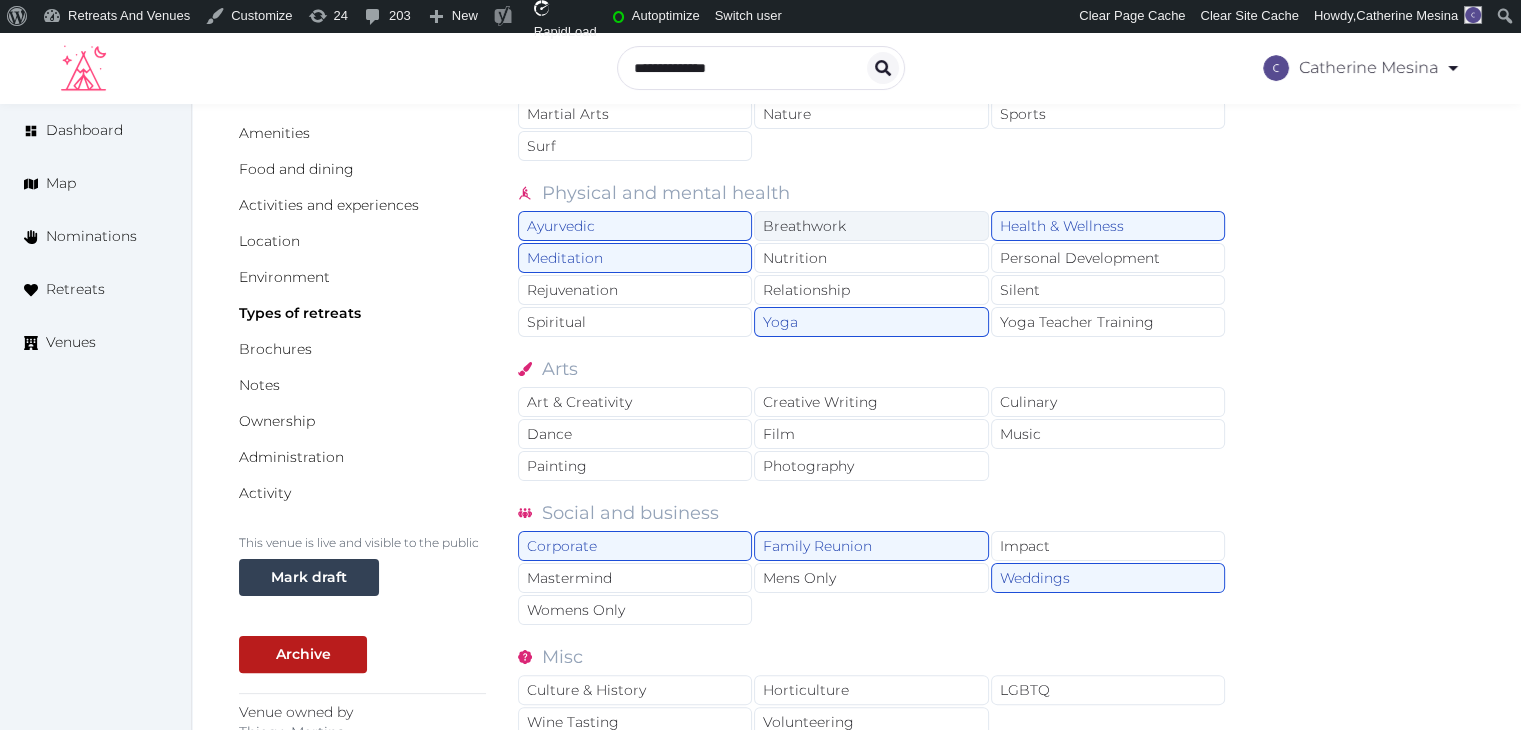 click on "Breathwork" at bounding box center (871, 226) 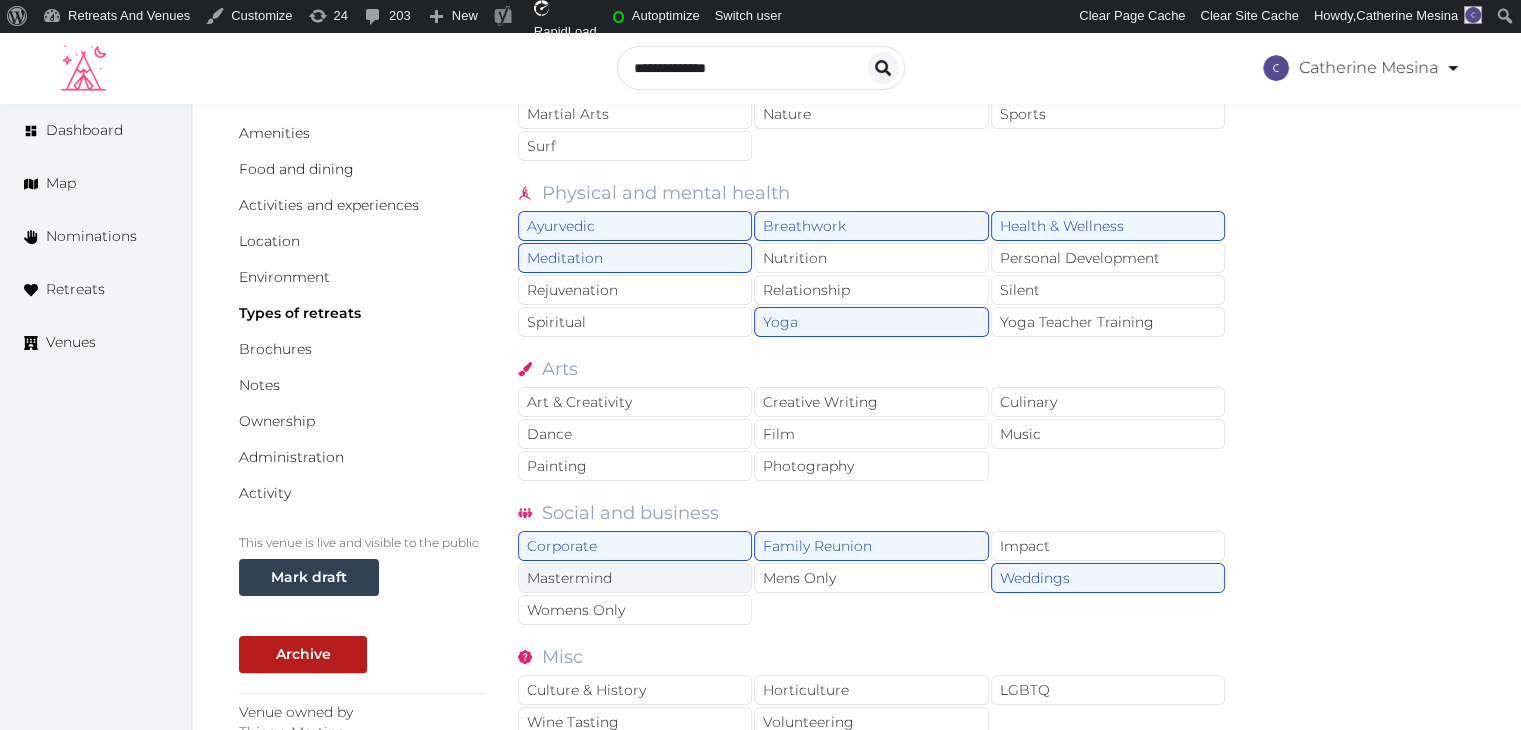 click on "Mastermind" at bounding box center [635, 578] 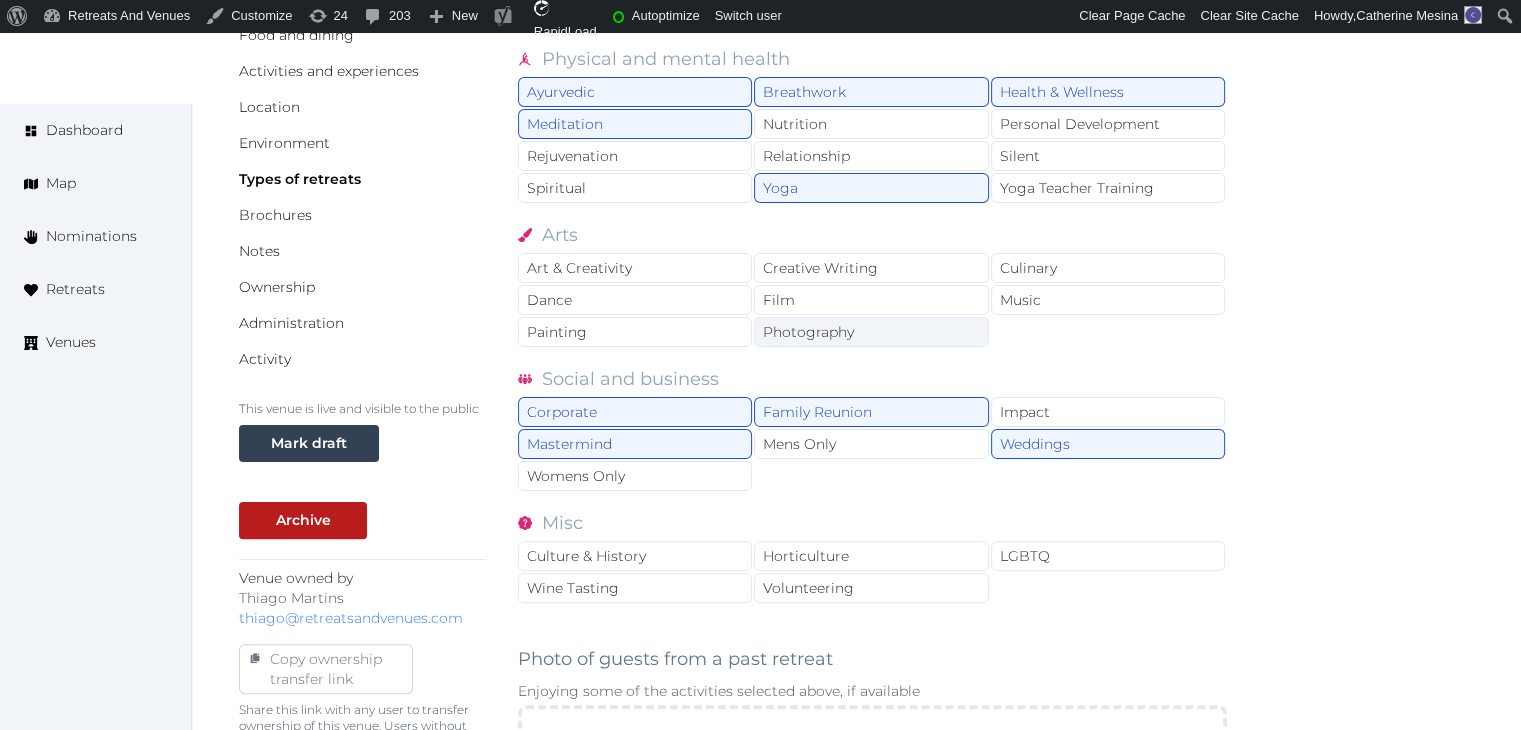 scroll, scrollTop: 595, scrollLeft: 0, axis: vertical 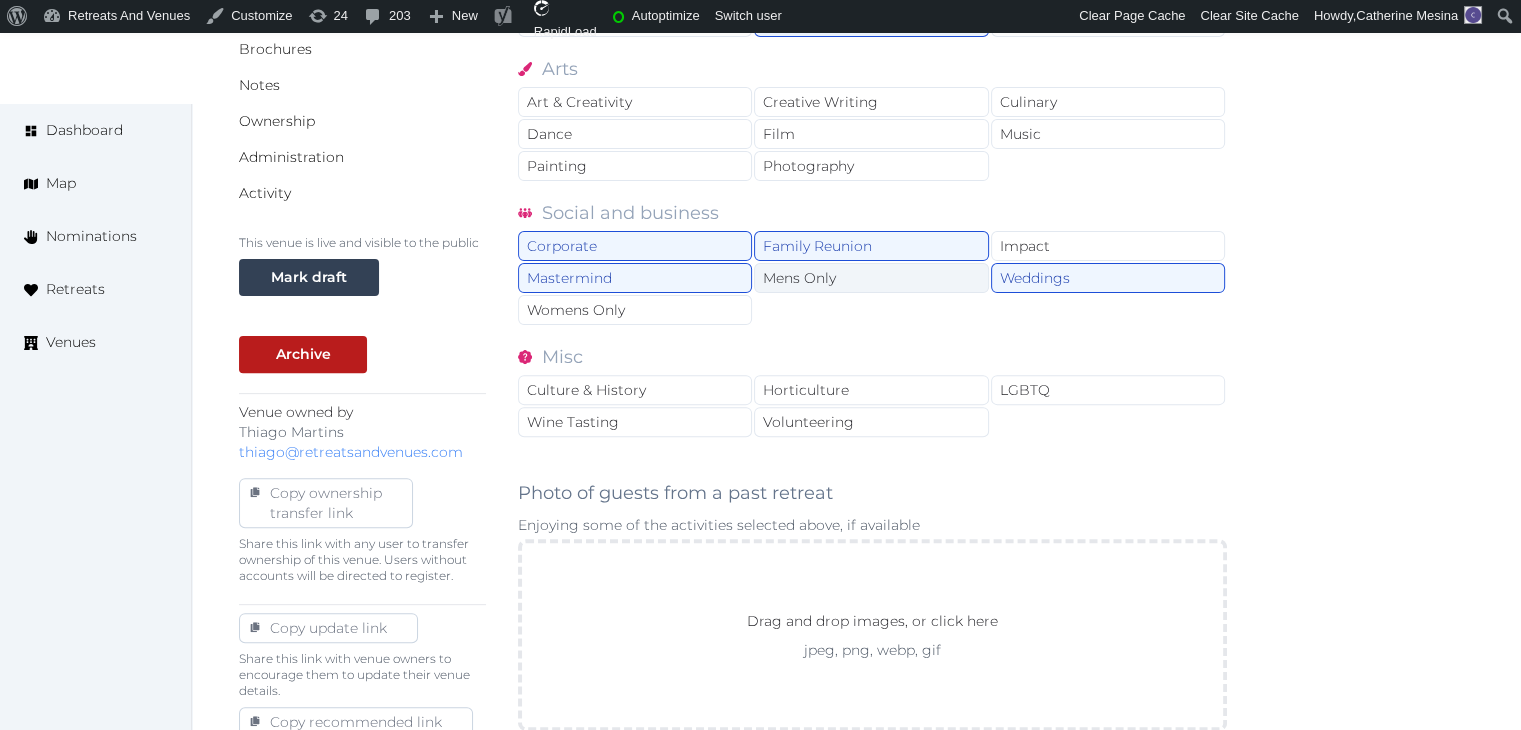 click on "Mens Only" at bounding box center (871, 278) 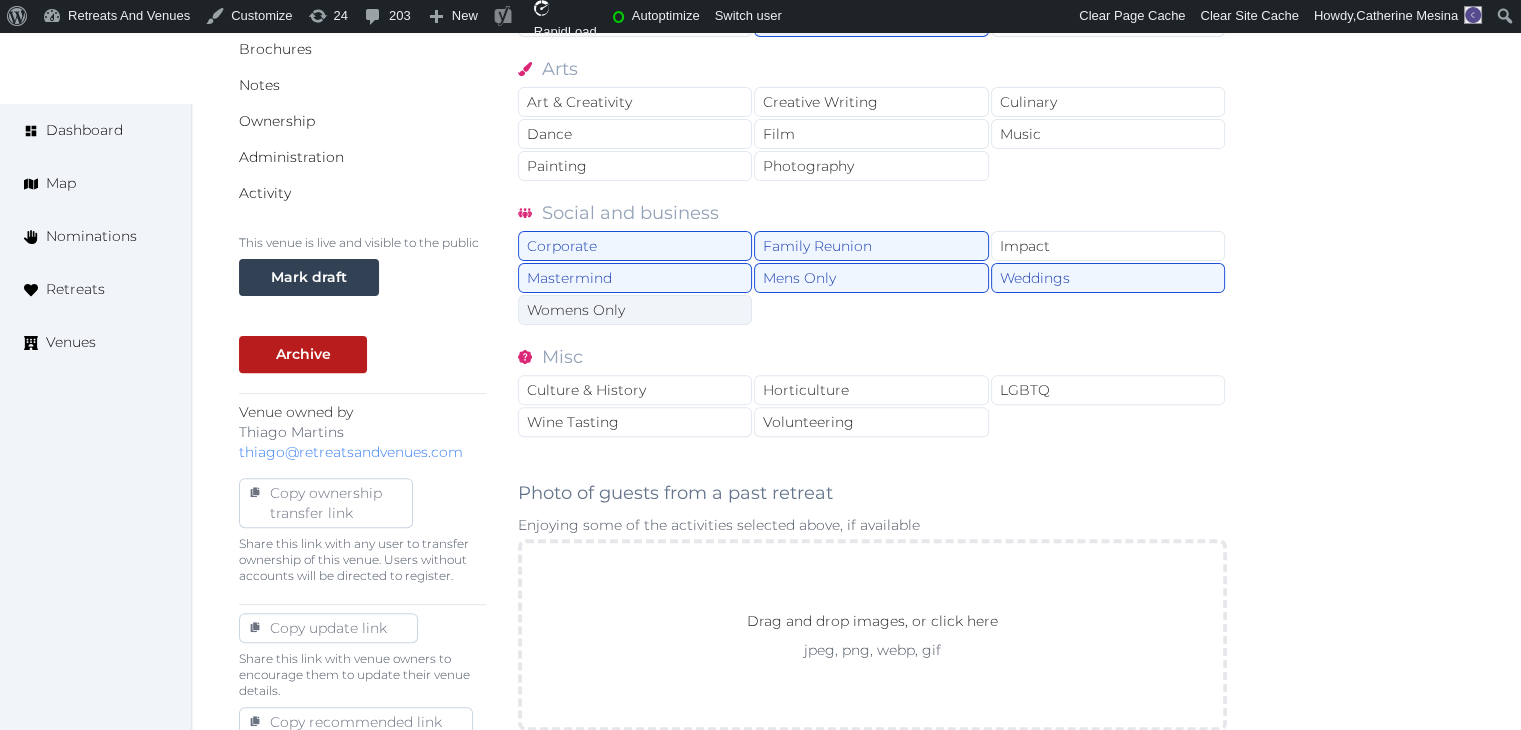 click on "Womens Only" at bounding box center (635, 310) 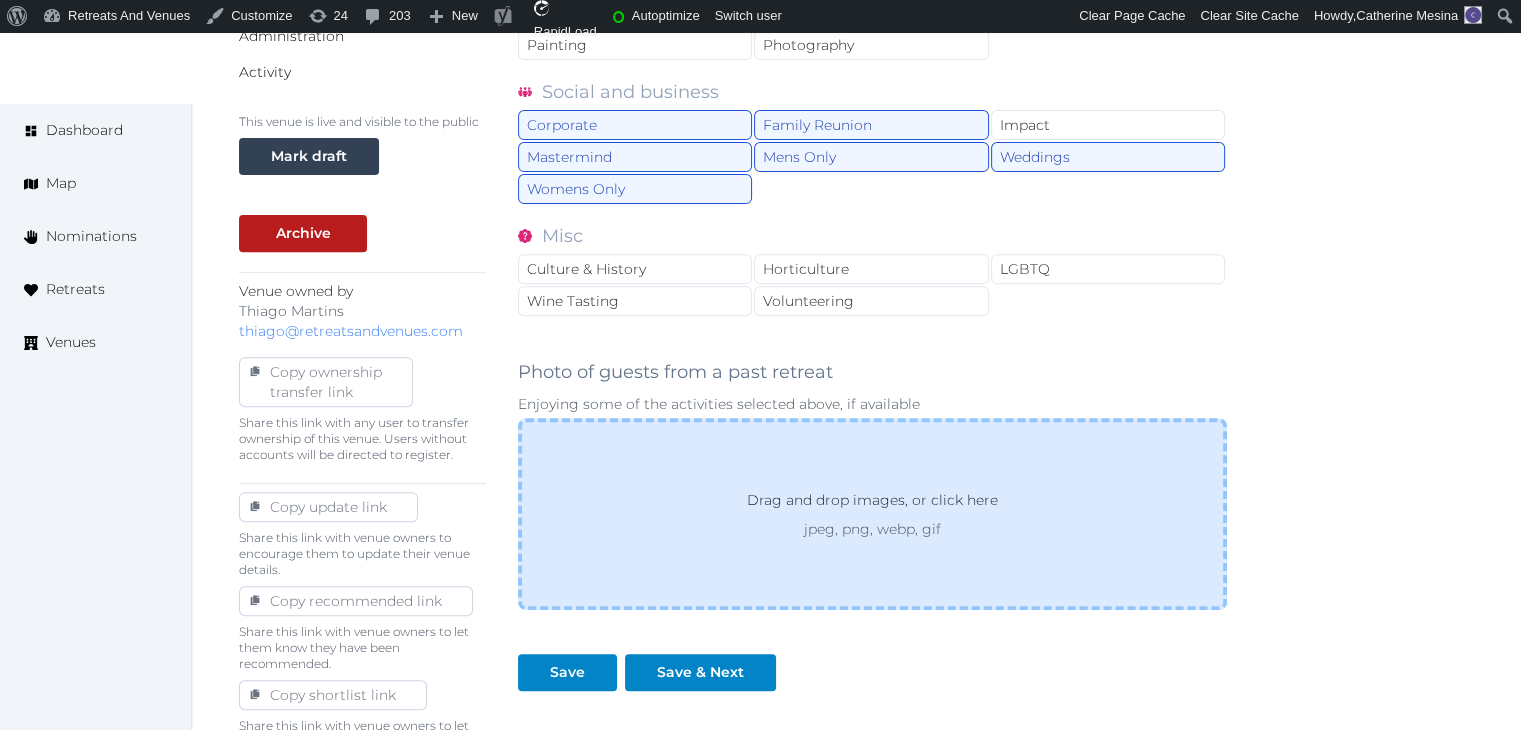 scroll, scrollTop: 895, scrollLeft: 0, axis: vertical 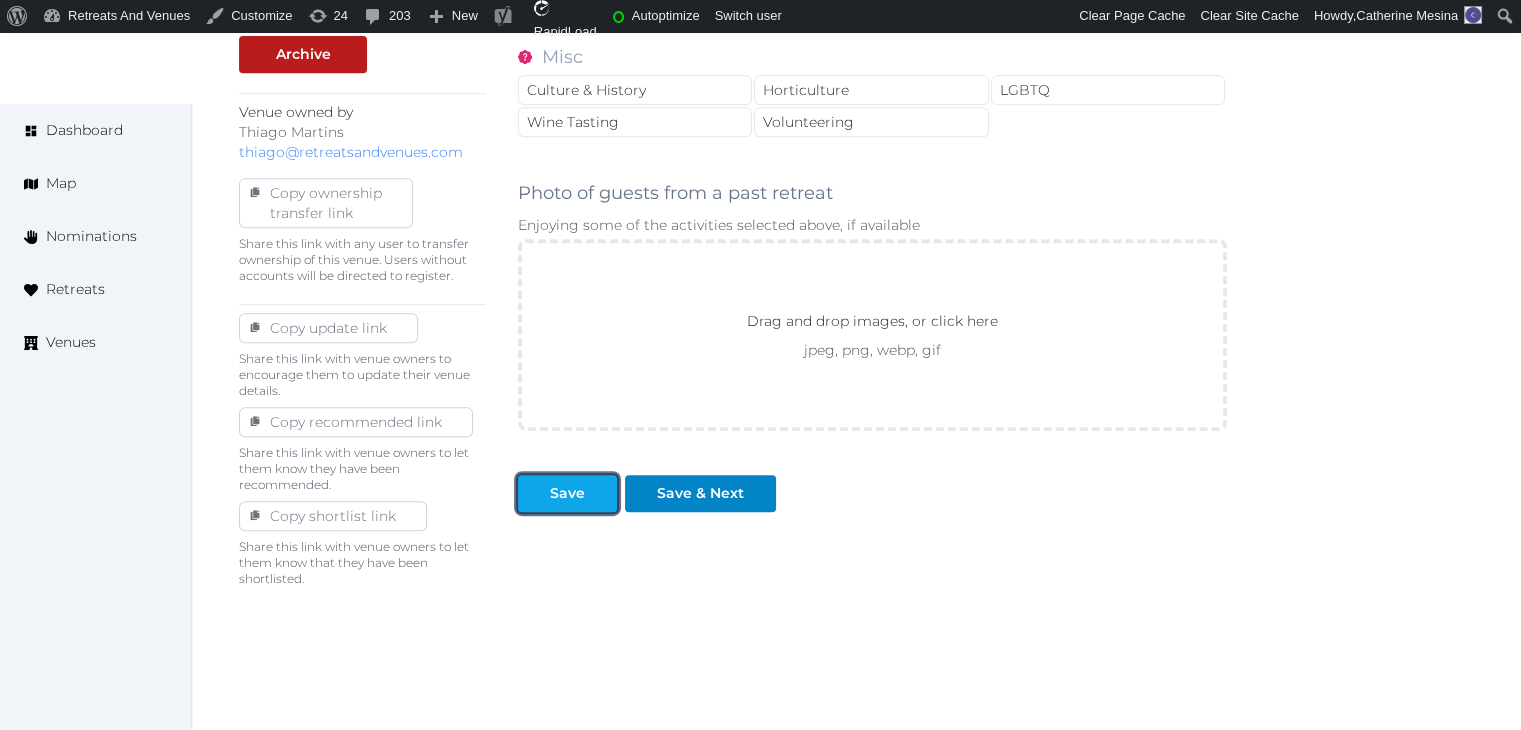 click at bounding box center (601, 493) 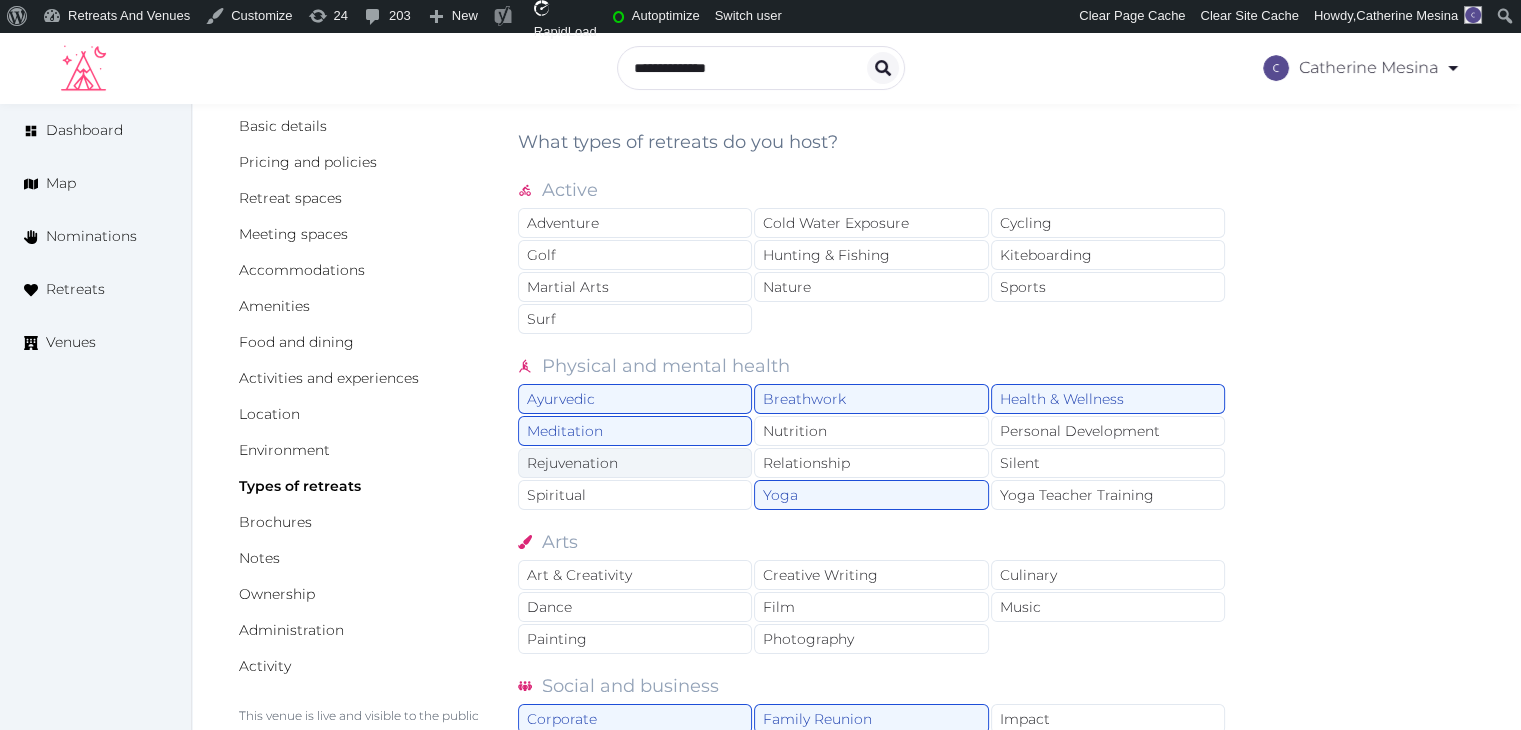 scroll, scrollTop: 0, scrollLeft: 0, axis: both 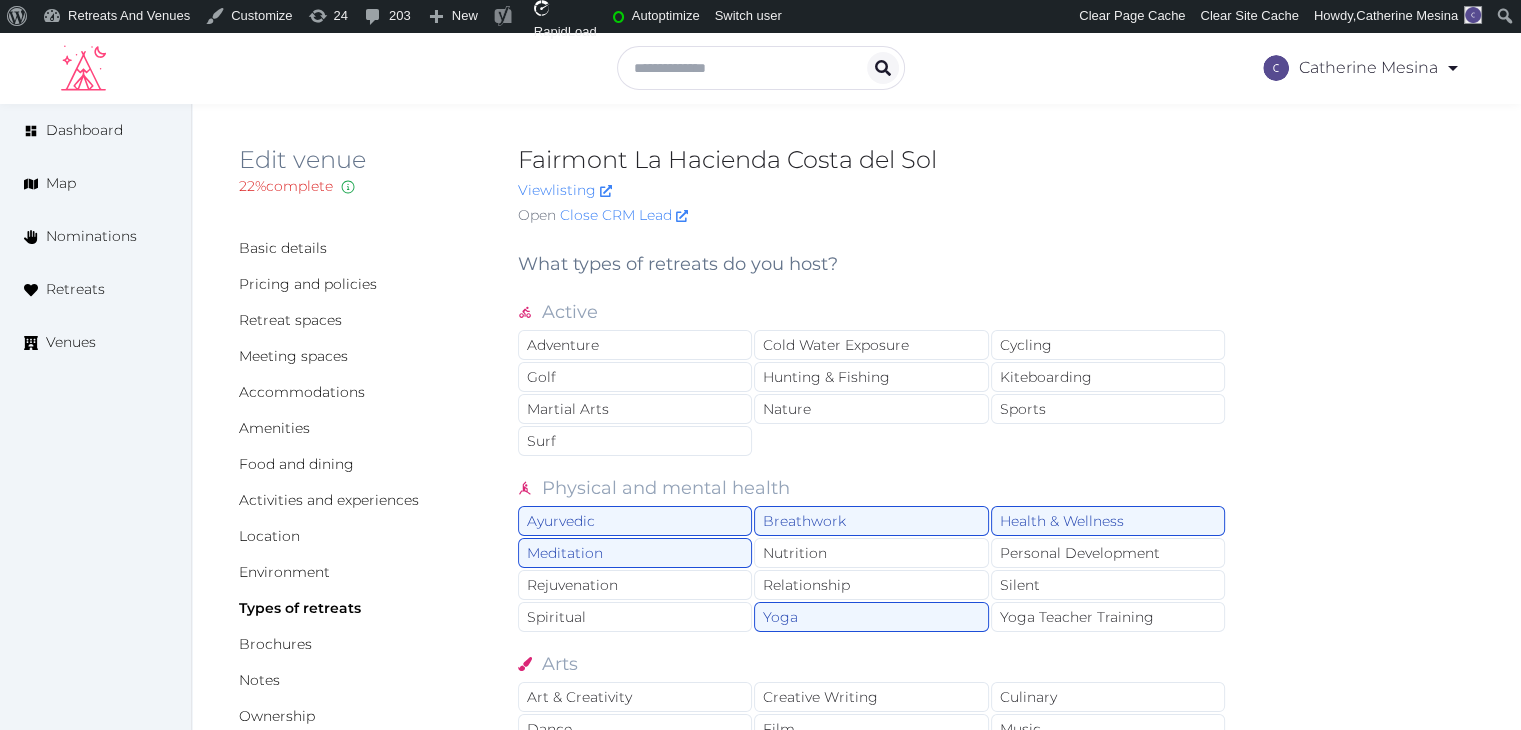 click on "Fairmont La Hacienda Costa del Sol" at bounding box center (872, 160) 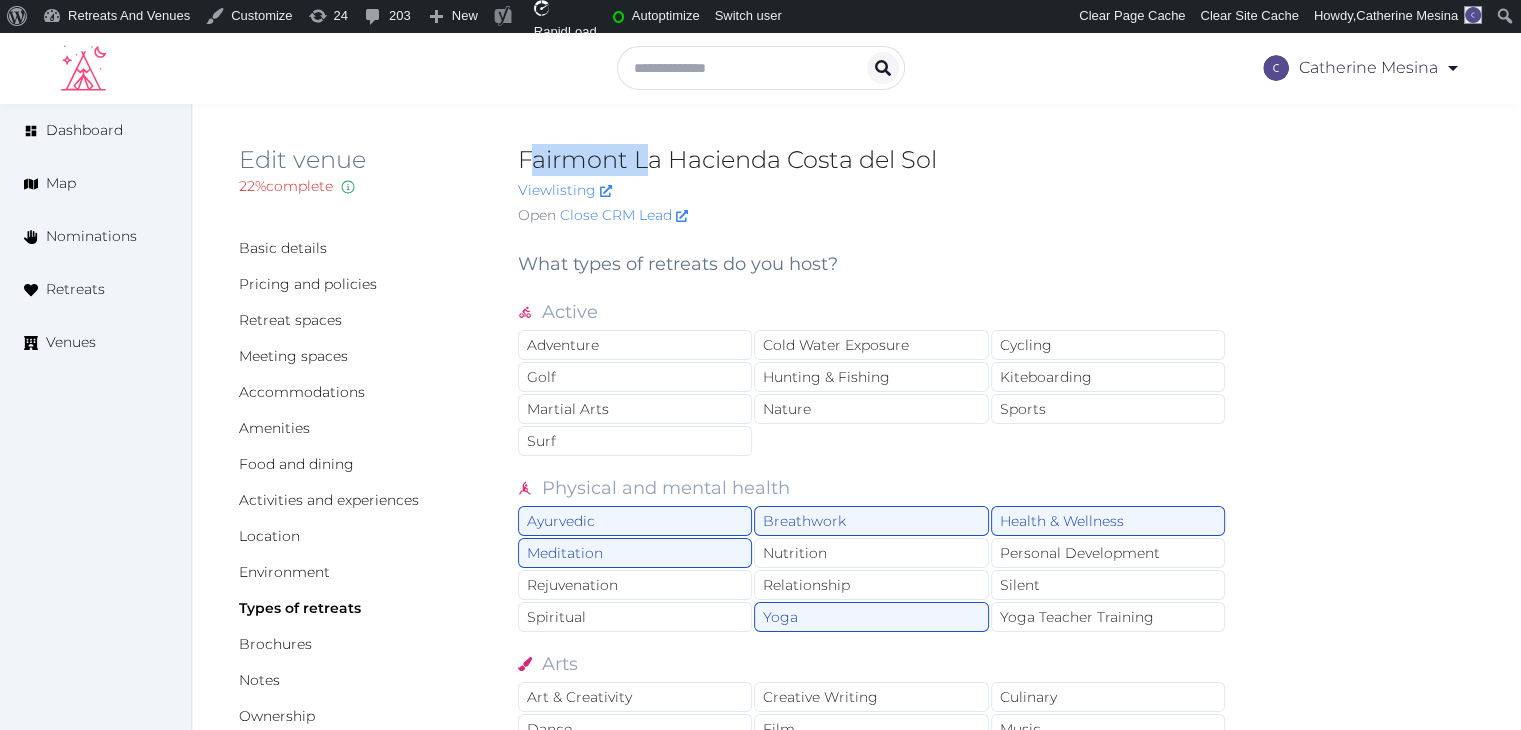 click on "Fairmont La Hacienda Costa del Sol" at bounding box center [872, 160] 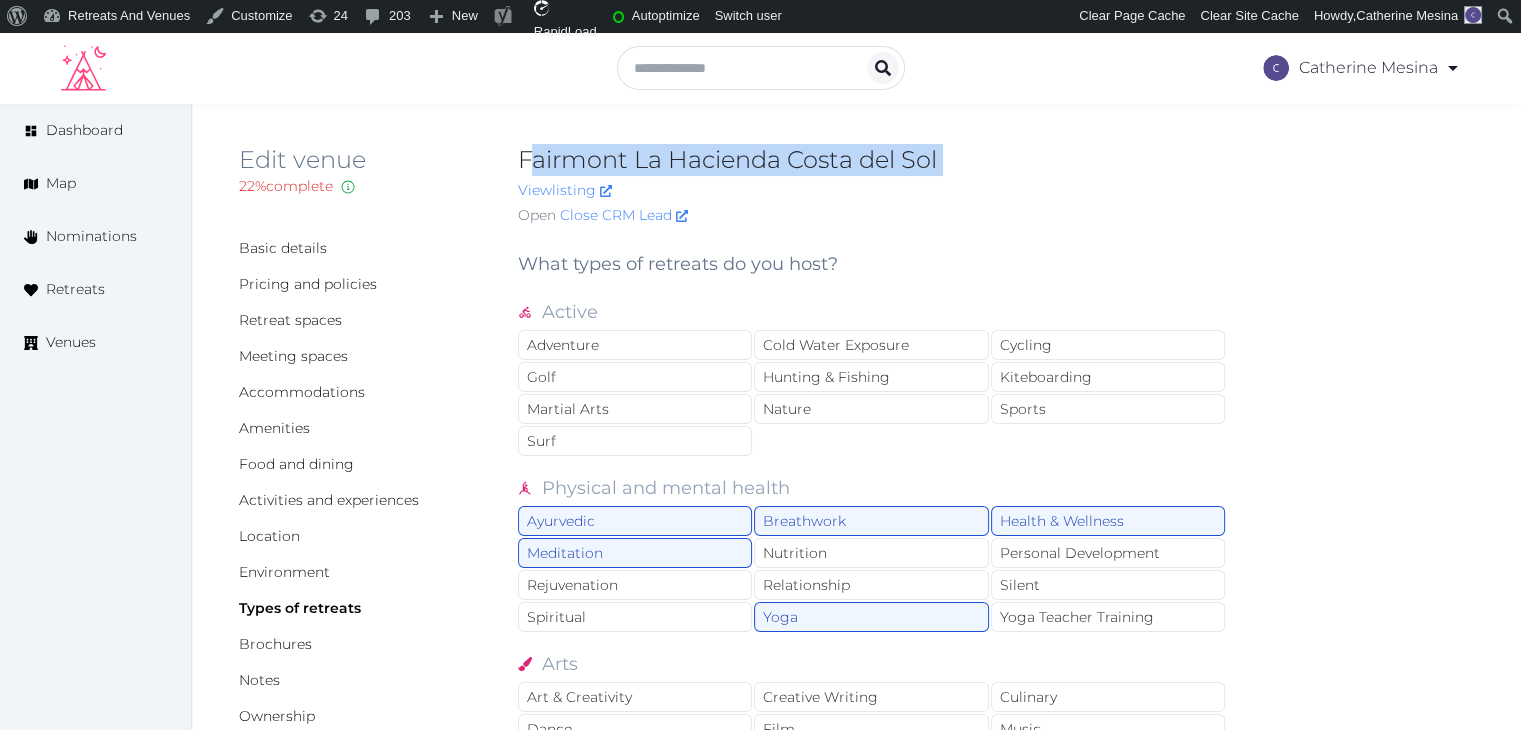 click on "Fairmont La Hacienda Costa del Sol" at bounding box center (872, 160) 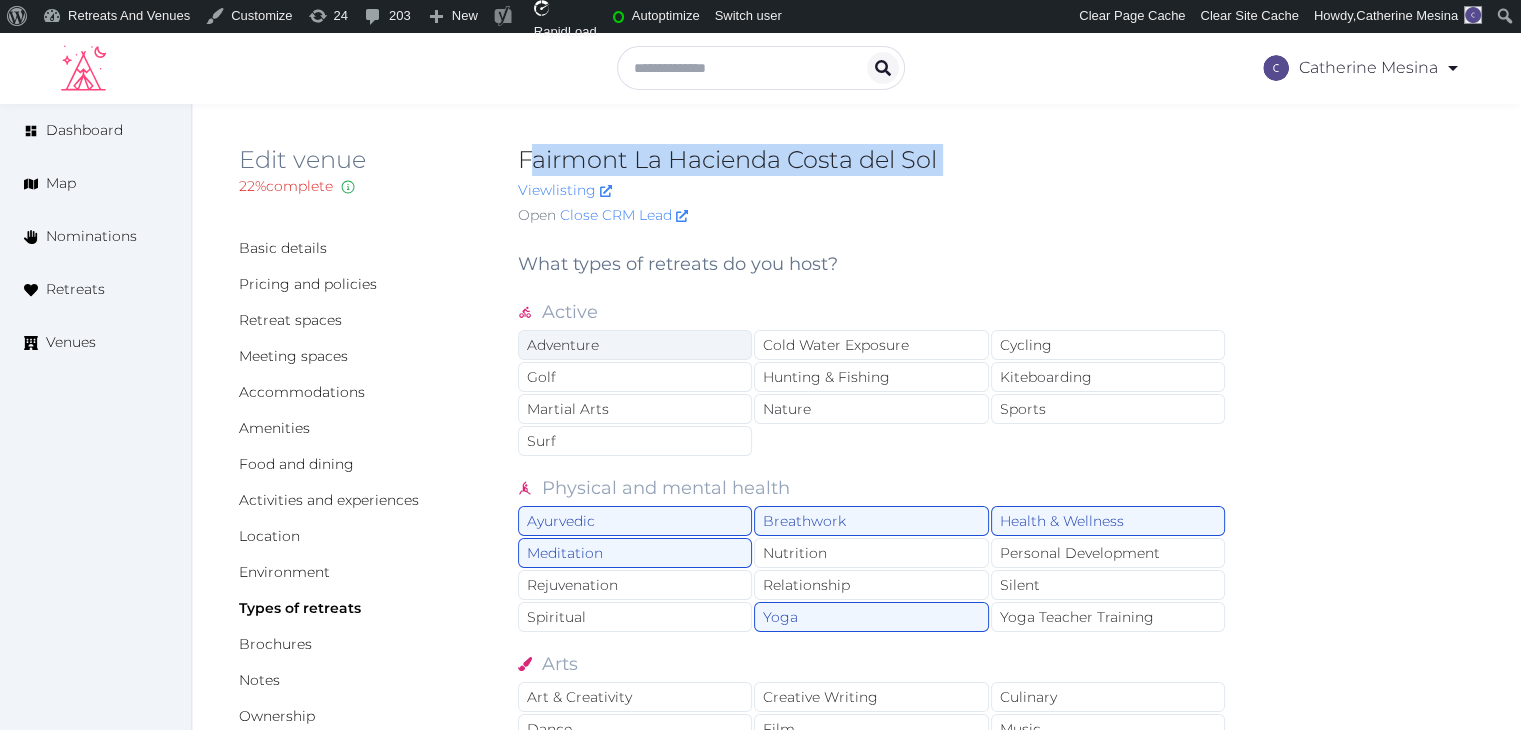 copy on "Fairmont La Hacienda Costa del Sol" 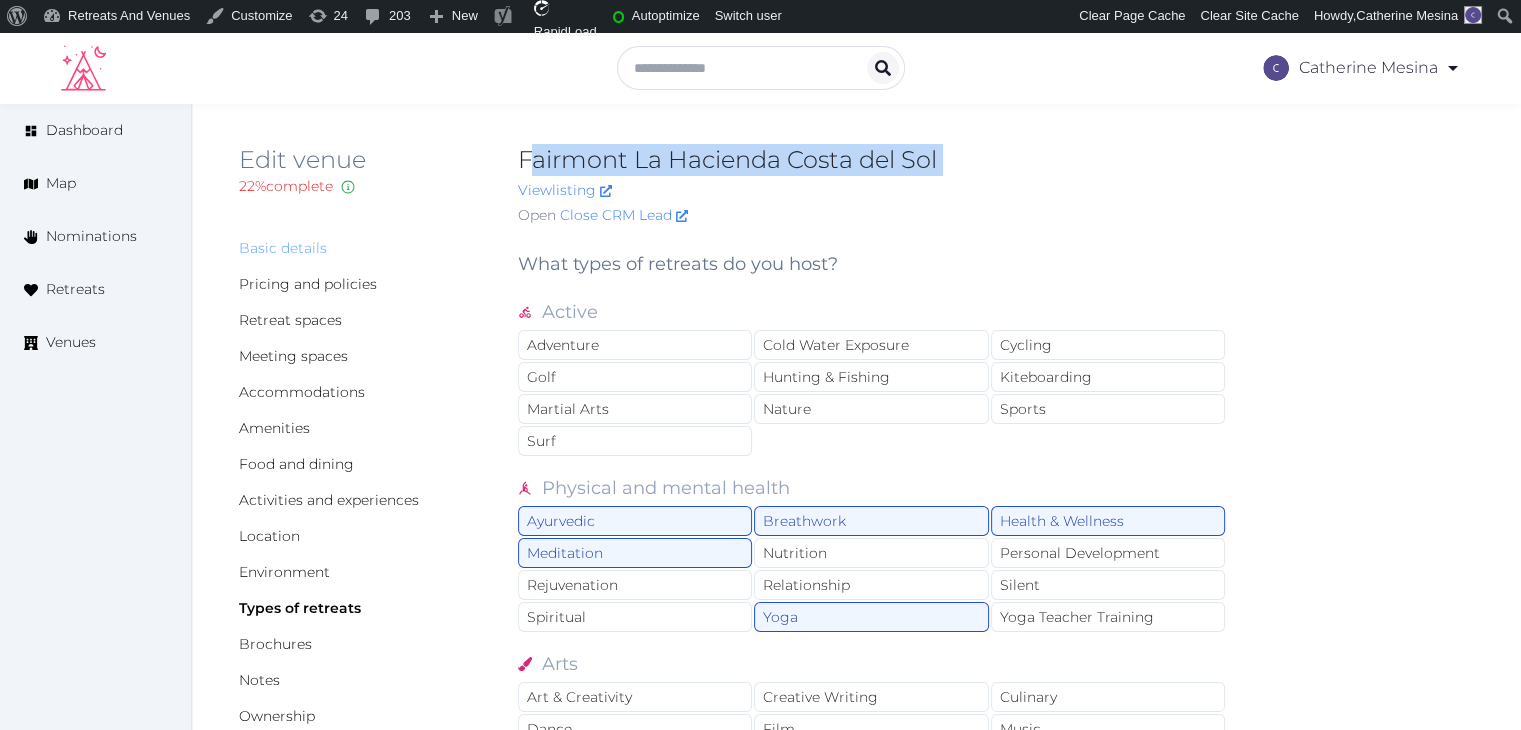 click on "Basic details" at bounding box center [283, 248] 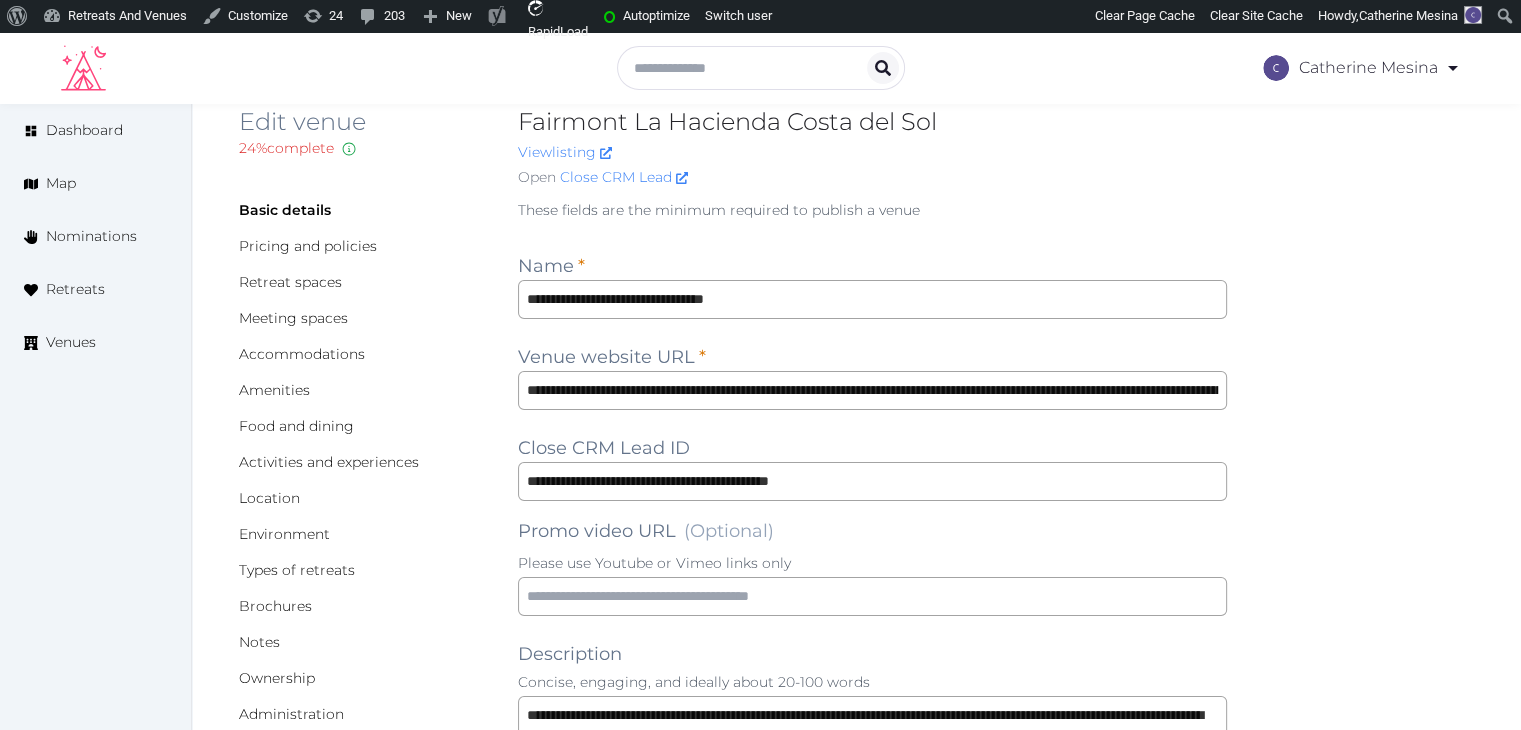 scroll, scrollTop: 0, scrollLeft: 0, axis: both 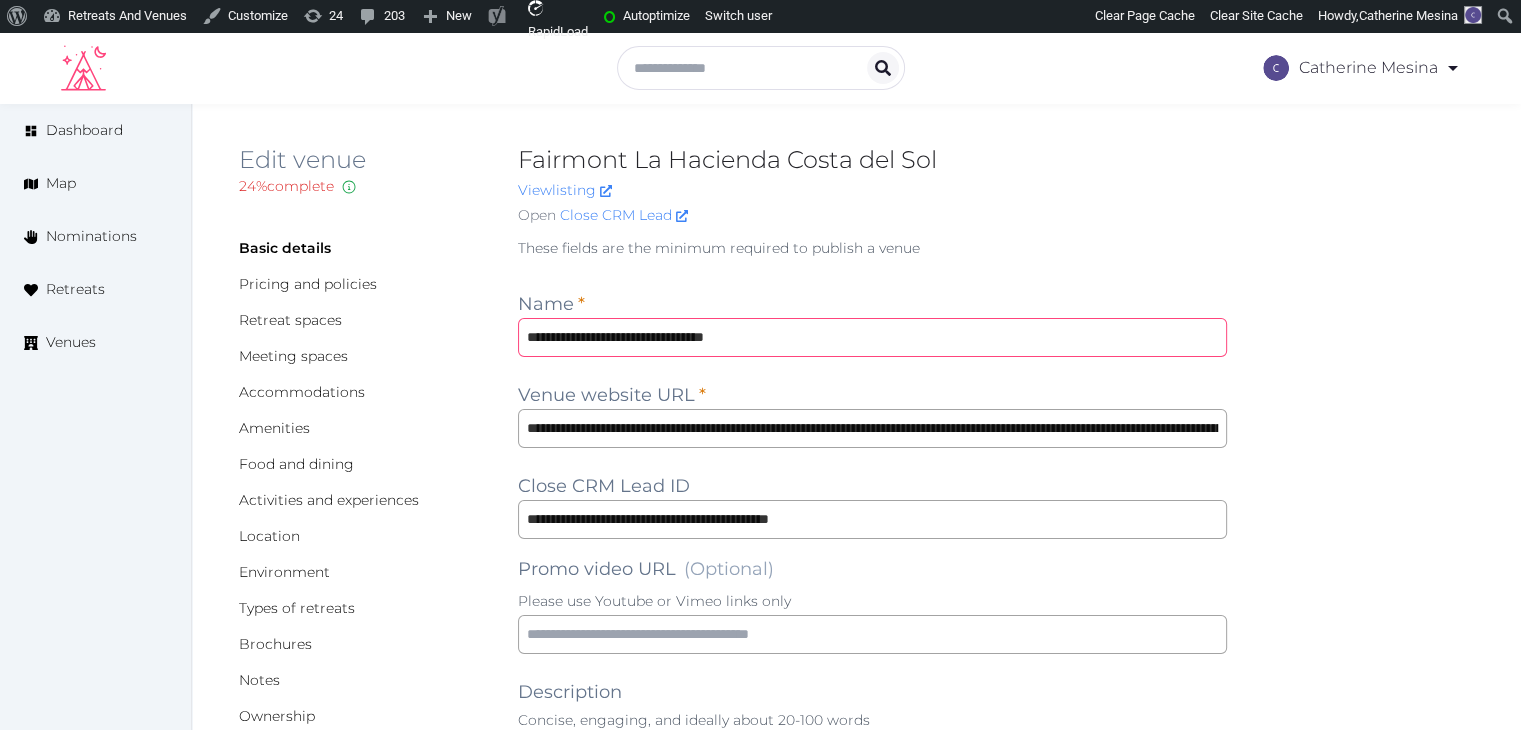 click on "**********" at bounding box center [872, 337] 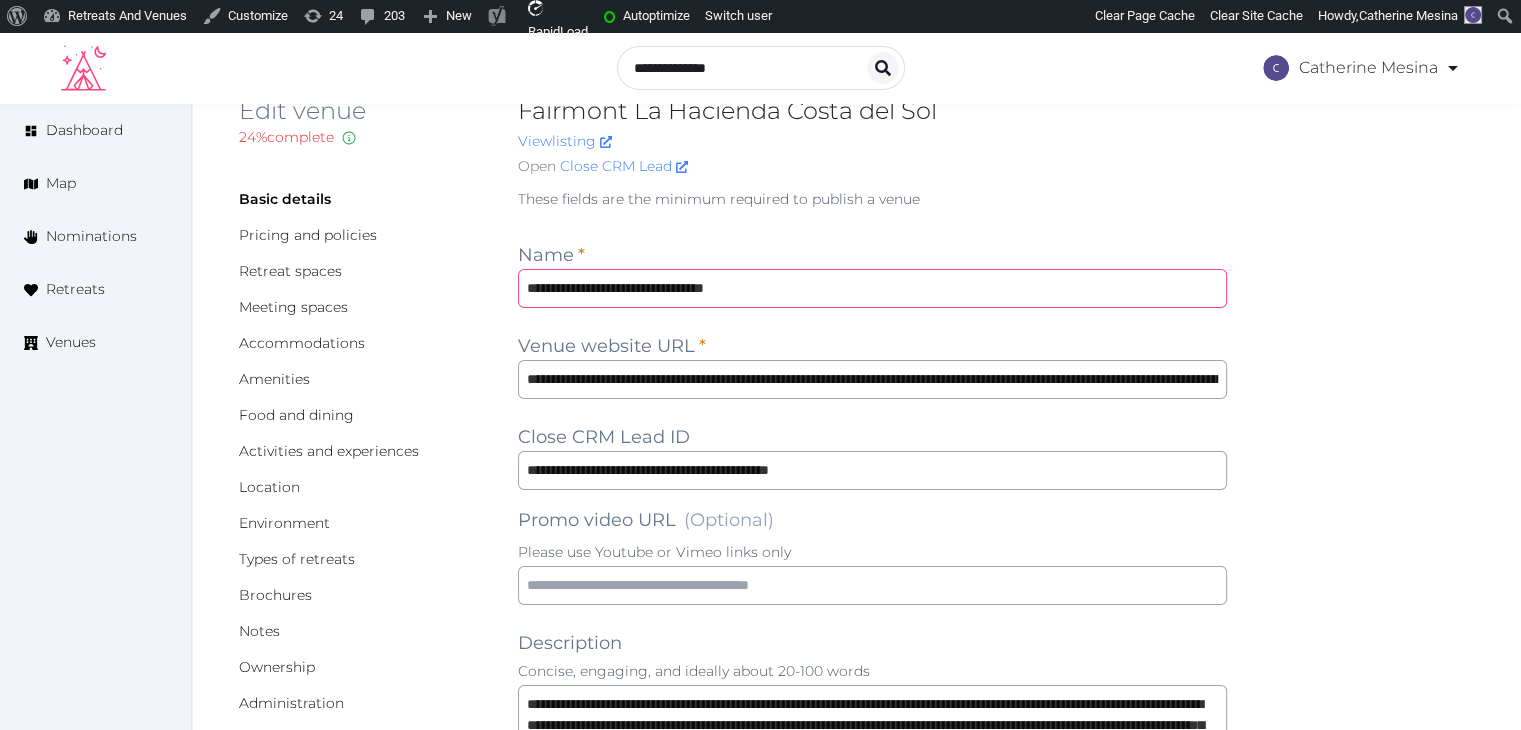 scroll, scrollTop: 0, scrollLeft: 0, axis: both 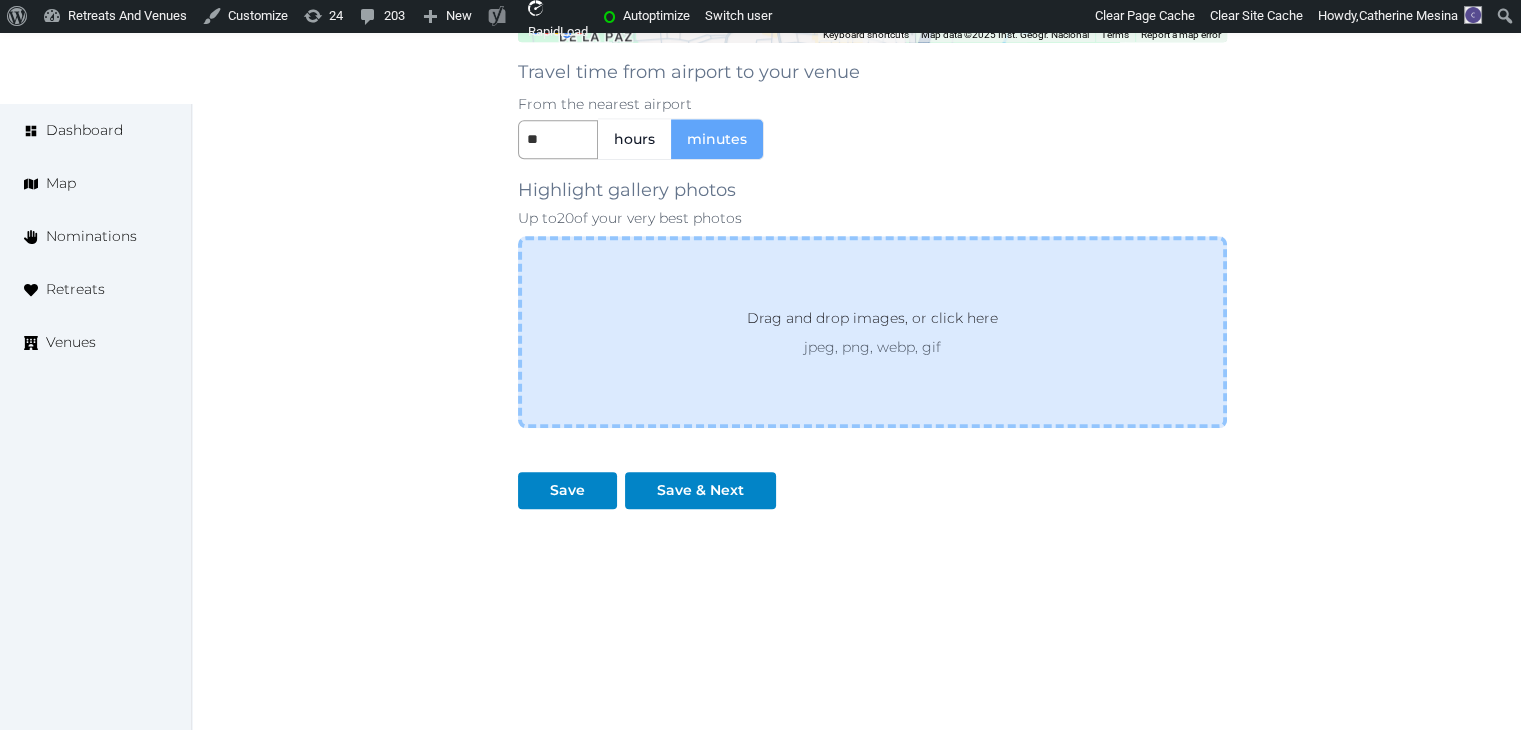 click on "Drag and drop images, or click here jpeg, png, webp, gif" at bounding box center [872, 332] 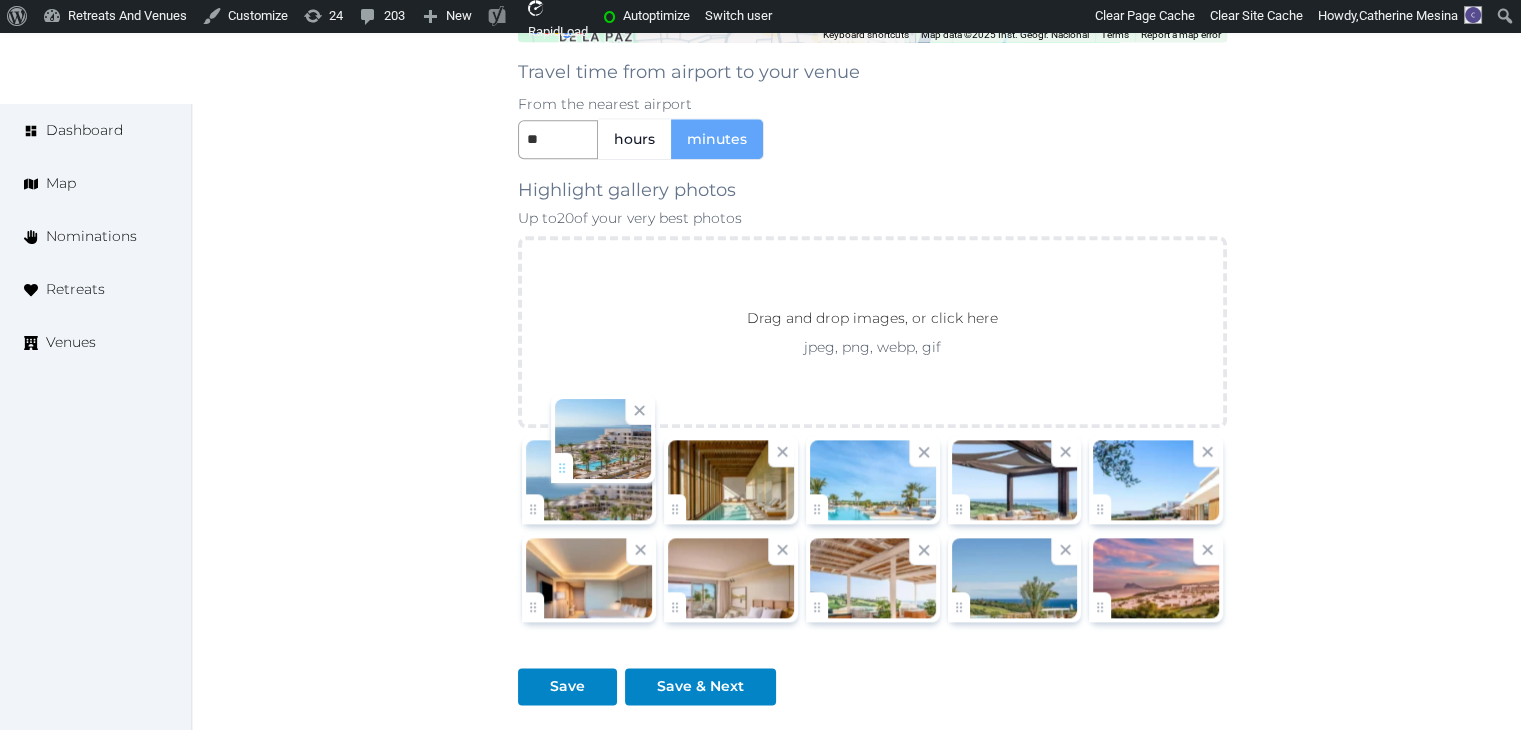 drag, startPoint x: 1100, startPoint y: 605, endPoint x: 562, endPoint y: 470, distance: 554.6792 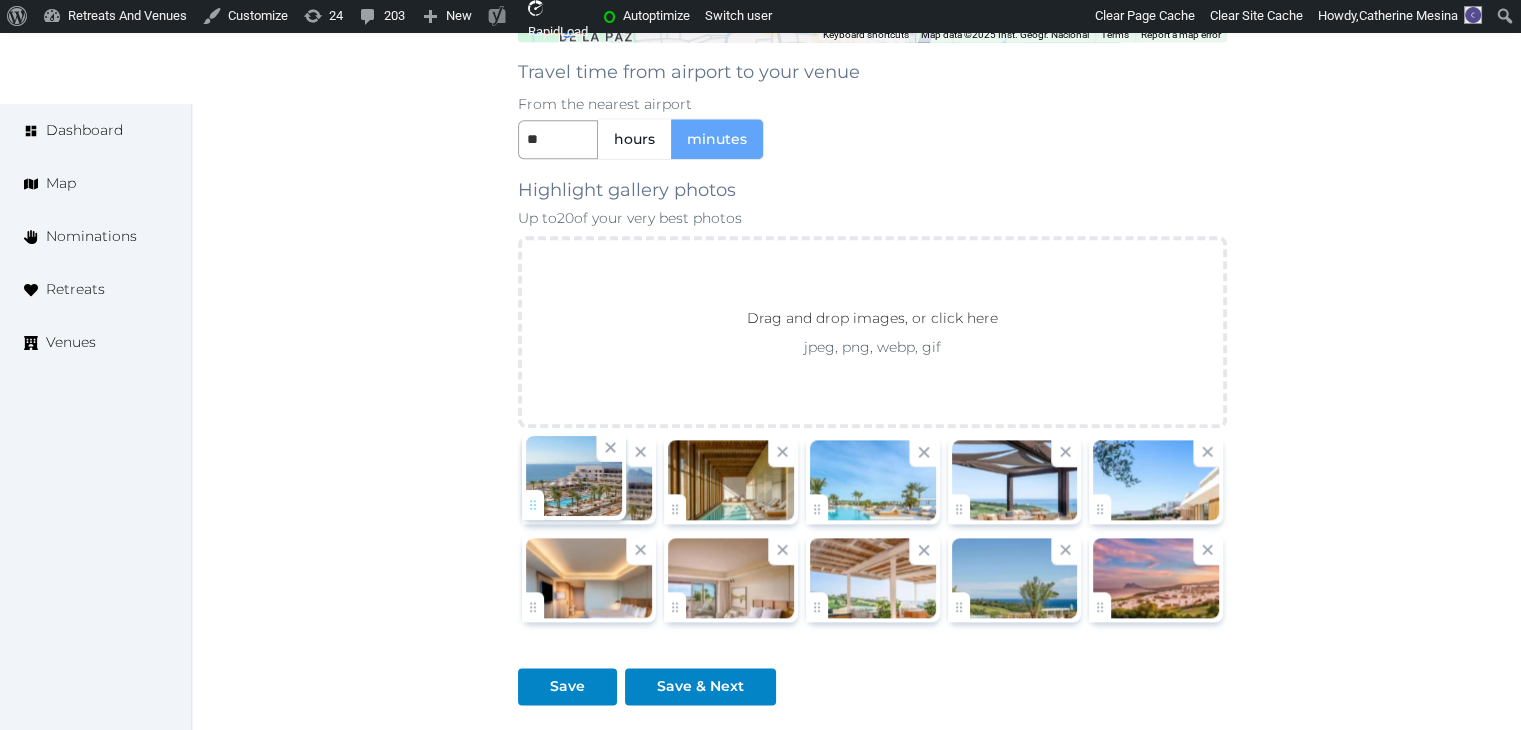 click on "Catherine Mesina   Account My Venue Listings My Retreats Logout      Dashboard Map Nominations Retreats Venues Edit venue 24 %  complete Fill out all the fields in your listing to increase its completion percentage.   A higher completion percentage will make your listing more attractive and result in better matches.  Fairmont La Hacienda Costa del Sol   View  listing   Open    Close CRM Lead Basic details Pricing and policies Retreat spaces Meeting spaces Accommodations Amenities Food and dining Activities and experiences Location Environment Types of retreats Brochures Notes Ownership Administration Activity This venue is live and visible to the public Mark draft Archive Venue owned by Thiago Martins thiago@retreatsandvenues.com Copy ownership transfer link Share this link with any user to transfer ownership of this venue. Users without accounts will be directed to register. Copy update link Copy recommended link Copy shortlist link Name *" at bounding box center (760, -649) 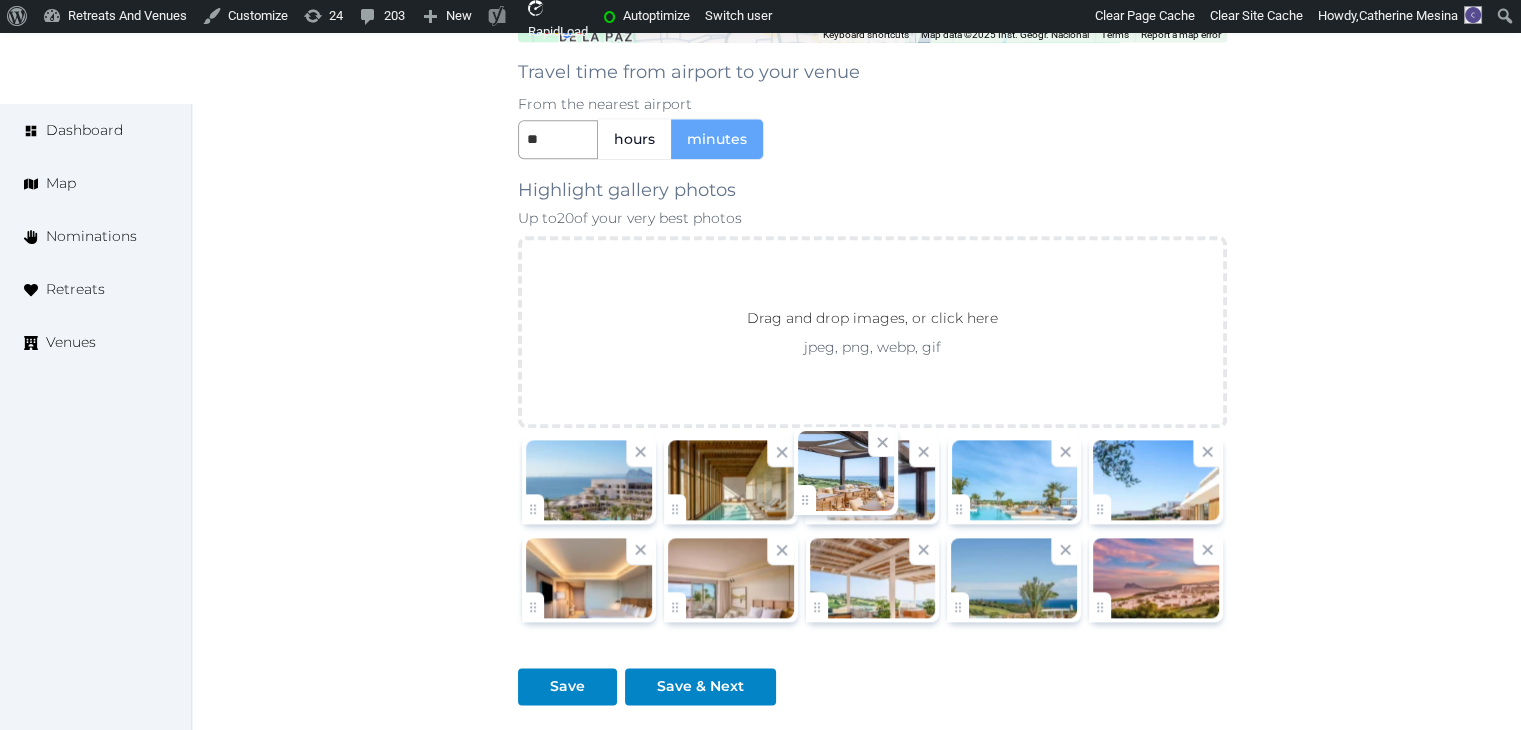 drag, startPoint x: 968, startPoint y: 502, endPoint x: 864, endPoint y: 501, distance: 104.00481 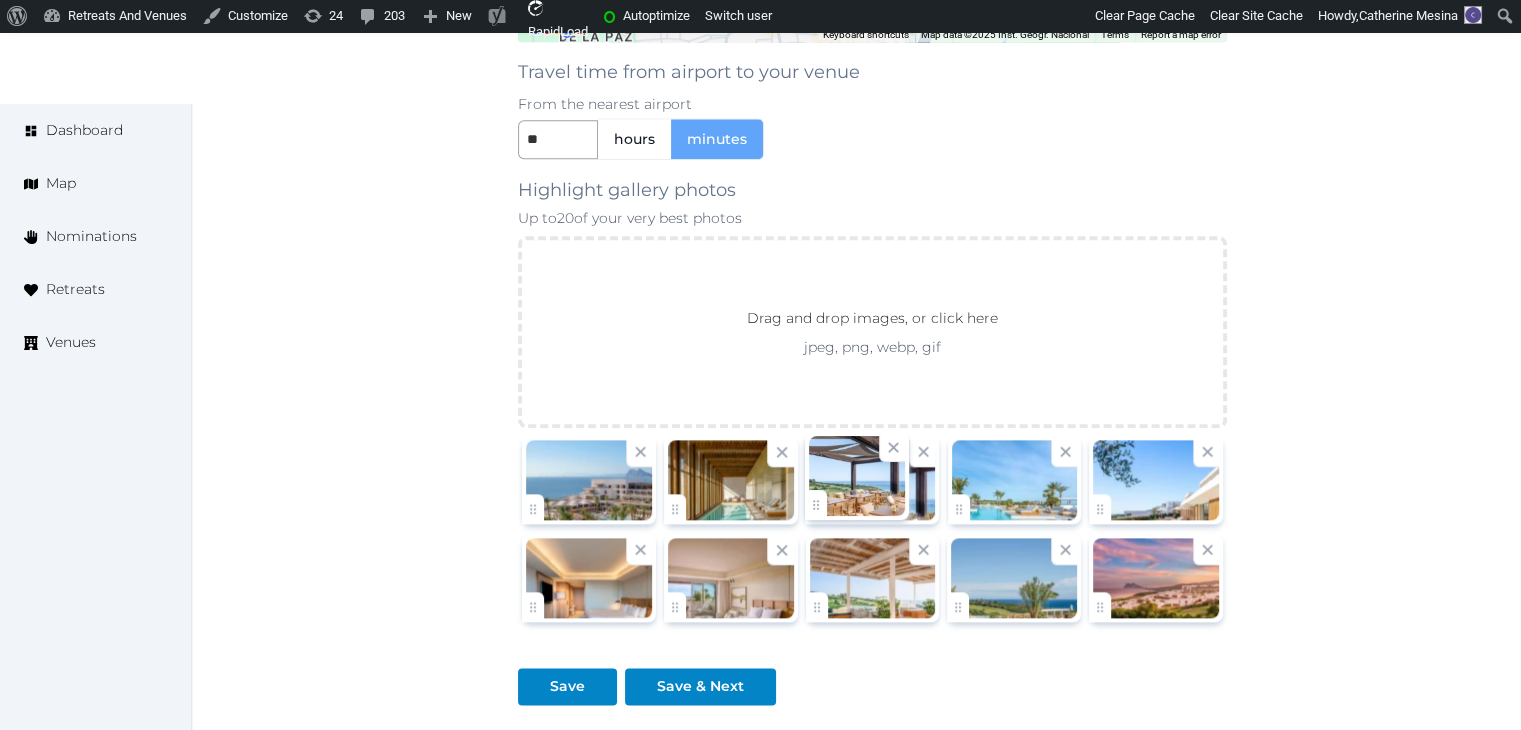 click on "Catherine Mesina   Account My Venue Listings My Retreats Logout      Dashboard Map Nominations Retreats Venues Edit venue 24 %  complete Fill out all the fields in your listing to increase its completion percentage.   A higher completion percentage will make your listing more attractive and result in better matches.  Fairmont La Hacienda Costa del Sol   View  listing   Open    Close CRM Lead Basic details Pricing and policies Retreat spaces Meeting spaces Accommodations Amenities Food and dining Activities and experiences Location Environment Types of retreats Brochures Notes Ownership Administration Activity This venue is live and visible to the public Mark draft Archive Venue owned by Thiago Martins thiago@retreatsandvenues.com Copy ownership transfer link Share this link with any user to transfer ownership of this venue. Users without accounts will be directed to register. Copy update link Copy recommended link Copy shortlist link Name *" at bounding box center (760, -649) 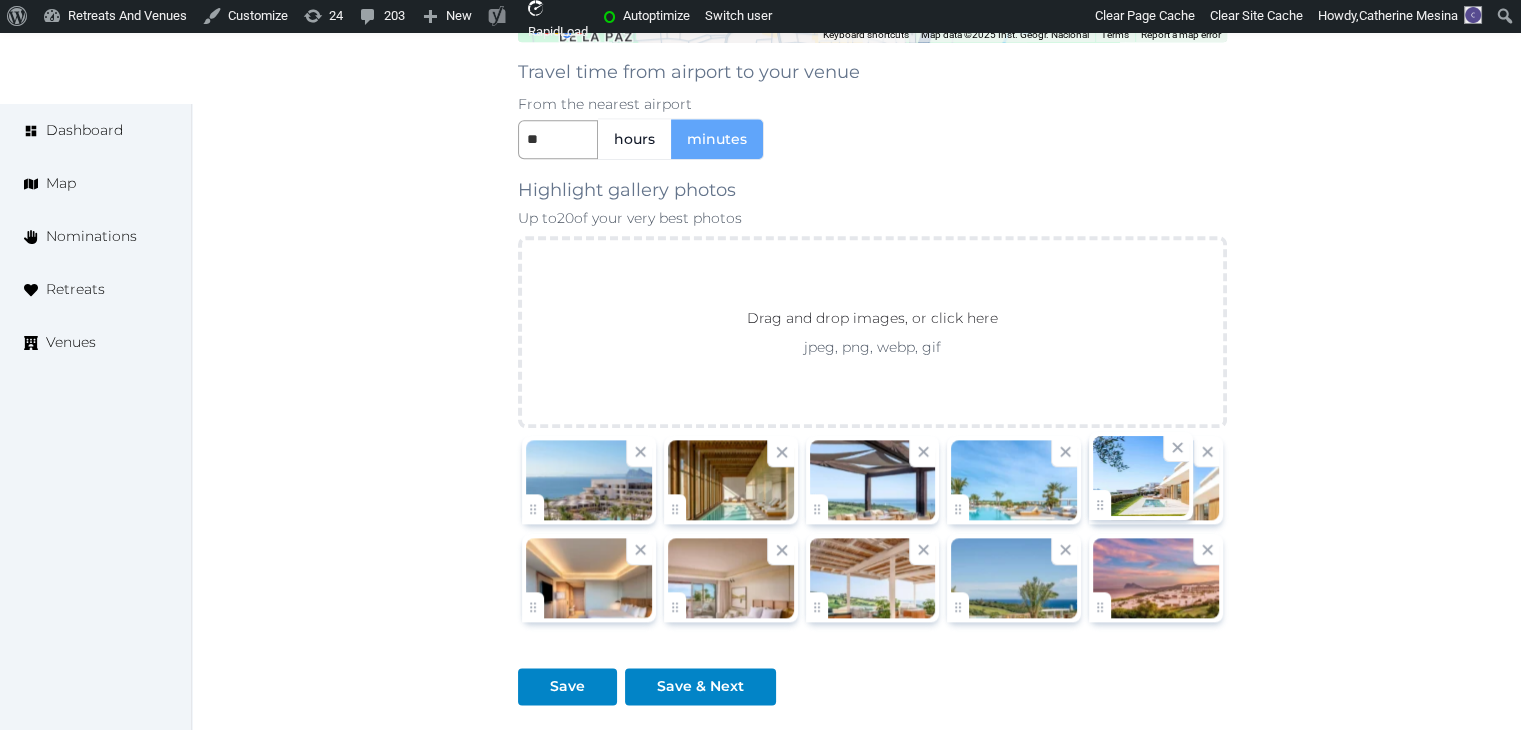 click on "Catherine Mesina   Account My Venue Listings My Retreats Logout      Dashboard Map Nominations Retreats Venues Edit venue 24 %  complete Fill out all the fields in your listing to increase its completion percentage.   A higher completion percentage will make your listing more attractive and result in better matches.  Fairmont La Hacienda Costa del Sol   View  listing   Open    Close CRM Lead Basic details Pricing and policies Retreat spaces Meeting spaces Accommodations Amenities Food and dining Activities and experiences Location Environment Types of retreats Brochures Notes Ownership Administration Activity This venue is live and visible to the public Mark draft Archive Venue owned by Thiago Martins thiago@retreatsandvenues.com Copy ownership transfer link Share this link with any user to transfer ownership of this venue. Users without accounts will be directed to register. Copy update link Copy recommended link Copy shortlist link Name *" at bounding box center [760, -649] 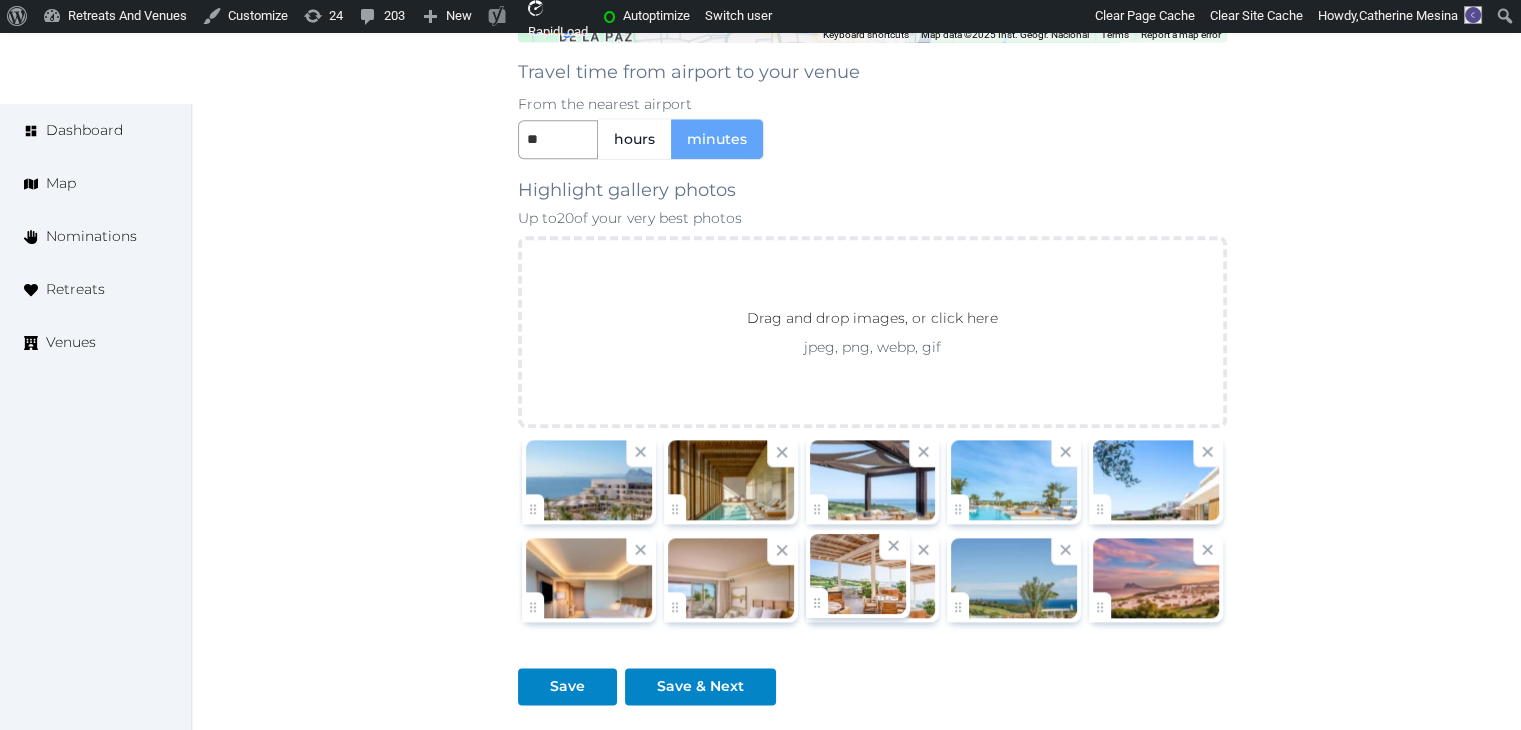 click on "Catherine Mesina   Account My Venue Listings My Retreats Logout      Dashboard Map Nominations Retreats Venues Edit venue 24 %  complete Fill out all the fields in your listing to increase its completion percentage.   A higher completion percentage will make your listing more attractive and result in better matches.  Fairmont La Hacienda Costa del Sol   View  listing   Open    Close CRM Lead Basic details Pricing and policies Retreat spaces Meeting spaces Accommodations Amenities Food and dining Activities and experiences Location Environment Types of retreats Brochures Notes Ownership Administration Activity This venue is live and visible to the public Mark draft Archive Venue owned by Thiago Martins thiago@retreatsandvenues.com Copy ownership transfer link Share this link with any user to transfer ownership of this venue. Users without accounts will be directed to register. Copy update link Copy recommended link Copy shortlist link Name *" at bounding box center (760, -649) 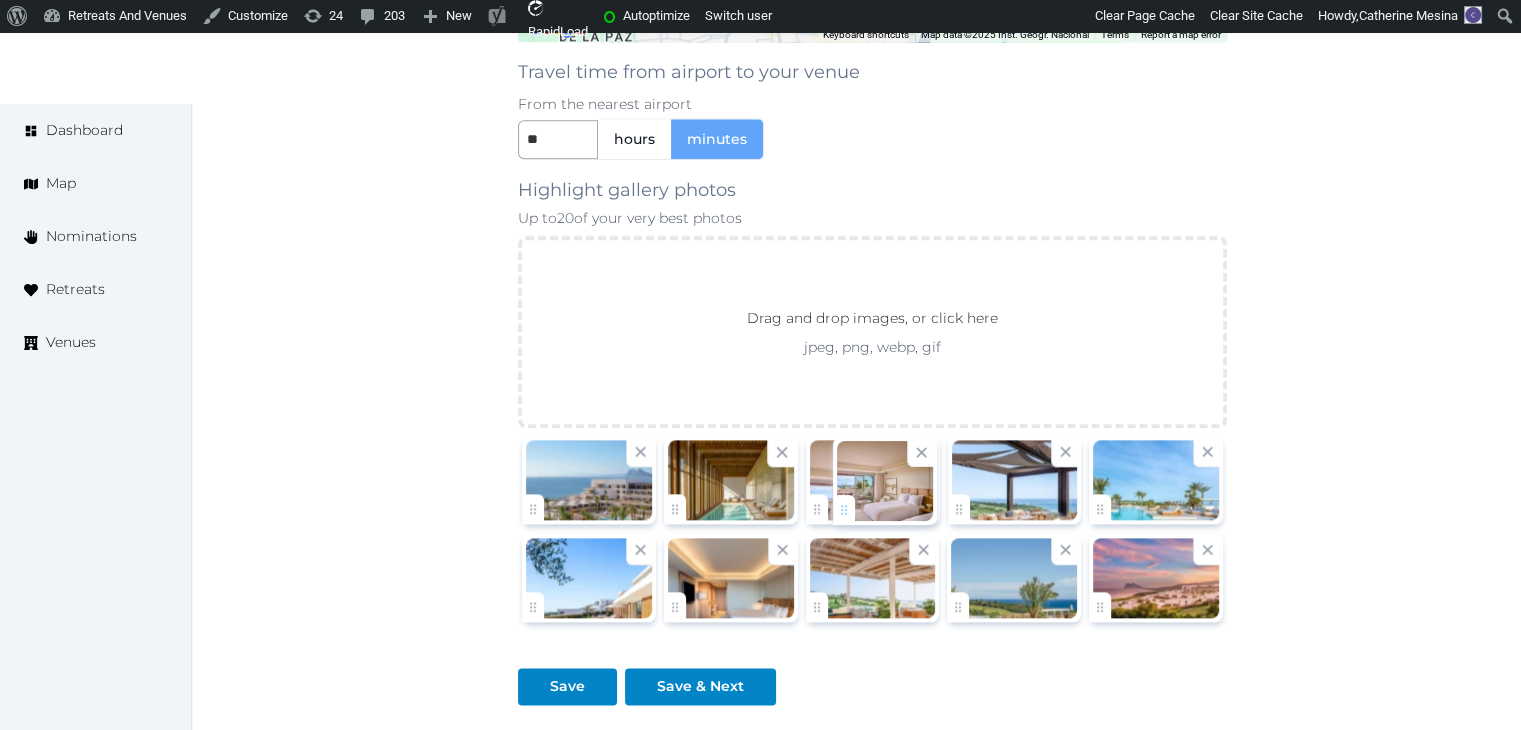 drag, startPoint x: 680, startPoint y: 597, endPoint x: 848, endPoint y: 505, distance: 191.54112 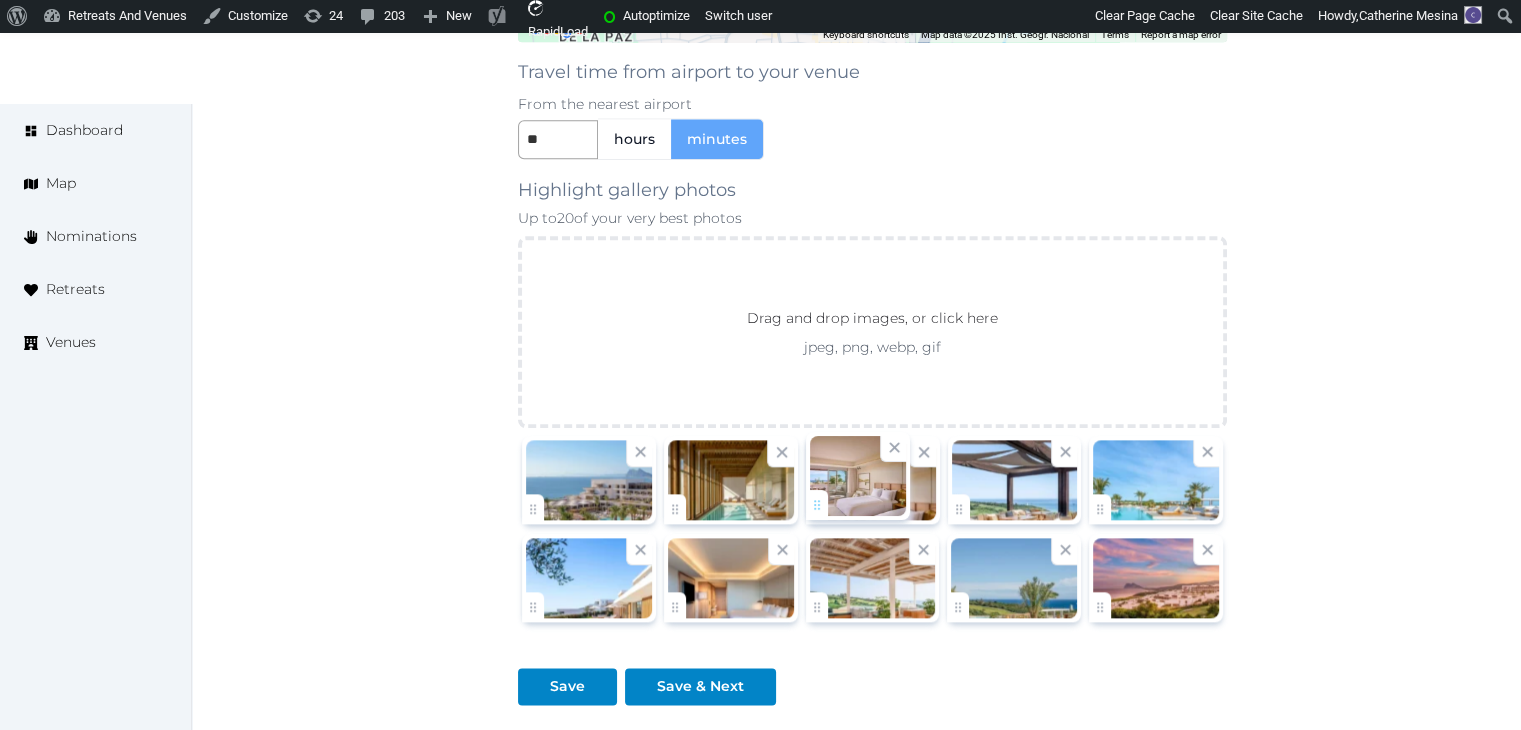 click on "Catherine Mesina   Account My Venue Listings My Retreats Logout      Dashboard Map Nominations Retreats Venues Edit venue 24 %  complete Fill out all the fields in your listing to increase its completion percentage.   A higher completion percentage will make your listing more attractive and result in better matches.  Fairmont La Hacienda Costa del Sol   View  listing   Open    Close CRM Lead Basic details Pricing and policies Retreat spaces Meeting spaces Accommodations Amenities Food and dining Activities and experiences Location Environment Types of retreats Brochures Notes Ownership Administration Activity This venue is live and visible to the public Mark draft Archive Venue owned by Thiago Martins thiago@retreatsandvenues.com Copy ownership transfer link Share this link with any user to transfer ownership of this venue. Users without accounts will be directed to register. Copy update link Copy recommended link Copy shortlist link Name *" at bounding box center (760, -649) 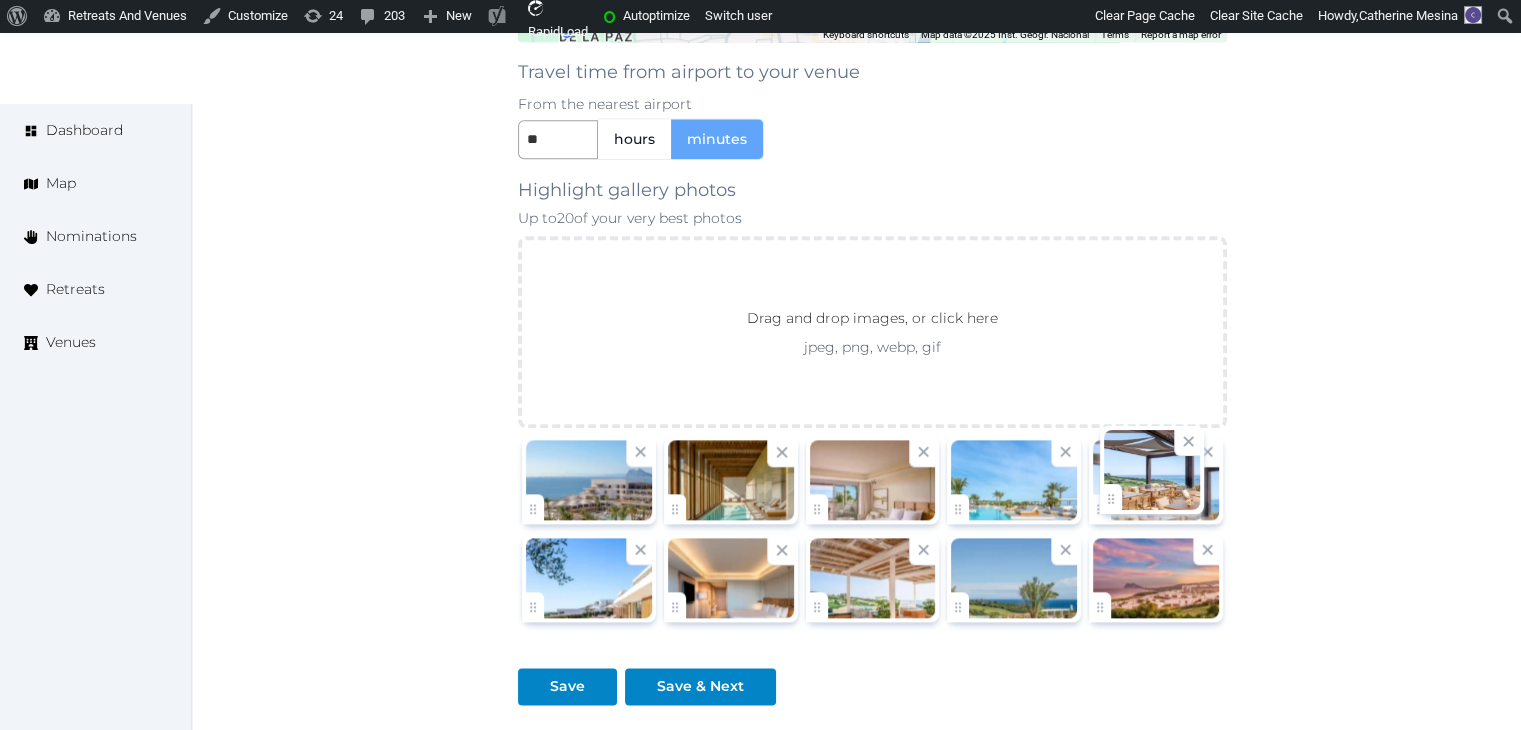 drag, startPoint x: 962, startPoint y: 511, endPoint x: 1101, endPoint y: 525, distance: 139.70326 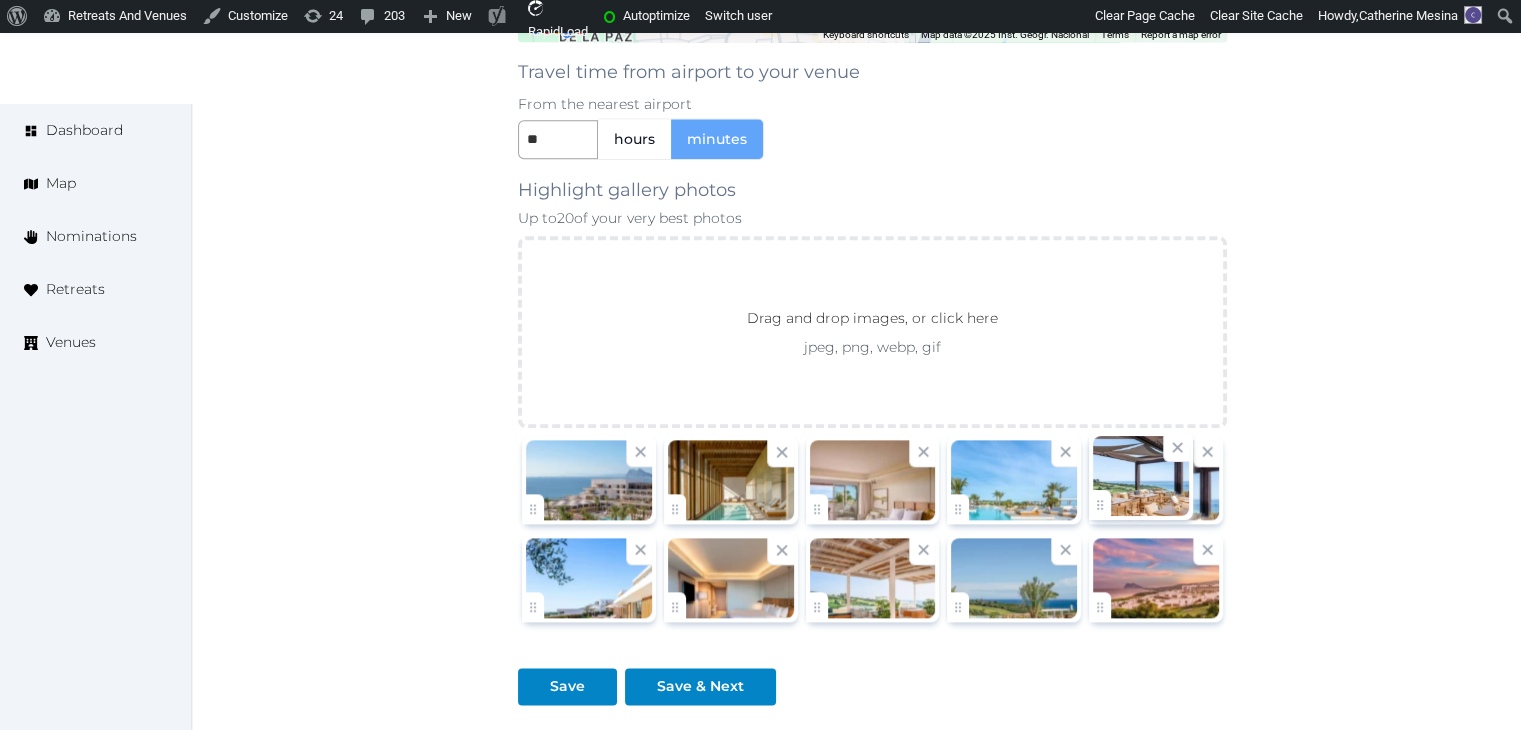 click on "Catherine Mesina   Account My Venue Listings My Retreats Logout      Dashboard Map Nominations Retreats Venues Edit venue 24 %  complete Fill out all the fields in your listing to increase its completion percentage.   A higher completion percentage will make your listing more attractive and result in better matches.  Fairmont La Hacienda Costa del Sol   View  listing   Open    Close CRM Lead Basic details Pricing and policies Retreat spaces Meeting spaces Accommodations Amenities Food and dining Activities and experiences Location Environment Types of retreats Brochures Notes Ownership Administration Activity This venue is live and visible to the public Mark draft Archive Venue owned by Thiago Martins thiago@retreatsandvenues.com Copy ownership transfer link Share this link with any user to transfer ownership of this venue. Users without accounts will be directed to register. Copy update link Copy recommended link Copy shortlist link Name *" at bounding box center (760, -649) 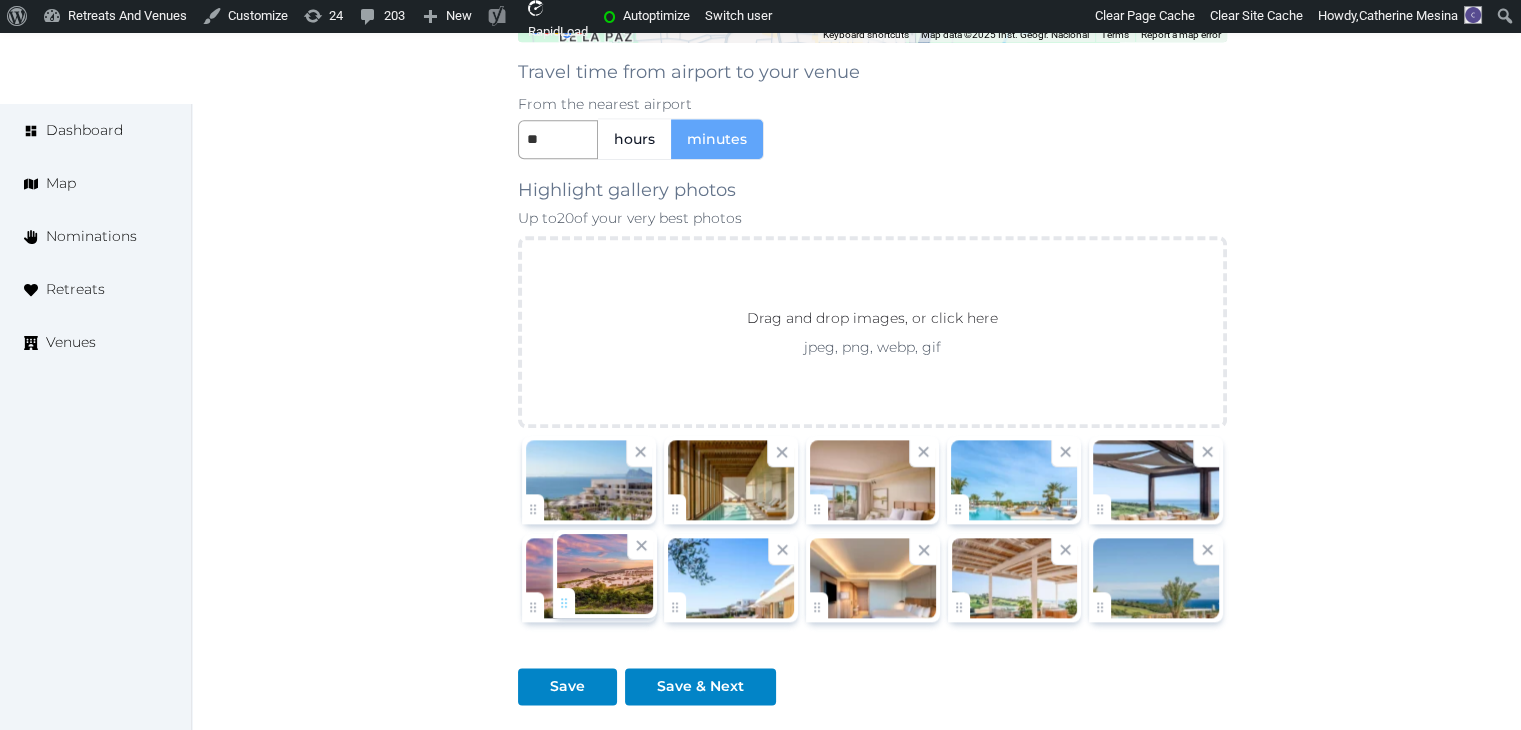 drag, startPoint x: 1099, startPoint y: 599, endPoint x: 560, endPoint y: 599, distance: 539 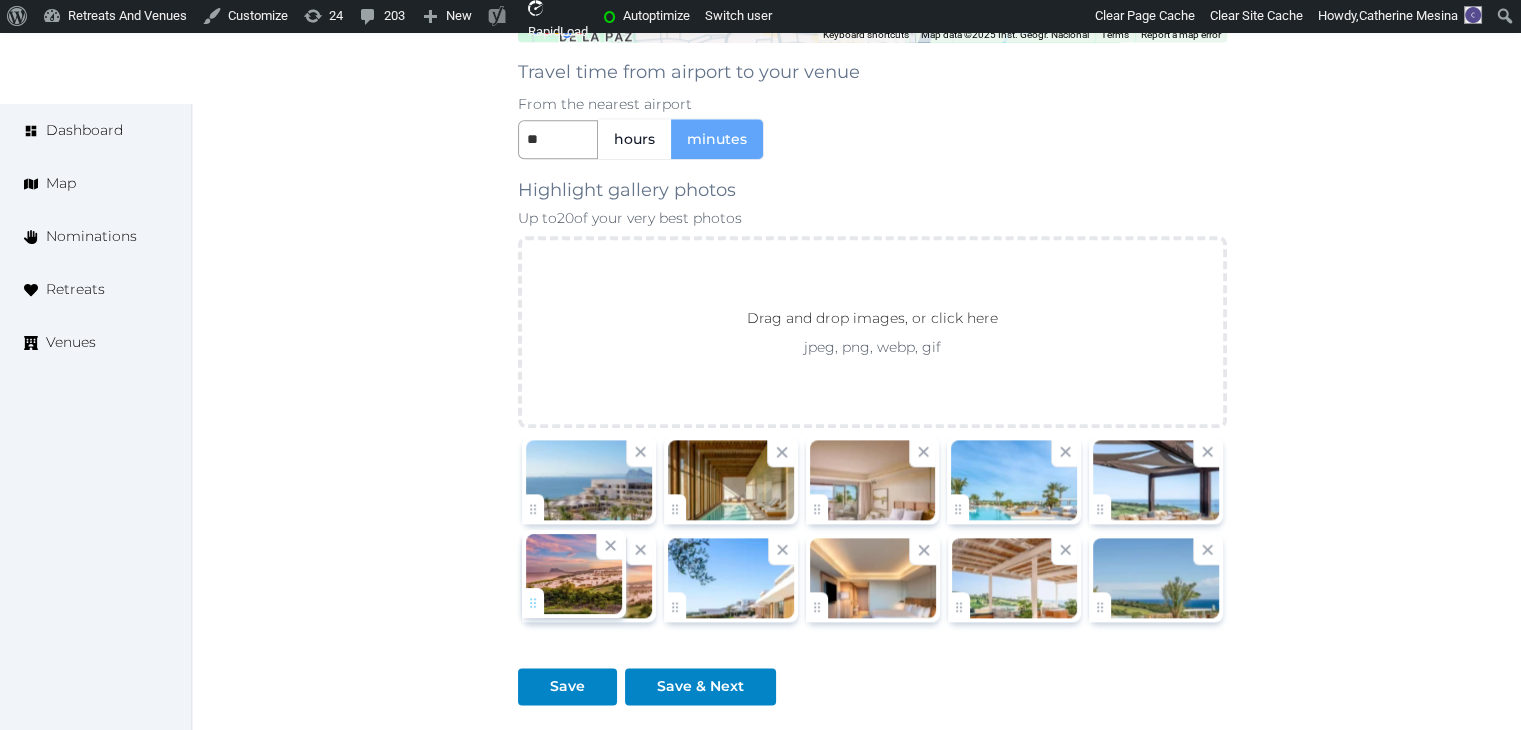 click on "Catherine Mesina   Account My Venue Listings My Retreats Logout      Dashboard Map Nominations Retreats Venues Edit venue 24 %  complete Fill out all the fields in your listing to increase its completion percentage.   A higher completion percentage will make your listing more attractive and result in better matches.  Fairmont La Hacienda Costa del Sol   View  listing   Open    Close CRM Lead Basic details Pricing and policies Retreat spaces Meeting spaces Accommodations Amenities Food and dining Activities and experiences Location Environment Types of retreats Brochures Notes Ownership Administration Activity This venue is live and visible to the public Mark draft Archive Venue owned by Thiago Martins thiago@retreatsandvenues.com Copy ownership transfer link Share this link with any user to transfer ownership of this venue. Users without accounts will be directed to register. Copy update link Copy recommended link Copy shortlist link Name *" at bounding box center [760, -649] 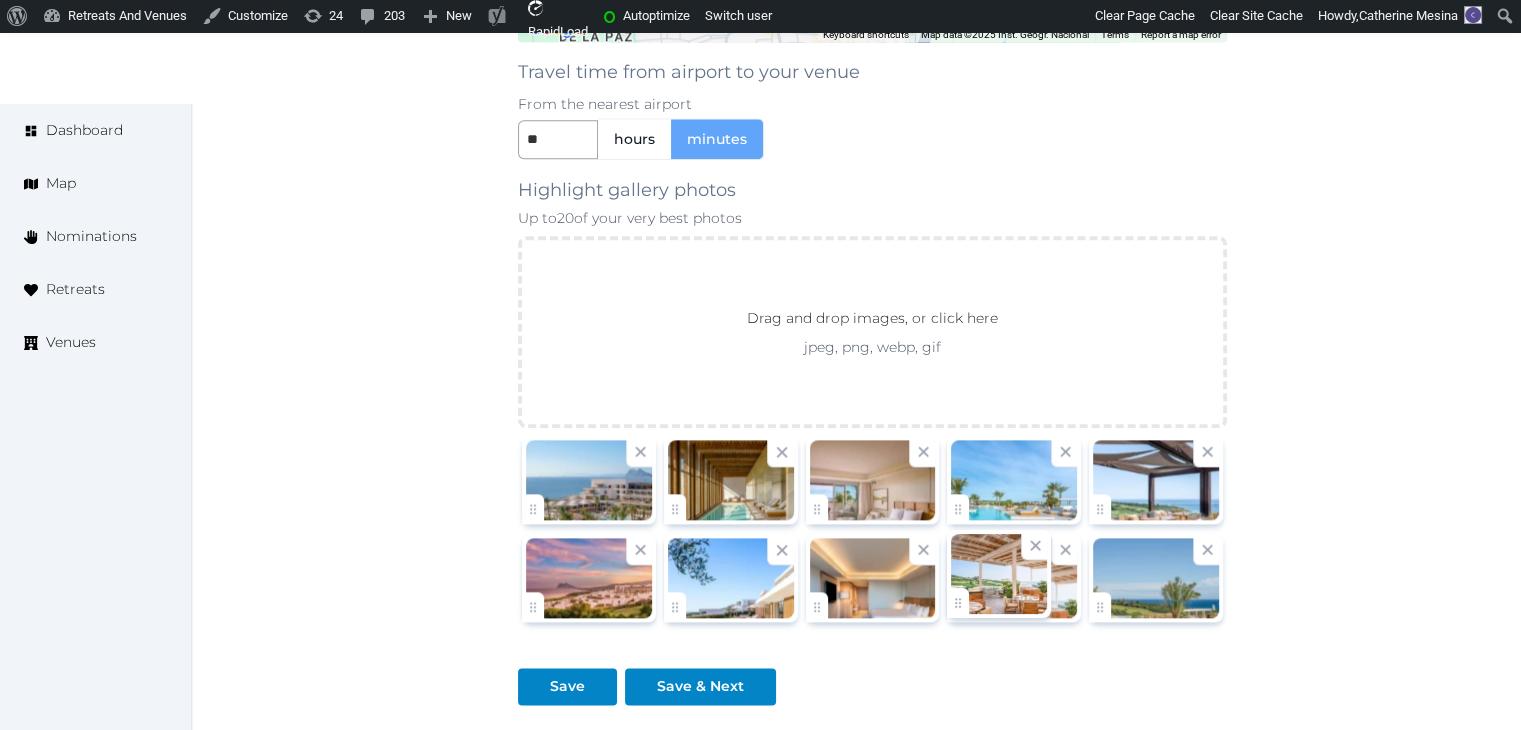 click on "Catherine Mesina   Account My Venue Listings My Retreats Logout      Dashboard Map Nominations Retreats Venues Edit venue 24 %  complete Fill out all the fields in your listing to increase its completion percentage.   A higher completion percentage will make your listing more attractive and result in better matches.  Fairmont La Hacienda Costa del Sol   View  listing   Open    Close CRM Lead Basic details Pricing and policies Retreat spaces Meeting spaces Accommodations Amenities Food and dining Activities and experiences Location Environment Types of retreats Brochures Notes Ownership Administration Activity This venue is live and visible to the public Mark draft Archive Venue owned by Thiago Martins thiago@retreatsandvenues.com Copy ownership transfer link Share this link with any user to transfer ownership of this venue. Users without accounts will be directed to register. Copy update link Copy recommended link Copy shortlist link Name *" at bounding box center (760, -649) 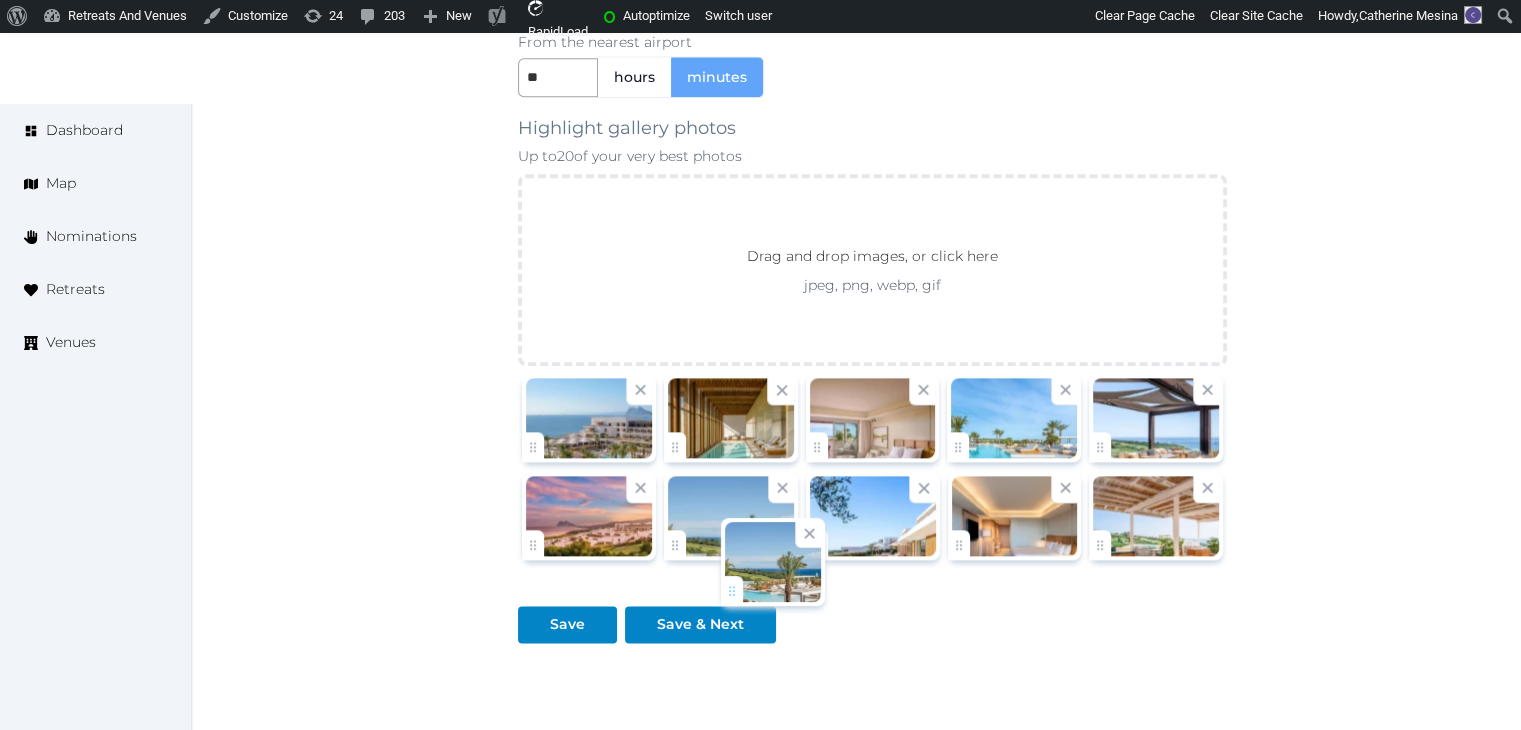 scroll, scrollTop: 2328, scrollLeft: 0, axis: vertical 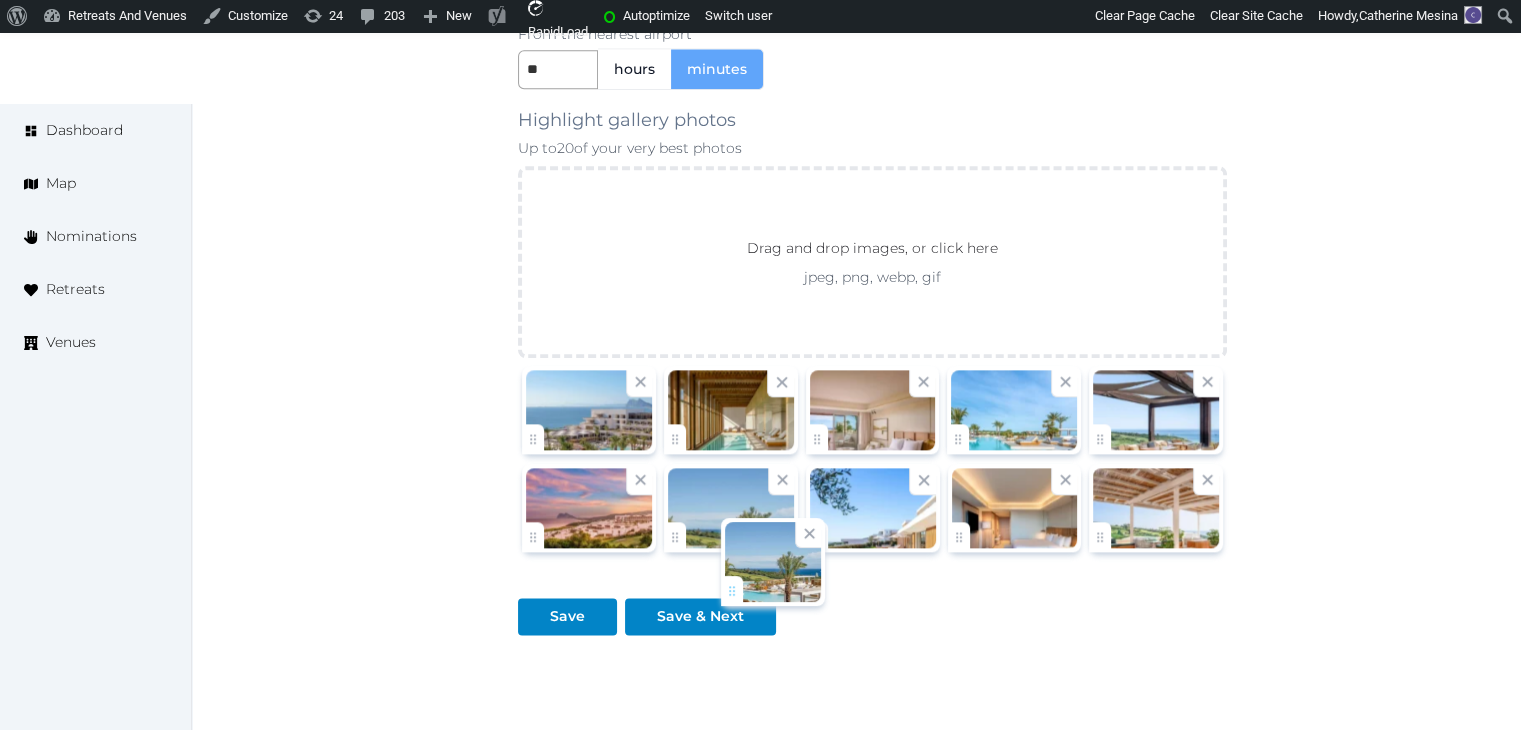 drag, startPoint x: 1110, startPoint y: 595, endPoint x: 738, endPoint y: 579, distance: 372.34393 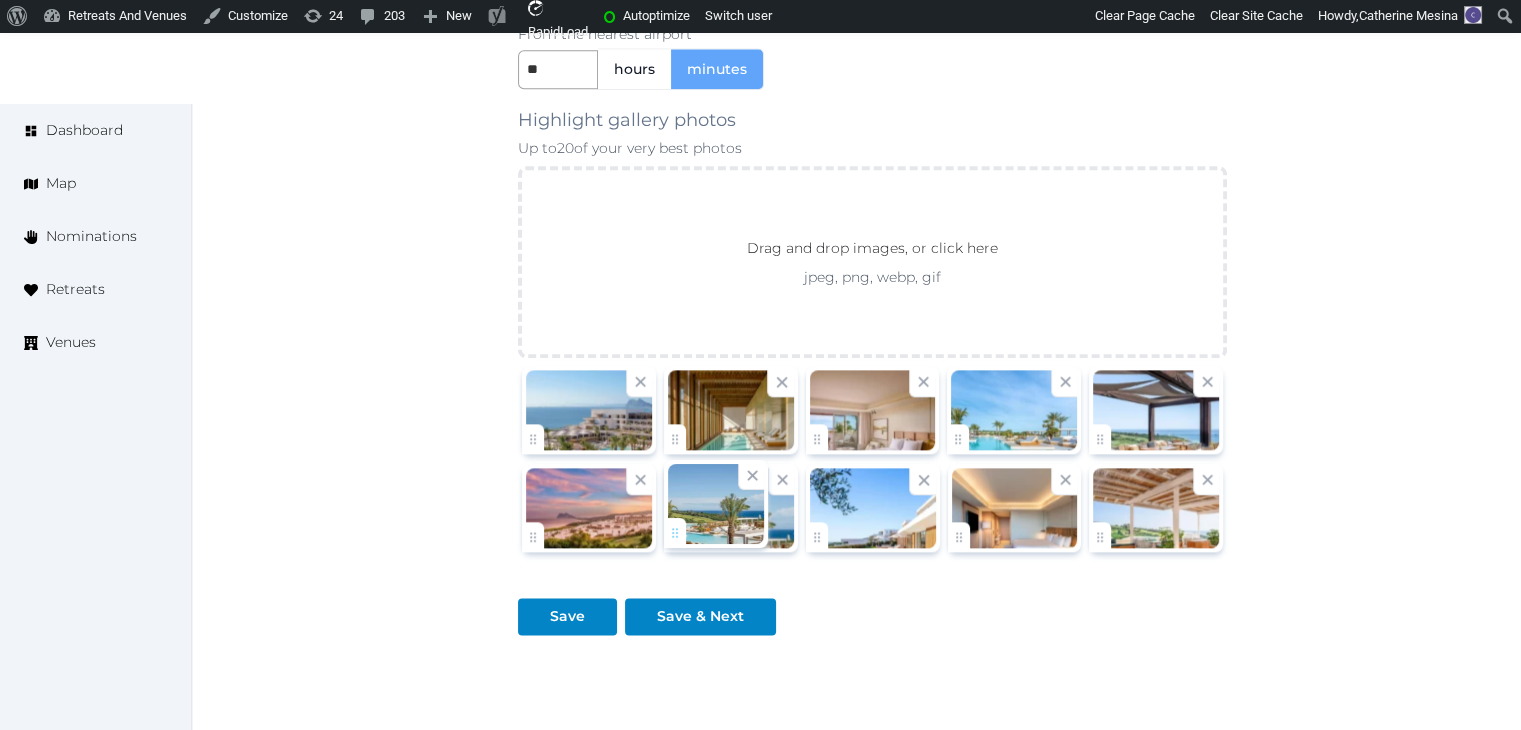 click on "Catherine Mesina   Account My Venue Listings My Retreats Logout      Dashboard Map Nominations Retreats Venues Edit venue 24 %  complete Fill out all the fields in your listing to increase its completion percentage.   A higher completion percentage will make your listing more attractive and result in better matches.  Fairmont La Hacienda Costa del Sol   View  listing   Open    Close CRM Lead Basic details Pricing and policies Retreat spaces Meeting spaces Accommodations Amenities Food and dining Activities and experiences Location Environment Types of retreats Brochures Notes Ownership Administration Activity This venue is live and visible to the public Mark draft Archive Venue owned by Thiago Martins thiago@retreatsandvenues.com Copy ownership transfer link Share this link with any user to transfer ownership of this venue. Users without accounts will be directed to register. Copy update link Copy recommended link Copy shortlist link Name *" at bounding box center [760, -719] 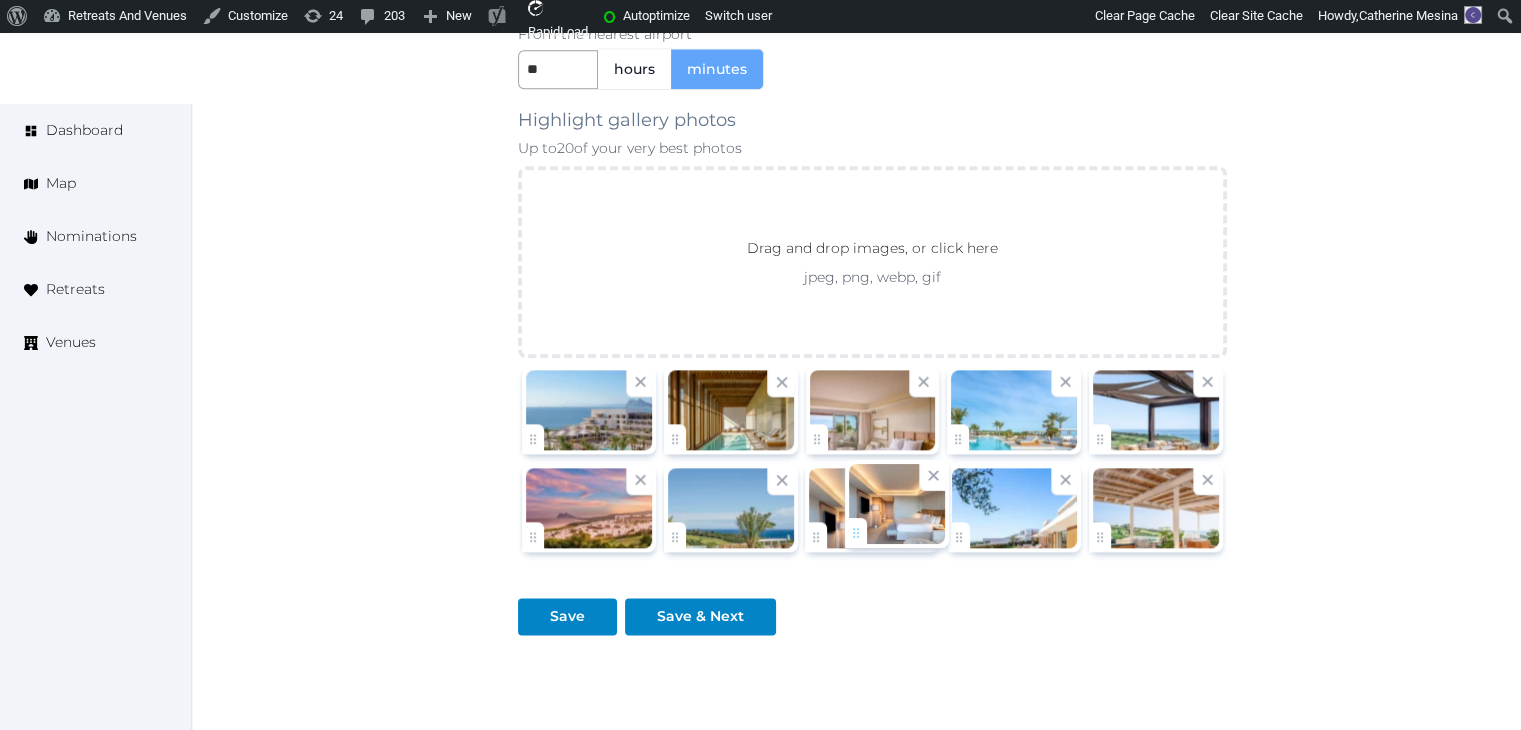 drag, startPoint x: 948, startPoint y: 524, endPoint x: 834, endPoint y: 530, distance: 114.15778 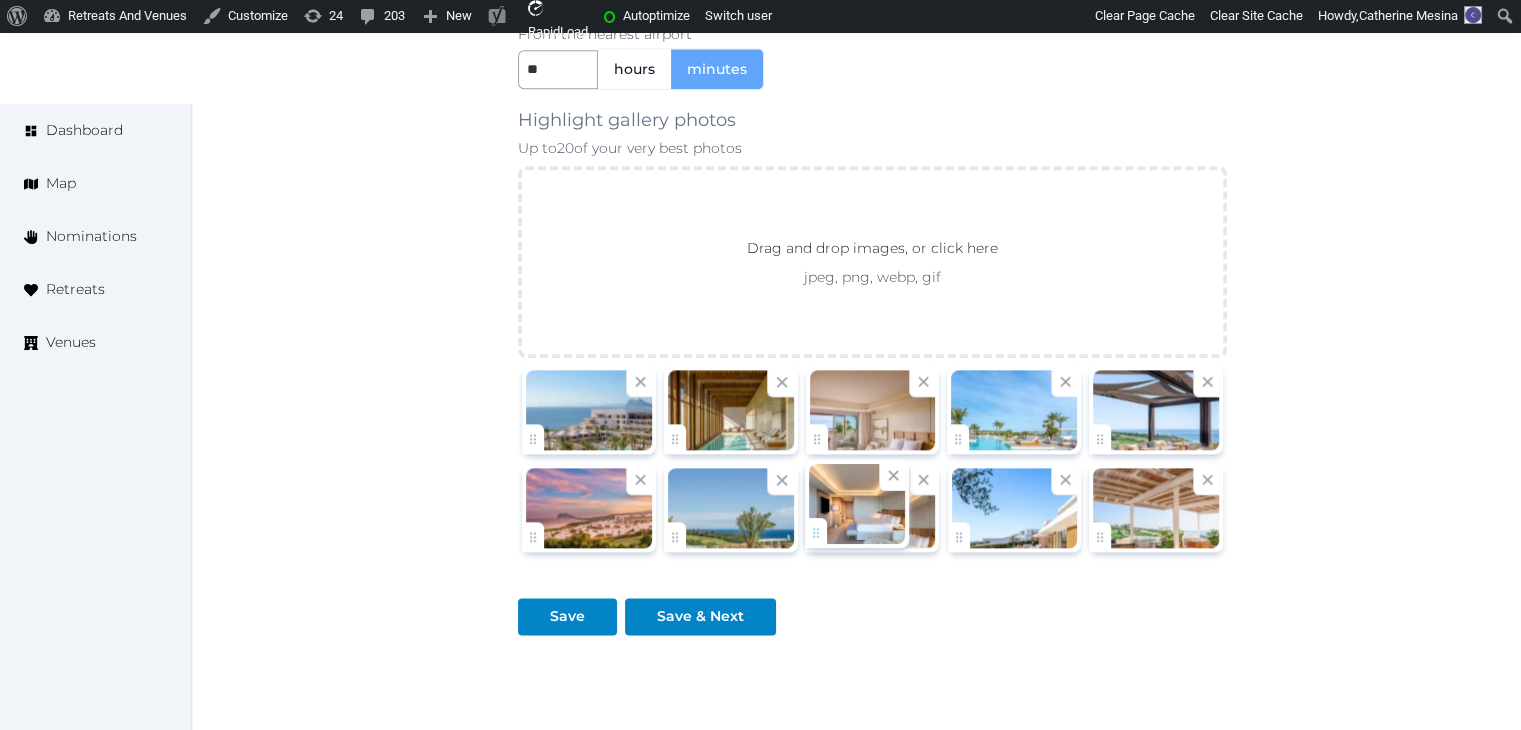 click on "Catherine Mesina   Account My Venue Listings My Retreats Logout      Dashboard Map Nominations Retreats Venues Edit venue 24 %  complete Fill out all the fields in your listing to increase its completion percentage.   A higher completion percentage will make your listing more attractive and result in better matches.  Fairmont La Hacienda Costa del Sol   View  listing   Open    Close CRM Lead Basic details Pricing and policies Retreat spaces Meeting spaces Accommodations Amenities Food and dining Activities and experiences Location Environment Types of retreats Brochures Notes Ownership Administration Activity This venue is live and visible to the public Mark draft Archive Venue owned by Thiago Martins thiago@retreatsandvenues.com Copy ownership transfer link Share this link with any user to transfer ownership of this venue. Users without accounts will be directed to register. Copy update link Copy recommended link Copy shortlist link Name *" at bounding box center (760, -719) 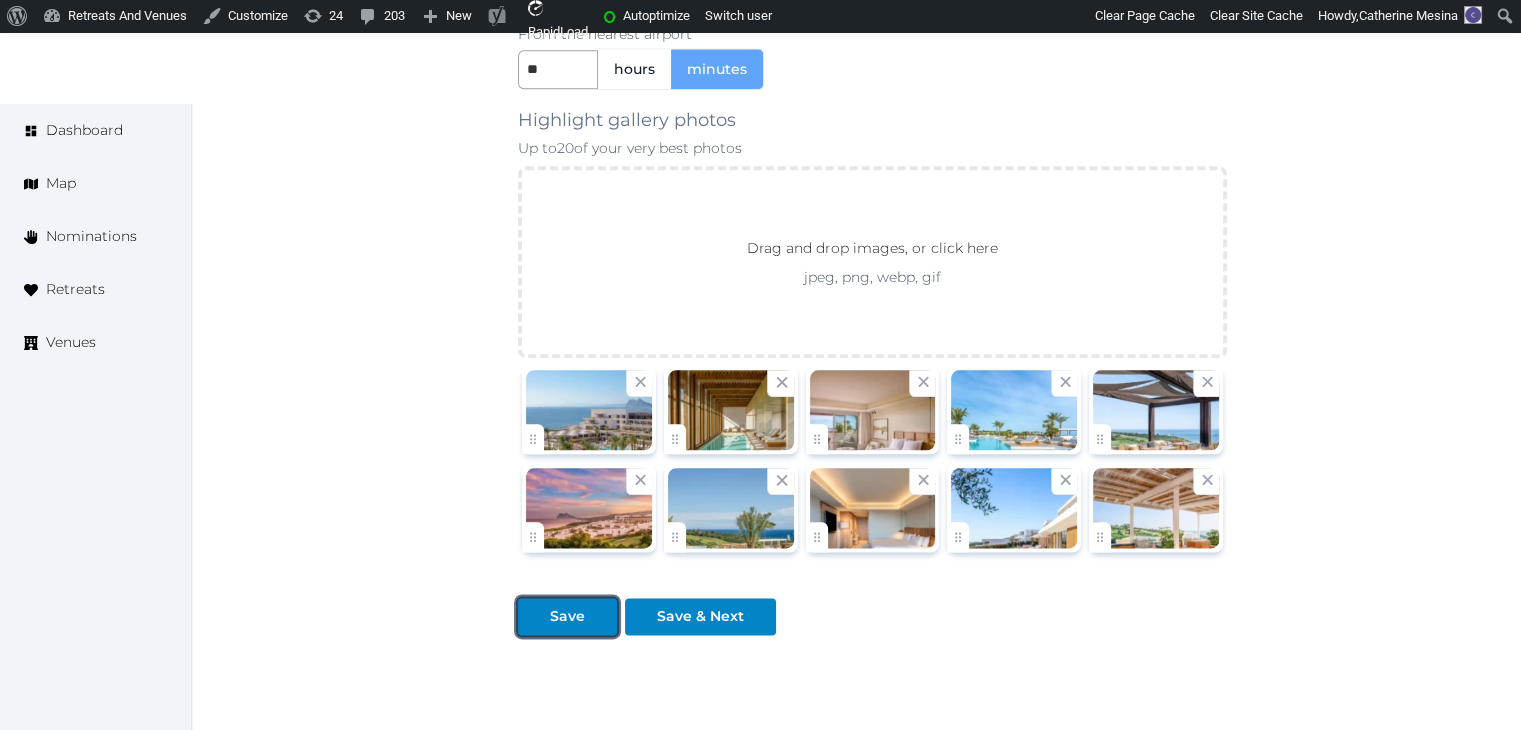 drag, startPoint x: 597, startPoint y: 612, endPoint x: 646, endPoint y: 661, distance: 69.29646 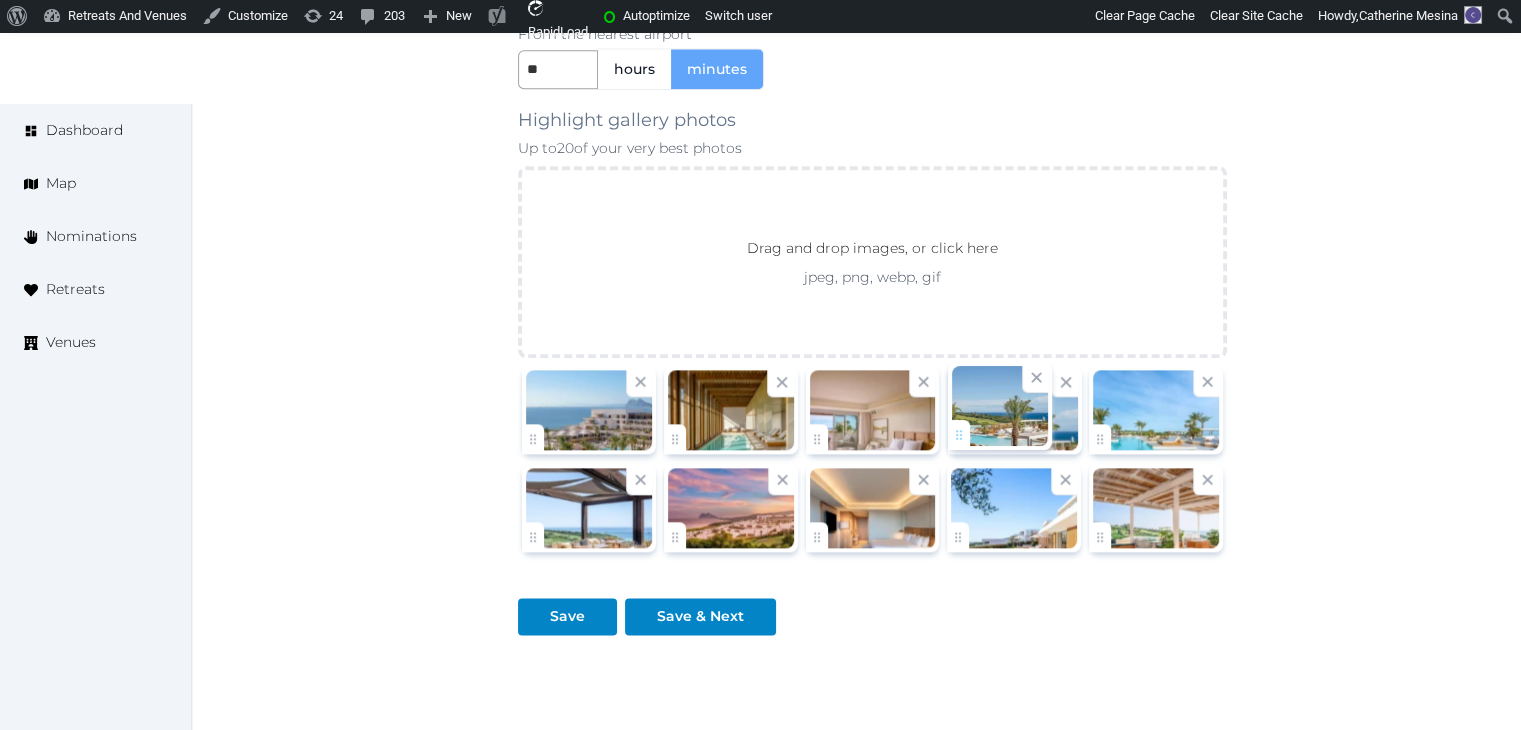 drag, startPoint x: 674, startPoint y: 537, endPoint x: 1004, endPoint y: 452, distance: 340.77118 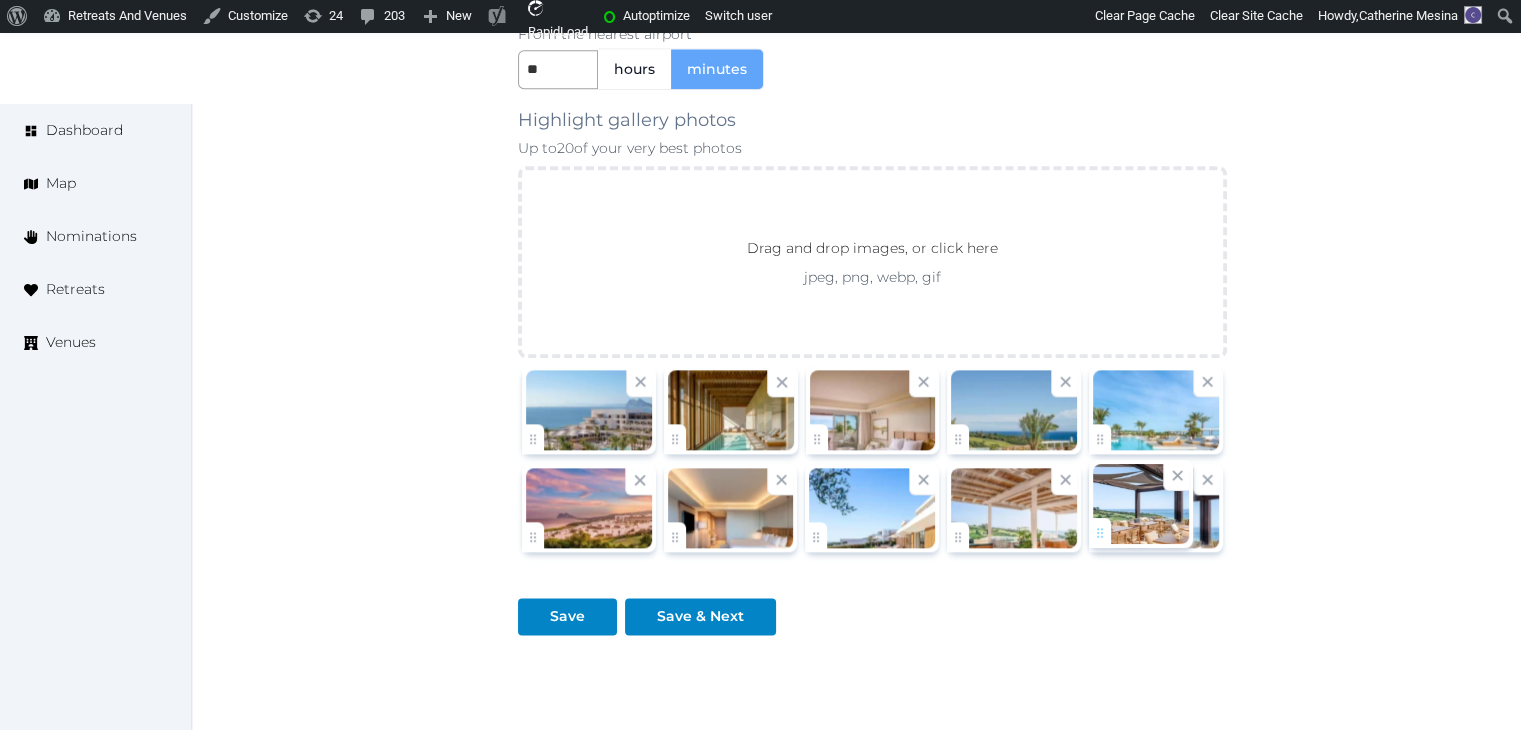 drag, startPoint x: 546, startPoint y: 532, endPoint x: 1080, endPoint y: 526, distance: 534.0337 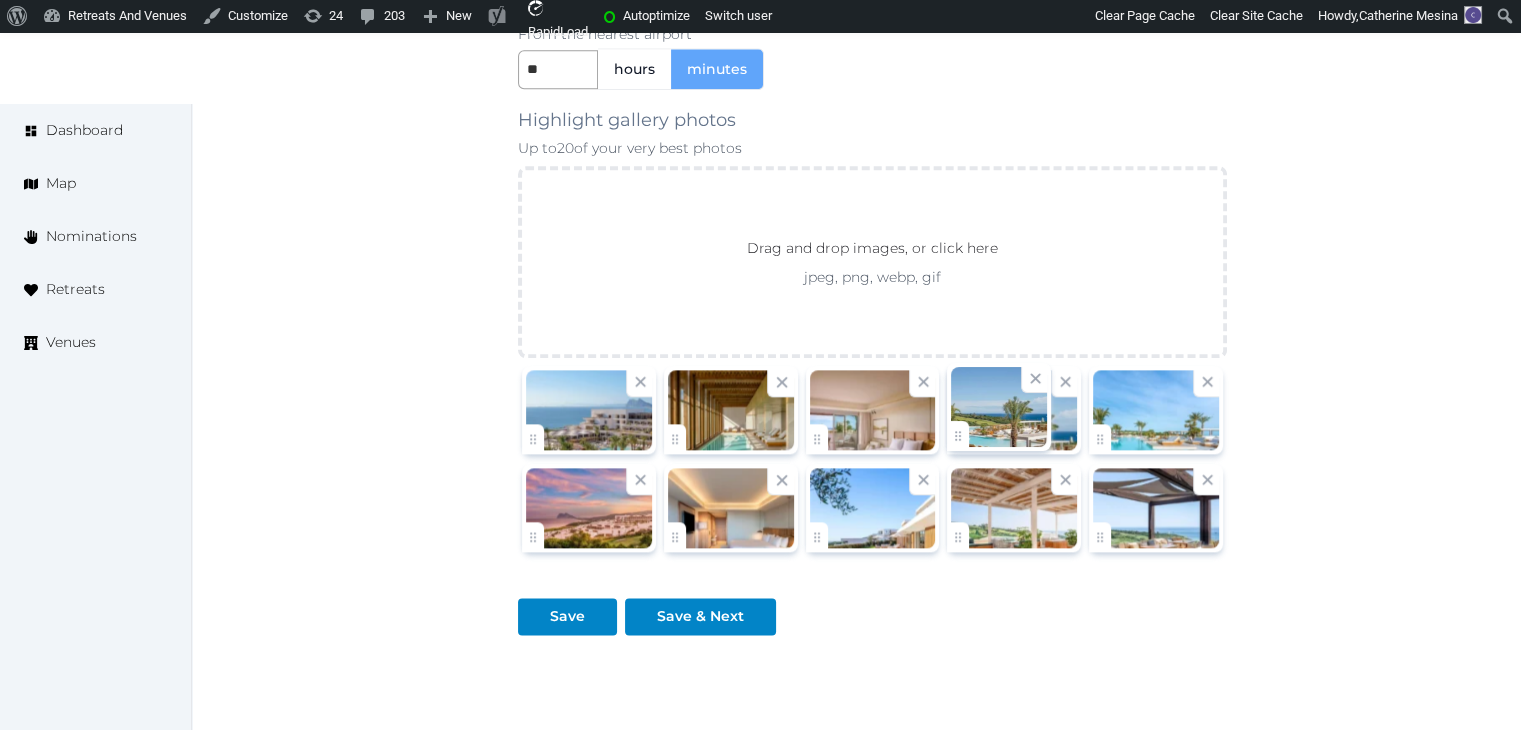 click on "Catherine Mesina   Account My Venue Listings My Retreats Logout      Dashboard Map Nominations Retreats Venues Edit venue 24 %  complete Fill out all the fields in your listing to increase its completion percentage.   A higher completion percentage will make your listing more attractive and result in better matches.  Fairmont La Hacienda Costa del Sol   View  listing   Open    Close CRM Lead Basic details Pricing and policies Retreat spaces Meeting spaces Accommodations Amenities Food and dining Activities and experiences Location Environment Types of retreats Brochures Notes Ownership Administration Activity This venue is live and visible to the public Mark draft Archive Venue owned by Thiago Martins thiago@retreatsandvenues.com Copy ownership transfer link Share this link with any user to transfer ownership of this venue. Users without accounts will be directed to register. Copy update link Copy recommended link Copy shortlist link Name *" at bounding box center (760, -719) 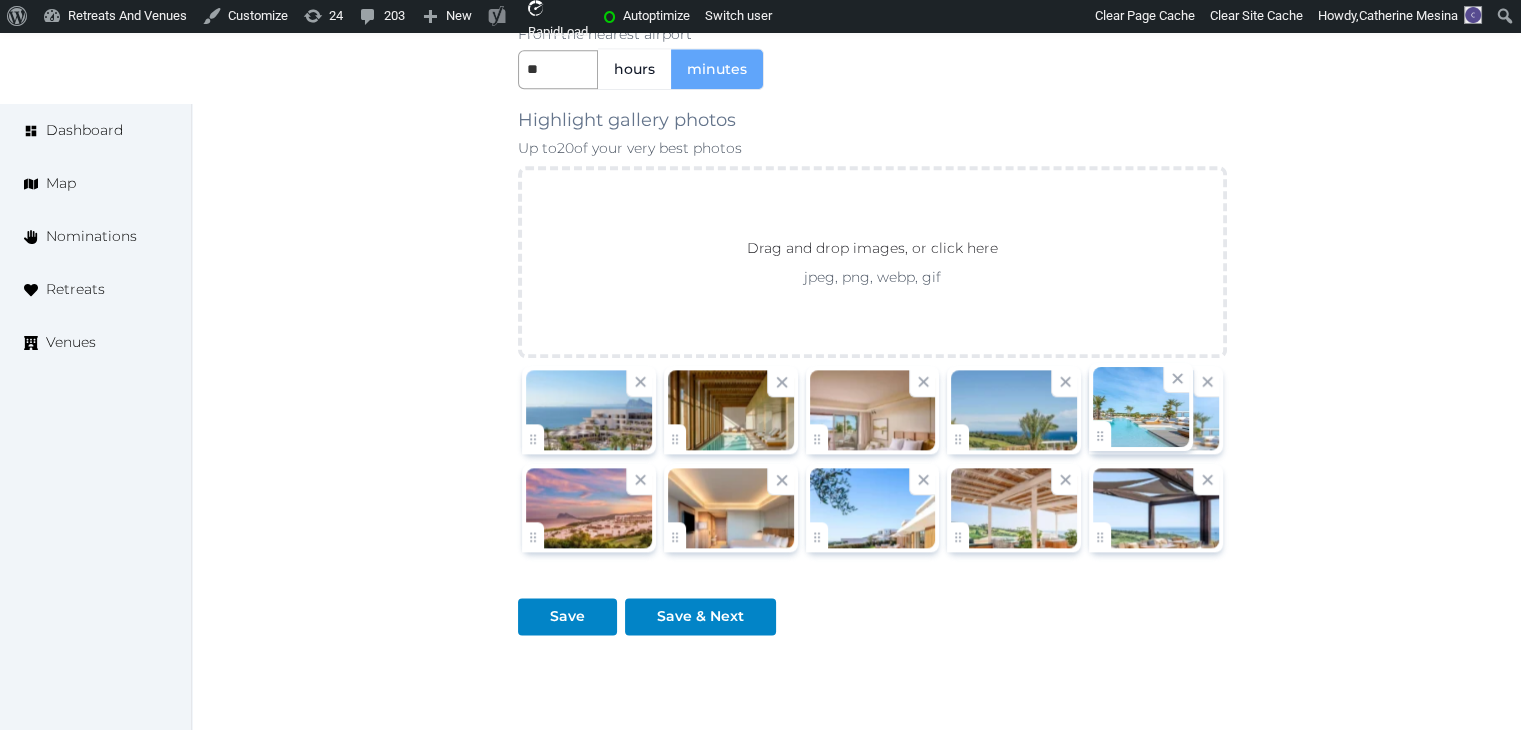 drag, startPoint x: 1097, startPoint y: 438, endPoint x: 1092, endPoint y: 477, distance: 39.319206 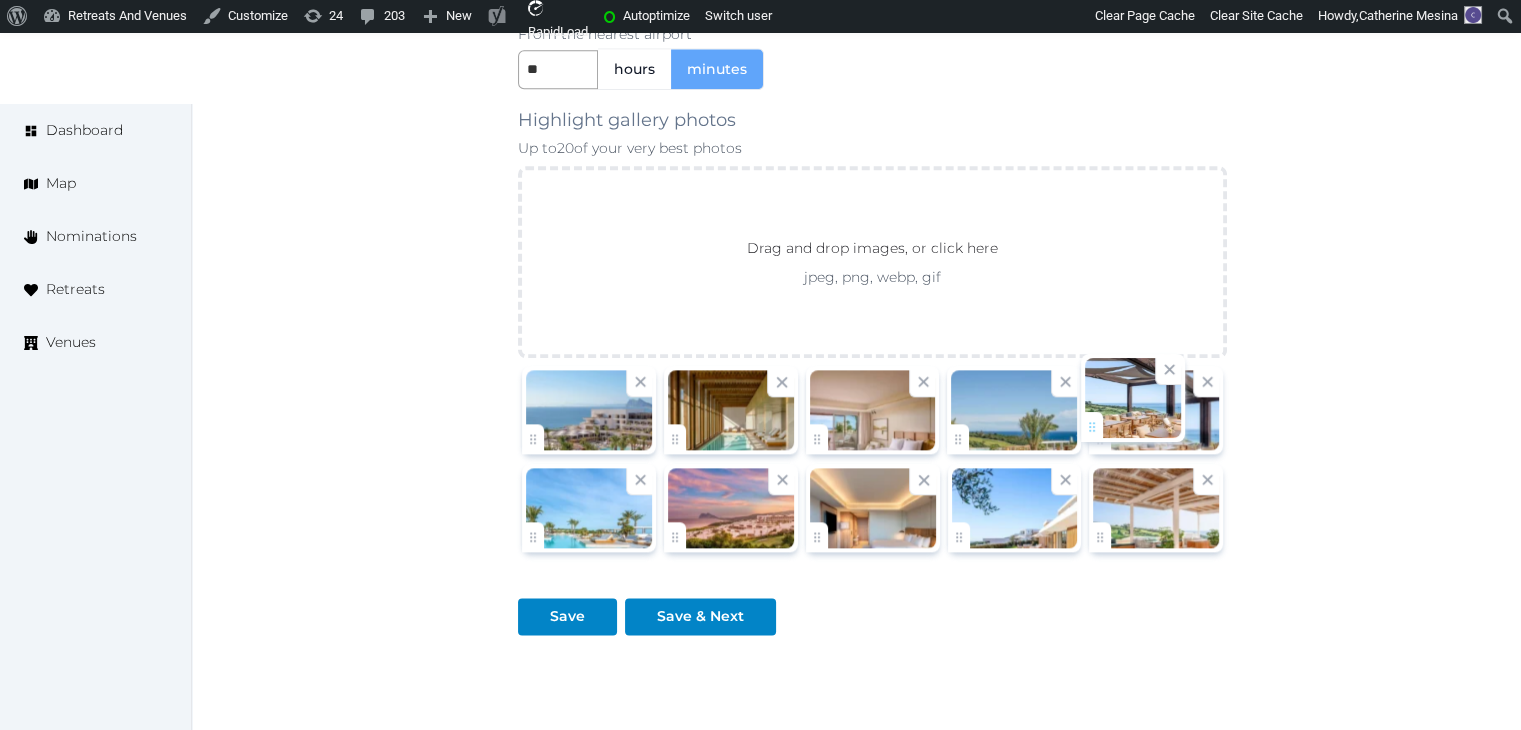 drag, startPoint x: 1109, startPoint y: 530, endPoint x: 1101, endPoint y: 424, distance: 106.30146 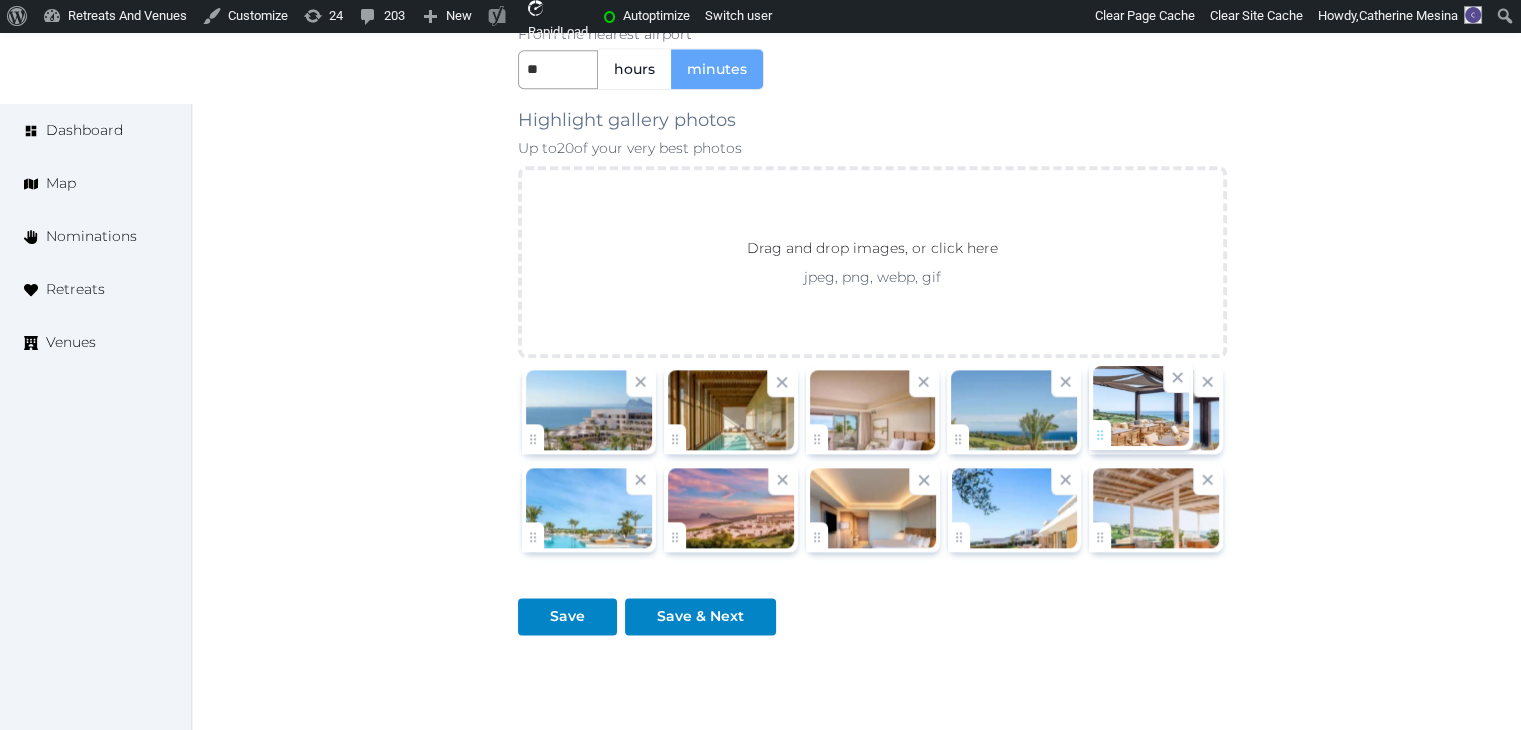 click on "Catherine Mesina   Account My Venue Listings My Retreats Logout      Dashboard Map Nominations Retreats Venues Edit venue 24 %  complete Fill out all the fields in your listing to increase its completion percentage.   A higher completion percentage will make your listing more attractive and result in better matches.  Fairmont La Hacienda Costa del Sol   View  listing   Open    Close CRM Lead Basic details Pricing and policies Retreat spaces Meeting spaces Accommodations Amenities Food and dining Activities and experiences Location Environment Types of retreats Brochures Notes Ownership Administration Activity This venue is live and visible to the public Mark draft Archive Venue owned by Thiago Martins thiago@retreatsandvenues.com Copy ownership transfer link Share this link with any user to transfer ownership of this venue. Users without accounts will be directed to register. Copy update link Copy recommended link Copy shortlist link Name *" at bounding box center (760, -719) 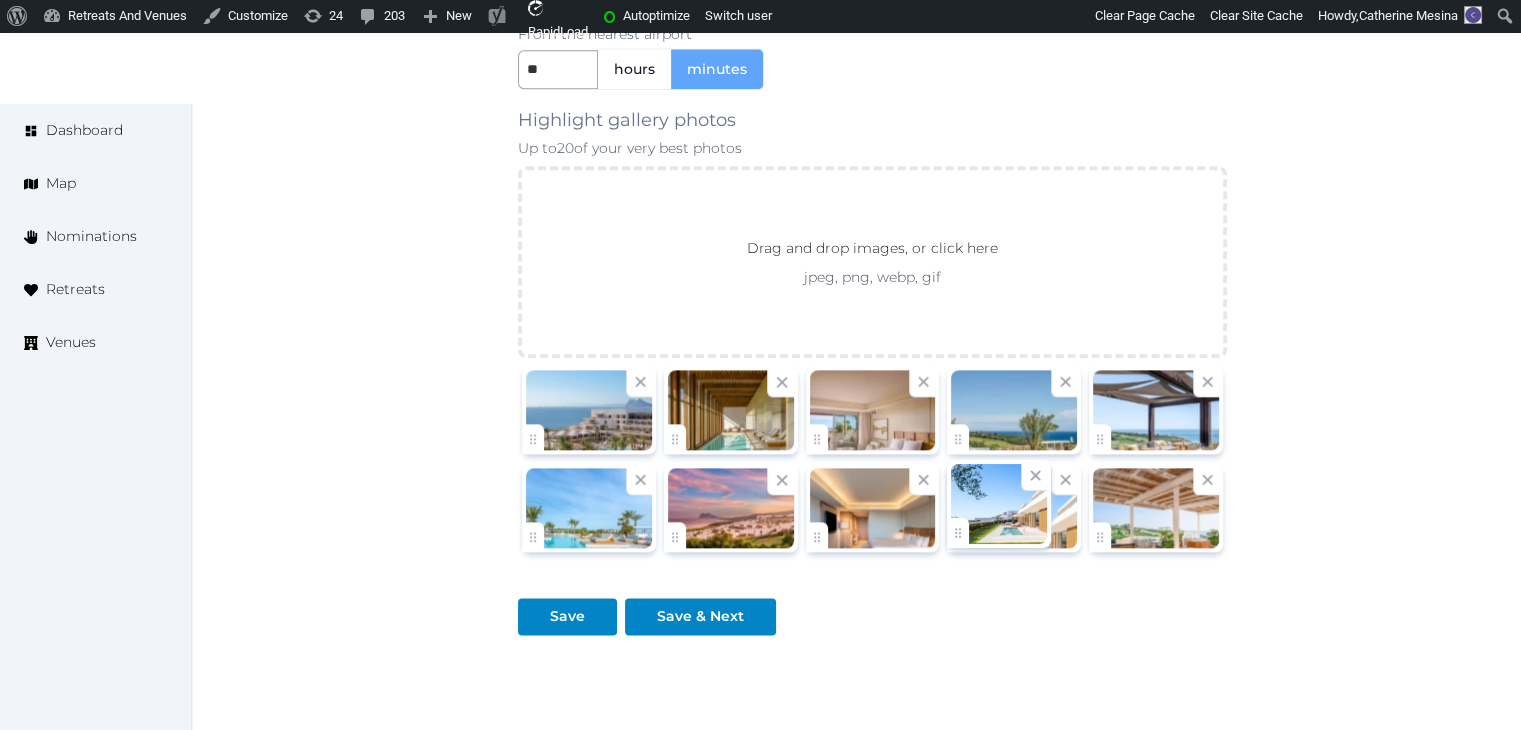 drag, startPoint x: 962, startPoint y: 541, endPoint x: 1020, endPoint y: 539, distance: 58.034473 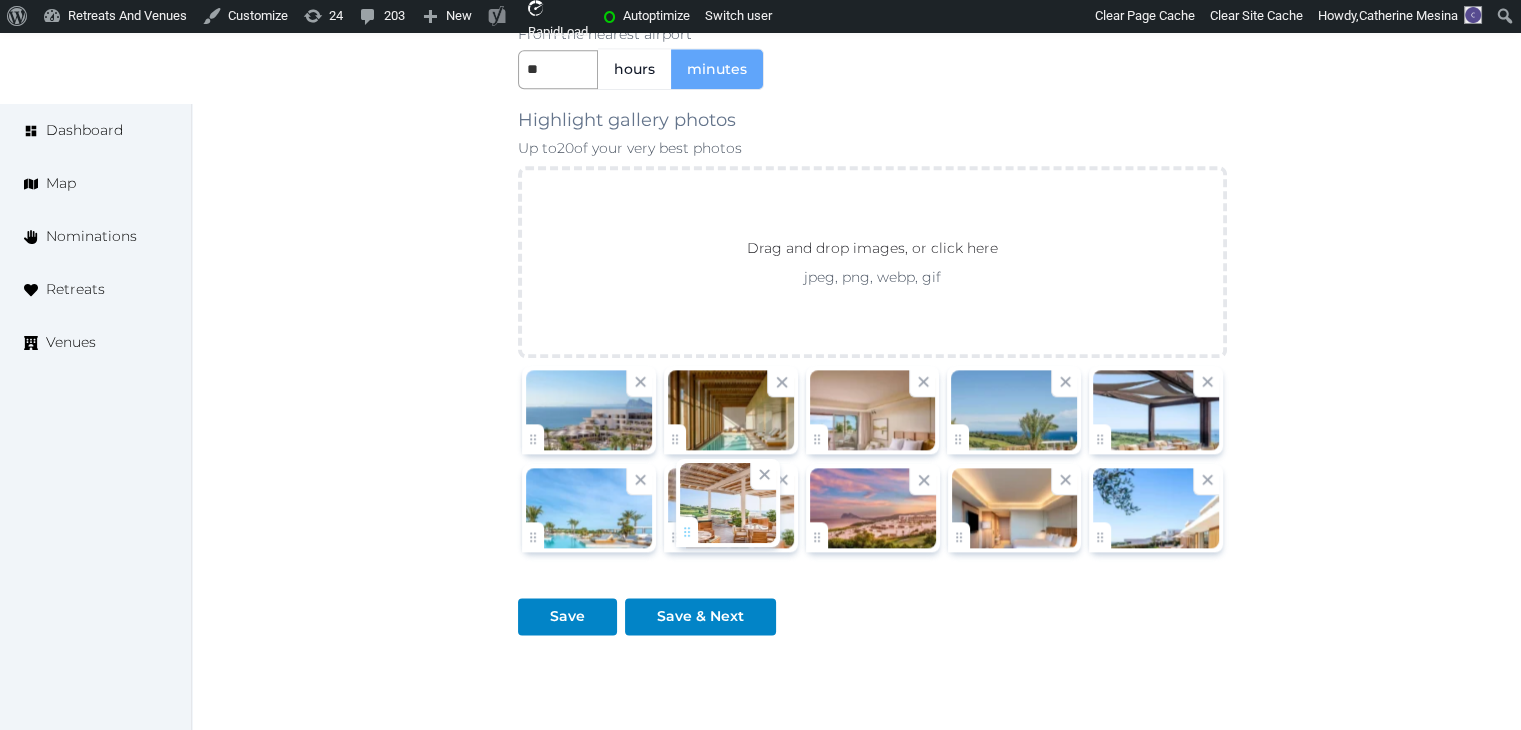 drag, startPoint x: 1095, startPoint y: 531, endPoint x: 682, endPoint y: 530, distance: 413.00122 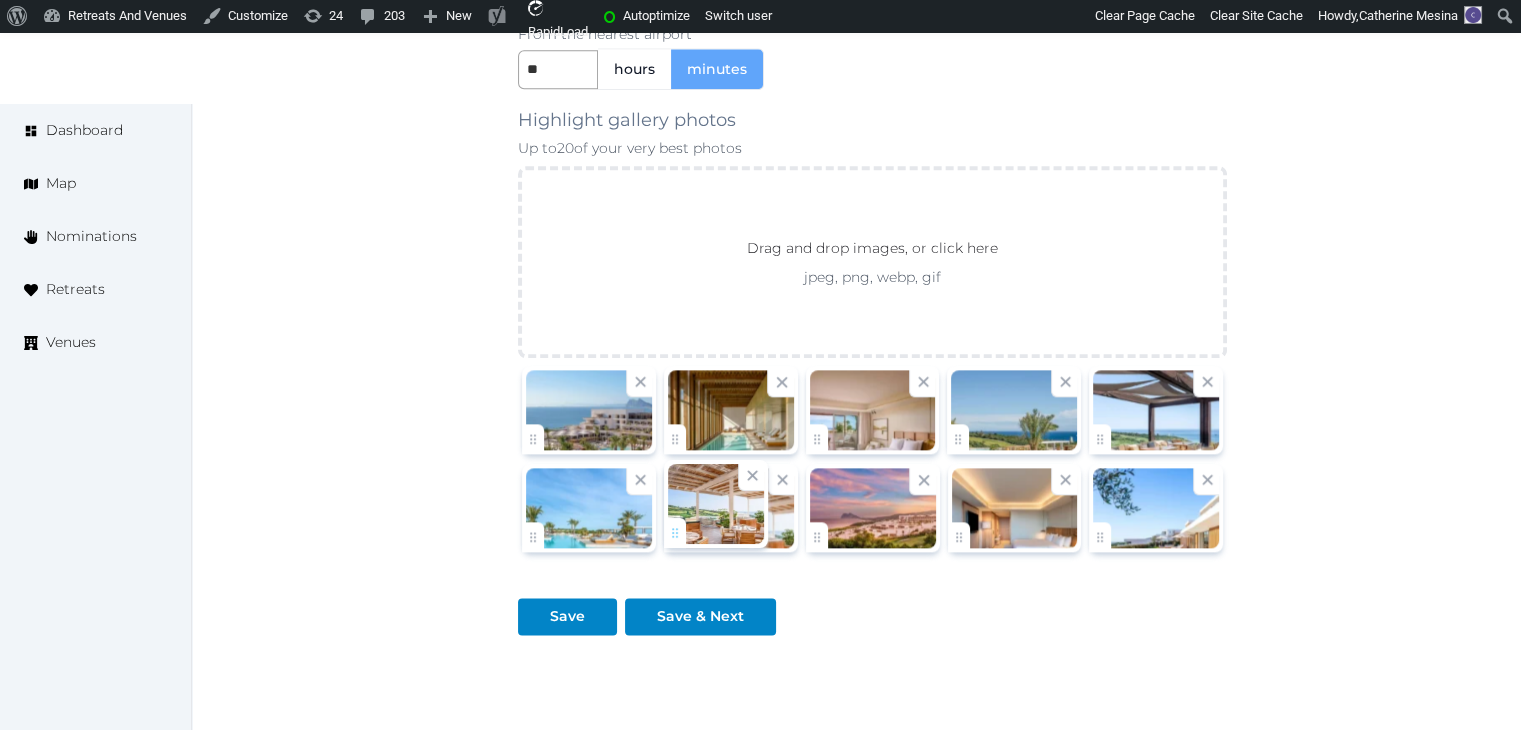 click on "Catherine Mesina   Account My Venue Listings My Retreats Logout      Dashboard Map Nominations Retreats Venues Edit venue 24 %  complete Fill out all the fields in your listing to increase its completion percentage.   A higher completion percentage will make your listing more attractive and result in better matches.  Fairmont La Hacienda Costa del Sol   View  listing   Open    Close CRM Lead Basic details Pricing and policies Retreat spaces Meeting spaces Accommodations Amenities Food and dining Activities and experiences Location Environment Types of retreats Brochures Notes Ownership Administration Activity This venue is live and visible to the public Mark draft Archive Venue owned by Thiago Martins thiago@retreatsandvenues.com Copy ownership transfer link Share this link with any user to transfer ownership of this venue. Users without accounts will be directed to register. Copy update link Copy recommended link Copy shortlist link Name *" at bounding box center (760, -719) 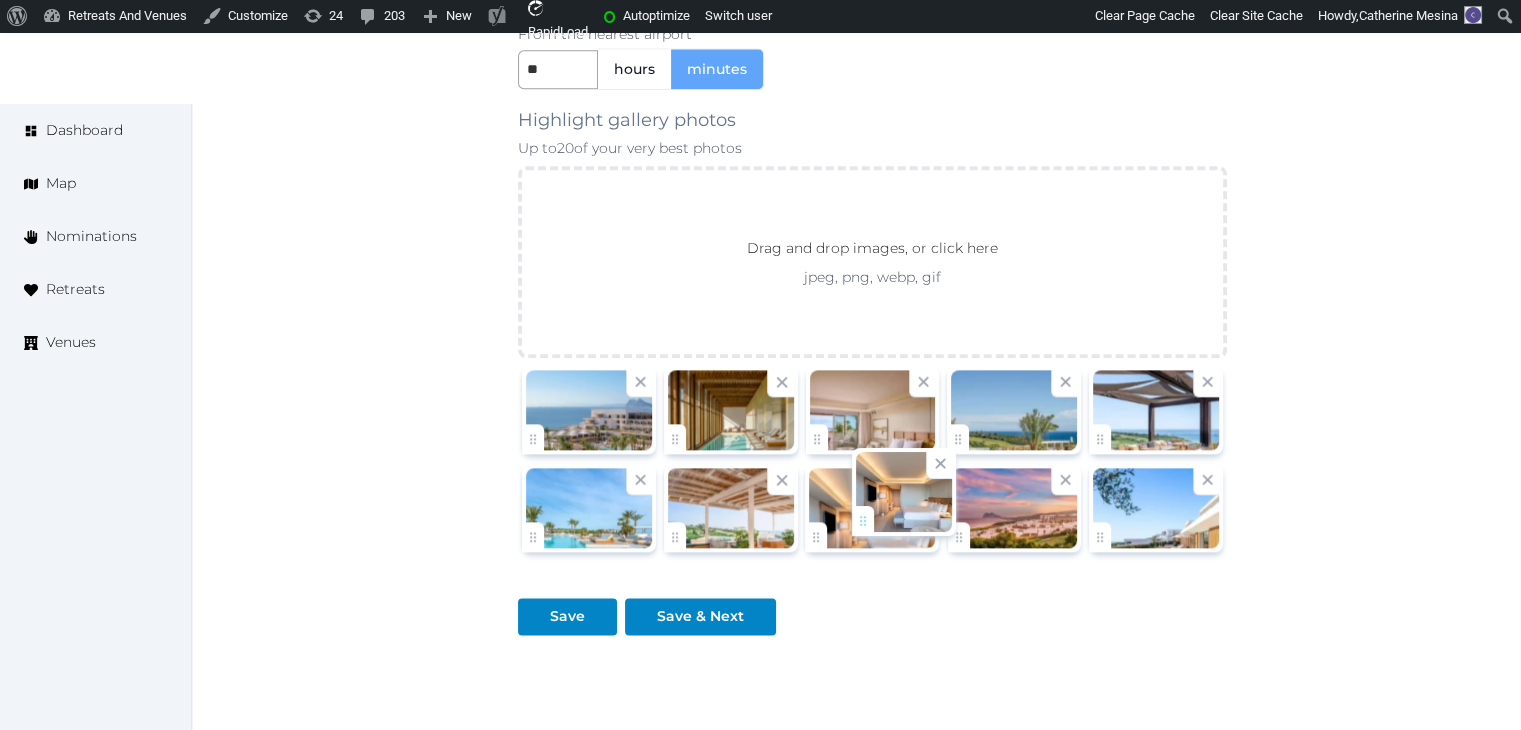 drag, startPoint x: 952, startPoint y: 533, endPoint x: 857, endPoint y: 521, distance: 95.7549 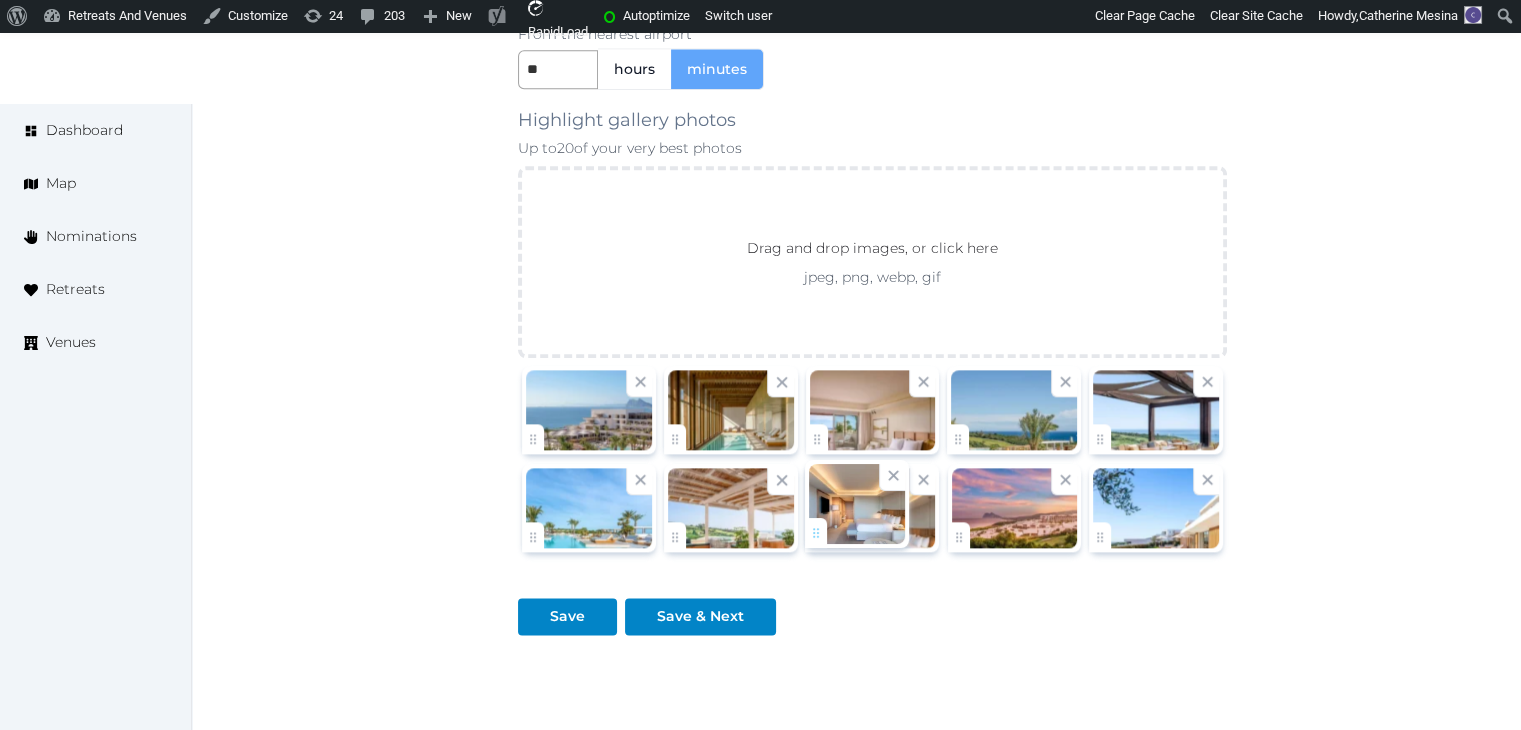click on "Catherine Mesina   Account My Venue Listings My Retreats Logout      Dashboard Map Nominations Retreats Venues Edit venue 24 %  complete Fill out all the fields in your listing to increase its completion percentage.   A higher completion percentage will make your listing more attractive and result in better matches.  Fairmont La Hacienda Costa del Sol   View  listing   Open    Close CRM Lead Basic details Pricing and policies Retreat spaces Meeting spaces Accommodations Amenities Food and dining Activities and experiences Location Environment Types of retreats Brochures Notes Ownership Administration Activity This venue is live and visible to the public Mark draft Archive Venue owned by Thiago Martins thiago@retreatsandvenues.com Copy ownership transfer link Share this link with any user to transfer ownership of this venue. Users without accounts will be directed to register. Copy update link Copy recommended link Copy shortlist link Name *" at bounding box center [760, -719] 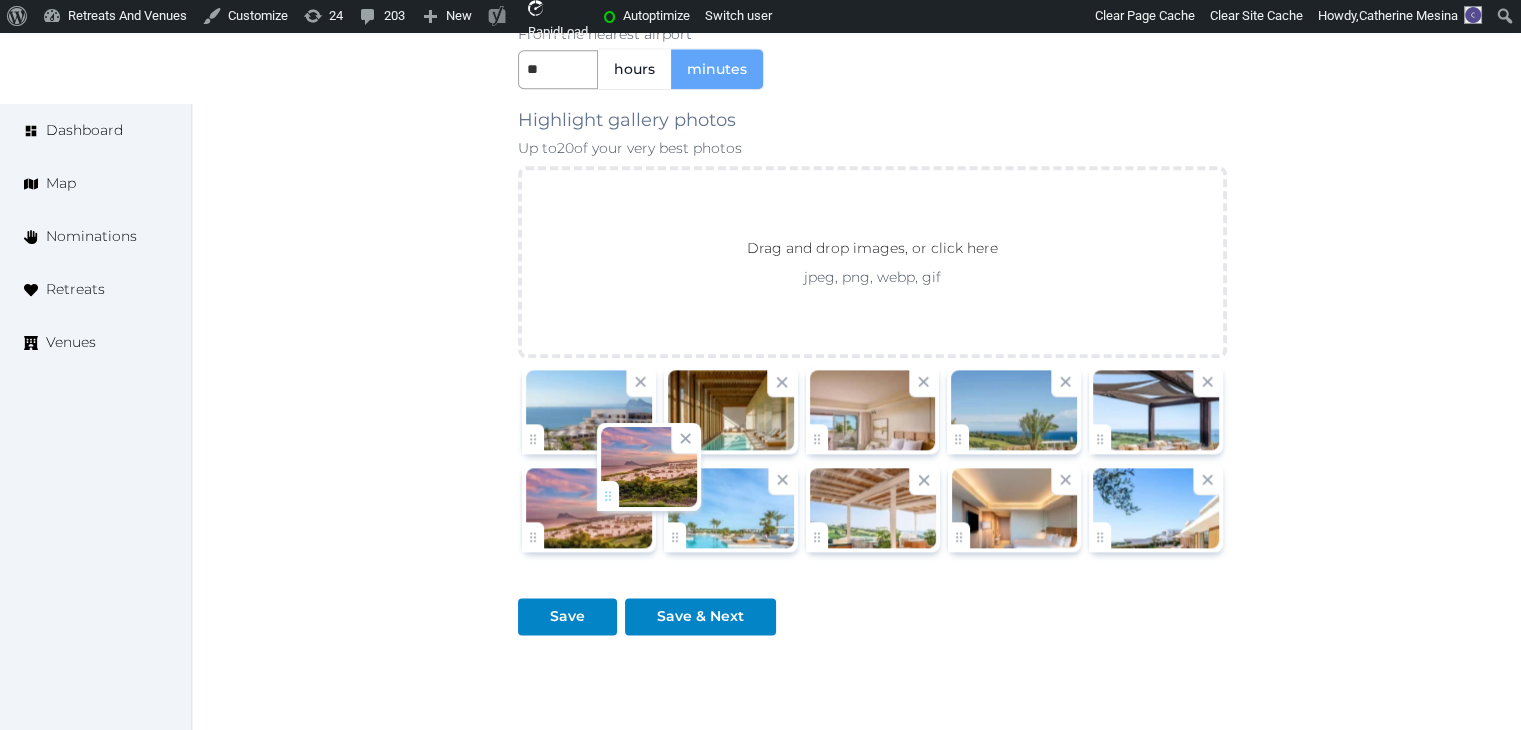 drag, startPoint x: 957, startPoint y: 535, endPoint x: 592, endPoint y: 498, distance: 366.87054 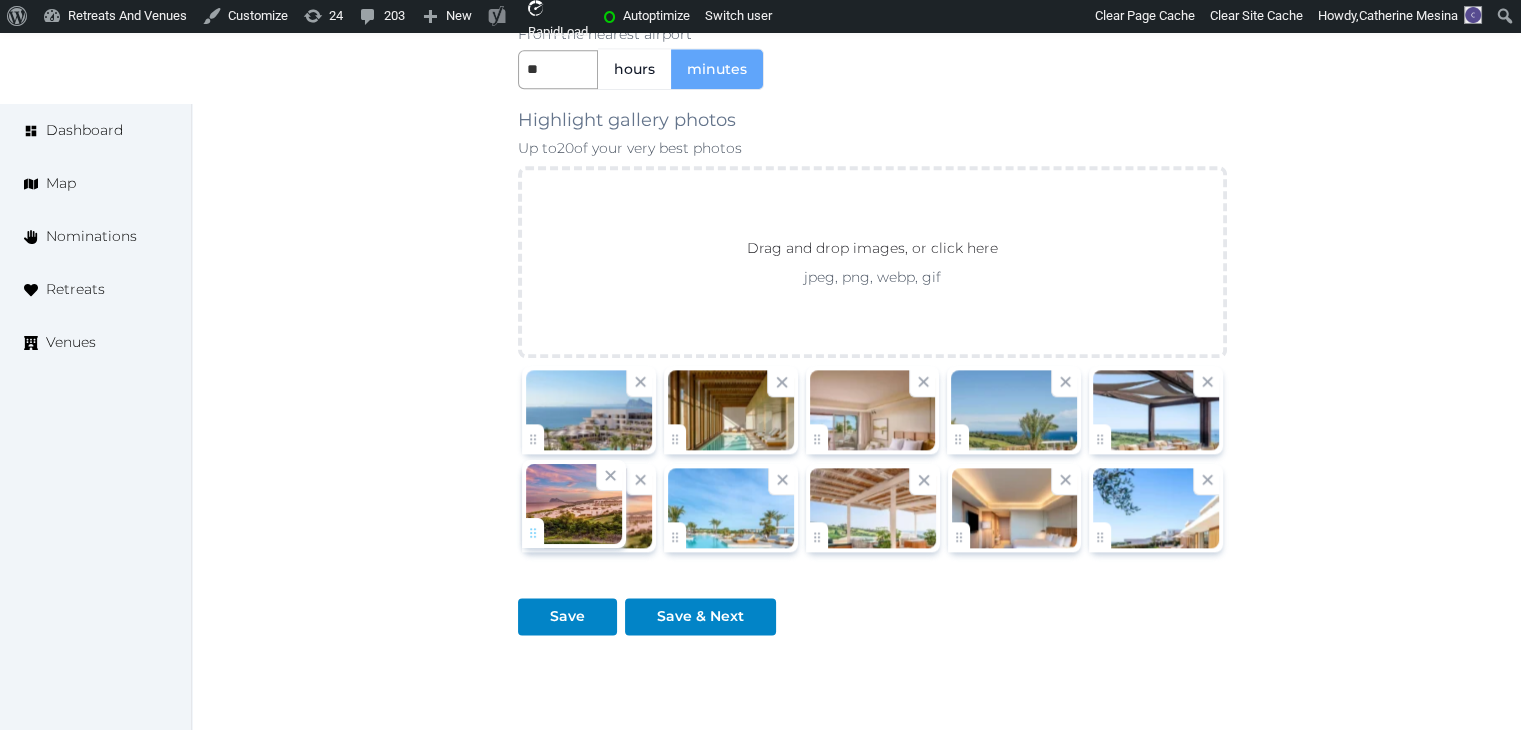 click on "Catherine Mesina   Account My Venue Listings My Retreats Logout      Dashboard Map Nominations Retreats Venues Edit venue 24 %  complete Fill out all the fields in your listing to increase its completion percentage.   A higher completion percentage will make your listing more attractive and result in better matches.  Fairmont La Hacienda Costa del Sol   View  listing   Open    Close CRM Lead Basic details Pricing and policies Retreat spaces Meeting spaces Accommodations Amenities Food and dining Activities and experiences Location Environment Types of retreats Brochures Notes Ownership Administration Activity This venue is live and visible to the public Mark draft Archive Venue owned by Thiago Martins thiago@retreatsandvenues.com Copy ownership transfer link Share this link with any user to transfer ownership of this venue. Users without accounts will be directed to register. Copy update link Copy recommended link Copy shortlist link Name *" at bounding box center (760, -719) 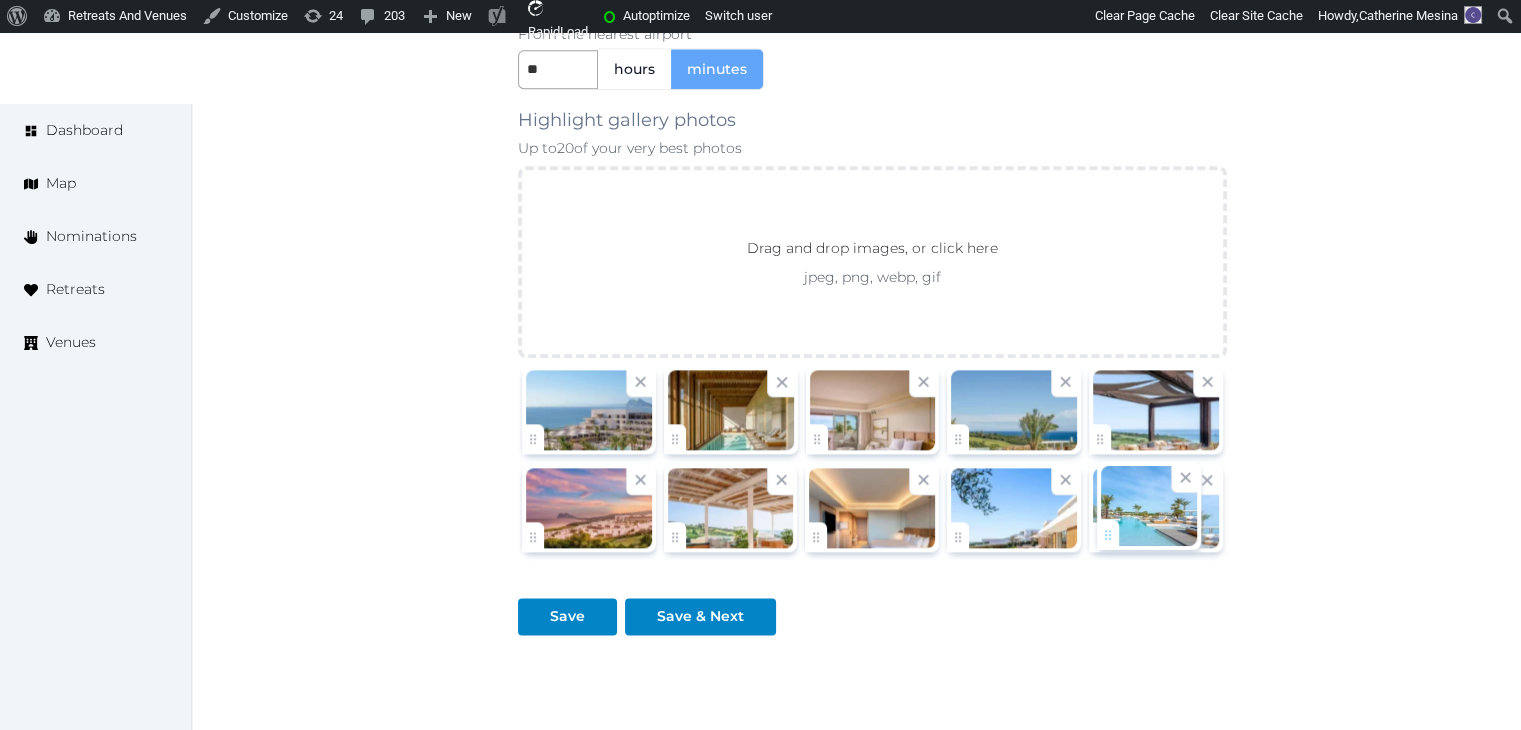 drag, startPoint x: 689, startPoint y: 530, endPoint x: 1128, endPoint y: 532, distance: 439.00455 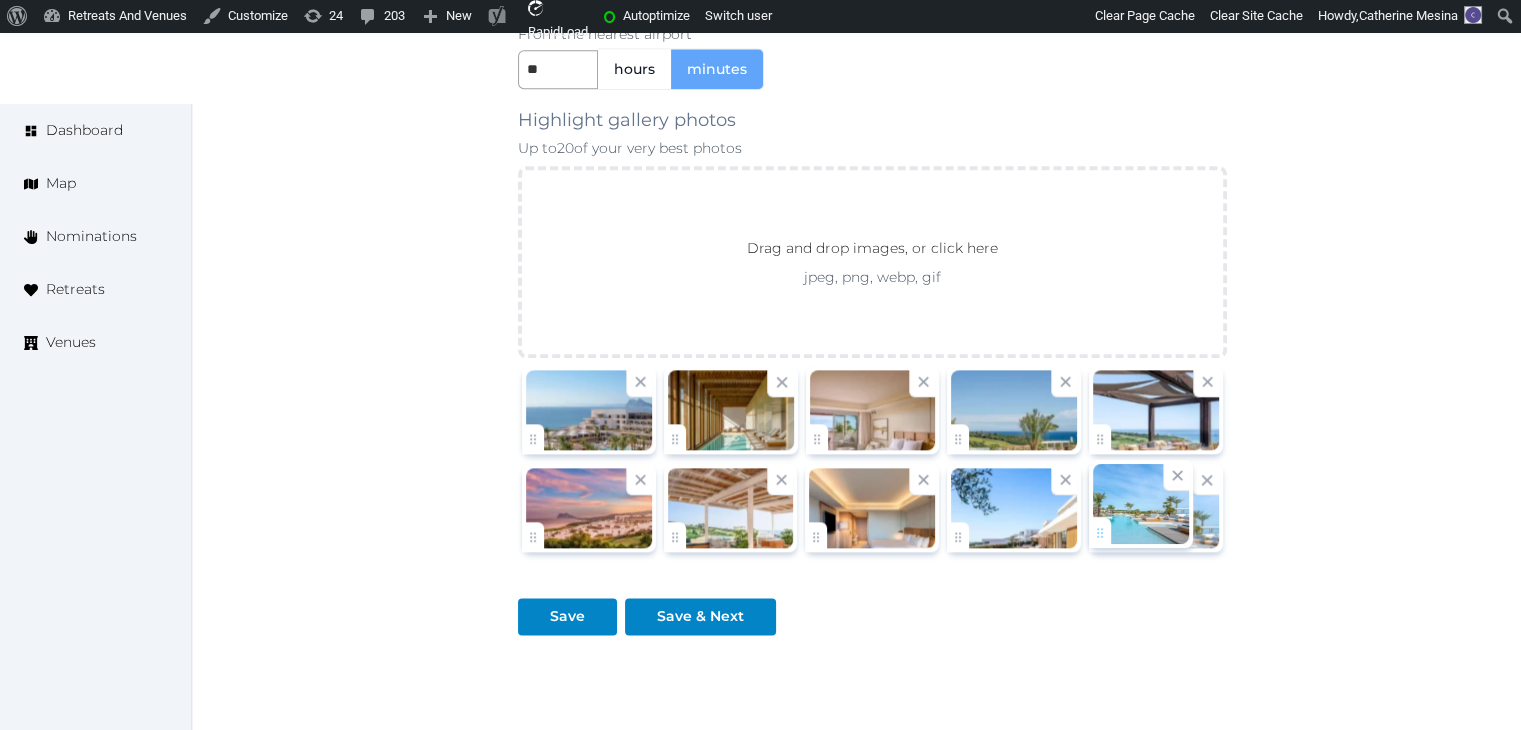 click on "Catherine Mesina   Account My Venue Listings My Retreats Logout      Dashboard Map Nominations Retreats Venues Edit venue 24 %  complete Fill out all the fields in your listing to increase its completion percentage.   A higher completion percentage will make your listing more attractive and result in better matches.  Fairmont La Hacienda Costa del Sol   View  listing   Open    Close CRM Lead Basic details Pricing and policies Retreat spaces Meeting spaces Accommodations Amenities Food and dining Activities and experiences Location Environment Types of retreats Brochures Notes Ownership Administration Activity This venue is live and visible to the public Mark draft Archive Venue owned by Thiago Martins thiago@retreatsandvenues.com Copy ownership transfer link Share this link with any user to transfer ownership of this venue. Users without accounts will be directed to register. Copy update link Copy recommended link Copy shortlist link Name *" at bounding box center [760, -719] 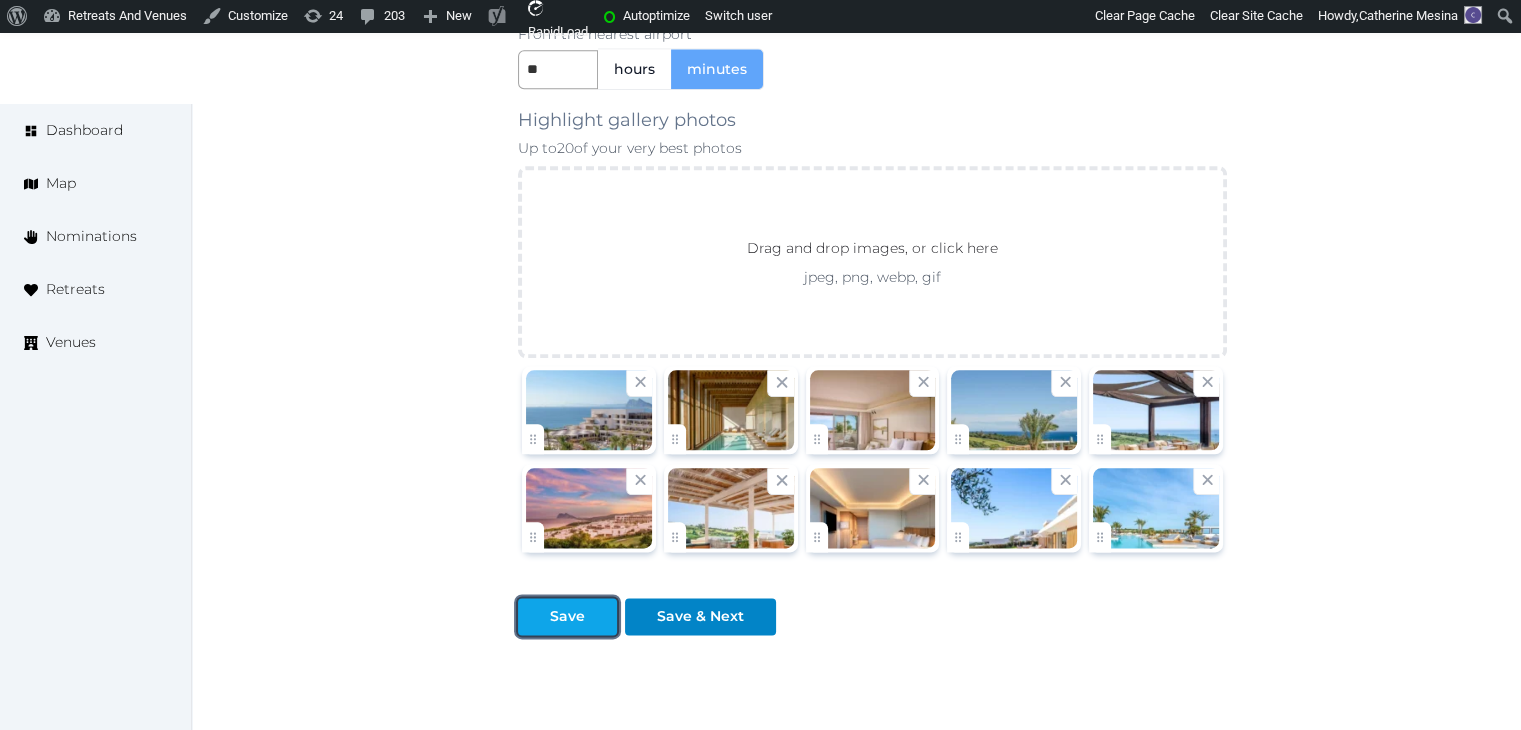 click on "Save" at bounding box center [567, 616] 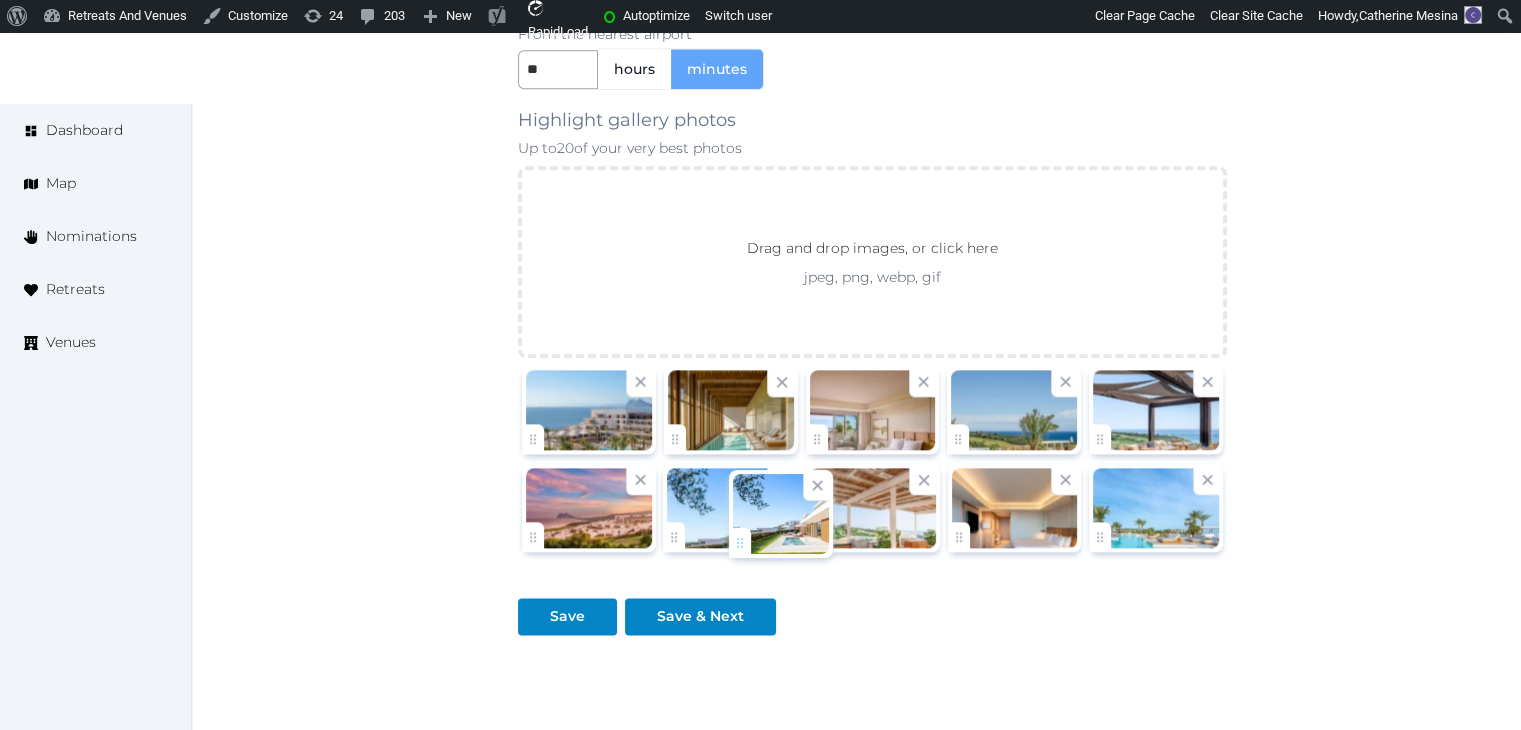 drag, startPoint x: 974, startPoint y: 532, endPoint x: 745, endPoint y: 547, distance: 229.49074 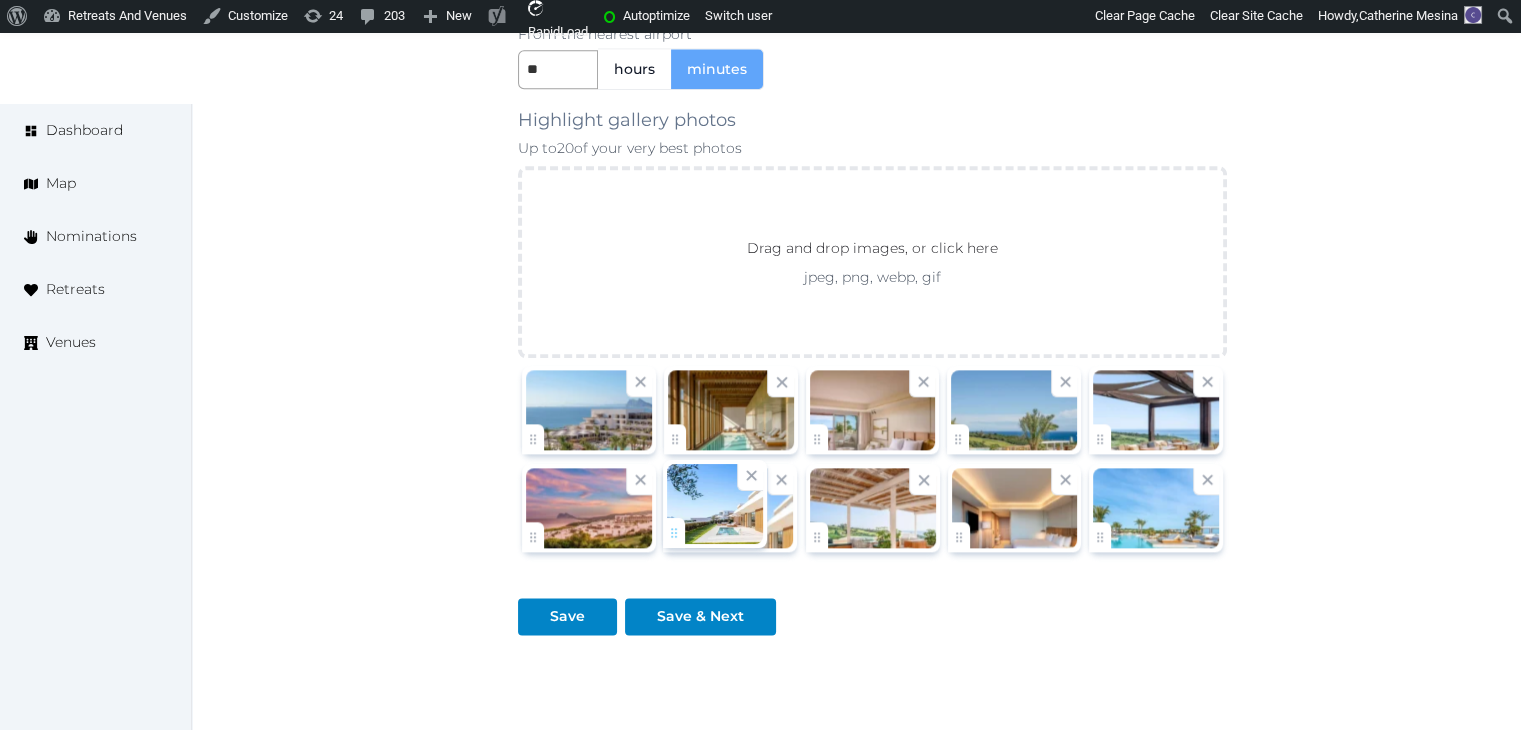 click on "Catherine Mesina   Account My Venue Listings My Retreats Logout      Dashboard Map Nominations Retreats Venues Edit venue 24 %  complete Fill out all the fields in your listing to increase its completion percentage.   A higher completion percentage will make your listing more attractive and result in better matches.  Fairmont La Hacienda Costa del Sol   View  listing   Open    Close CRM Lead Basic details Pricing and policies Retreat spaces Meeting spaces Accommodations Amenities Food and dining Activities and experiences Location Environment Types of retreats Brochures Notes Ownership Administration Activity This venue is live and visible to the public Mark draft Archive Venue owned by Thiago Martins thiago@retreatsandvenues.com Copy ownership transfer link Share this link with any user to transfer ownership of this venue. Users without accounts will be directed to register. Copy update link Copy recommended link Copy shortlist link Name *" at bounding box center (760, -719) 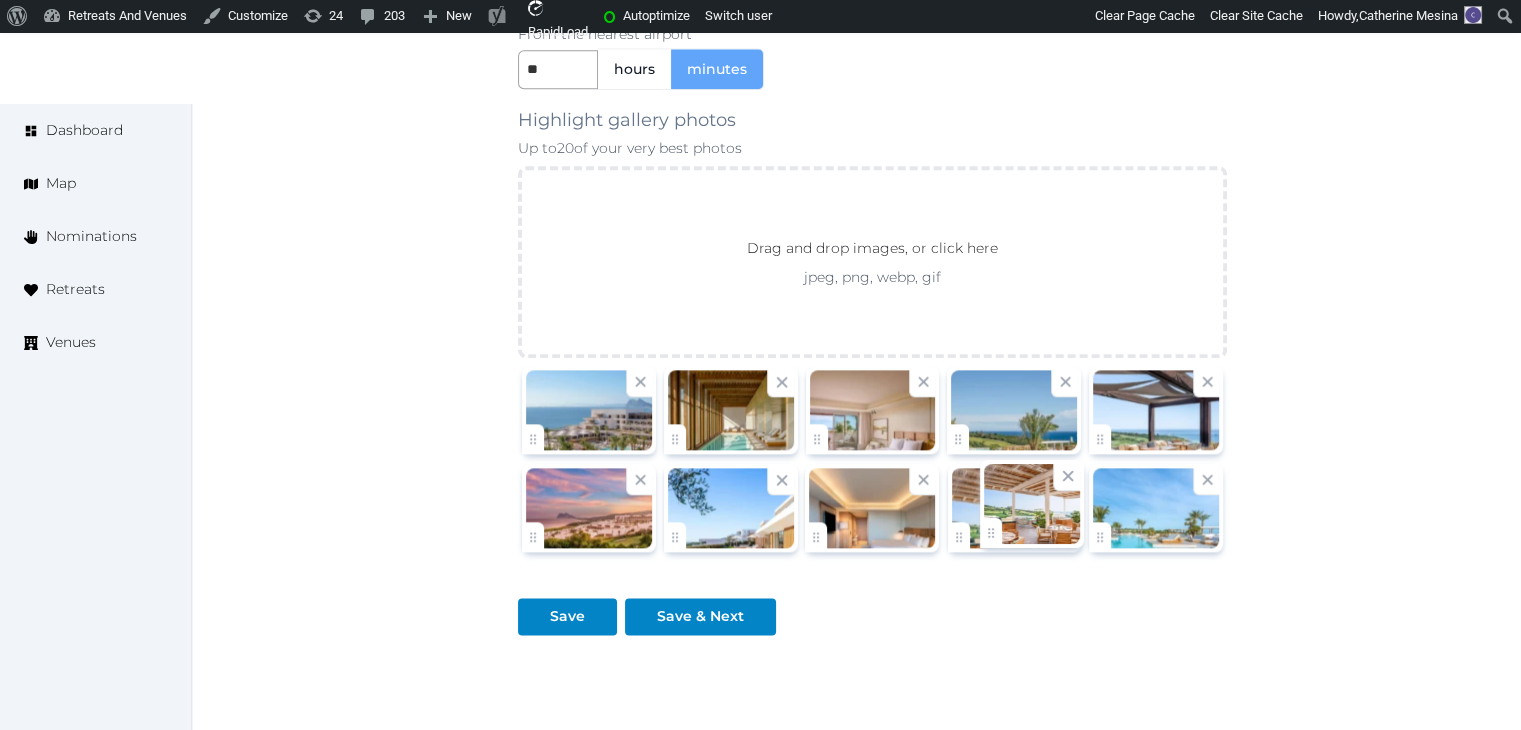 drag, startPoint x: 827, startPoint y: 532, endPoint x: 928, endPoint y: 569, distance: 107.563934 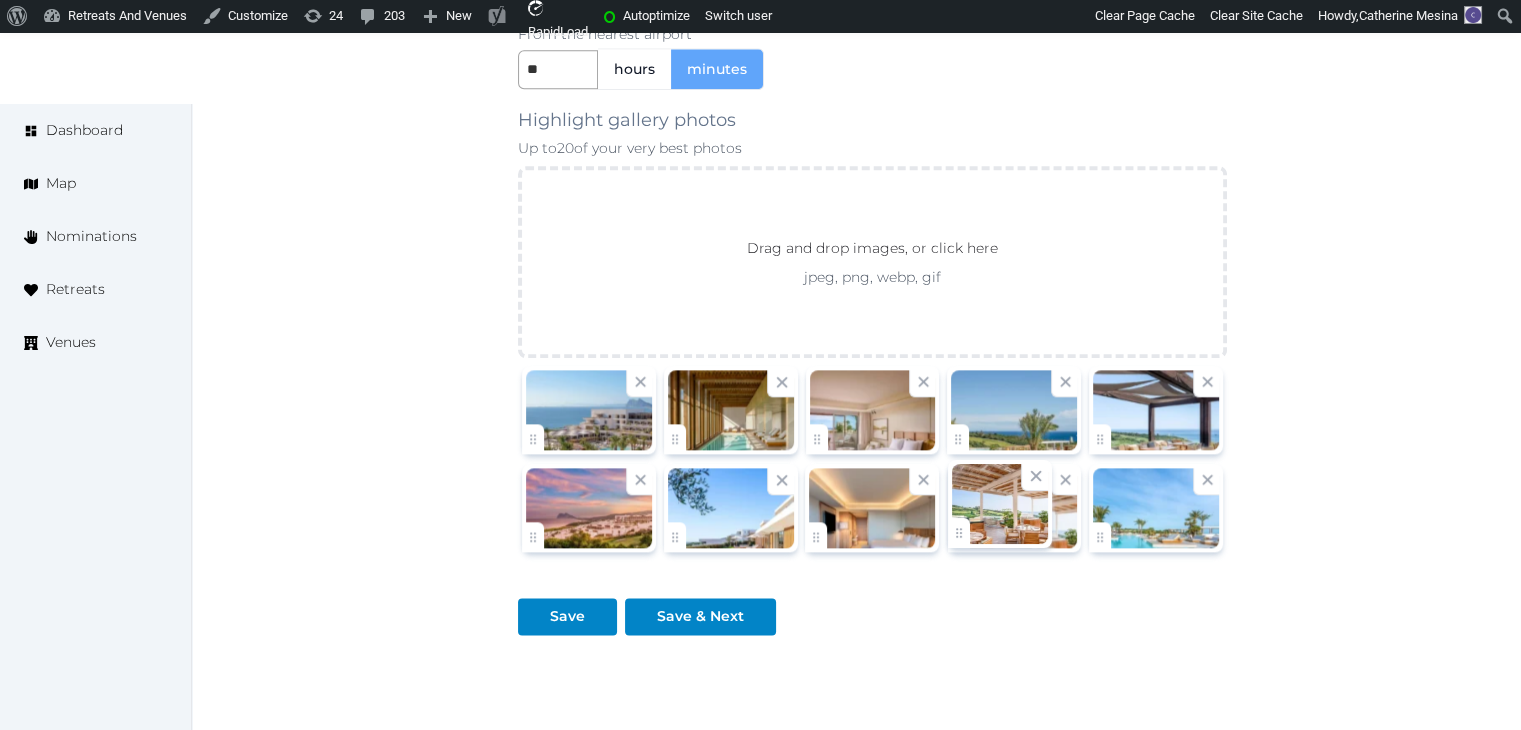 click on "Catherine Mesina   Account My Venue Listings My Retreats Logout      Dashboard Map Nominations Retreats Venues Edit venue 24 %  complete Fill out all the fields in your listing to increase its completion percentage.   A higher completion percentage will make your listing more attractive and result in better matches.  Fairmont La Hacienda Costa del Sol   View  listing   Open    Close CRM Lead Basic details Pricing and policies Retreat spaces Meeting spaces Accommodations Amenities Food and dining Activities and experiences Location Environment Types of retreats Brochures Notes Ownership Administration Activity This venue is live and visible to the public Mark draft Archive Venue owned by Thiago Martins thiago@retreatsandvenues.com Copy ownership transfer link Share this link with any user to transfer ownership of this venue. Users without accounts will be directed to register. Copy update link Copy recommended link Copy shortlist link Name *" at bounding box center (760, -719) 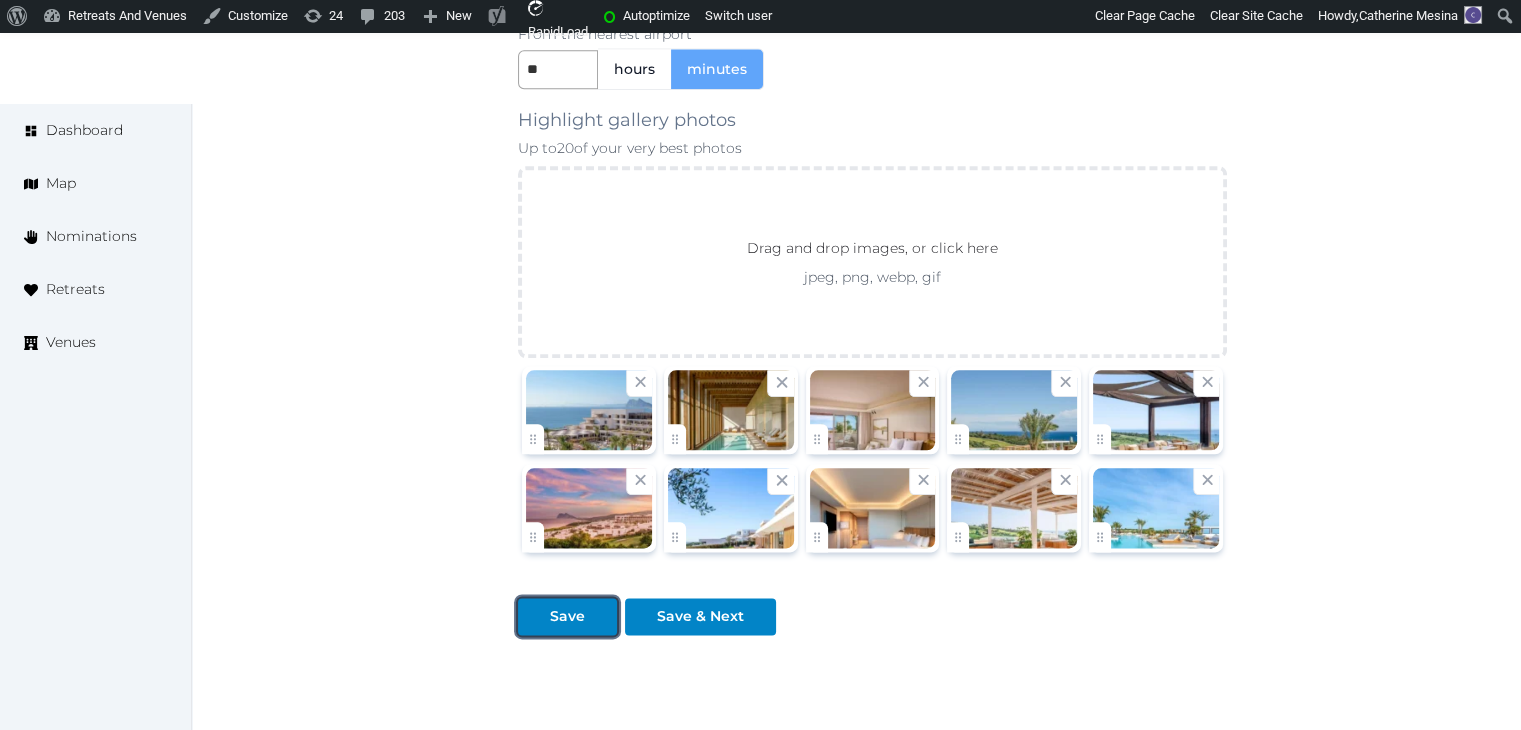 drag, startPoint x: 584, startPoint y: 609, endPoint x: 590, endPoint y: 576, distance: 33.54102 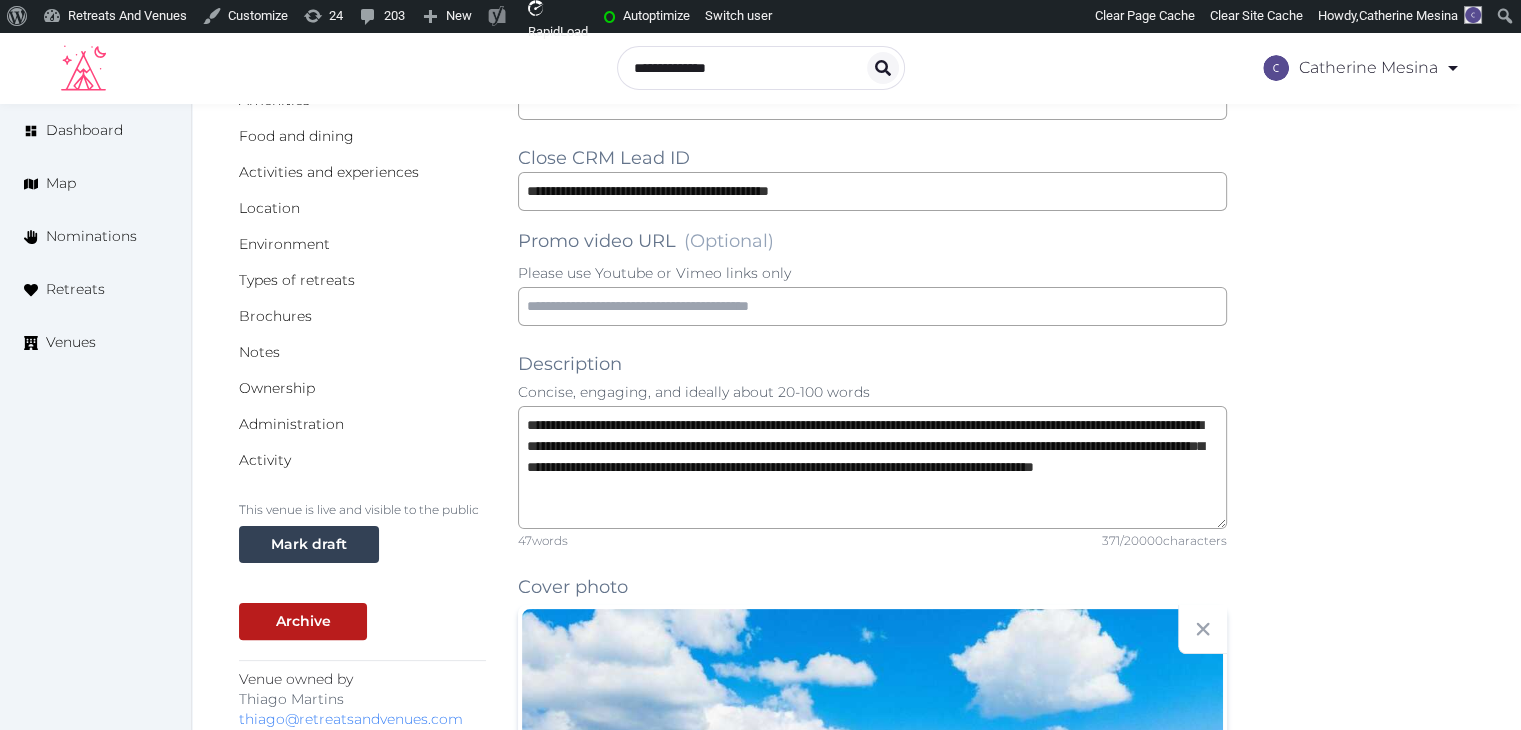 scroll, scrollTop: 0, scrollLeft: 0, axis: both 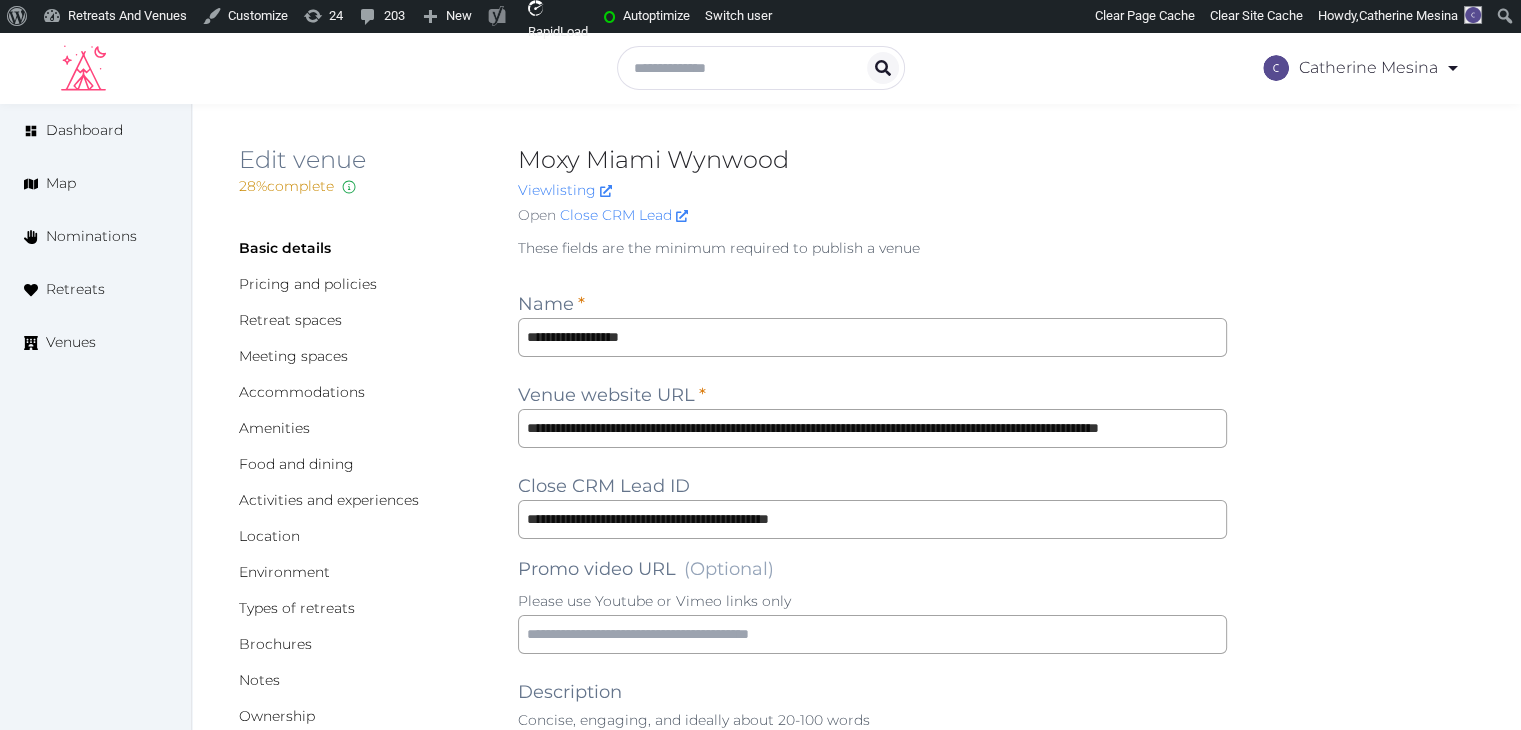 drag, startPoint x: 592, startPoint y: 186, endPoint x: 635, endPoint y: 197, distance: 44.38468 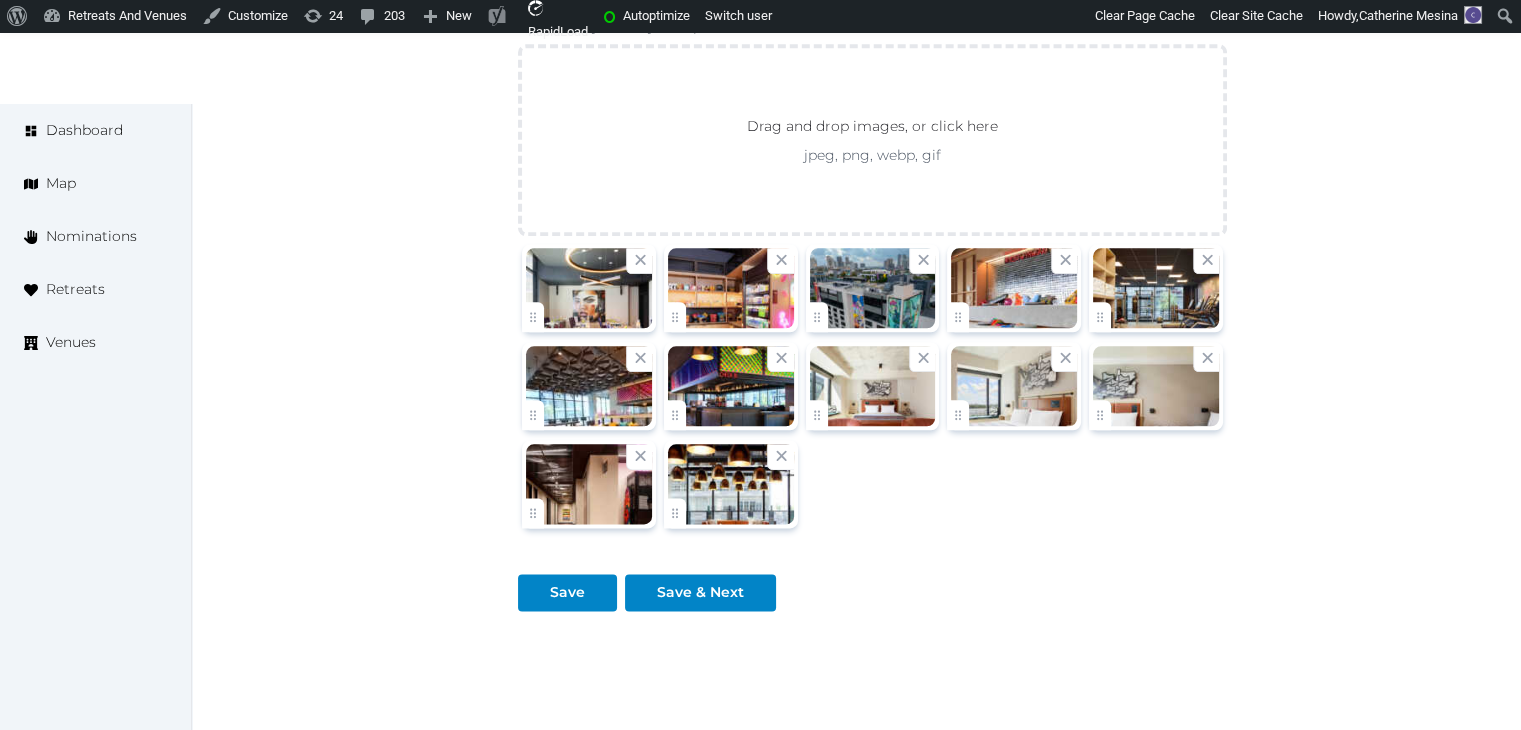 scroll, scrollTop: 2400, scrollLeft: 0, axis: vertical 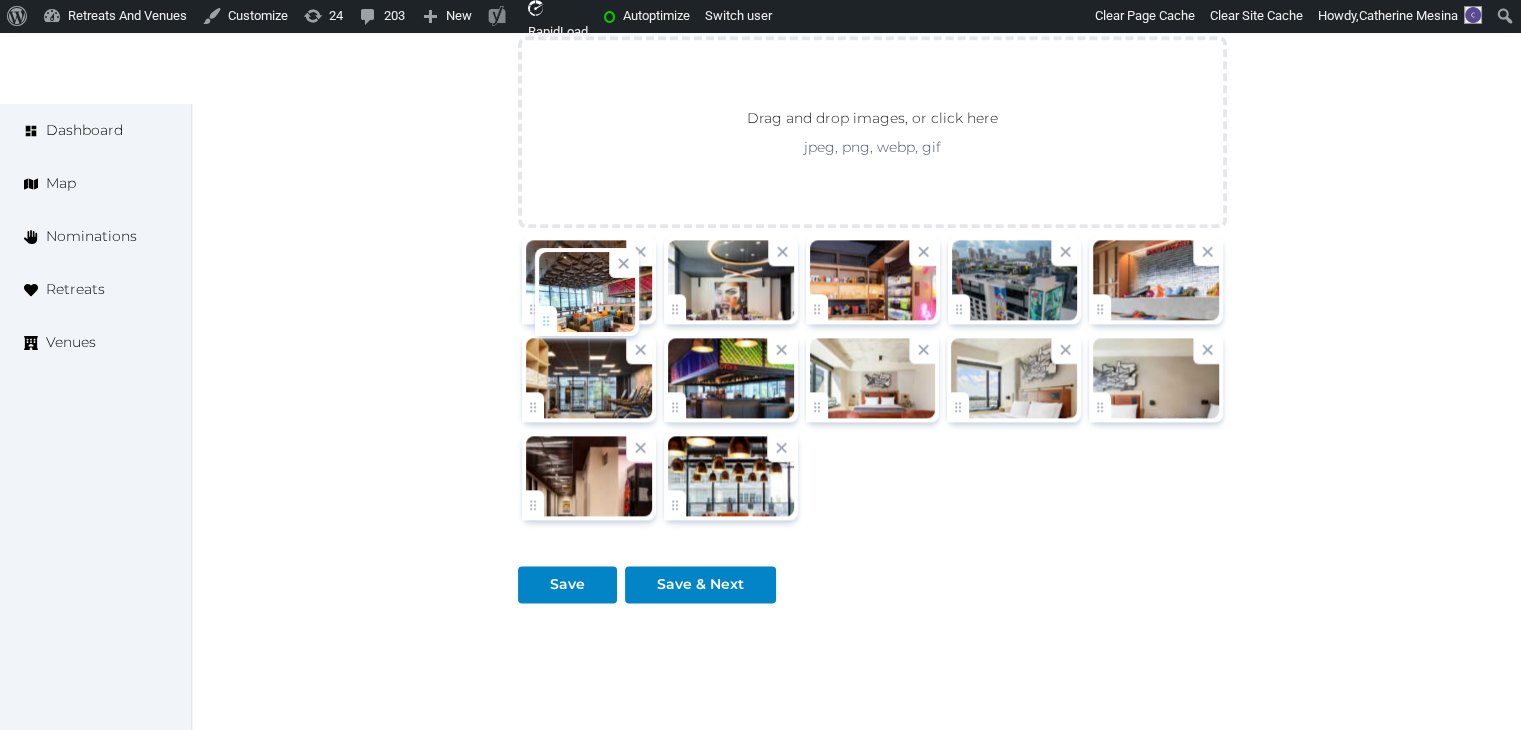drag, startPoint x: 535, startPoint y: 405, endPoint x: 548, endPoint y: 323, distance: 83.02409 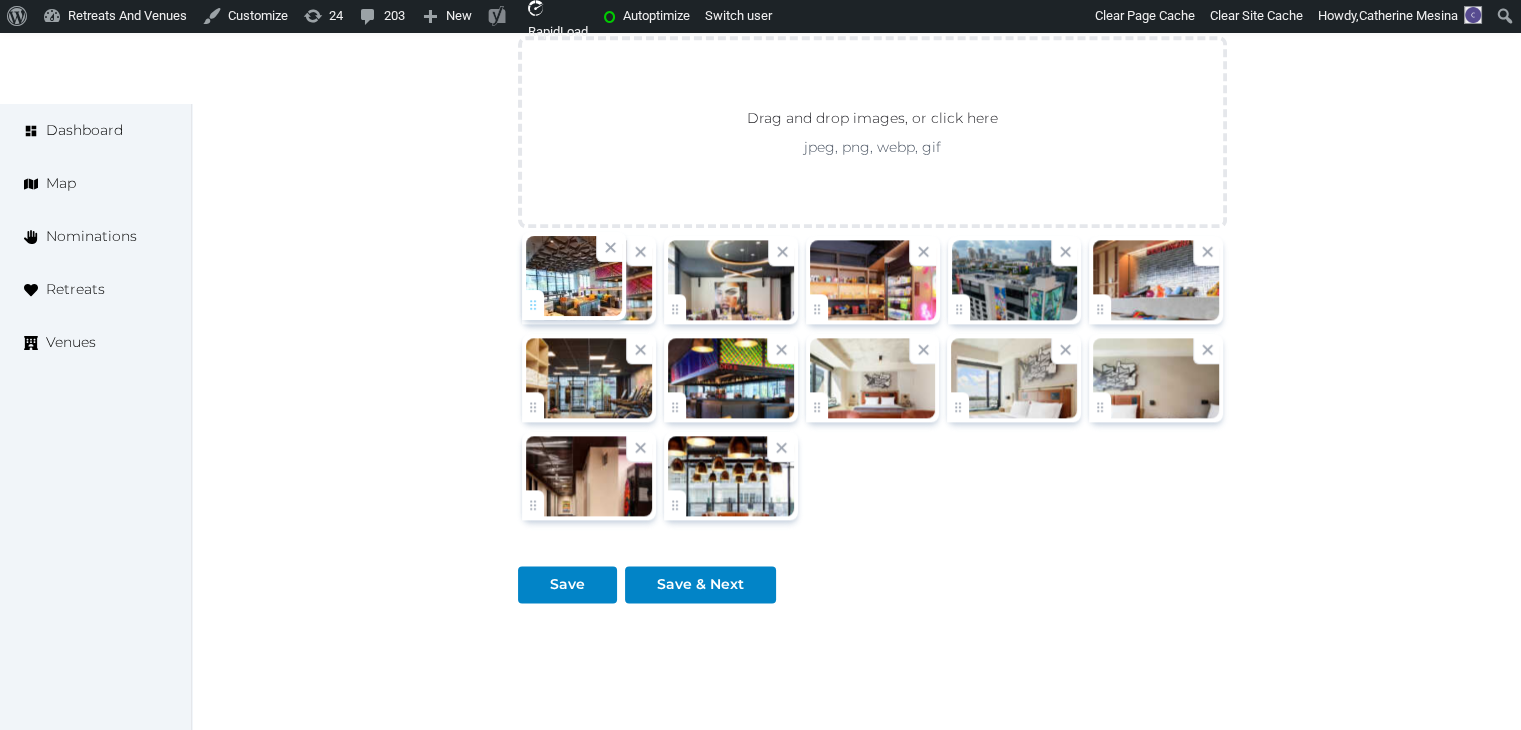 click on "Catherine Mesina   Account My Venue Listings My Retreats Logout      Dashboard Map Nominations Retreats Venues Edit venue 28 %  complete Fill out all the fields in your listing to increase its completion percentage.   A higher completion percentage will make your listing more attractive and result in better matches. Moxy Miami Wynwood   View  listing   Open    Close CRM Lead Basic details Pricing and policies Retreat spaces Meeting spaces Accommodations Amenities Food and dining Activities and experiences Location Environment Types of retreats Brochures Notes Ownership Administration Activity This venue is live and visible to the public Mark draft Archive Venue owned by julio.grisales julio.grisales@baywoodhotels.com Copy update link Share this link with venue owners to encourage them to update their venue details. Copy recommended link Share this link with venue owners to let them know they have been recommended. Copy shortlist link Name *" at bounding box center [760, -771] 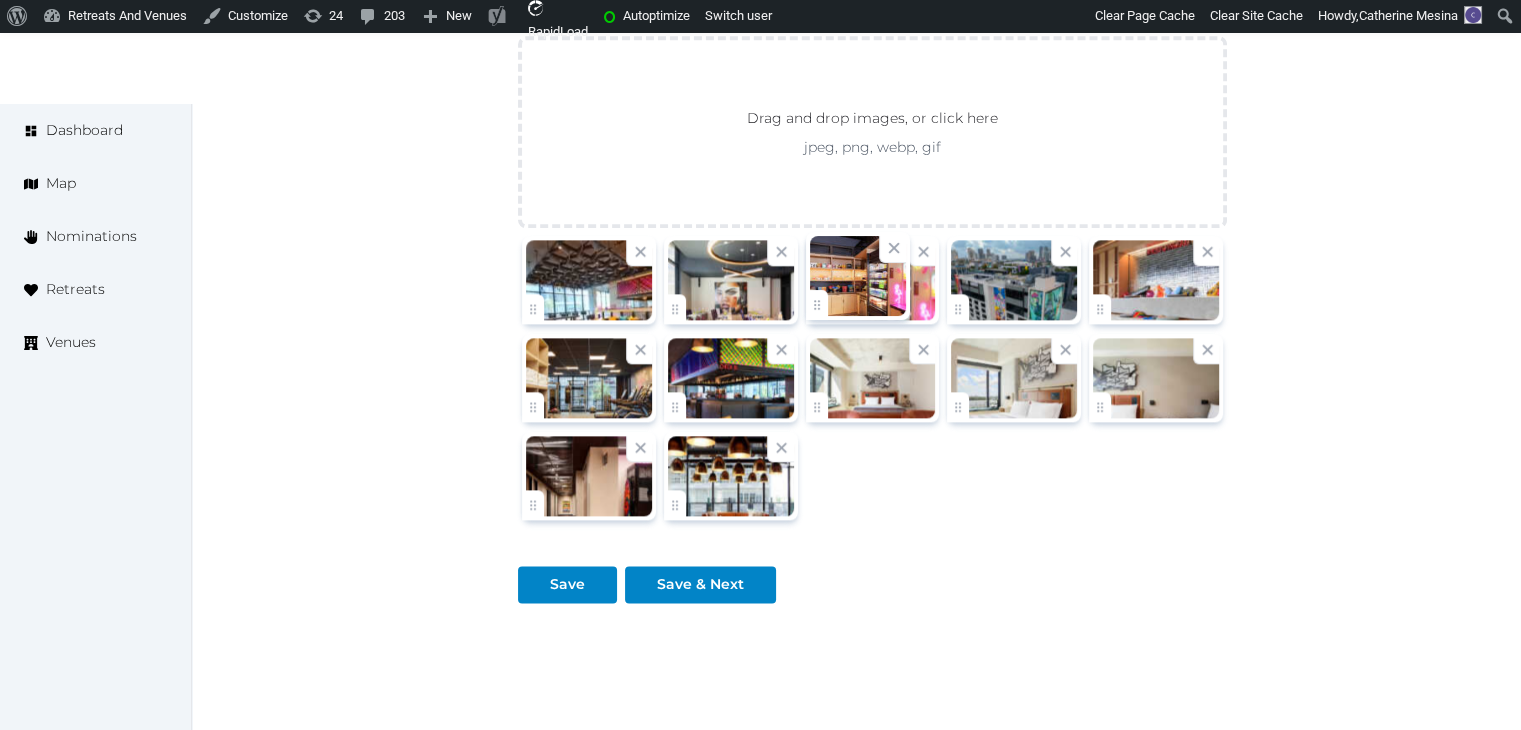 click on "Catherine Mesina   Account My Venue Listings My Retreats Logout      Dashboard Map Nominations Retreats Venues Edit venue 28 %  complete Fill out all the fields in your listing to increase its completion percentage.   A higher completion percentage will make your listing more attractive and result in better matches. Moxy Miami Wynwood   View  listing   Open    Close CRM Lead Basic details Pricing and policies Retreat spaces Meeting spaces Accommodations Amenities Food and dining Activities and experiences Location Environment Types of retreats Brochures Notes Ownership Administration Activity This venue is live and visible to the public Mark draft Archive Venue owned by julio.grisales julio.grisales@baywoodhotels.com Copy update link Share this link with venue owners to encourage them to update their venue details. Copy recommended link Share this link with venue owners to let them know they have been recommended. Copy shortlist link Name *" at bounding box center (760, -771) 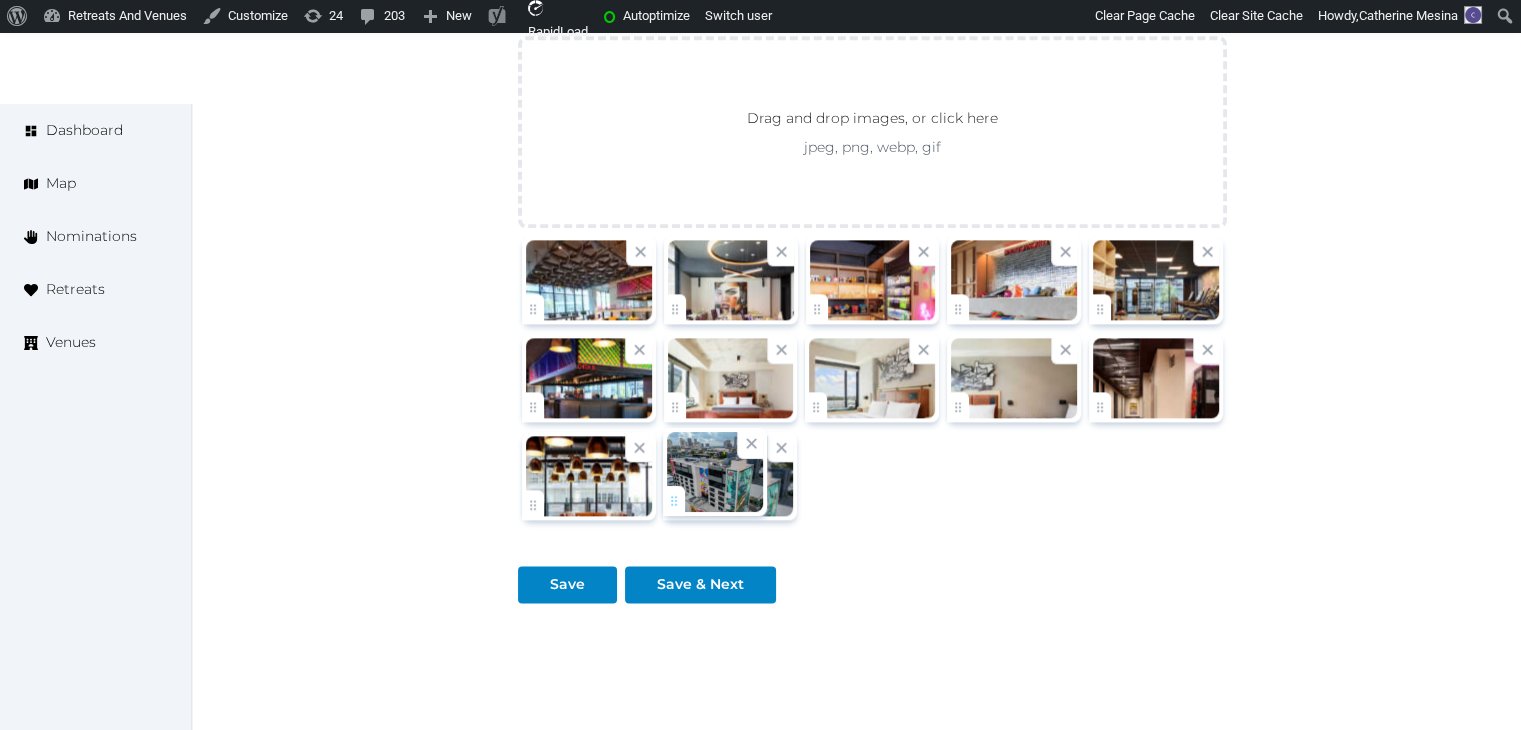 drag, startPoint x: 968, startPoint y: 304, endPoint x: 727, endPoint y: 461, distance: 287.62823 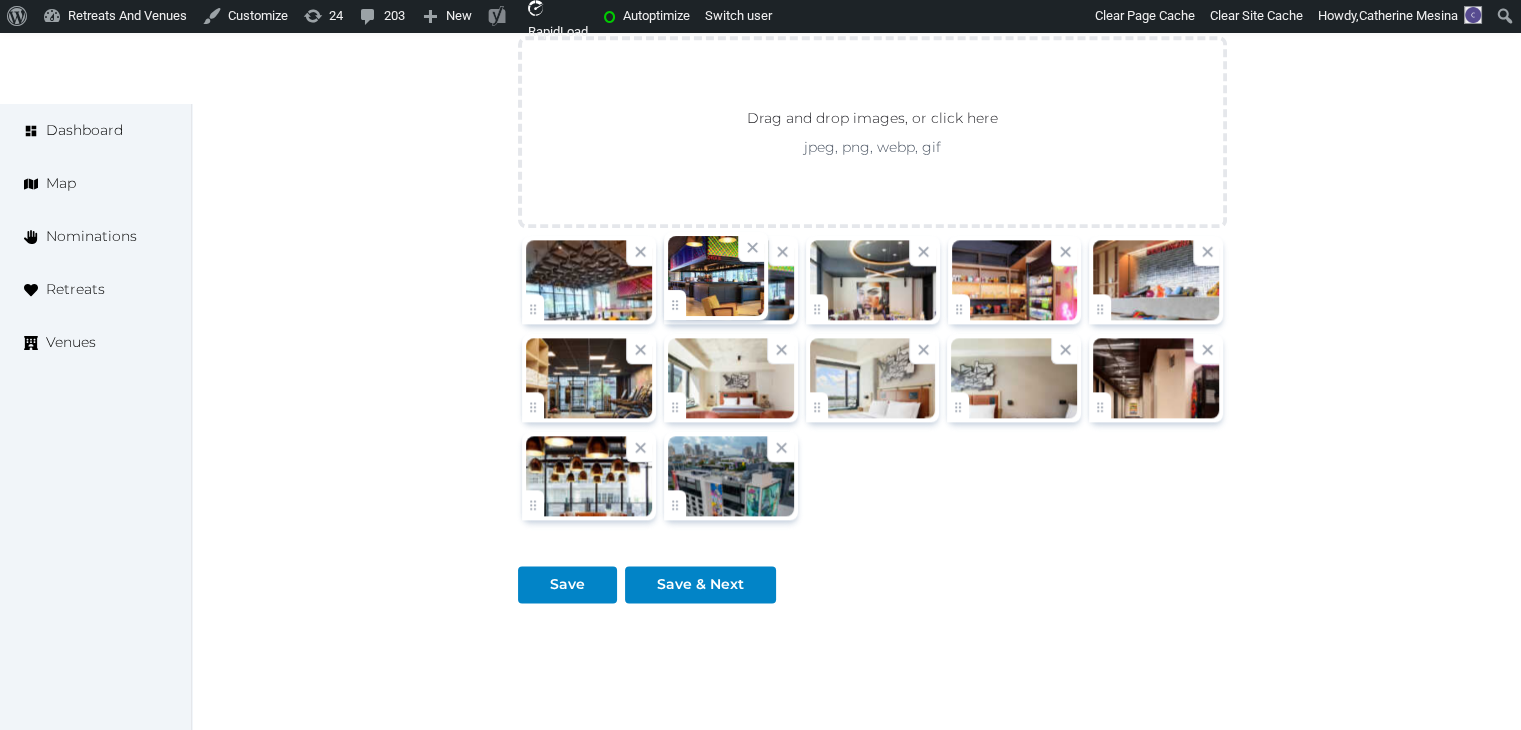 drag, startPoint x: 543, startPoint y: 396, endPoint x: 759, endPoint y: 349, distance: 221.05429 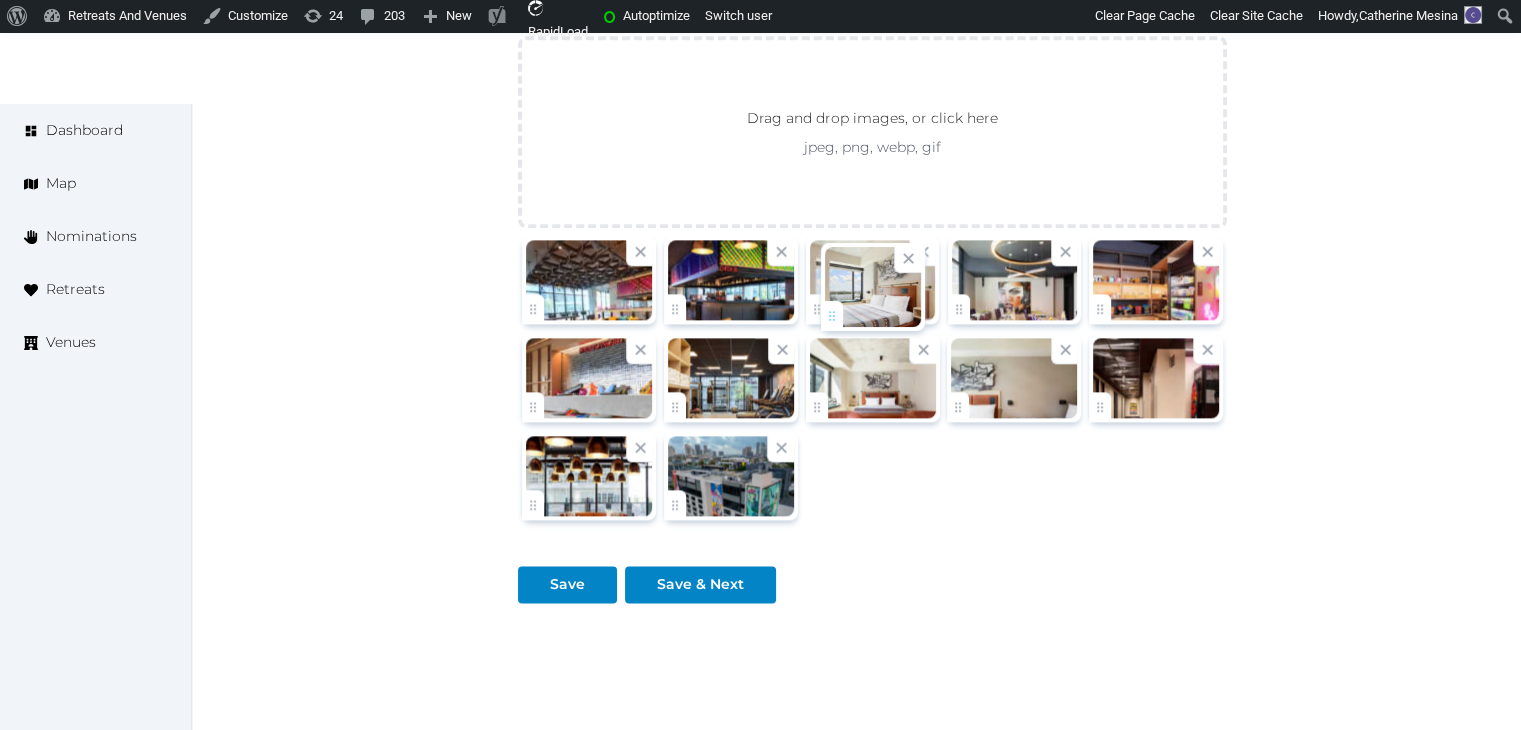 drag, startPoint x: 818, startPoint y: 413, endPoint x: 833, endPoint y: 325, distance: 89.26926 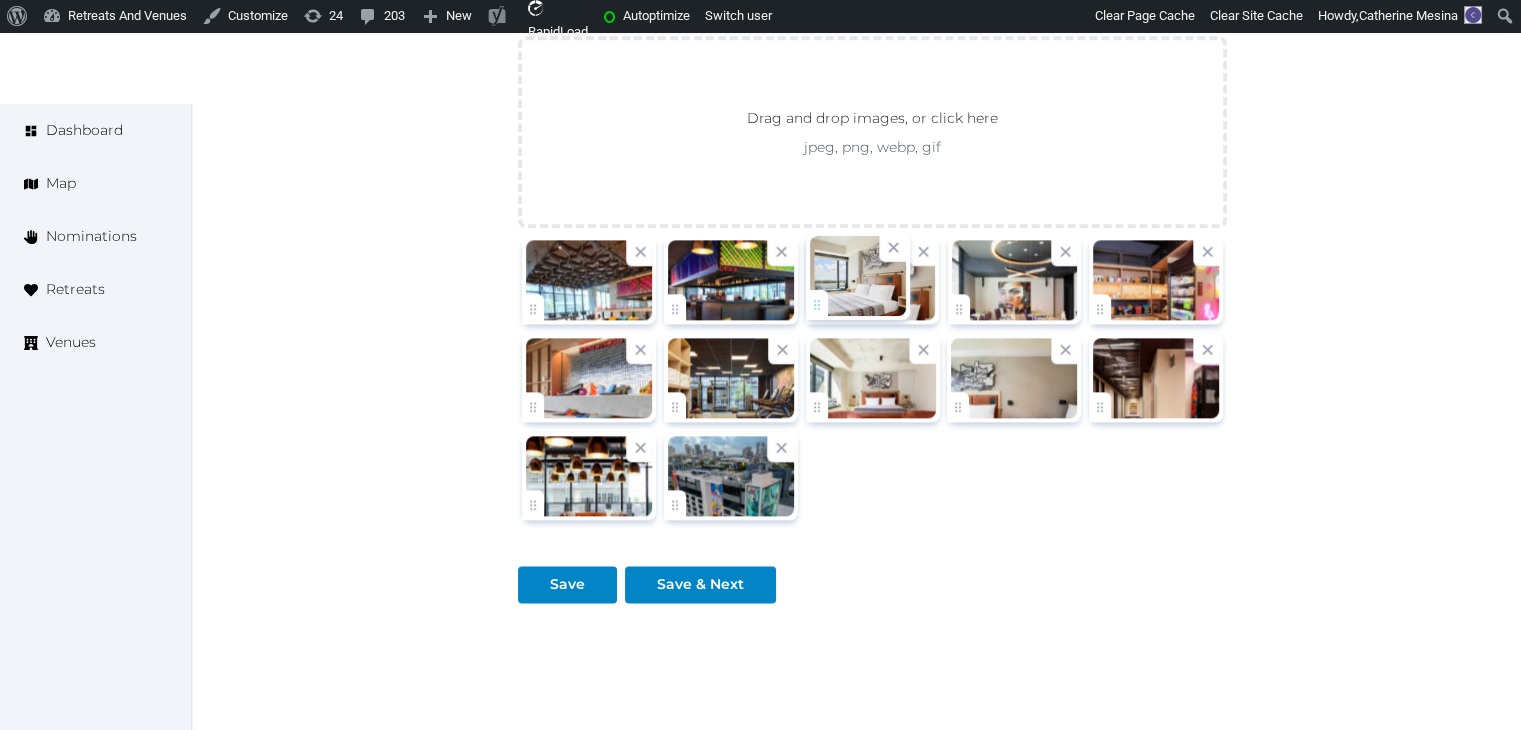click on "Catherine Mesina   Account My Venue Listings My Retreats Logout      Dashboard Map Nominations Retreats Venues Edit venue 28 %  complete Fill out all the fields in your listing to increase its completion percentage.   A higher completion percentage will make your listing more attractive and result in better matches. Moxy Miami Wynwood   View  listing   Open    Close CRM Lead Basic details Pricing and policies Retreat spaces Meeting spaces Accommodations Amenities Food and dining Activities and experiences Location Environment Types of retreats Brochures Notes Ownership Administration Activity This venue is live and visible to the public Mark draft Archive Venue owned by julio.grisales julio.grisales@baywoodhotels.com Copy update link Share this link with venue owners to encourage them to update their venue details. Copy recommended link Share this link with venue owners to let them know they have been recommended. Copy shortlist link Name *" at bounding box center (760, -771) 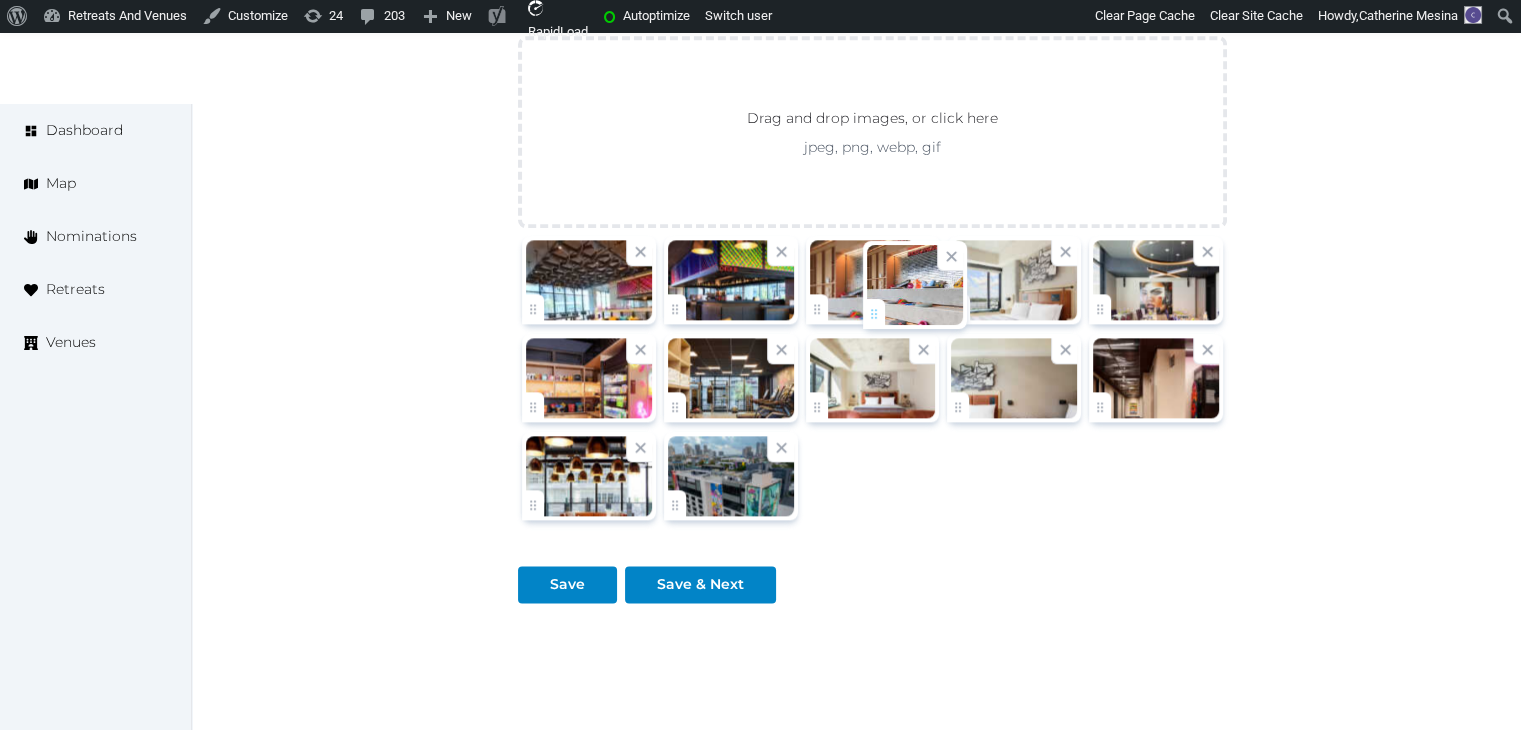 drag, startPoint x: 529, startPoint y: 397, endPoint x: 870, endPoint y: 308, distance: 352.42303 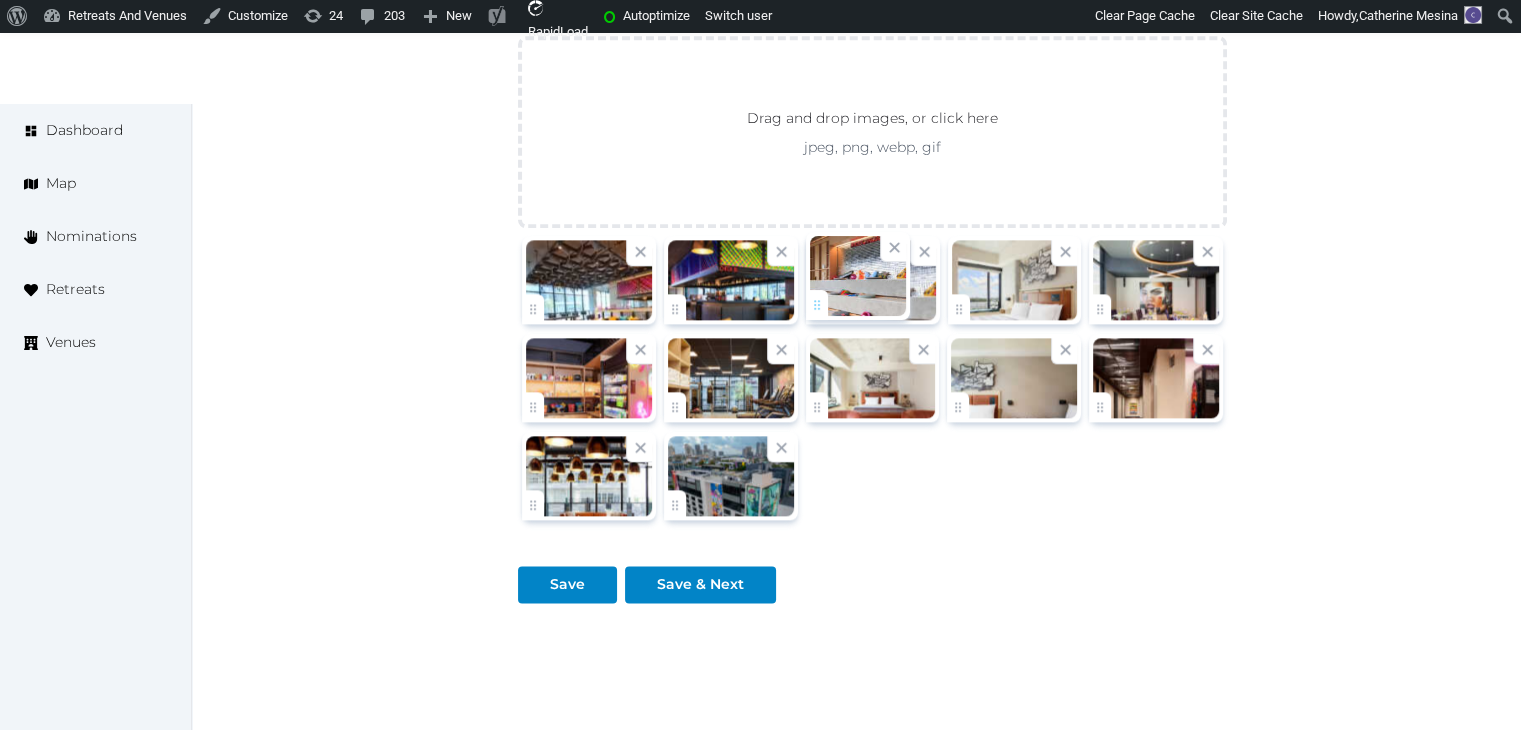 click on "Catherine Mesina   Account My Venue Listings My Retreats Logout      Dashboard Map Nominations Retreats Venues Edit venue 28 %  complete Fill out all the fields in your listing to increase its completion percentage.   A higher completion percentage will make your listing more attractive and result in better matches. Moxy Miami Wynwood   View  listing   Open    Close CRM Lead Basic details Pricing and policies Retreat spaces Meeting spaces Accommodations Amenities Food and dining Activities and experiences Location Environment Types of retreats Brochures Notes Ownership Administration Activity This venue is live and visible to the public Mark draft Archive Venue owned by julio.grisales julio.grisales@baywoodhotels.com Copy update link Share this link with venue owners to encourage them to update their venue details. Copy recommended link Share this link with venue owners to let them know they have been recommended. Copy shortlist link Name *" at bounding box center [760, -771] 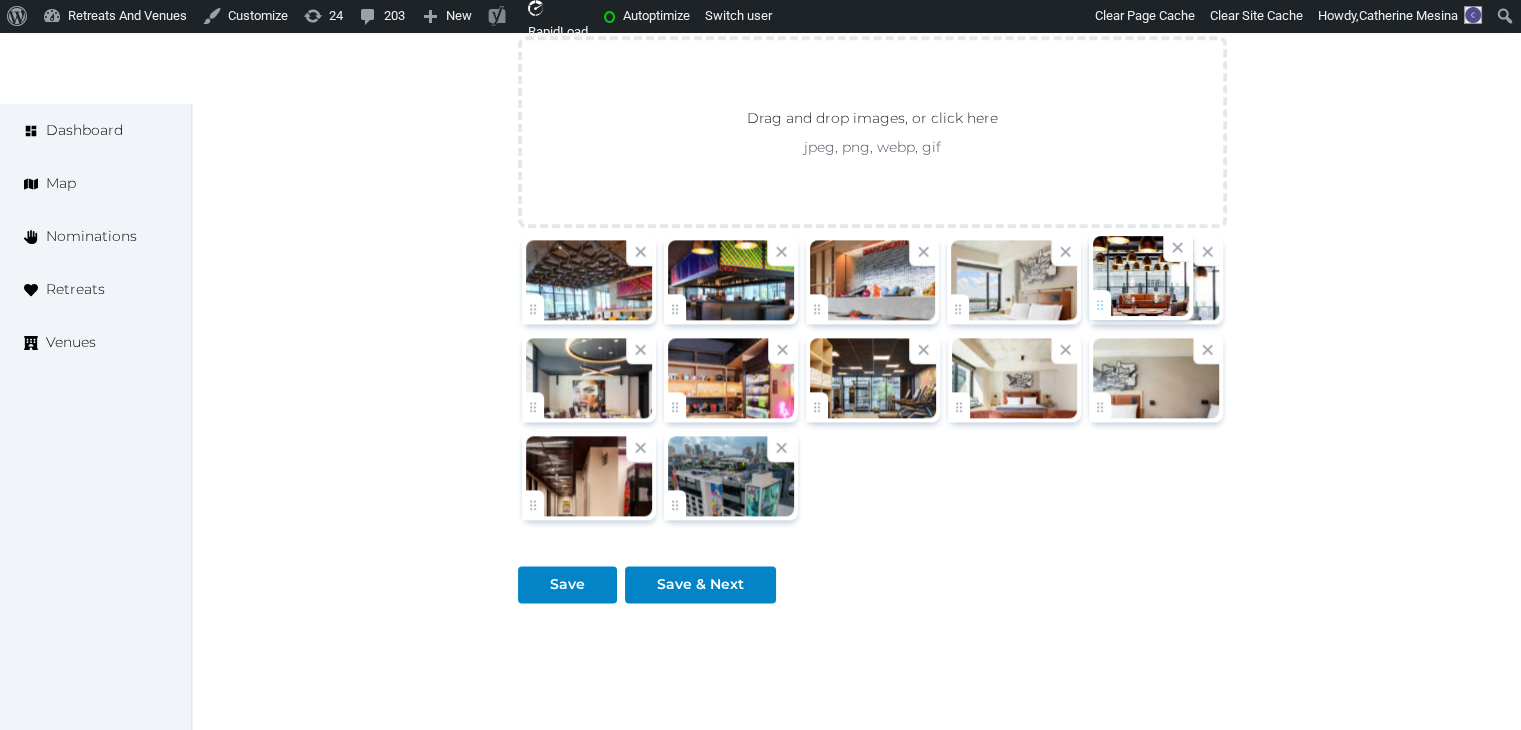 drag, startPoint x: 549, startPoint y: 496, endPoint x: 1108, endPoint y: 308, distance: 589.7669 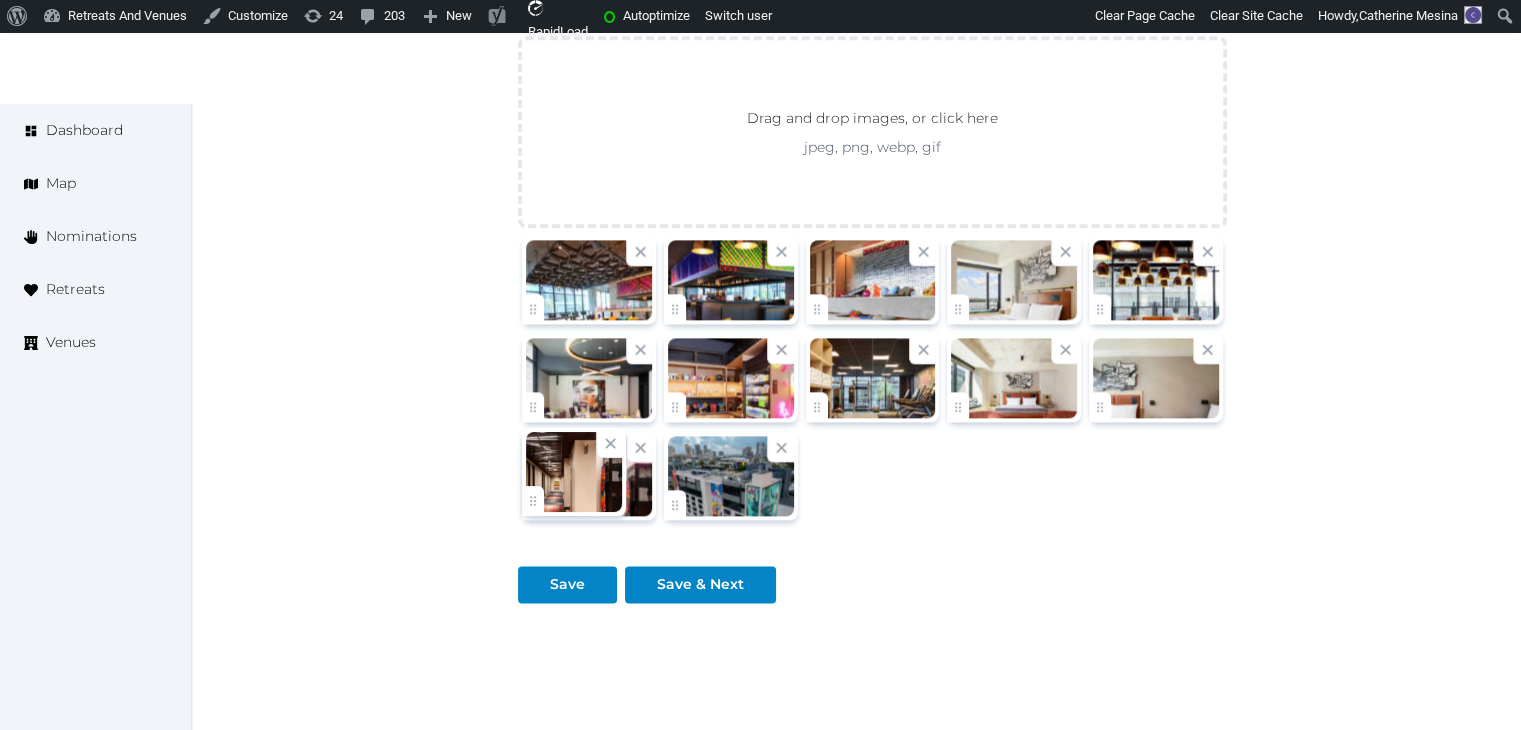 click on "Catherine Mesina   Account My Venue Listings My Retreats Logout      Dashboard Map Nominations Retreats Venues Edit venue 28 %  complete Fill out all the fields in your listing to increase its completion percentage.   A higher completion percentage will make your listing more attractive and result in better matches. Moxy Miami Wynwood   View  listing   Open    Close CRM Lead Basic details Pricing and policies Retreat spaces Meeting spaces Accommodations Amenities Food and dining Activities and experiences Location Environment Types of retreats Brochures Notes Ownership Administration Activity This venue is live and visible to the public Mark draft Archive Venue owned by julio.grisales julio.grisales@baywoodhotels.com Copy update link Share this link with venue owners to encourage them to update their venue details. Copy recommended link Share this link with venue owners to let them know they have been recommended. Copy shortlist link Name *" at bounding box center (760, -771) 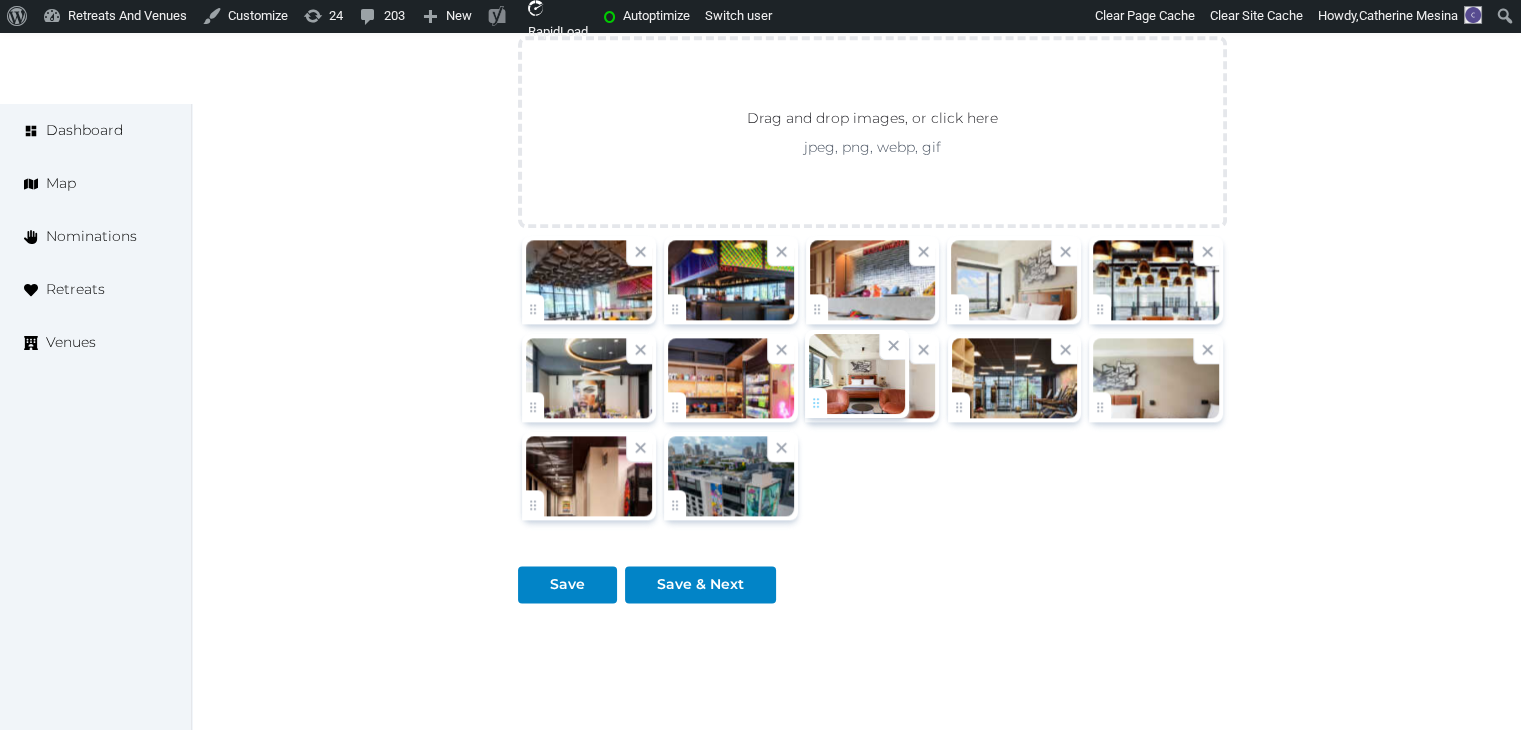 drag, startPoint x: 956, startPoint y: 408, endPoint x: 900, endPoint y: 401, distance: 56.435802 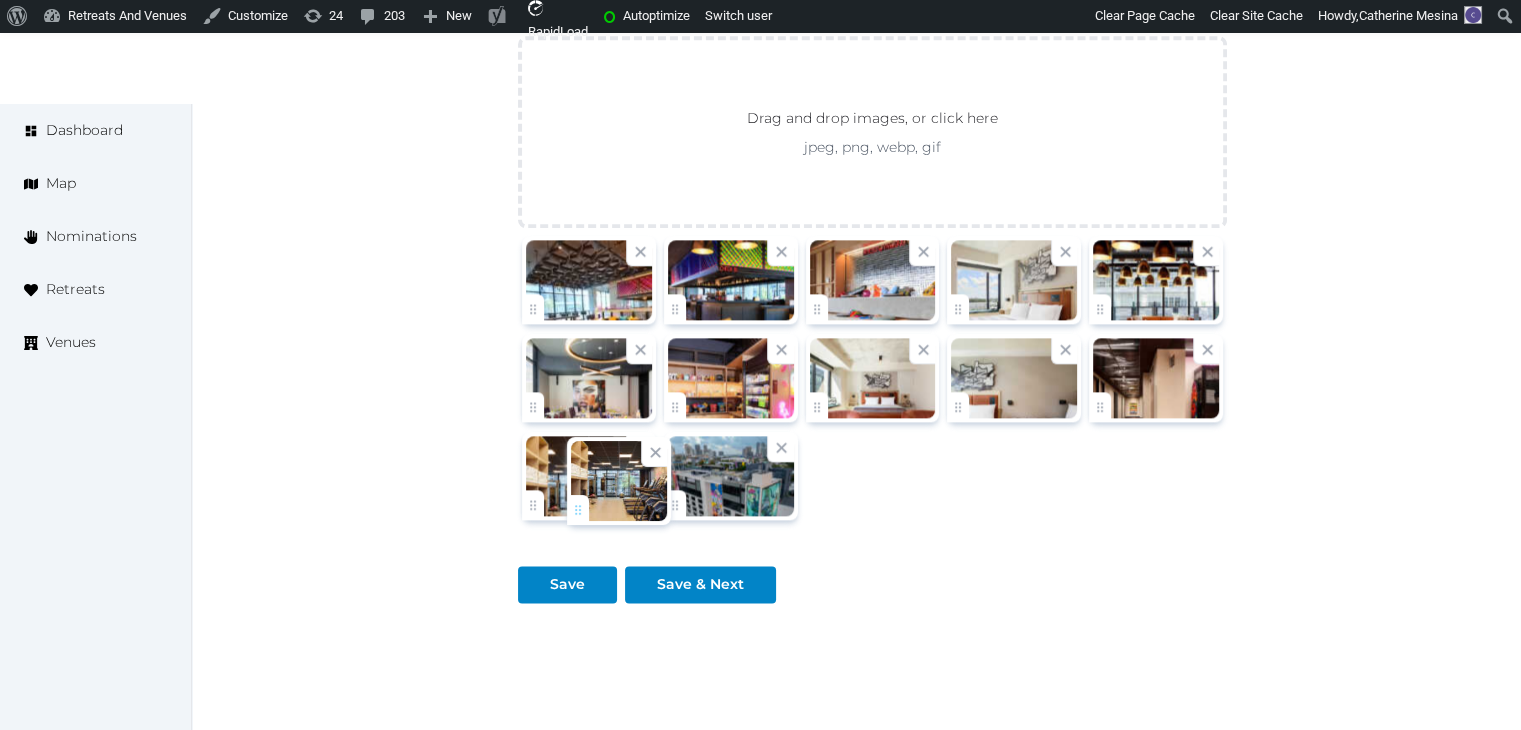 drag, startPoint x: 964, startPoint y: 396, endPoint x: 584, endPoint y: 503, distance: 394.77716 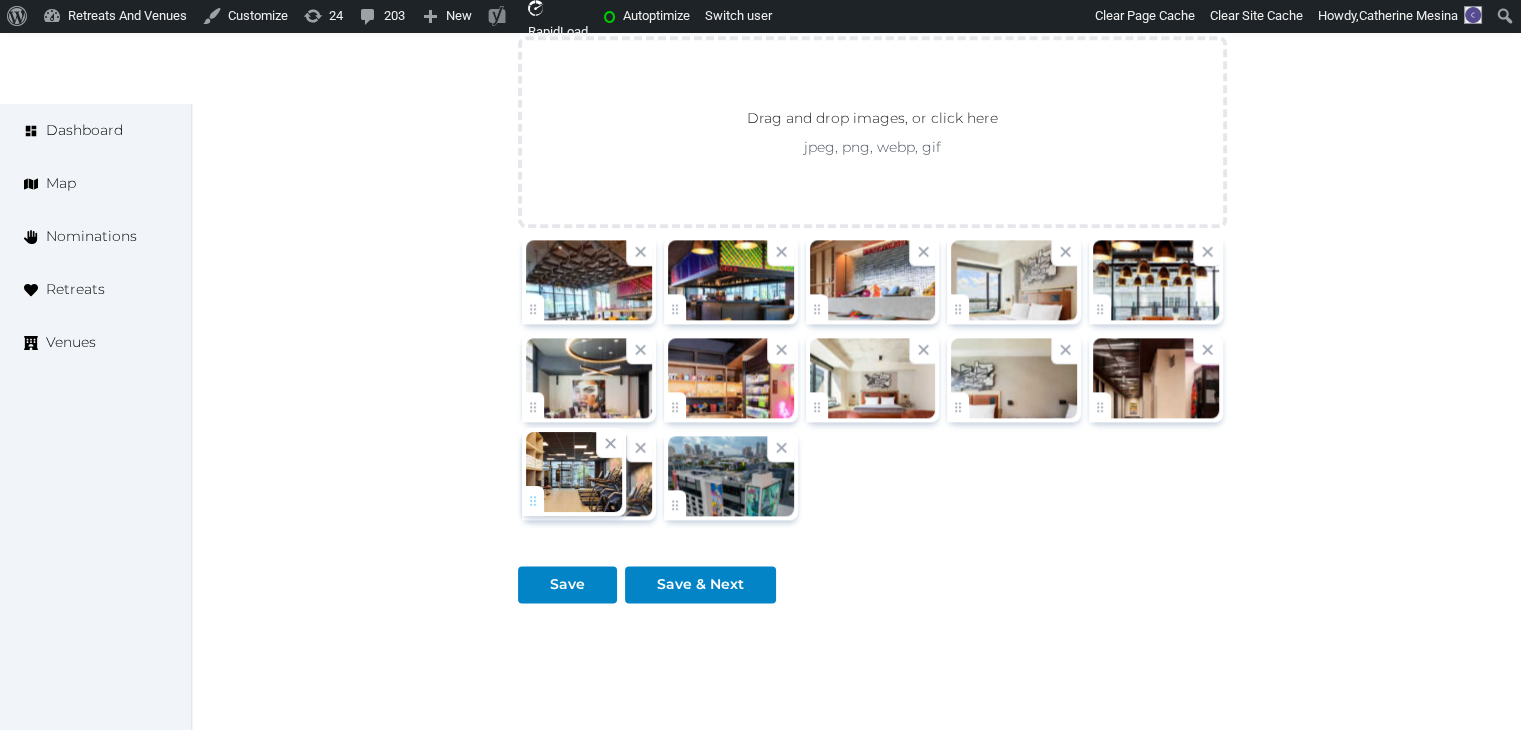 click on "Catherine Mesina   Account My Venue Listings My Retreats Logout      Dashboard Map Nominations Retreats Venues Edit venue 28 %  complete Fill out all the fields in your listing to increase its completion percentage.   A higher completion percentage will make your listing more attractive and result in better matches. Moxy Miami Wynwood   View  listing   Open    Close CRM Lead Basic details Pricing and policies Retreat spaces Meeting spaces Accommodations Amenities Food and dining Activities and experiences Location Environment Types of retreats Brochures Notes Ownership Administration Activity This venue is live and visible to the public Mark draft Archive Venue owned by julio.grisales julio.grisales@baywoodhotels.com Copy update link Share this link with venue owners to encourage them to update their venue details. Copy recommended link Share this link with venue owners to let them know they have been recommended. Copy shortlist link Name *" at bounding box center (760, -771) 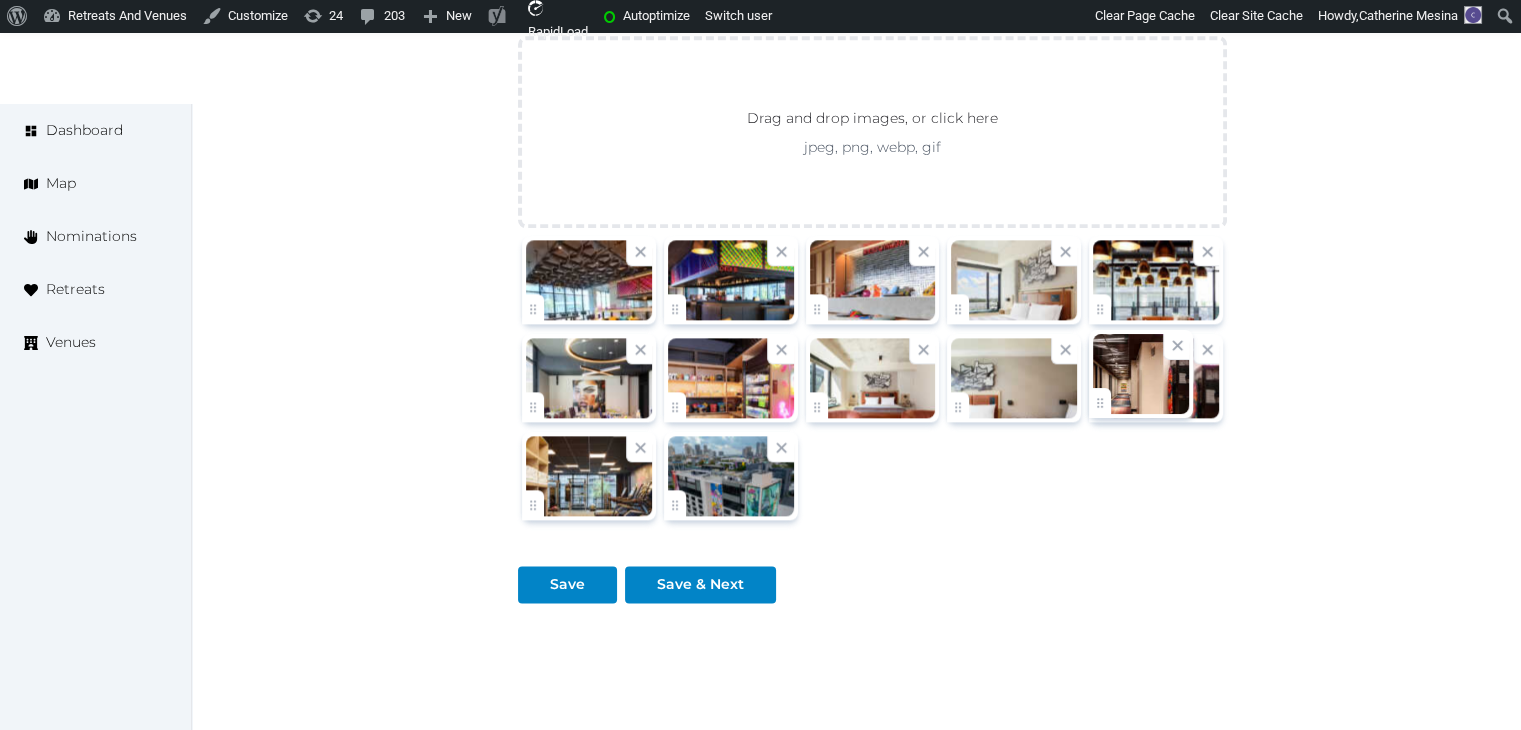 click on "Catherine Mesina   Account My Venue Listings My Retreats Logout      Dashboard Map Nominations Retreats Venues Edit venue 28 %  complete Fill out all the fields in your listing to increase its completion percentage.   A higher completion percentage will make your listing more attractive and result in better matches. Moxy Miami Wynwood   View  listing   Open    Close CRM Lead Basic details Pricing and policies Retreat spaces Meeting spaces Accommodations Amenities Food and dining Activities and experiences Location Environment Types of retreats Brochures Notes Ownership Administration Activity This venue is live and visible to the public Mark draft Archive Venue owned by julio.grisales julio.grisales@baywoodhotels.com Copy update link Share this link with venue owners to encourage them to update their venue details. Copy recommended link Share this link with venue owners to let them know they have been recommended. Copy shortlist link Name *" at bounding box center [760, -771] 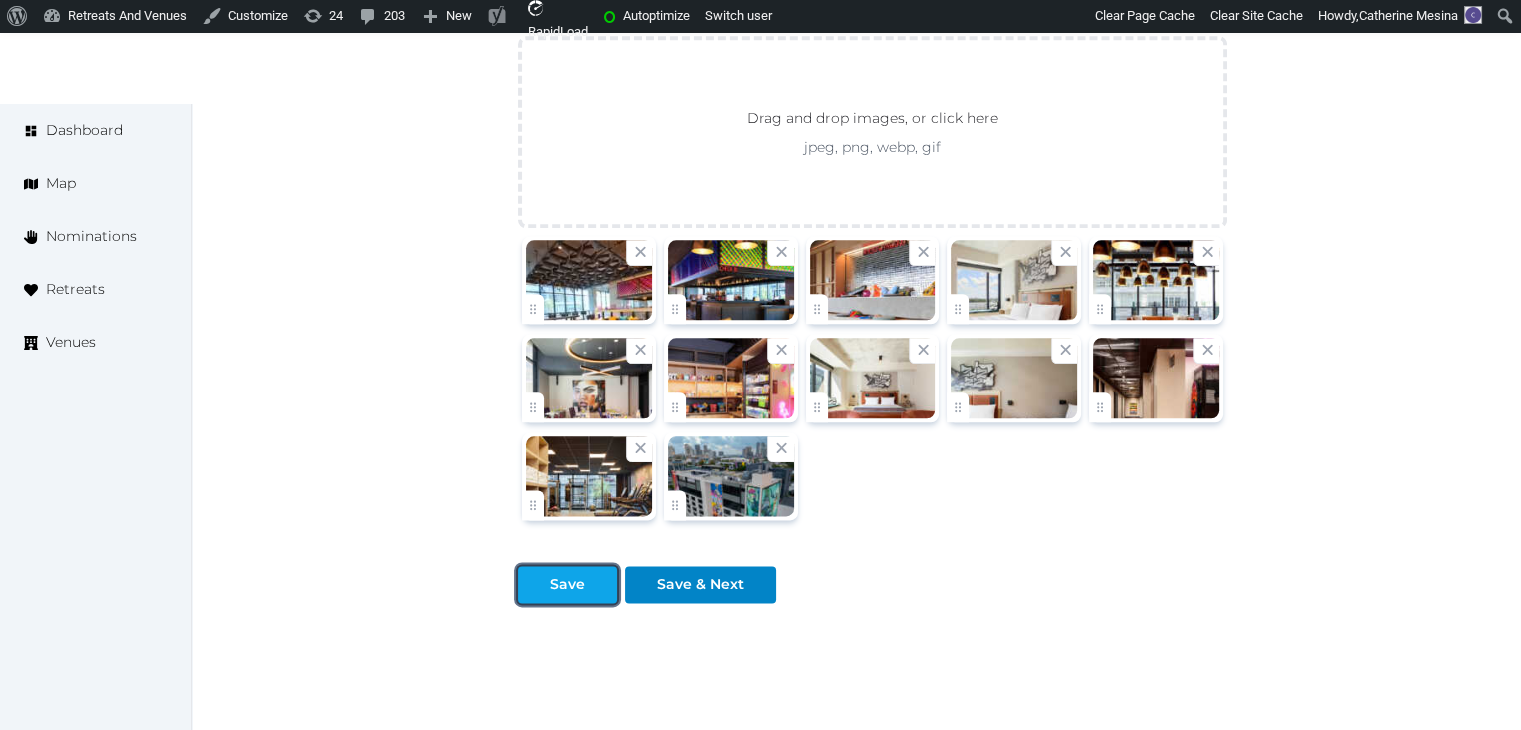 click on "Save" at bounding box center (567, 584) 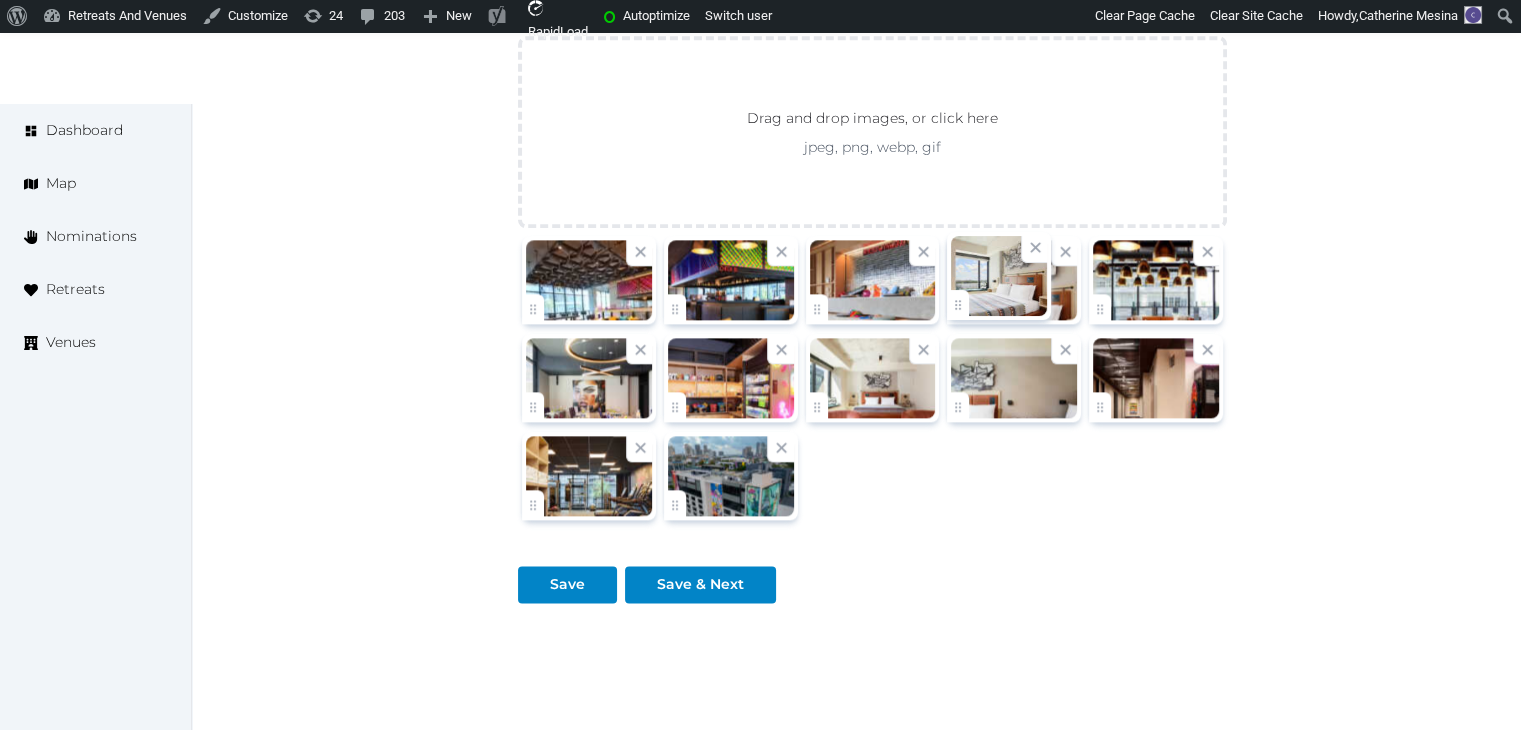 click on "Catherine Mesina   Account My Venue Listings My Retreats Logout      Dashboard Map Nominations Retreats Venues Edit venue 28 %  complete Fill out all the fields in your listing to increase its completion percentage.   A higher completion percentage will make your listing more attractive and result in better matches. Moxy Miami Wynwood   View  listing   Open    Close CRM Lead Basic details Pricing and policies Retreat spaces Meeting spaces Accommodations Amenities Food and dining Activities and experiences Location Environment Types of retreats Brochures Notes Ownership Administration Activity This venue is live and visible to the public Mark draft Archive Venue owned by julio.grisales julio.grisales@baywoodhotels.com Copy update link Share this link with venue owners to encourage them to update their venue details. Copy recommended link Share this link with venue owners to let them know they have been recommended. Copy shortlist link Name *" at bounding box center (760, -771) 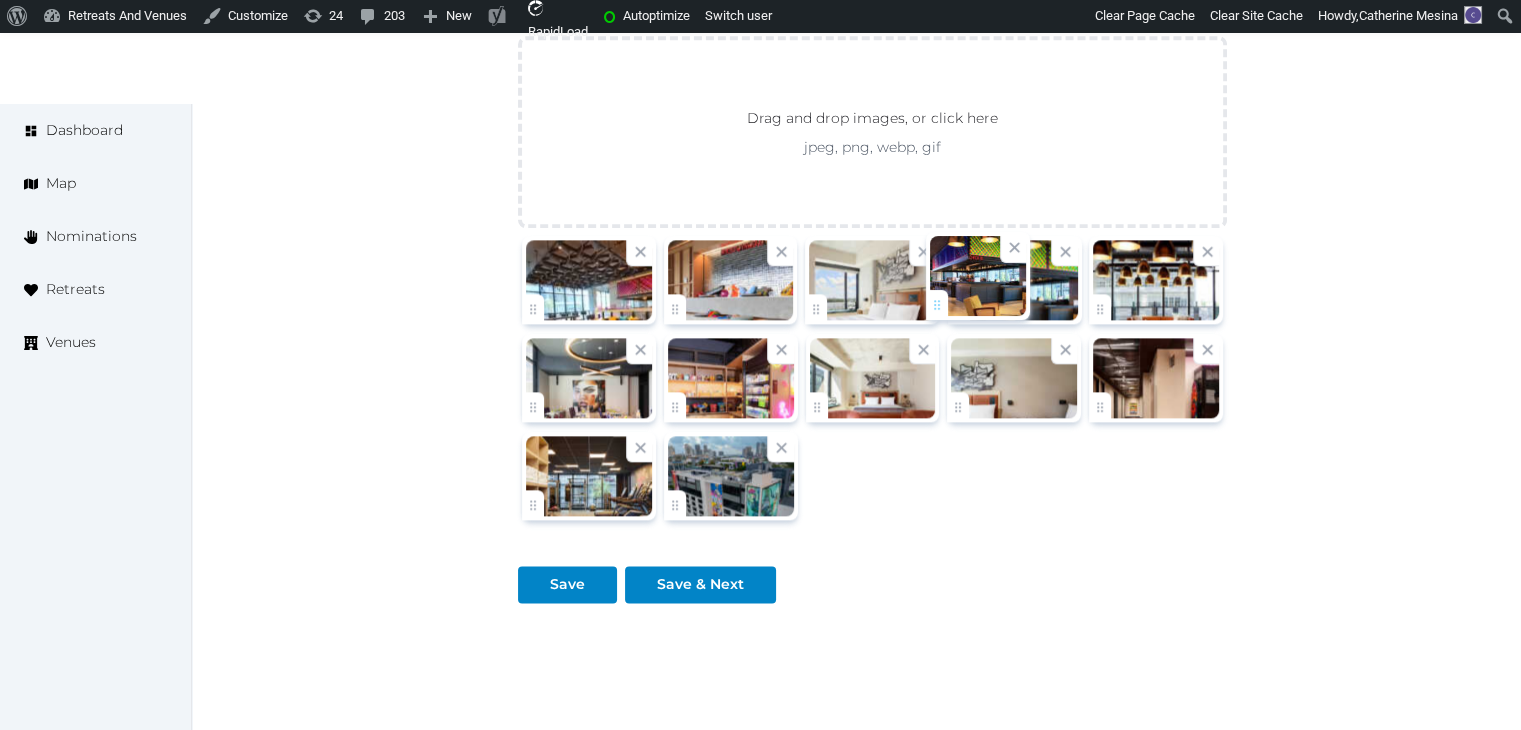 drag, startPoint x: 663, startPoint y: 309, endPoint x: 972, endPoint y: 309, distance: 309 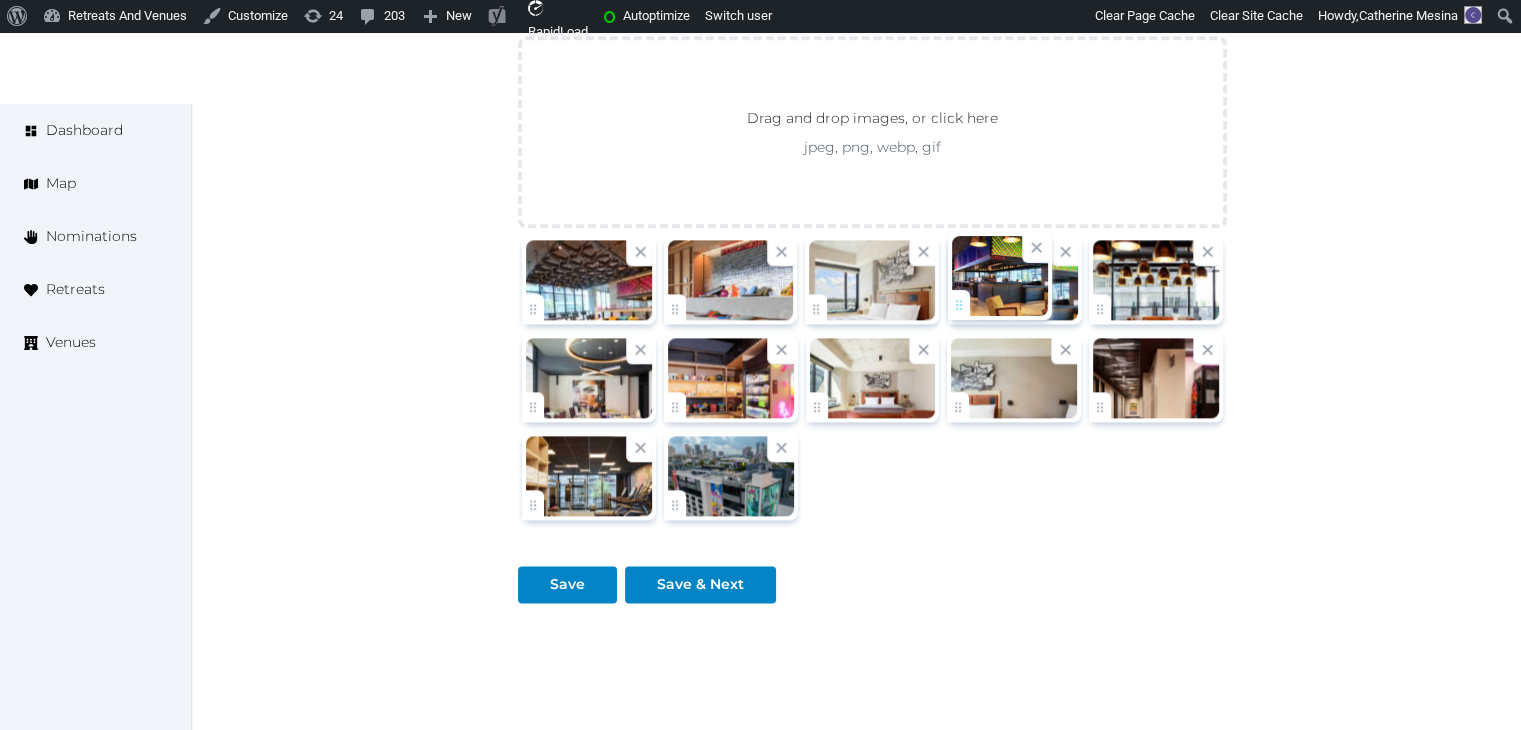 click on "Catherine Mesina   Account My Venue Listings My Retreats Logout      Dashboard Map Nominations Retreats Venues Edit venue 28 %  complete Fill out all the fields in your listing to increase its completion percentage.   A higher completion percentage will make your listing more attractive and result in better matches. Moxy Miami Wynwood   View  listing   Open    Close CRM Lead Basic details Pricing and policies Retreat spaces Meeting spaces Accommodations Amenities Food and dining Activities and experiences Location Environment Types of retreats Brochures Notes Ownership Administration Activity This venue is live and visible to the public Mark draft Archive Venue owned by julio.grisales julio.grisales@baywoodhotels.com Copy update link Share this link with venue owners to encourage them to update their venue details. Copy recommended link Share this link with venue owners to let them know they have been recommended. Copy shortlist link Name *" at bounding box center (760, -771) 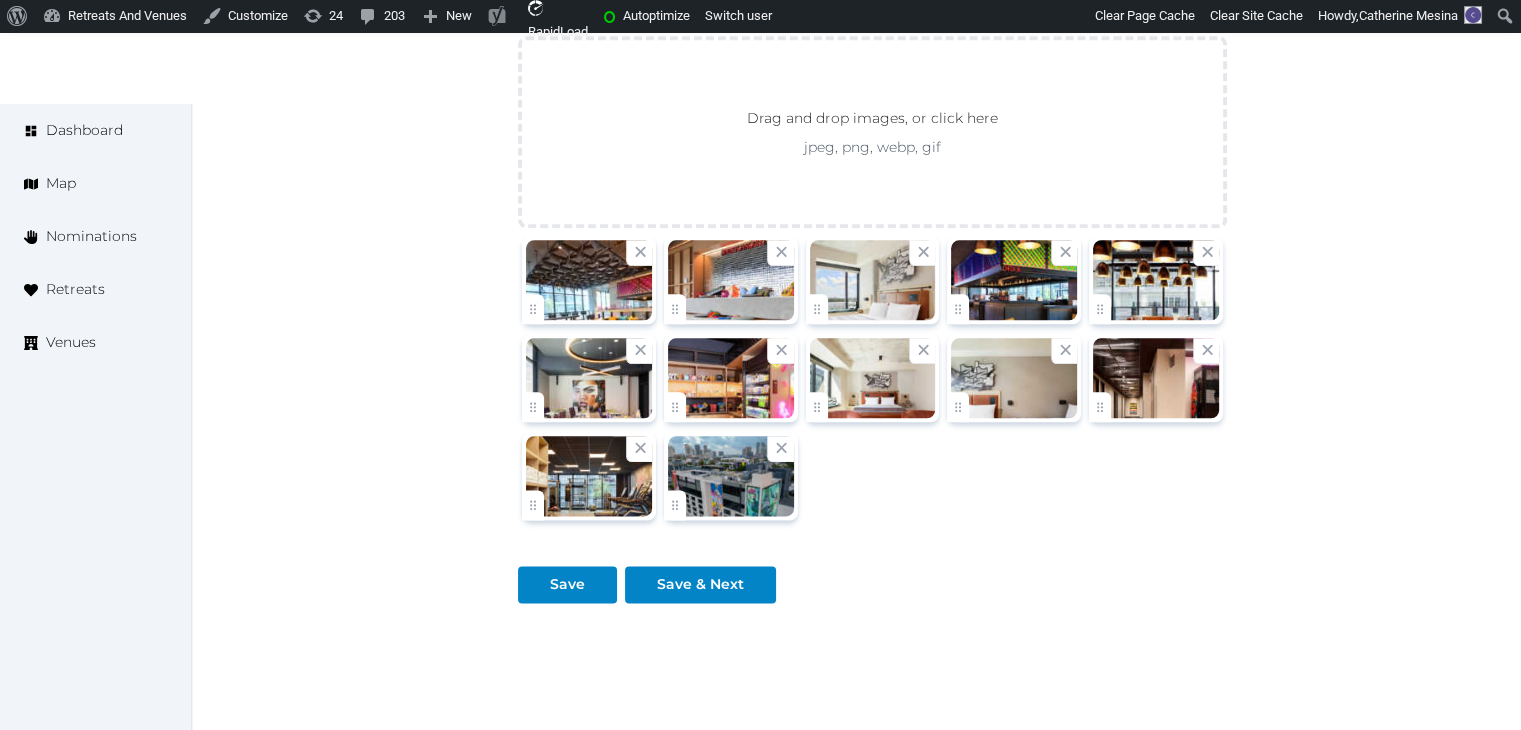 click on "**********" at bounding box center [872, -686] 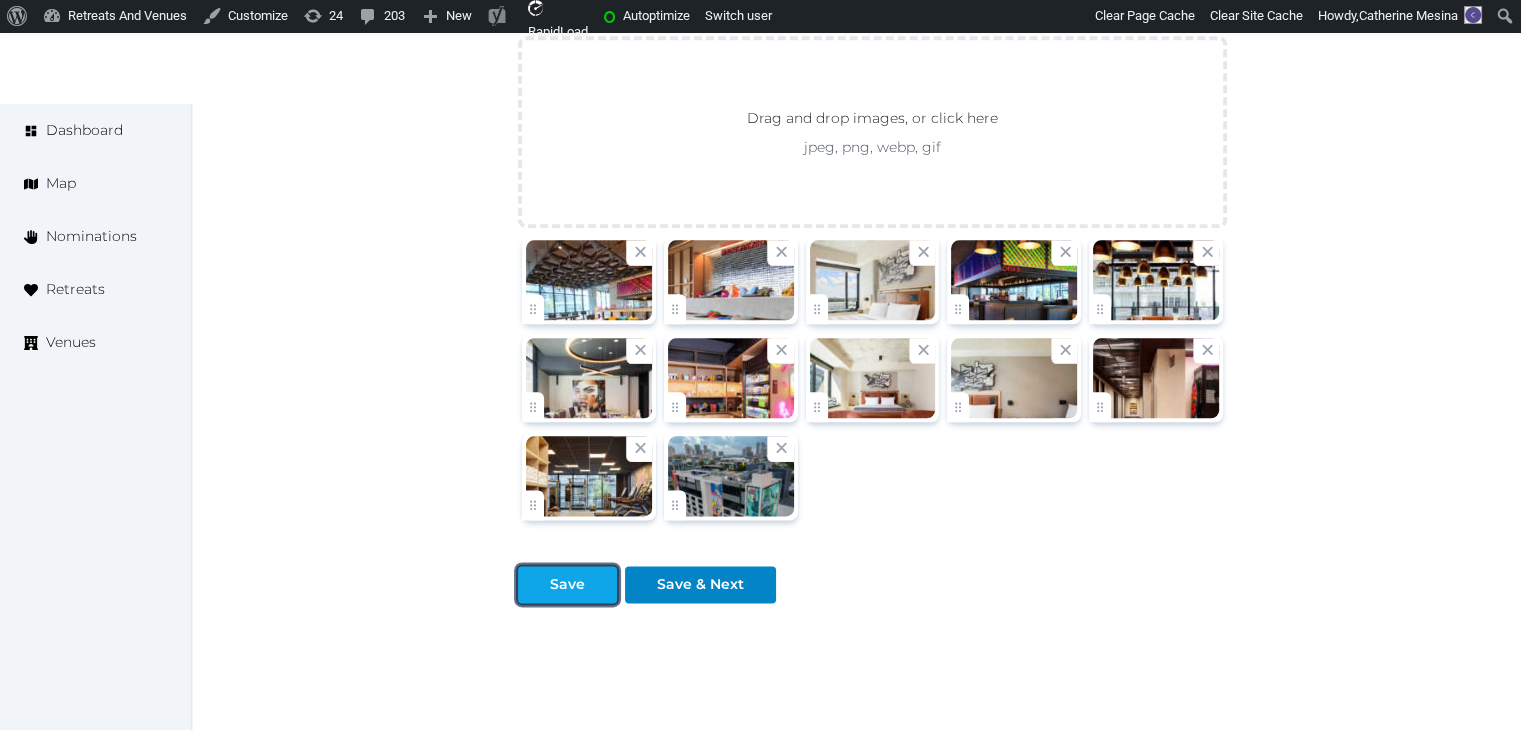 click on "Save" at bounding box center (567, 584) 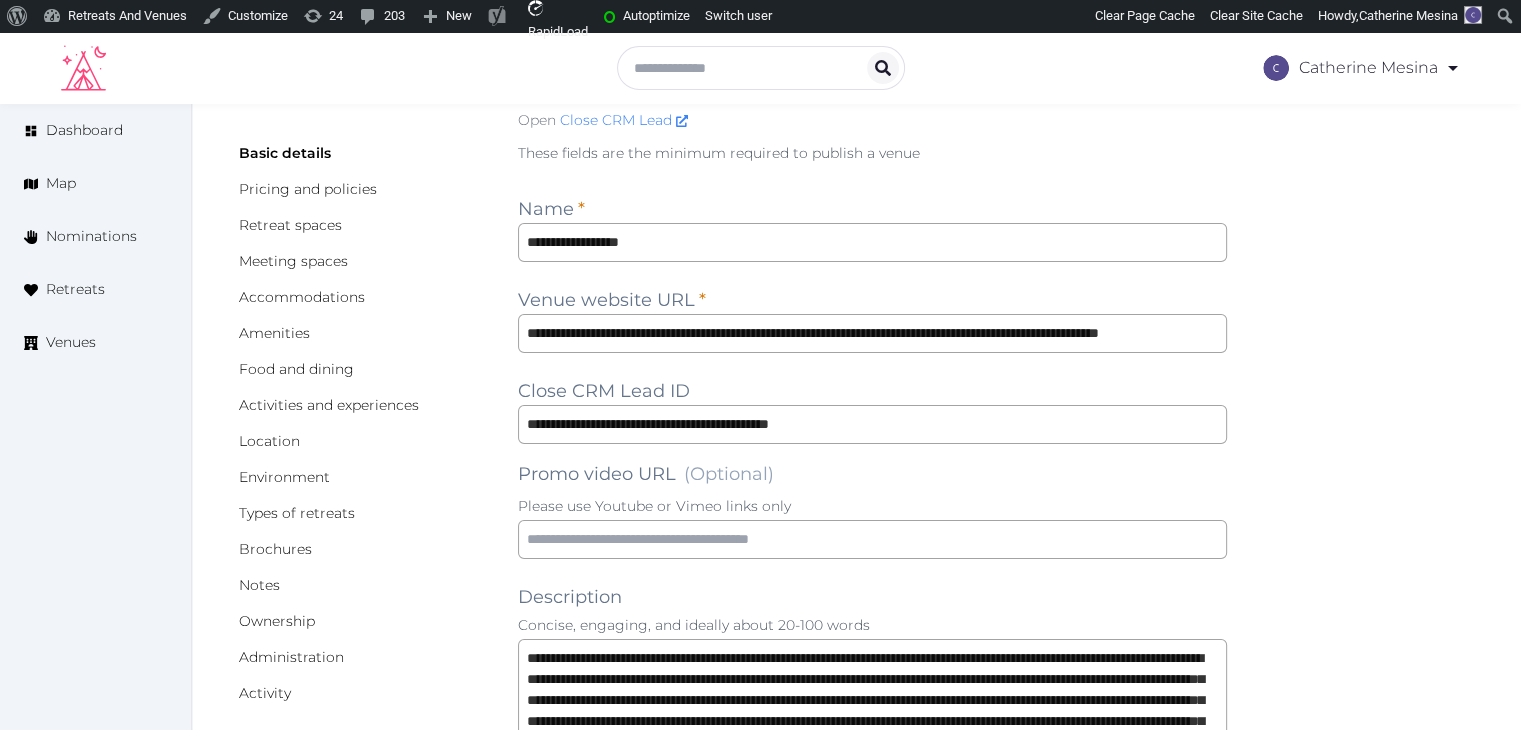 scroll, scrollTop: 0, scrollLeft: 0, axis: both 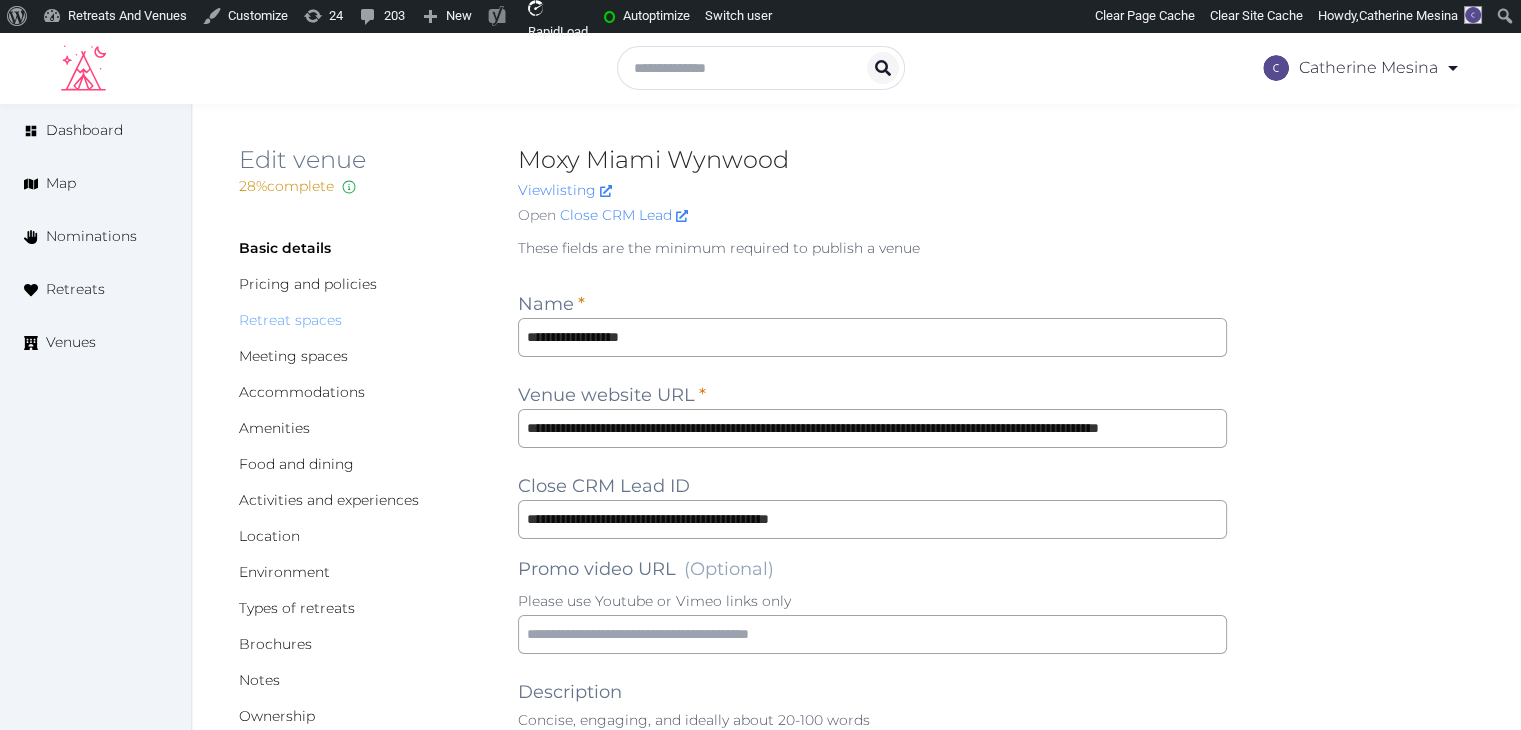 click on "Retreat spaces" at bounding box center [290, 320] 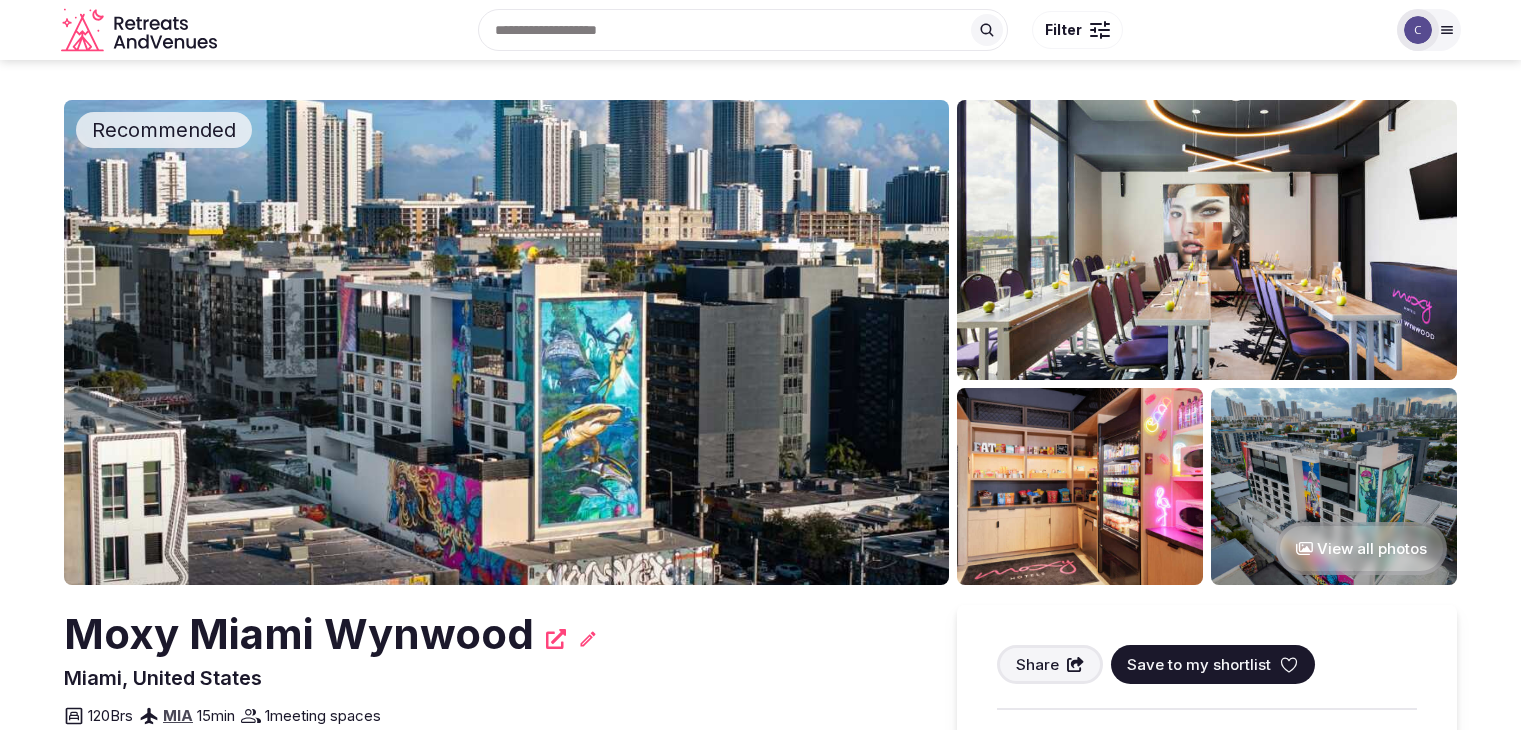scroll, scrollTop: 0, scrollLeft: 0, axis: both 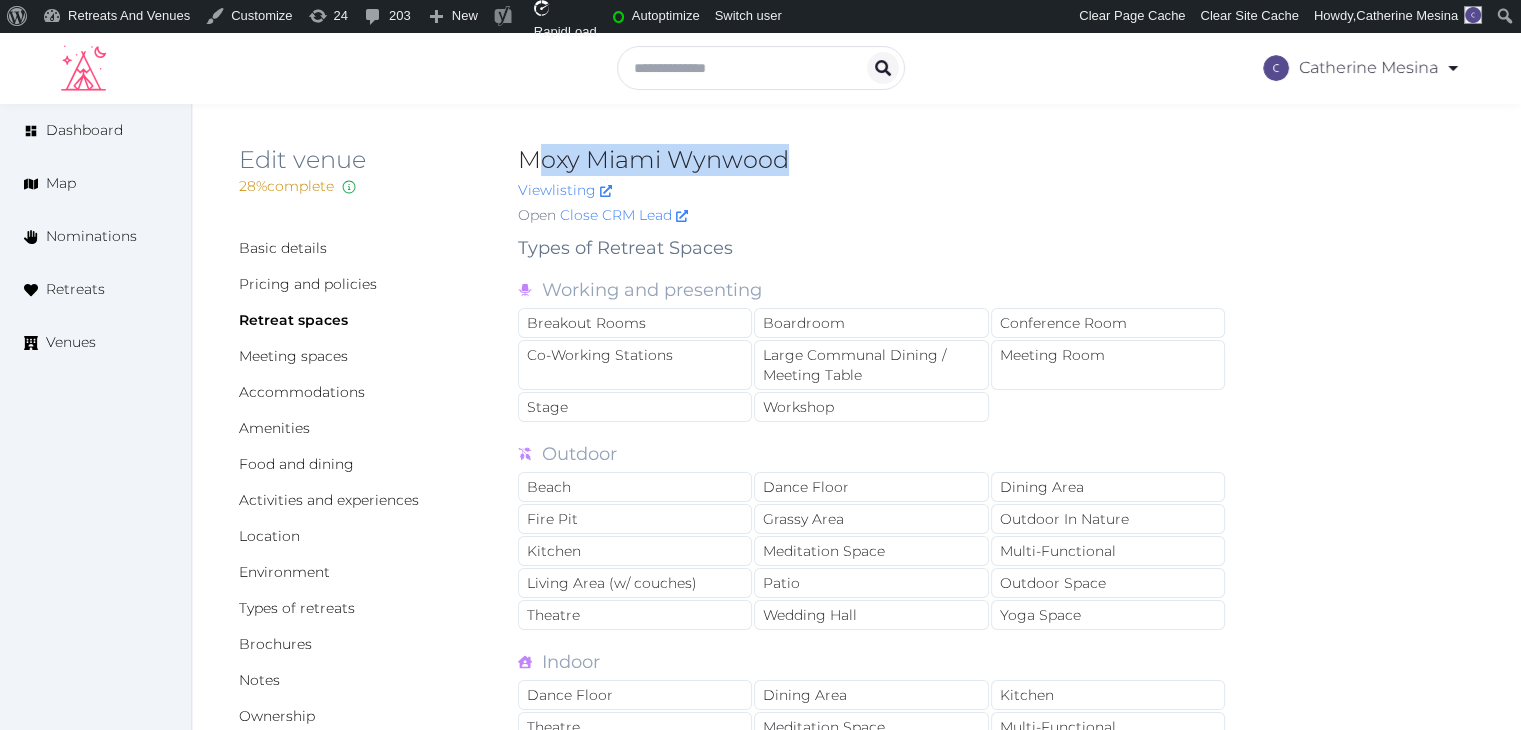 drag, startPoint x: 531, startPoint y: 149, endPoint x: 784, endPoint y: 152, distance: 253.01779 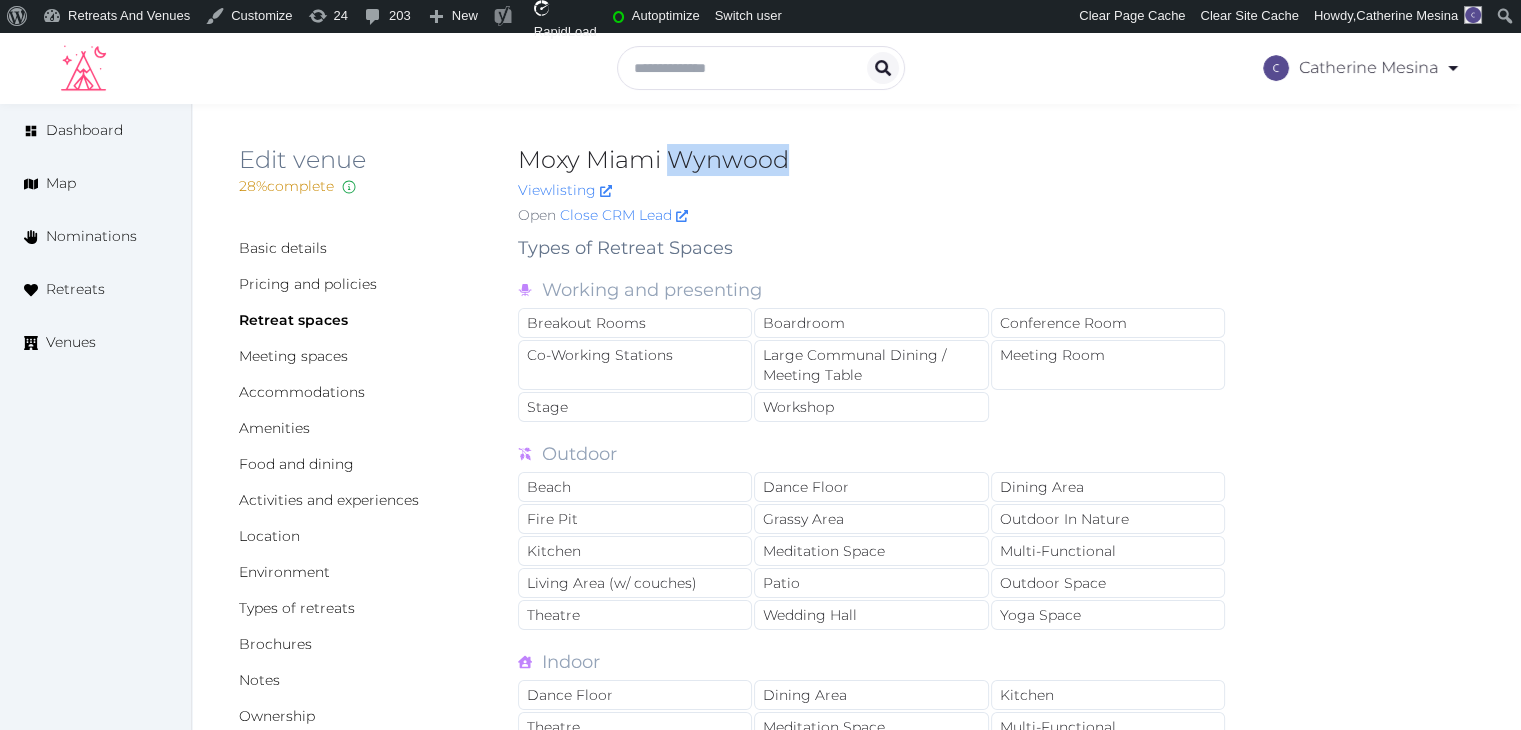 click on "Moxy Miami Wynwood" at bounding box center (872, 160) 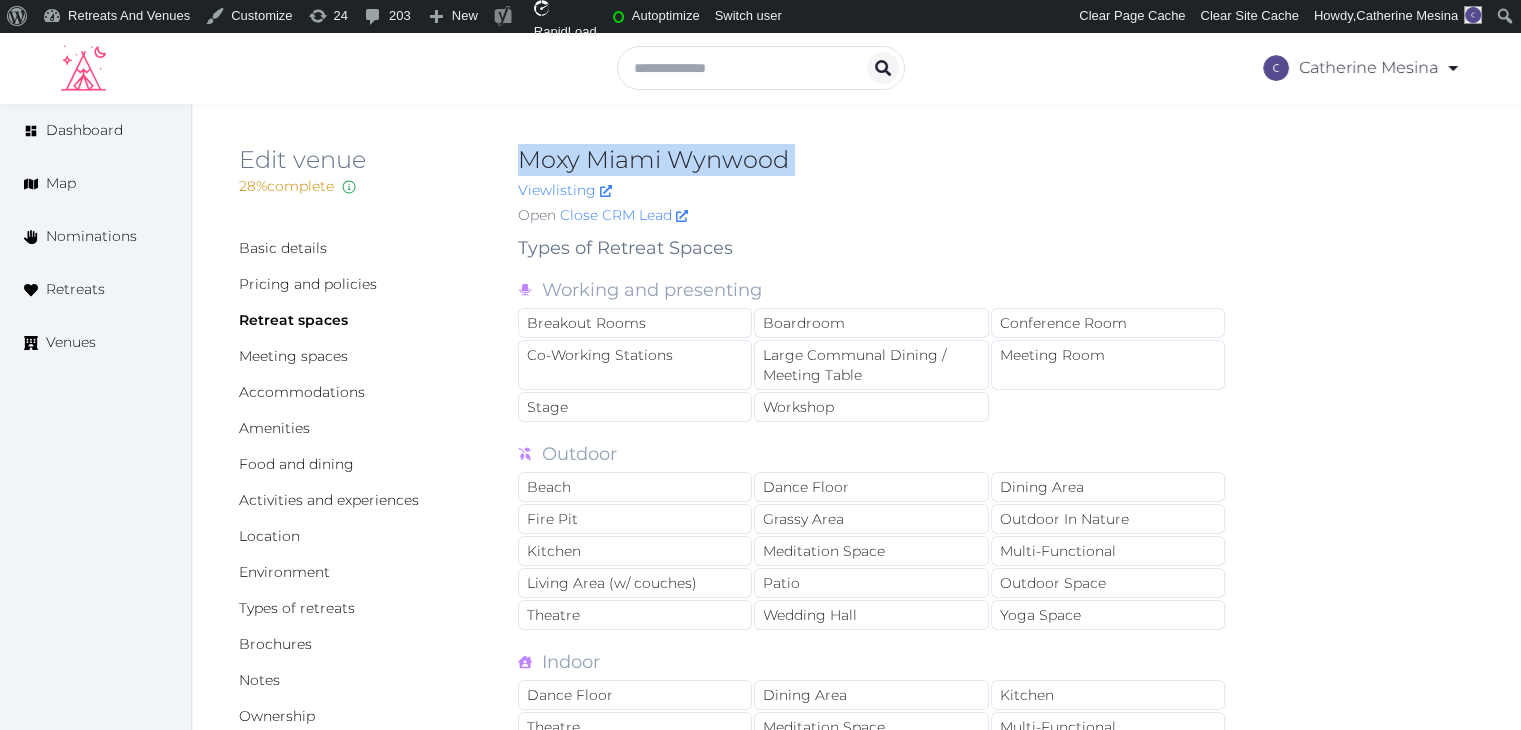 click on "Moxy Miami Wynwood" at bounding box center (872, 160) 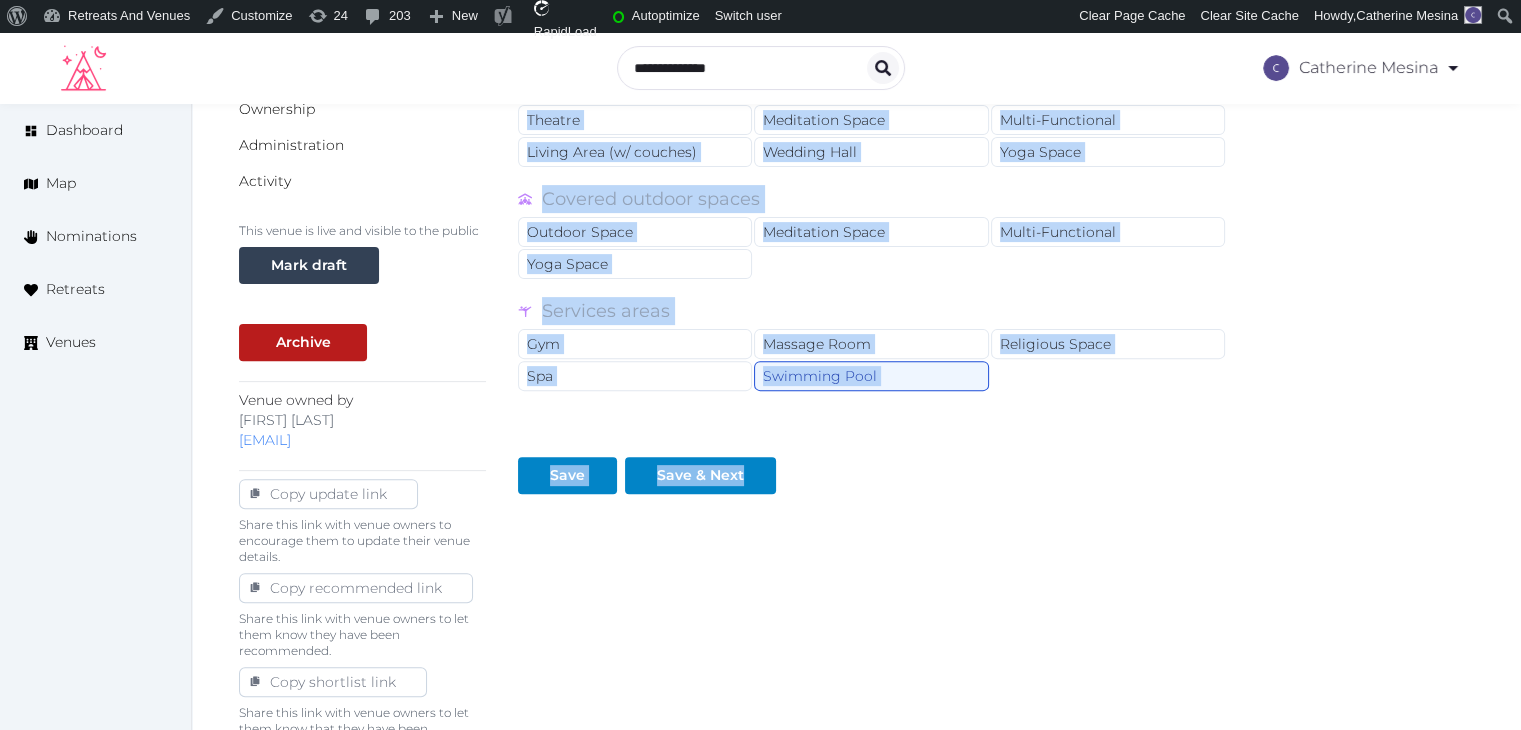scroll, scrollTop: 660, scrollLeft: 0, axis: vertical 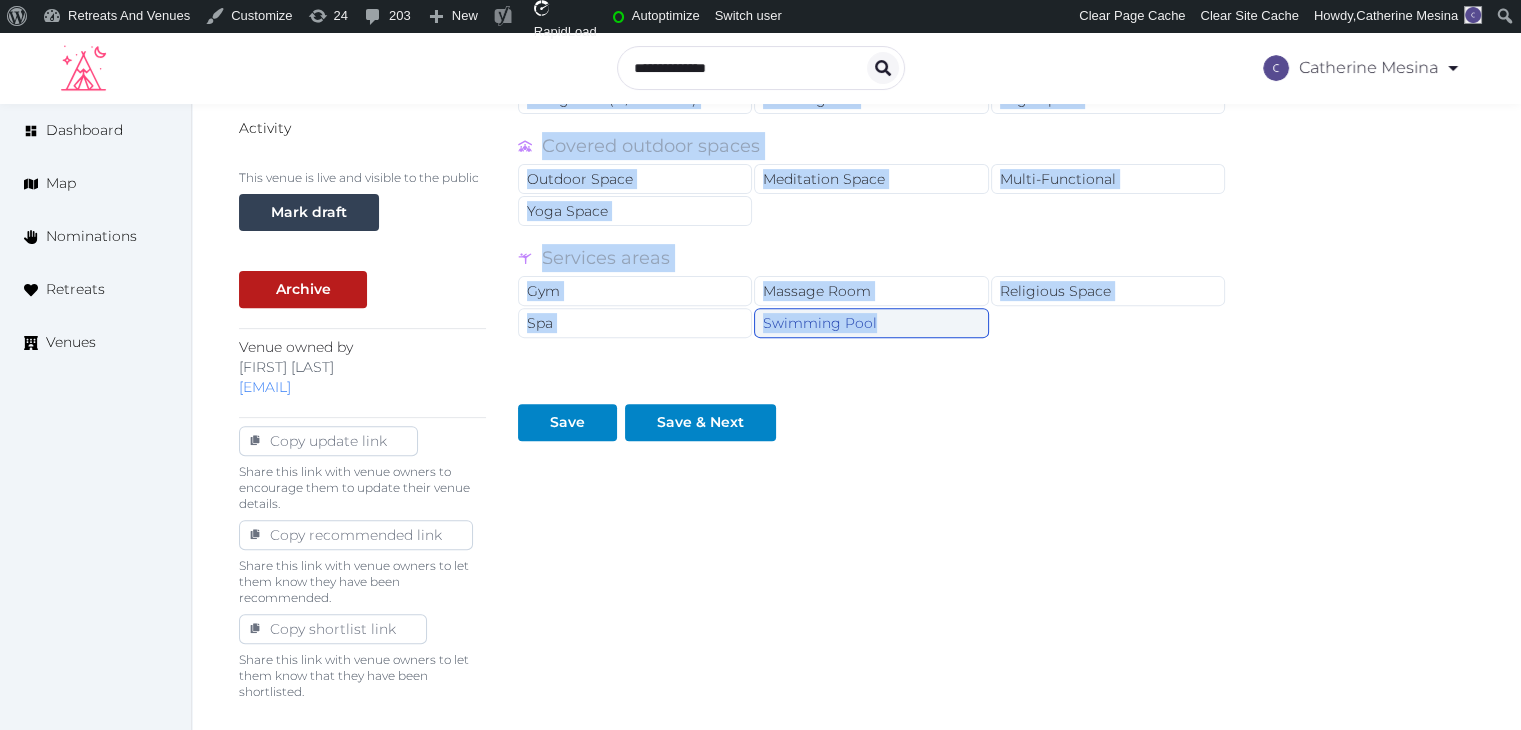 drag, startPoint x: 508, startPoint y: 256, endPoint x: 909, endPoint y: 321, distance: 406.23392 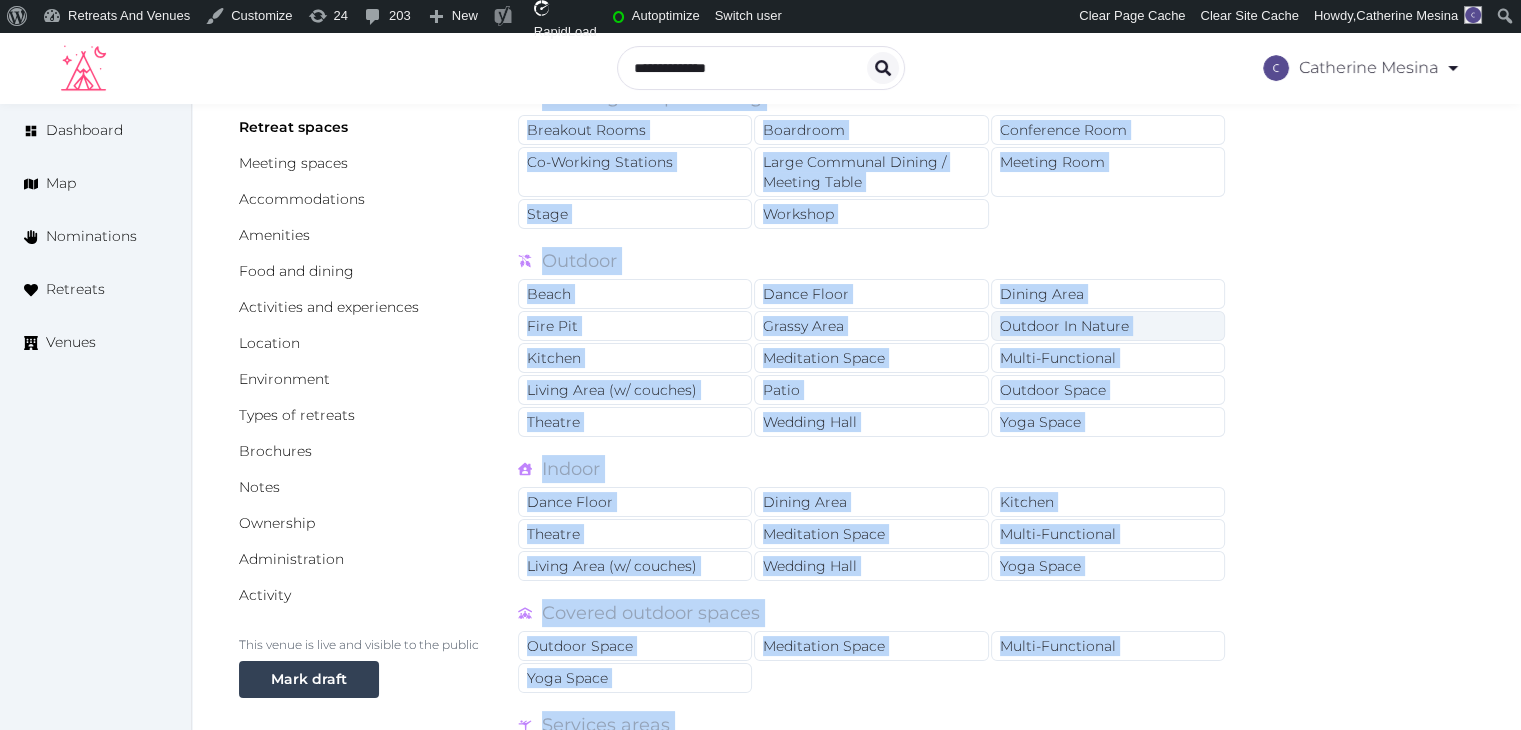 scroll, scrollTop: 0, scrollLeft: 0, axis: both 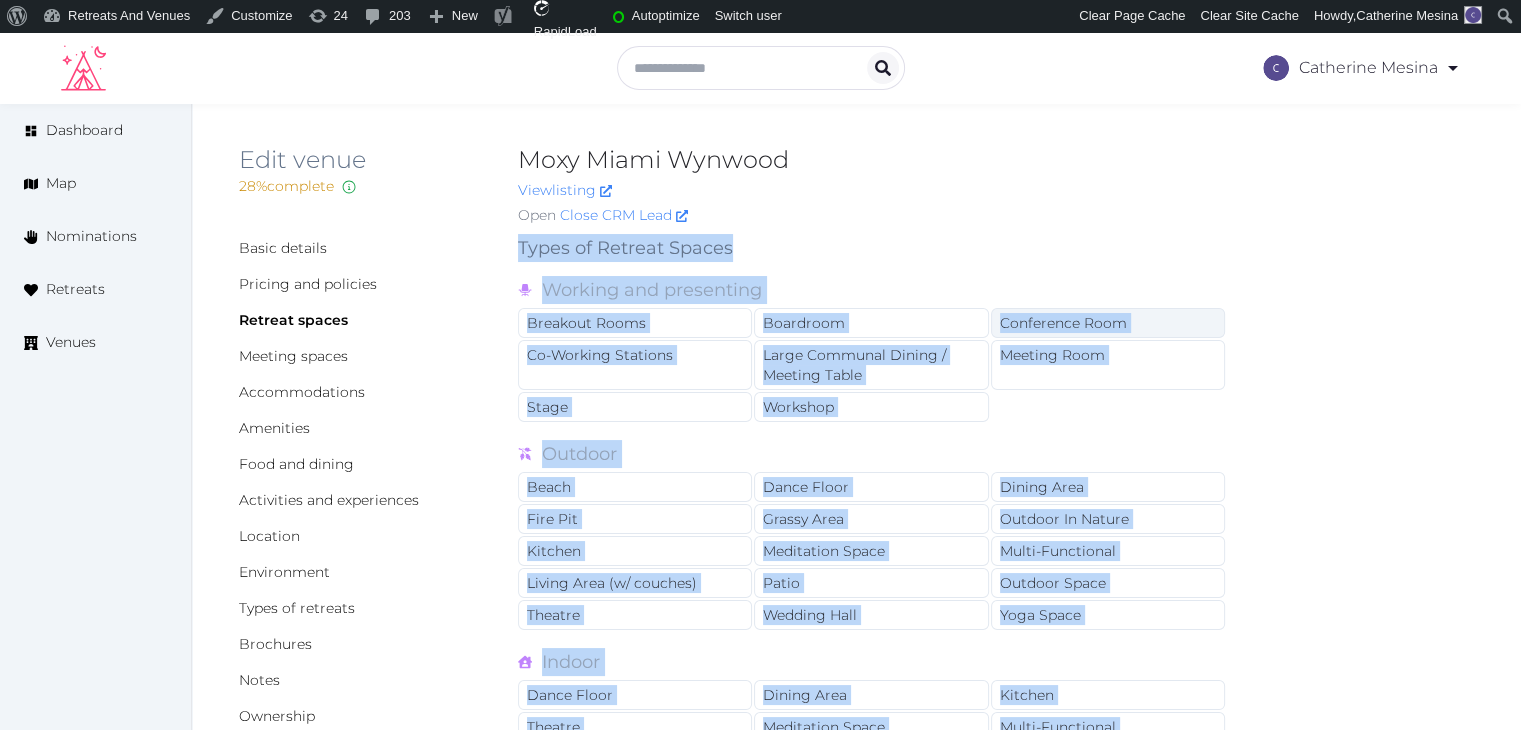 click on "Conference Room" at bounding box center (1108, 323) 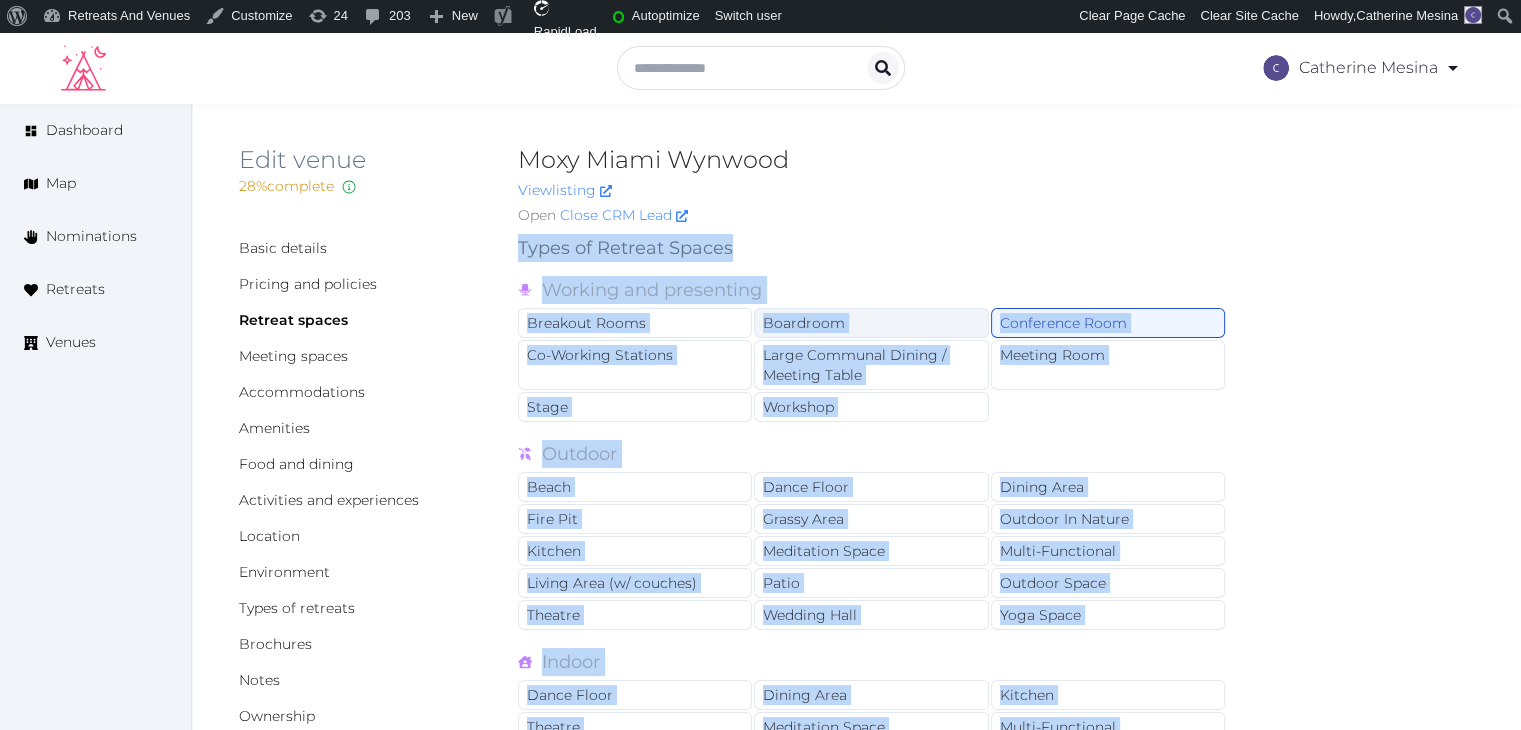 click on "Boardroom" at bounding box center [871, 323] 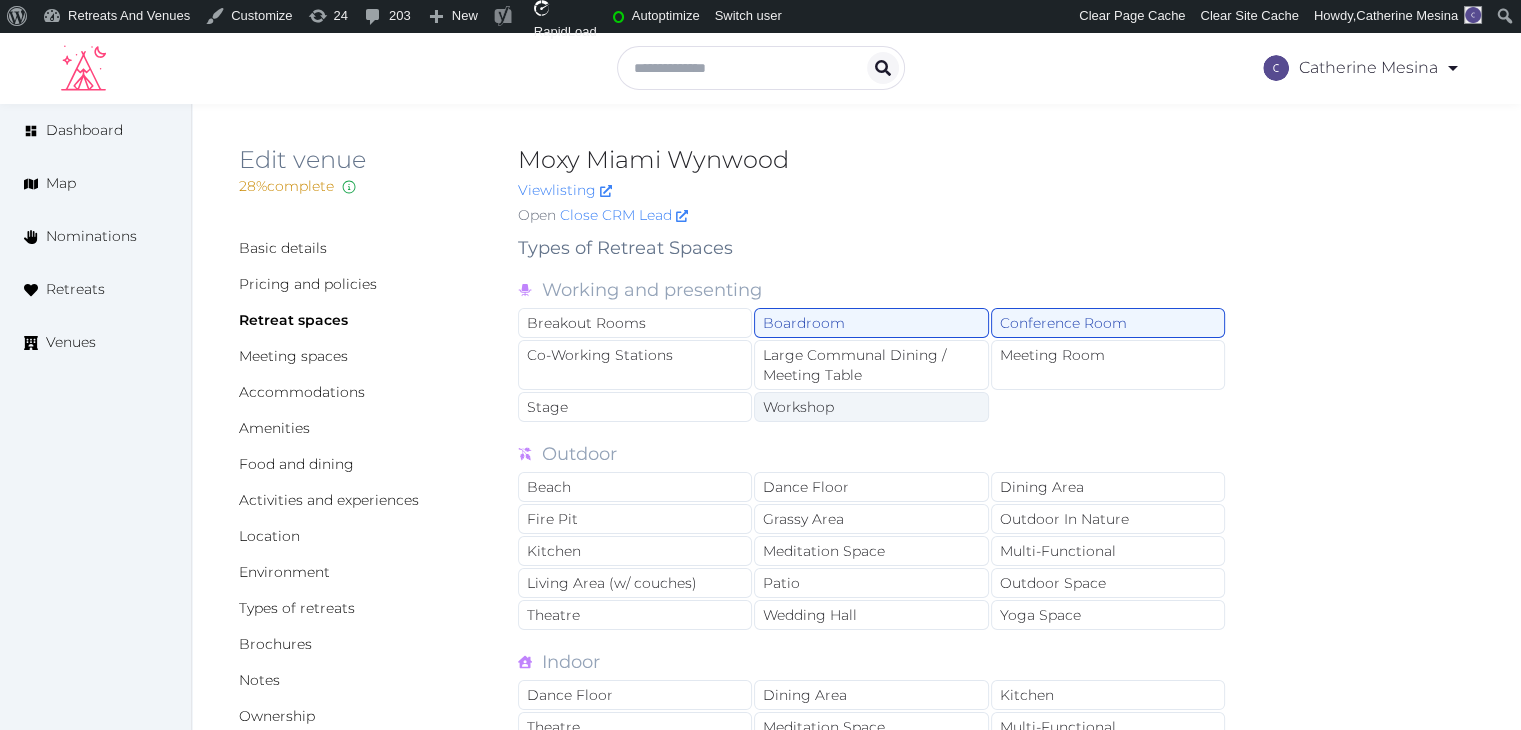 click on "Workshop" at bounding box center [871, 407] 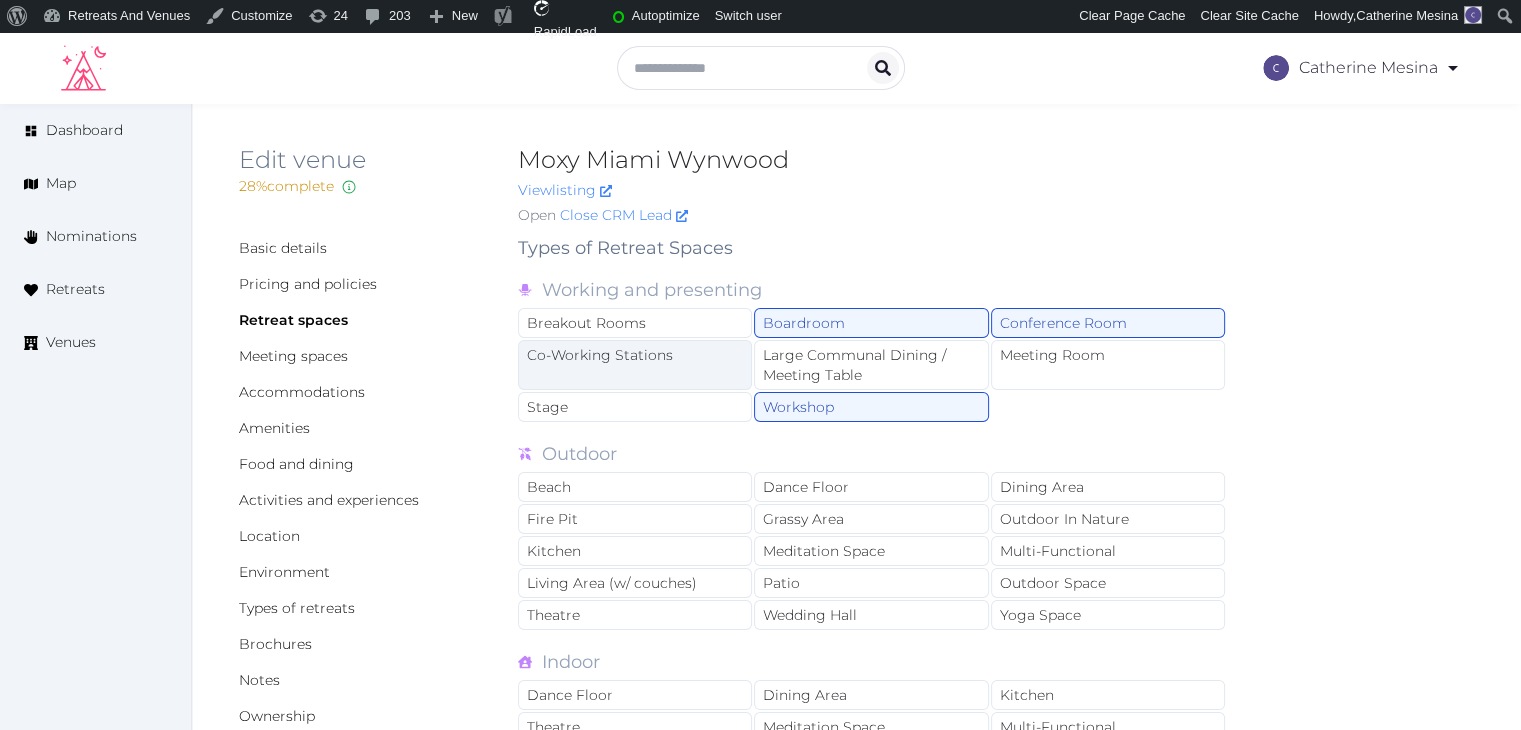 click on "Breakout Rooms Boardroom Conference Room Co-Working Stations Large Communal Dining / Meeting Table Meeting Room Stage Workshop" at bounding box center [872, 366] 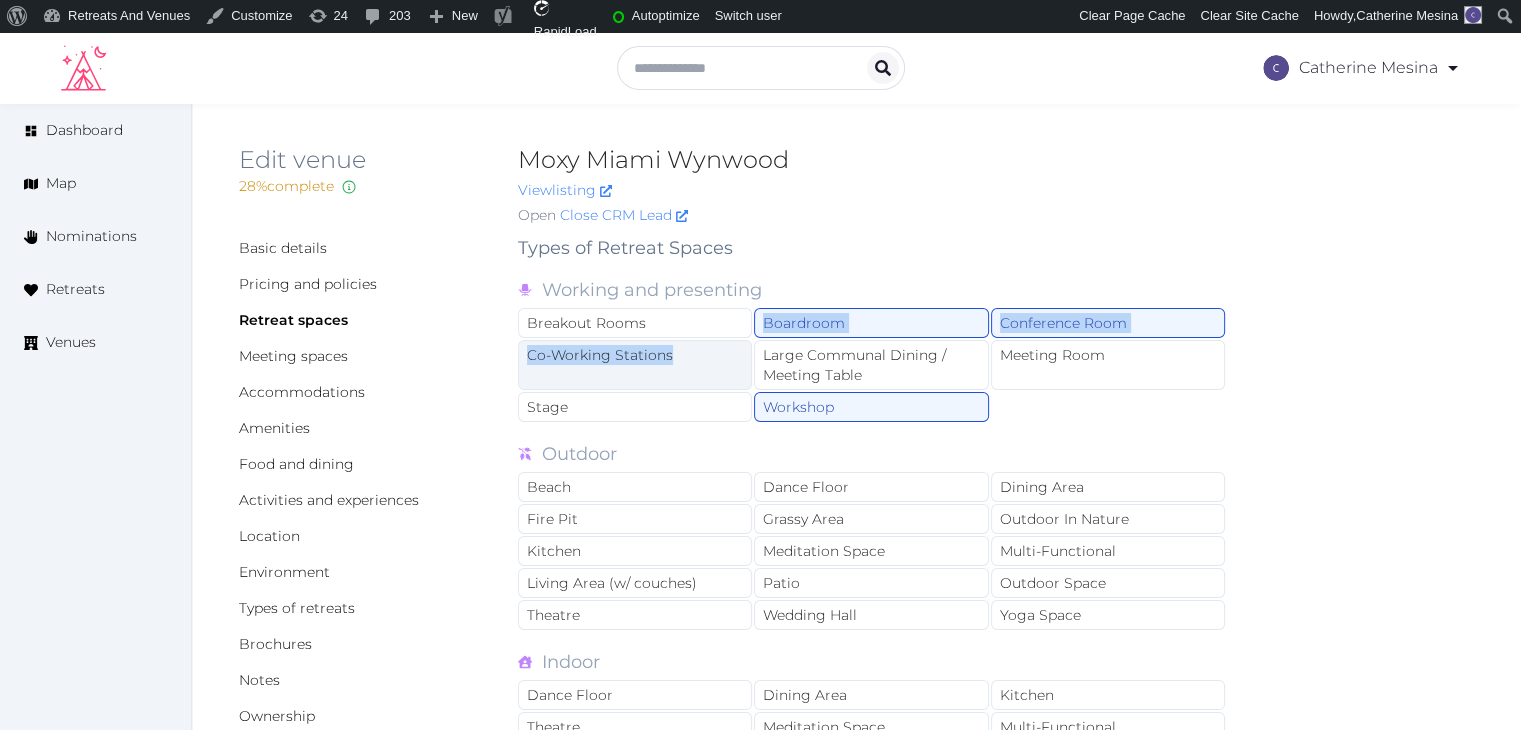 click on "Co-Working Stations" at bounding box center (635, 365) 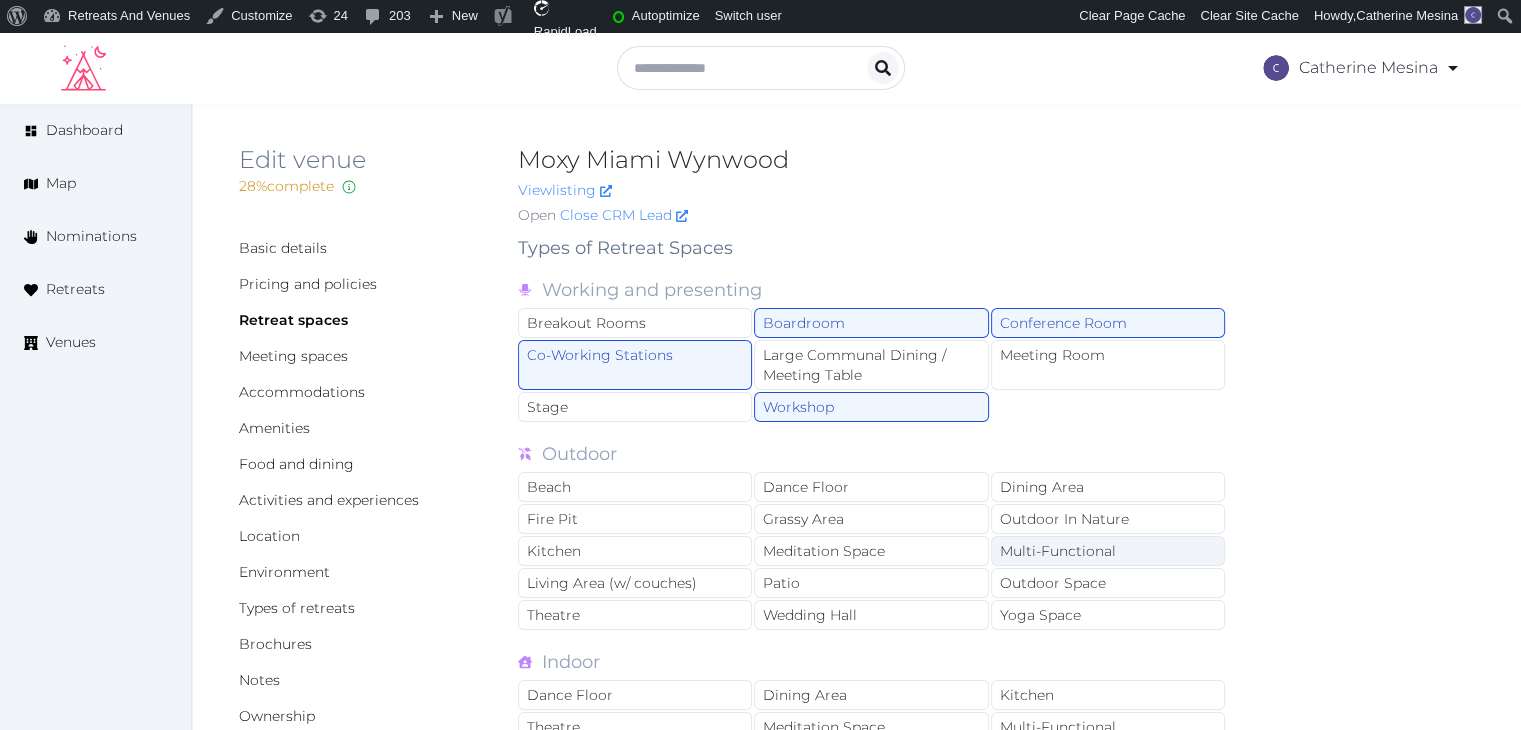 click on "Multi-Functional" at bounding box center (1108, 551) 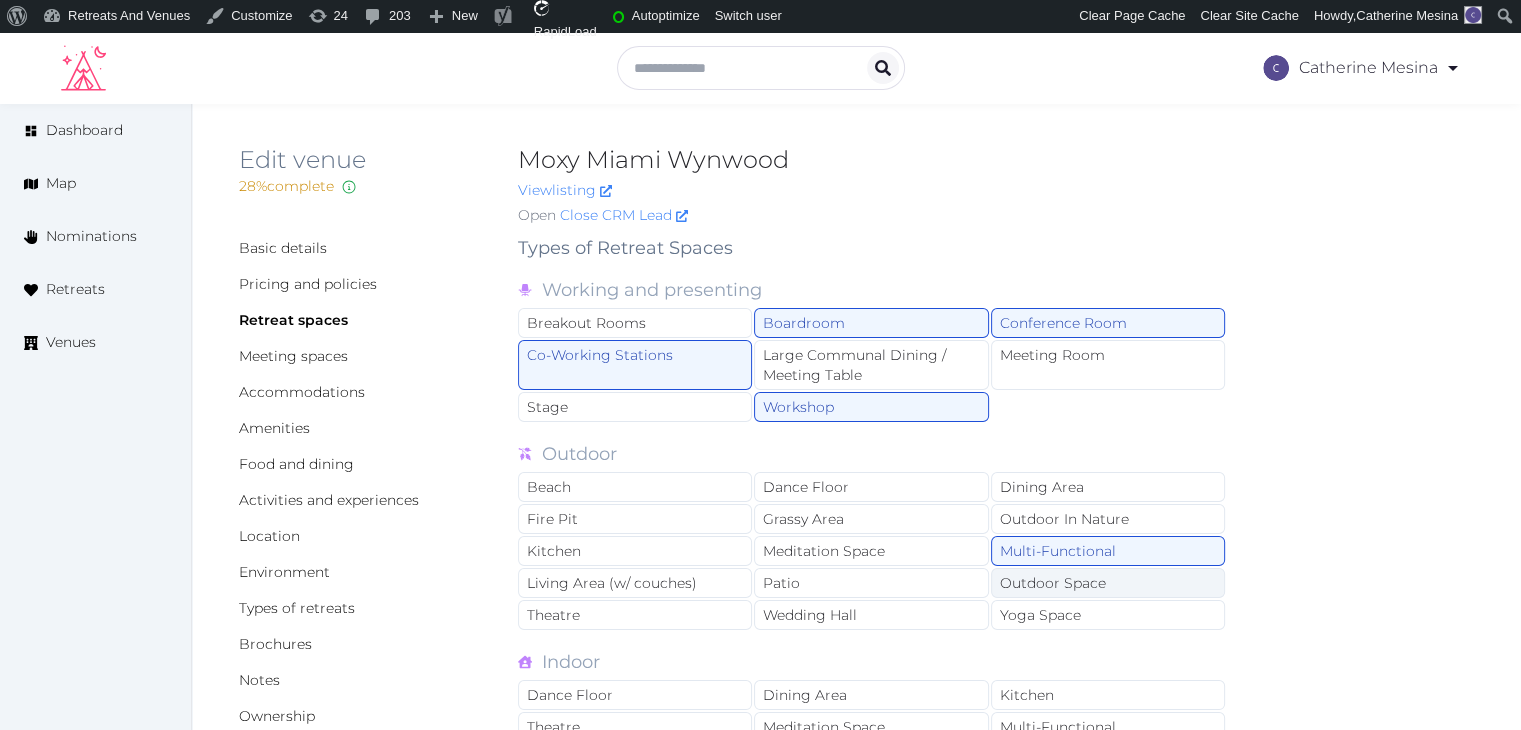 click on "Outdoor Space" at bounding box center [1108, 583] 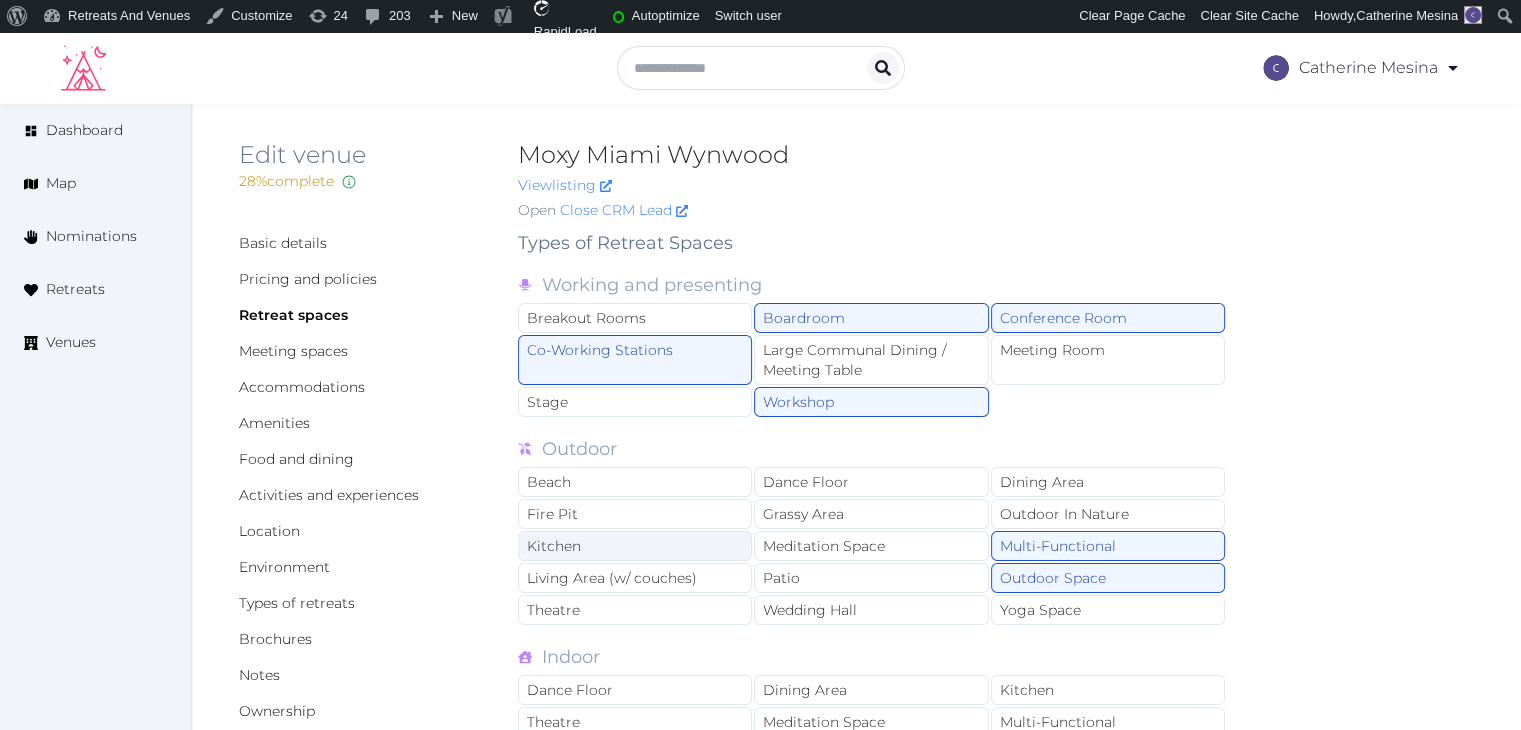 scroll, scrollTop: 300, scrollLeft: 0, axis: vertical 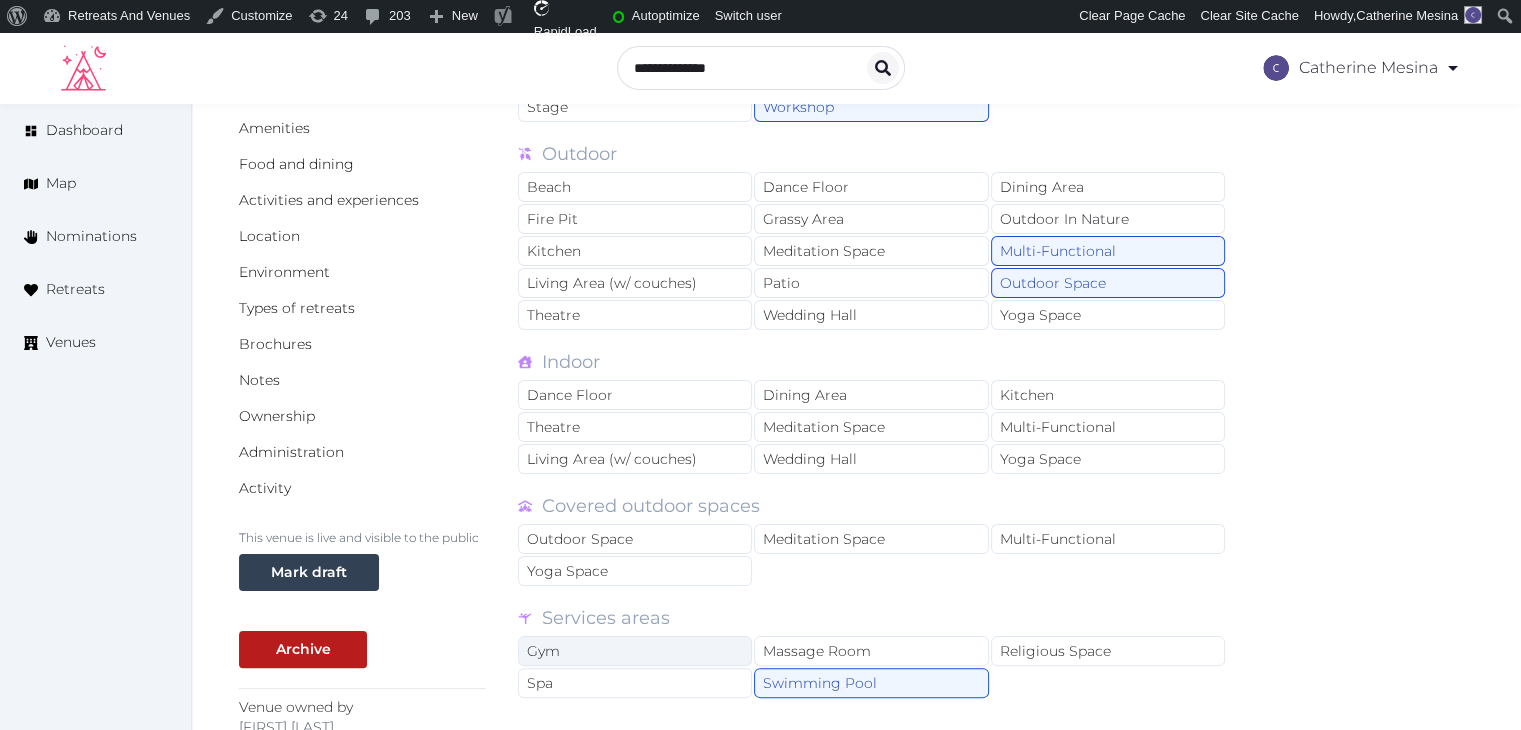 click on "Gym" at bounding box center (635, 651) 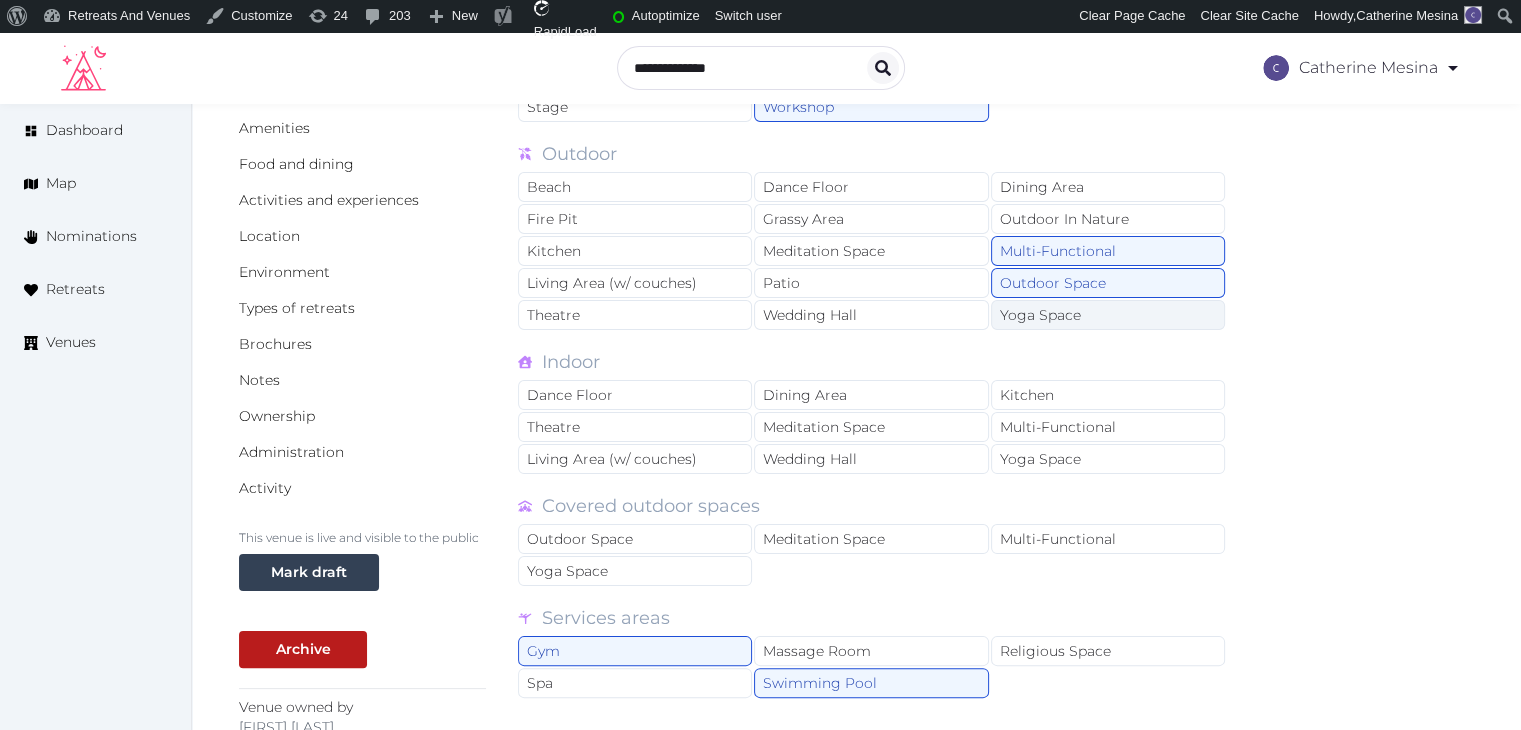 click on "Yoga Space" at bounding box center (1108, 315) 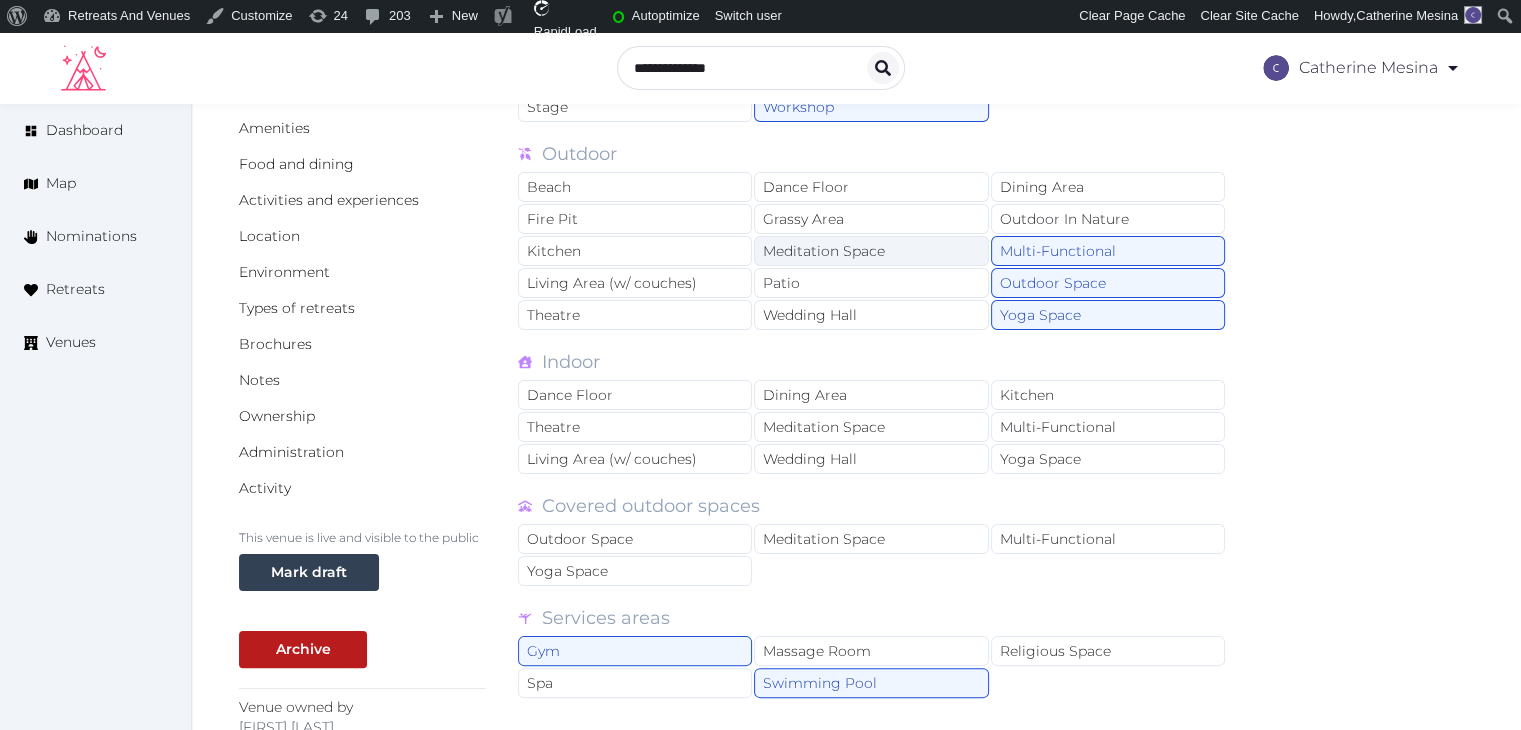 click on "Meditation Space" at bounding box center (871, 251) 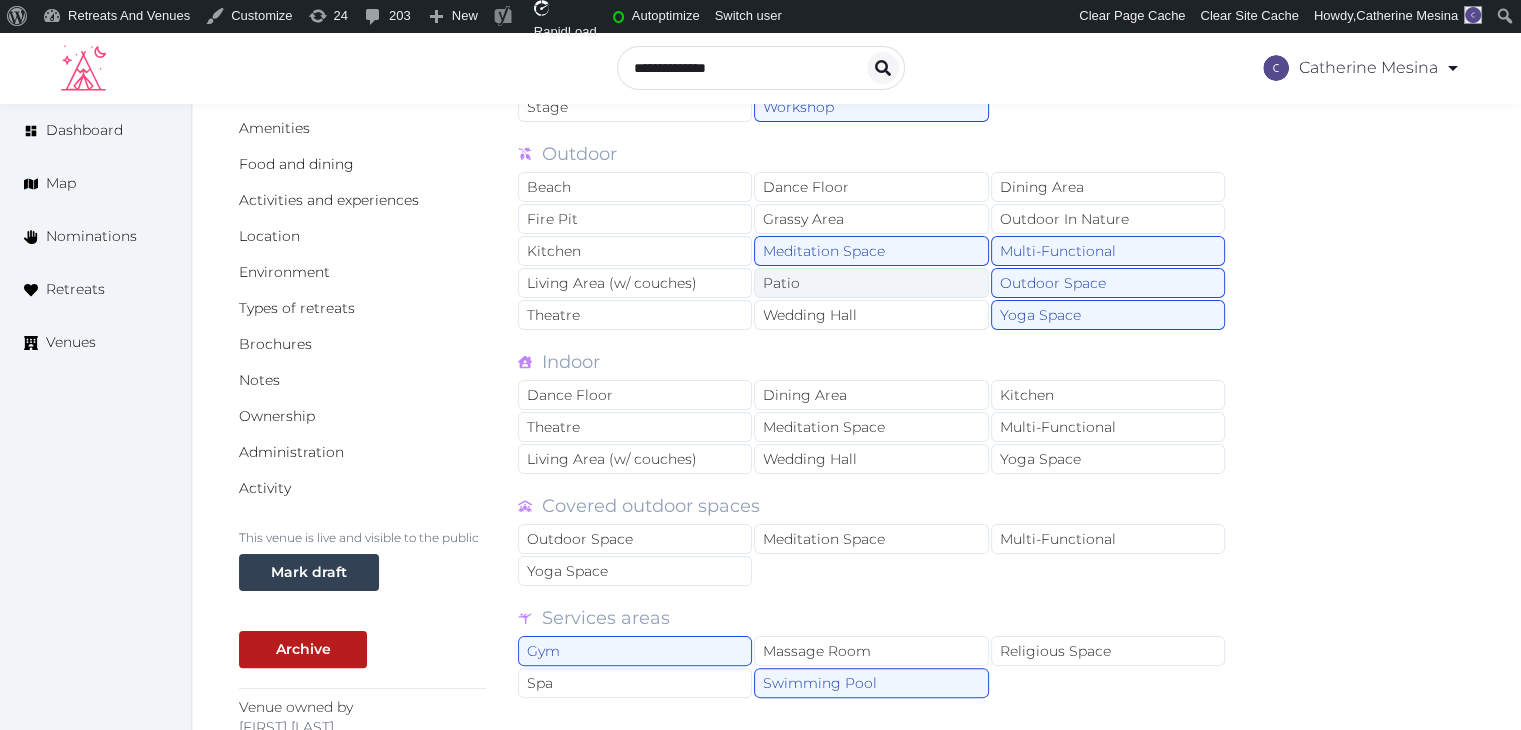 drag, startPoint x: 880, startPoint y: 285, endPoint x: 893, endPoint y: 266, distance: 23.021729 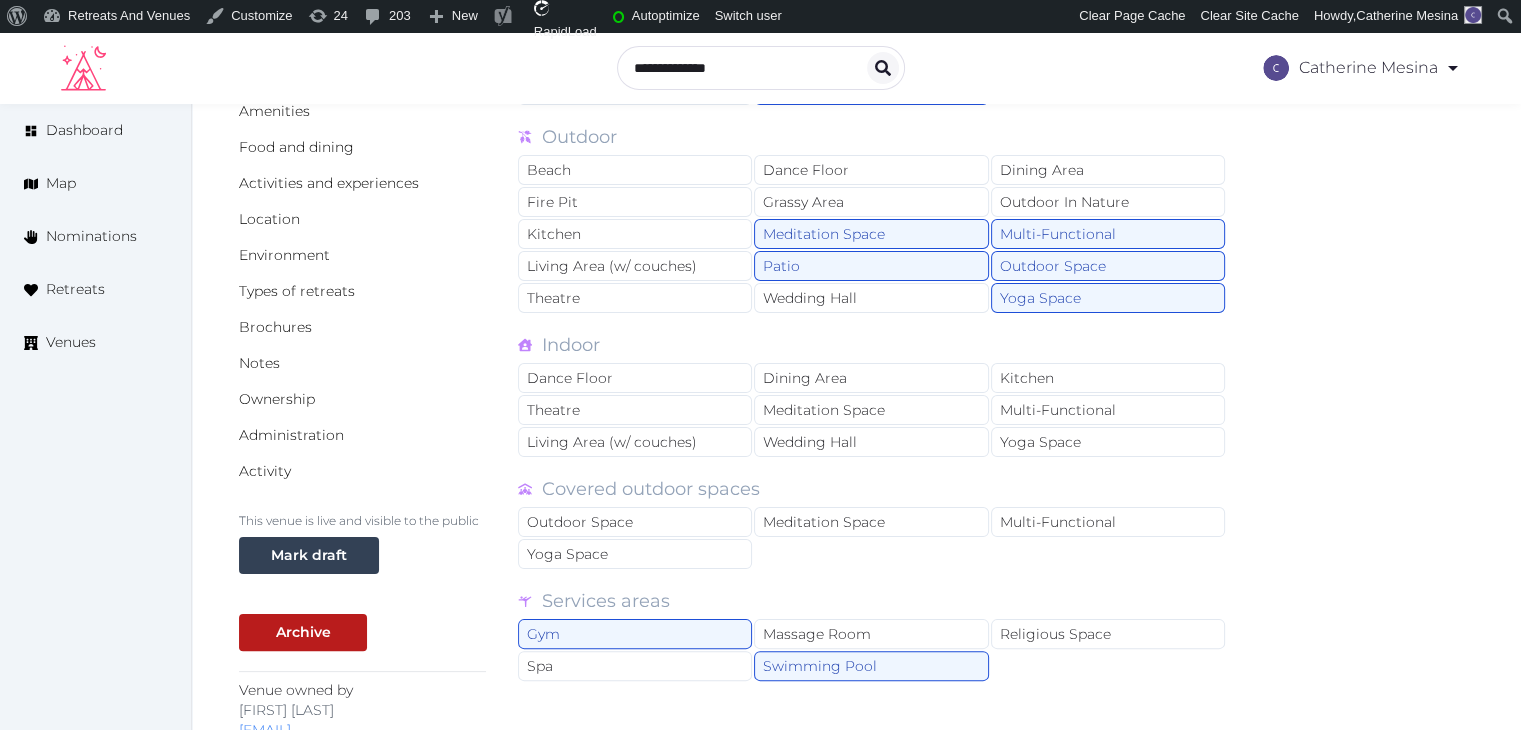 scroll, scrollTop: 660, scrollLeft: 0, axis: vertical 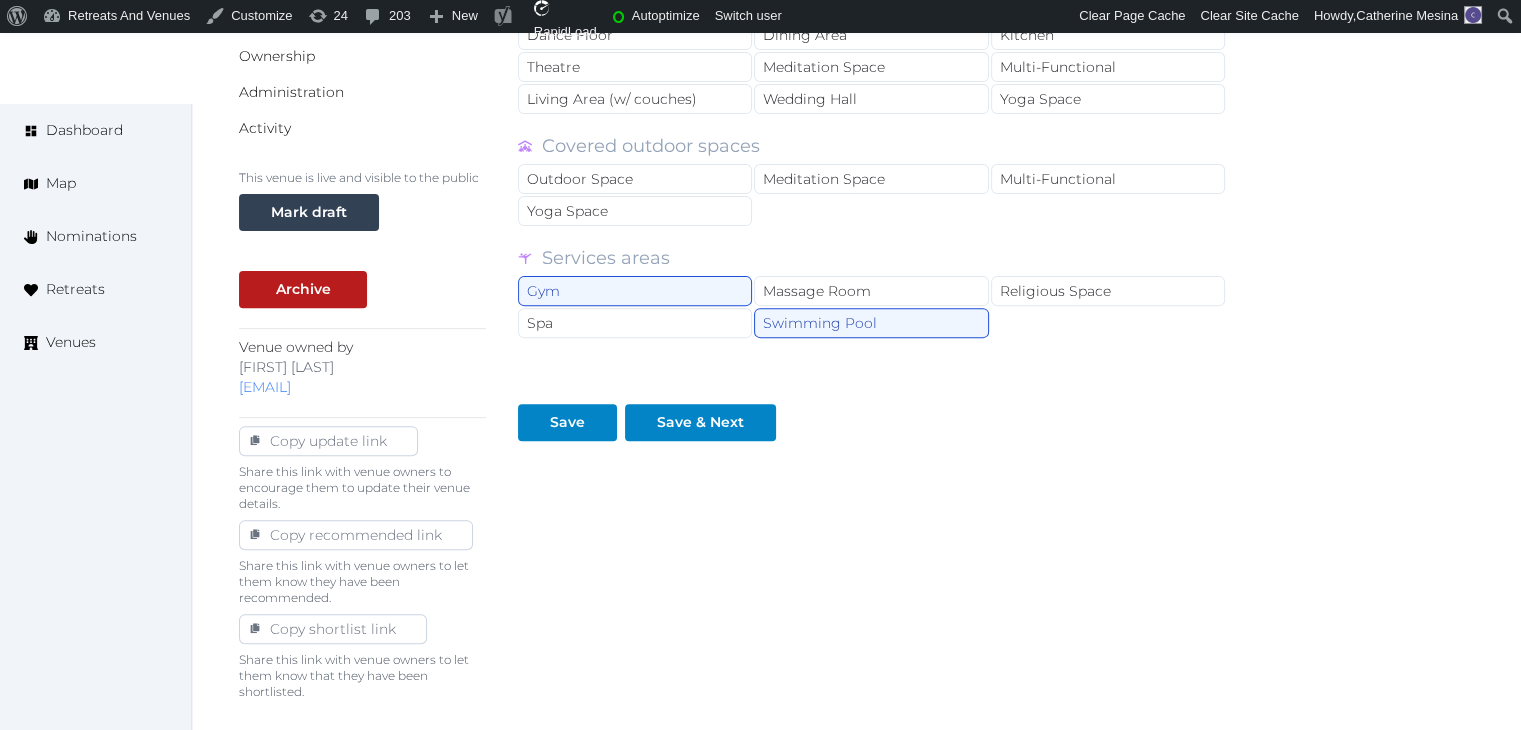 click on "Types of Retreat Spaces Working and presenting Breakout Rooms Boardroom Conference Room Co-Working Stations Large Communal Dining / Meeting Table Meeting Room Stage Workshop Outdoor Beach Dance Floor Dining Area Fire Pit Grassy Area Outdoor In Nature Kitchen Meditation Space Multi-Functional Living Area (w/ couches) Patio Outdoor Space Theatre Wedding Hall Yoga Space Indoor Dance Floor Dining Area Kitchen Theatre Meditation Space Multi-Functional Living Area (w/ couches) Wedding Hall Yoga Space Covered outdoor spaces Outdoor Space Meditation Space Multi-Functional Yoga Space Services areas Gym Massage Room Religious Space Spa Swimming Pool Save  Save & Next" at bounding box center (872, 137) 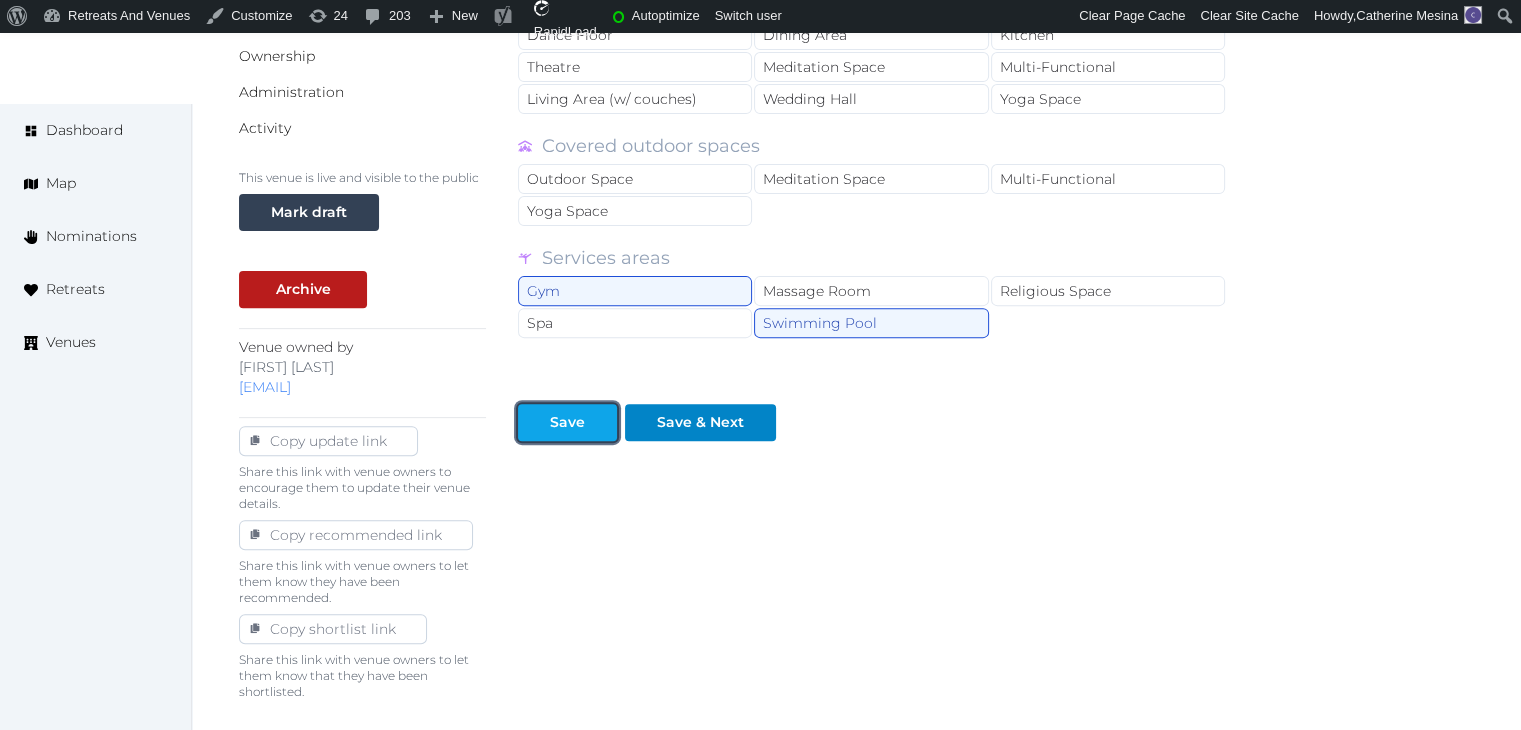 click on "Save" at bounding box center [567, 422] 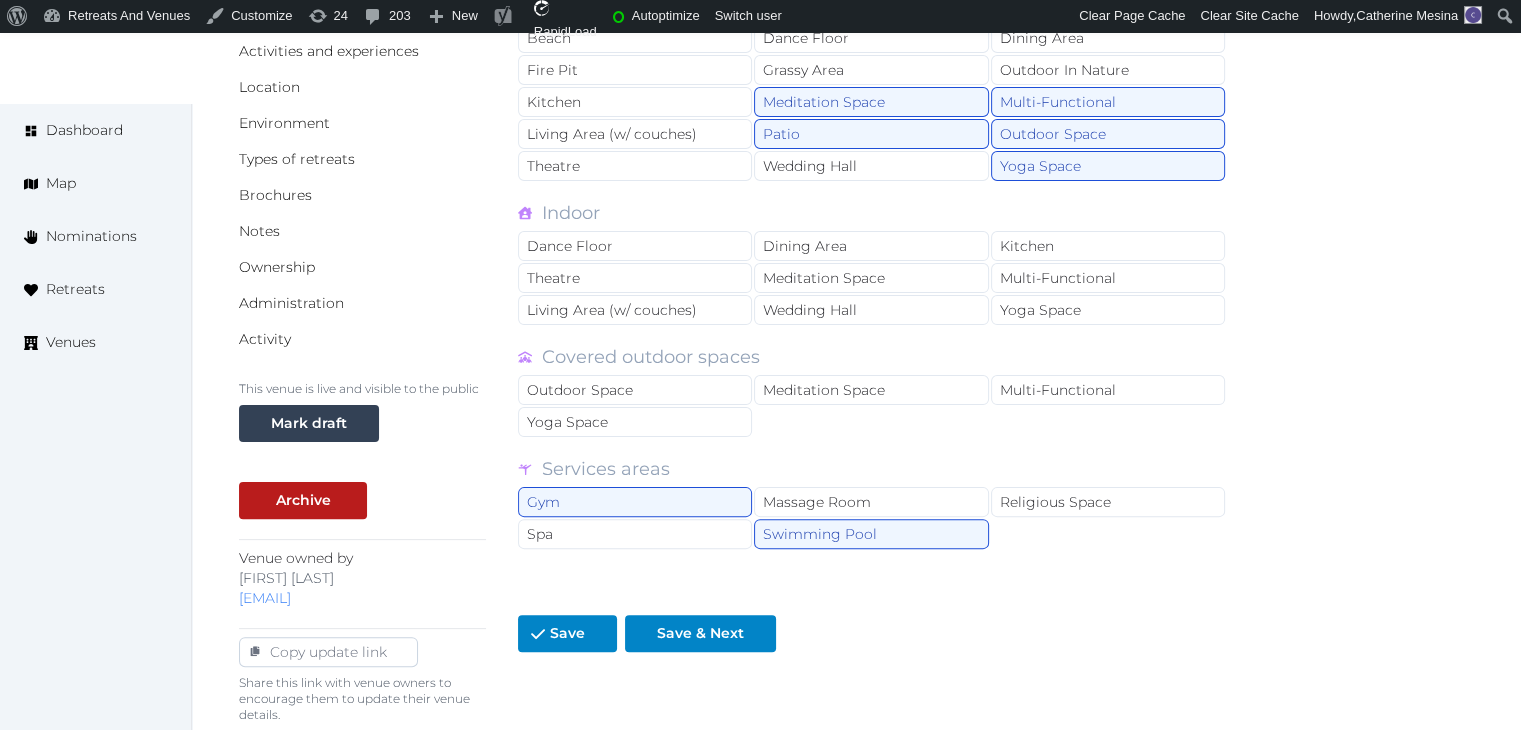 scroll, scrollTop: 160, scrollLeft: 0, axis: vertical 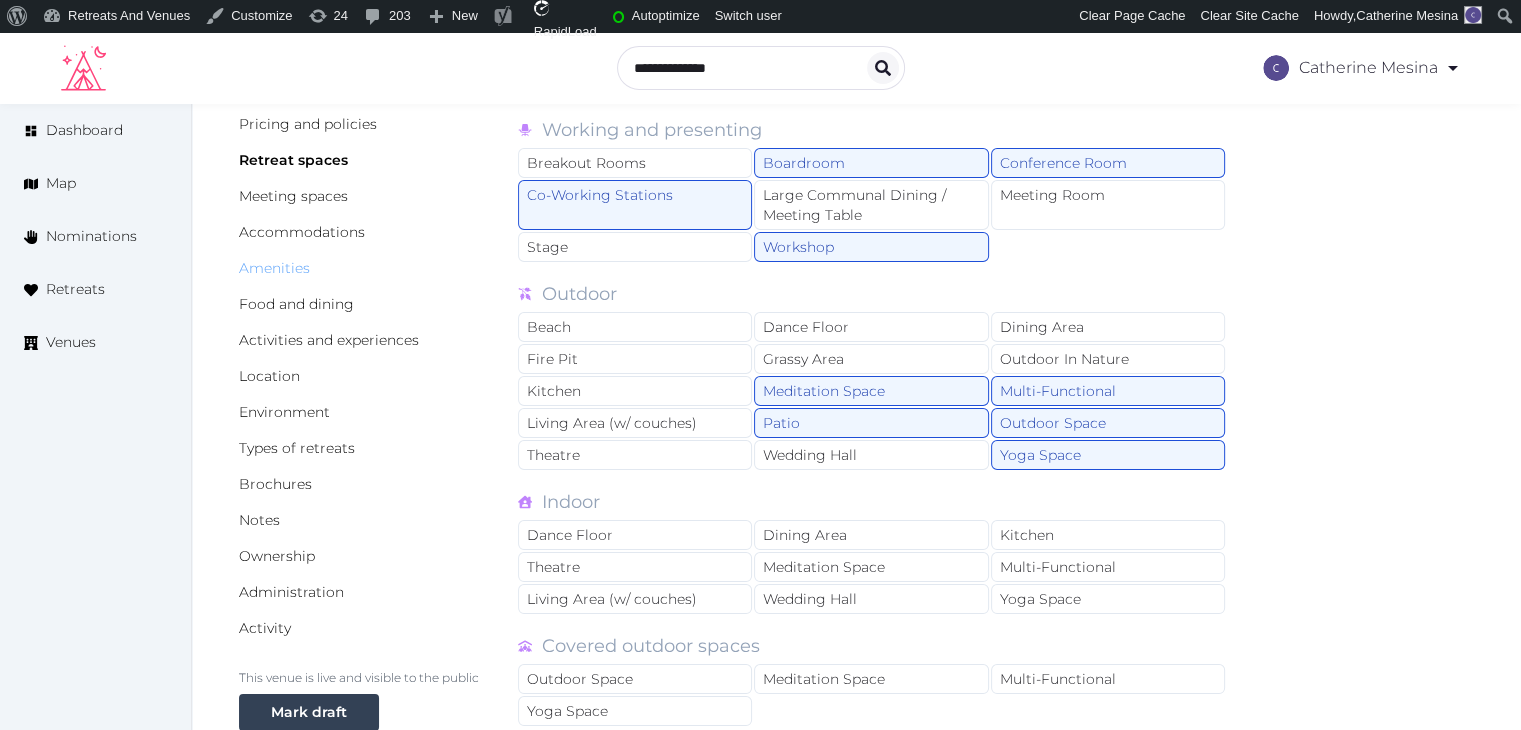 click on "Amenities" at bounding box center (274, 268) 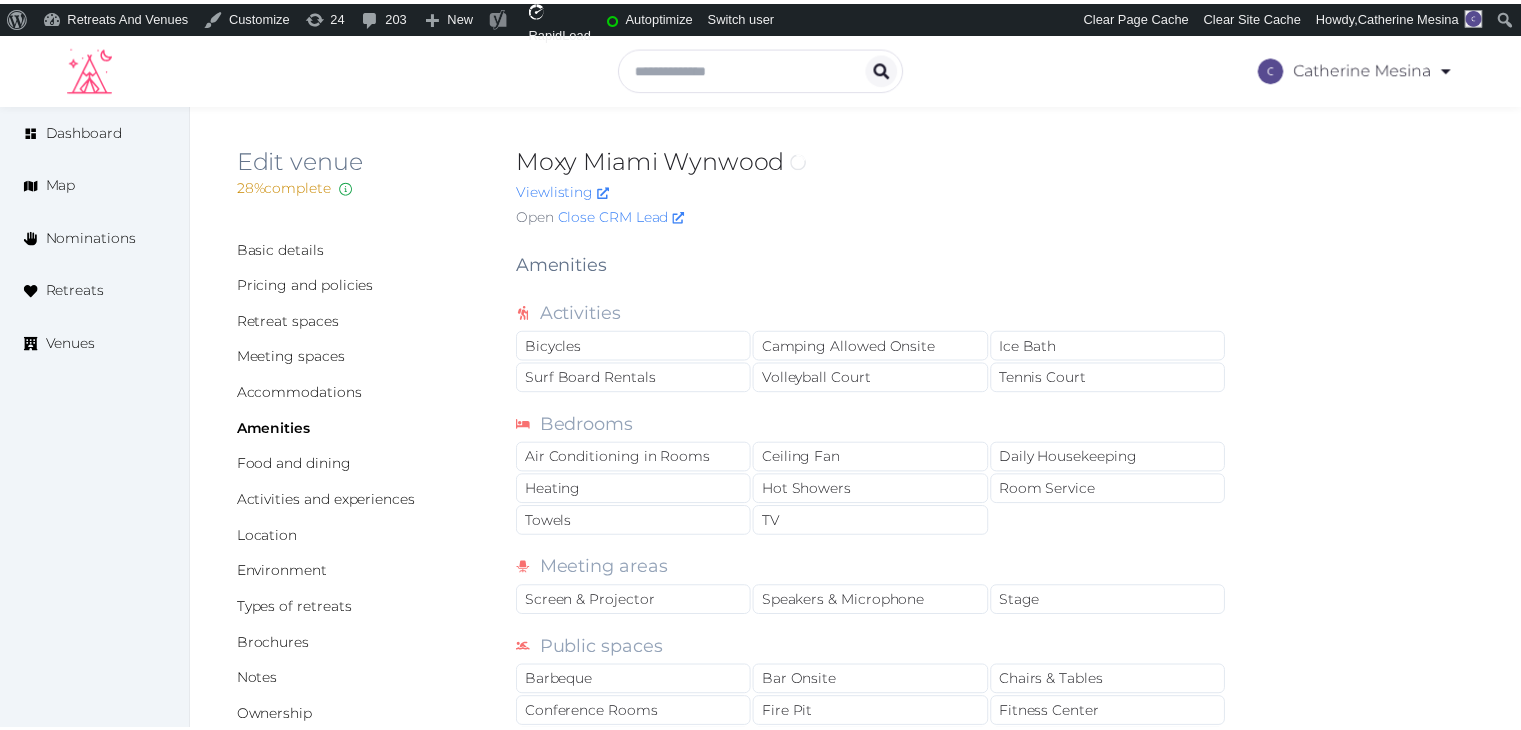 scroll, scrollTop: 0, scrollLeft: 0, axis: both 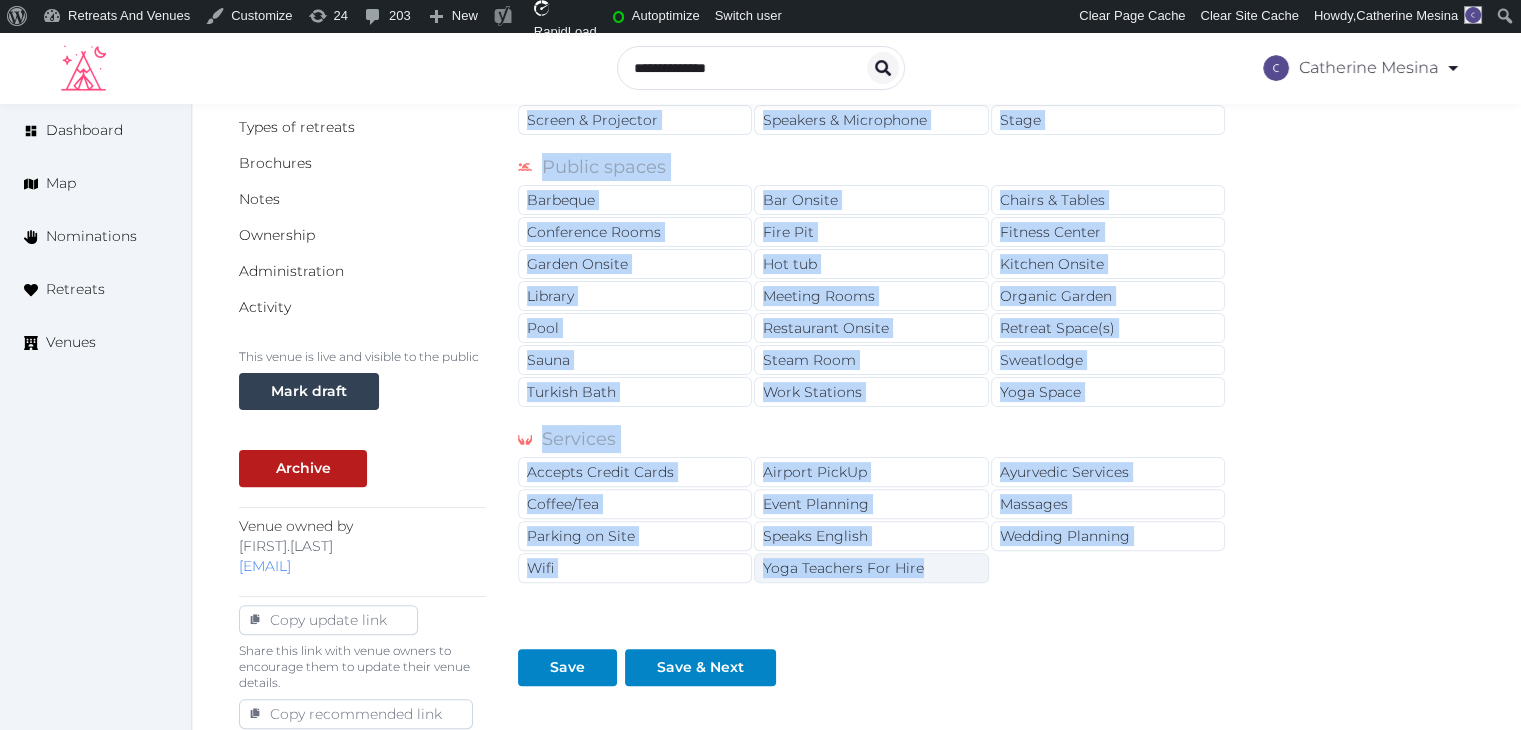 drag, startPoint x: 521, startPoint y: 264, endPoint x: 952, endPoint y: 561, distance: 523.42145 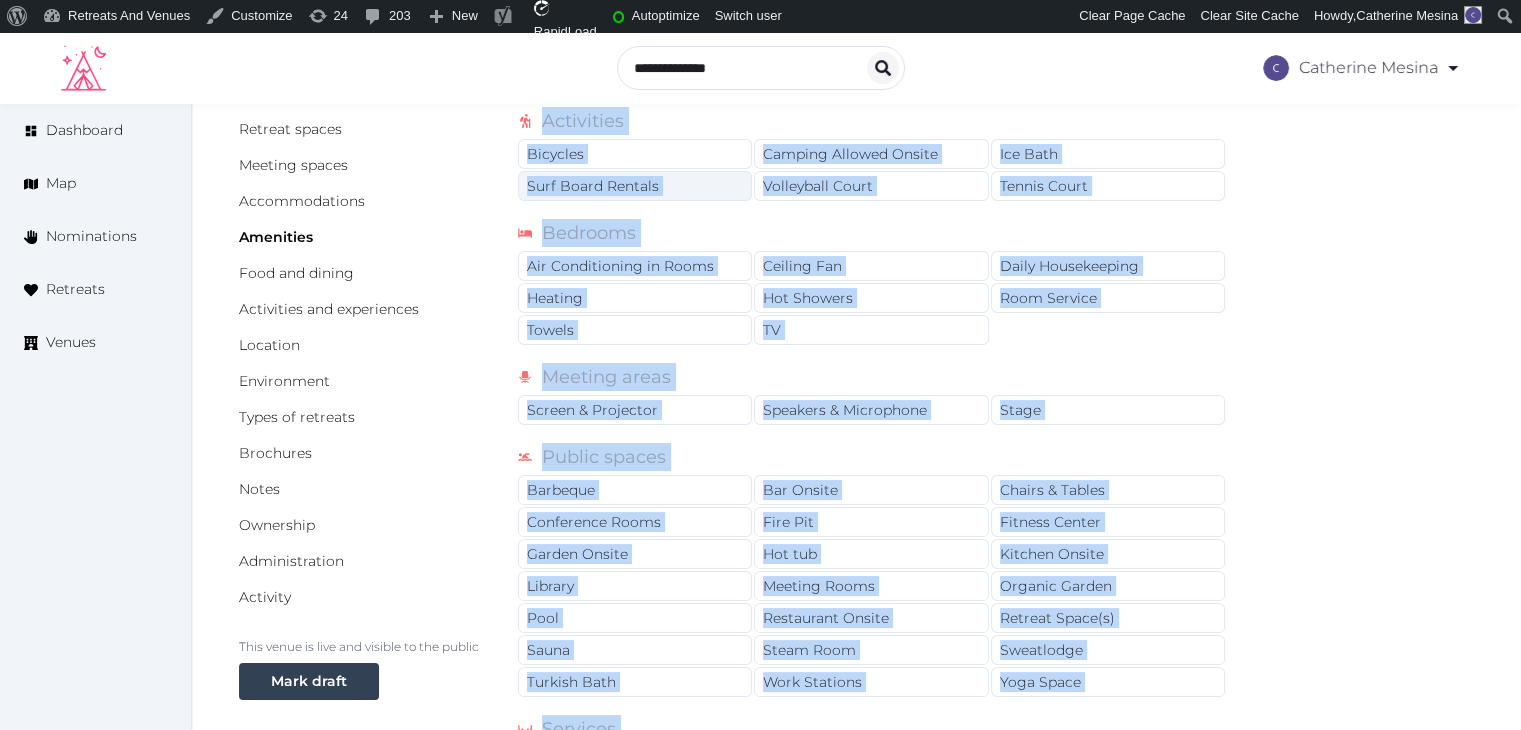 scroll, scrollTop: 0, scrollLeft: 0, axis: both 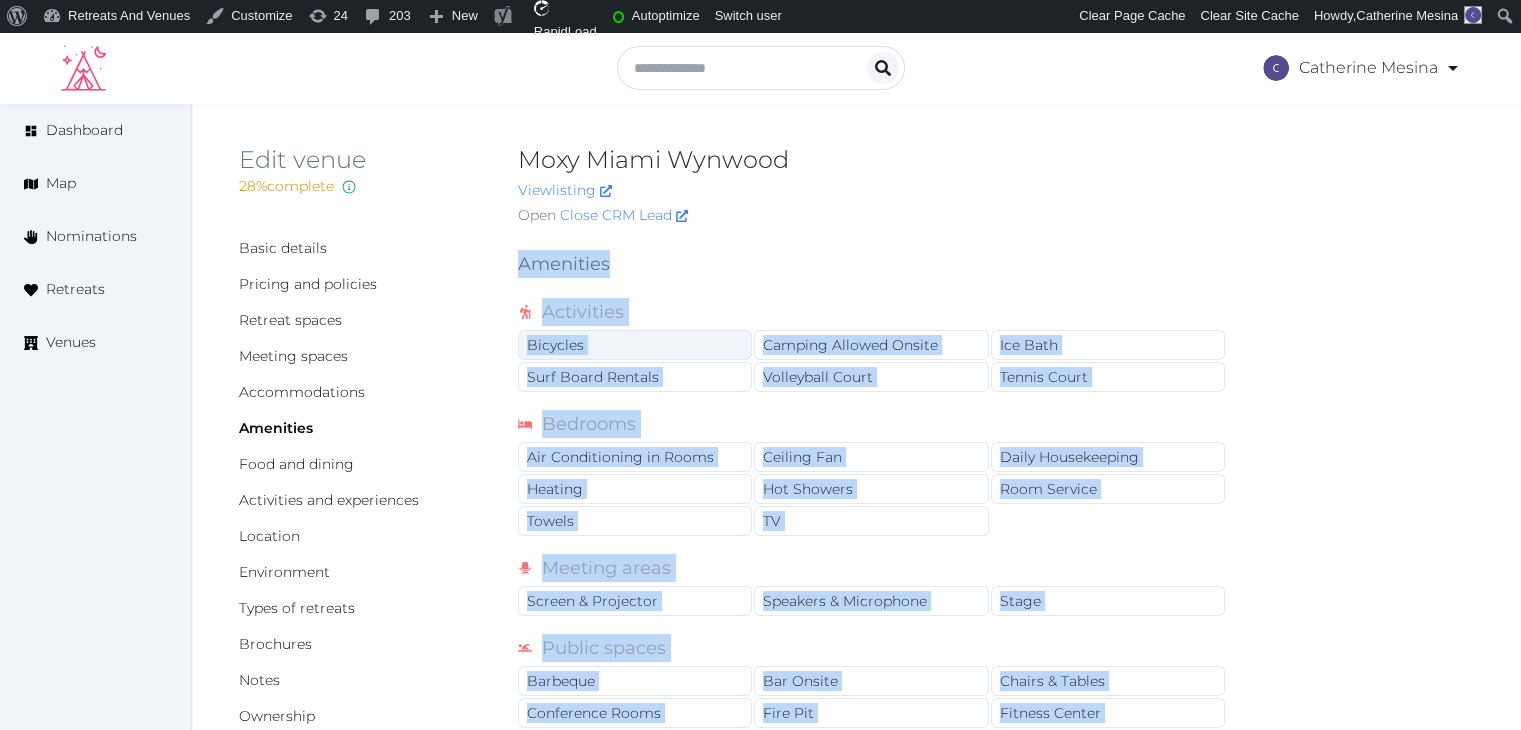 click on "Bicycles" at bounding box center (635, 345) 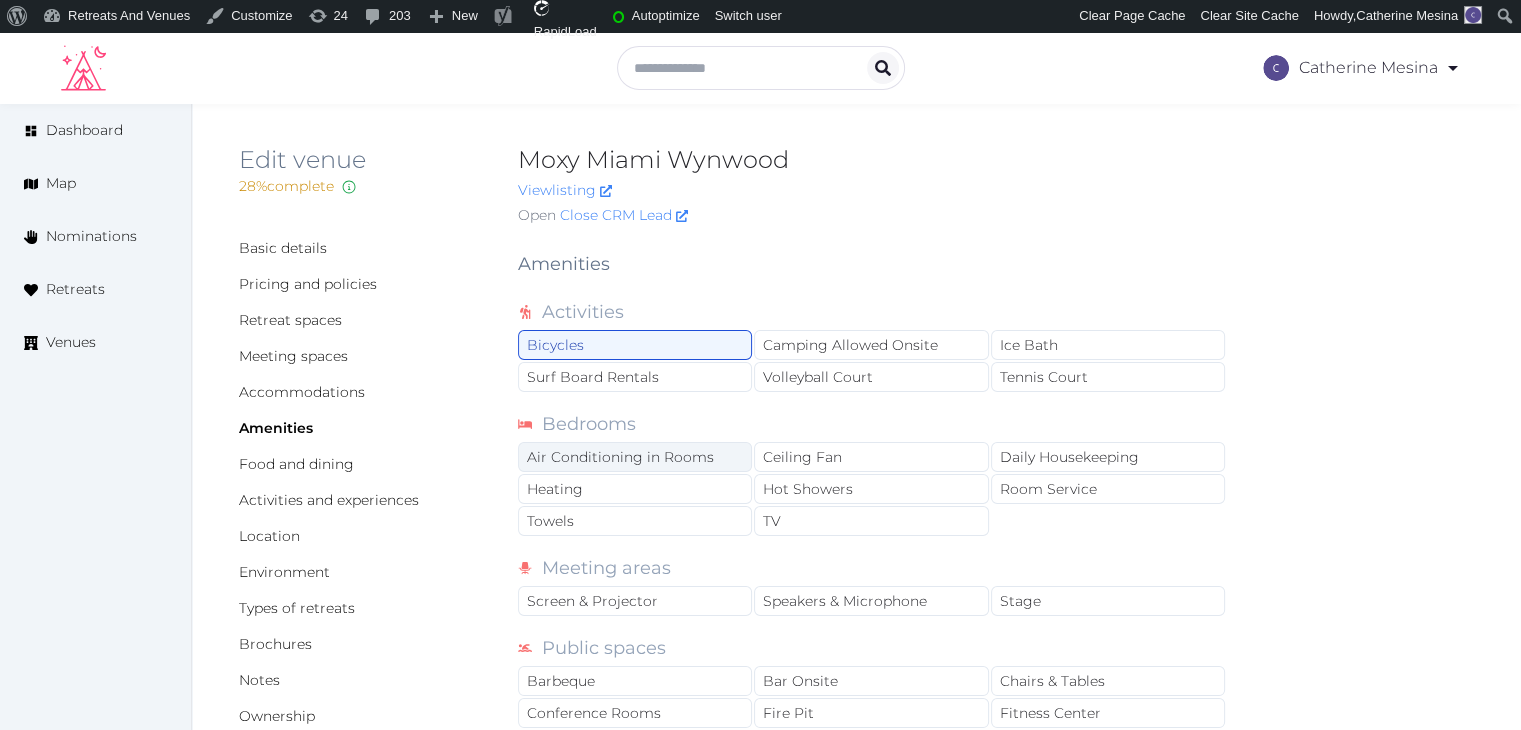 click on "Air Conditioning in Rooms" at bounding box center (635, 457) 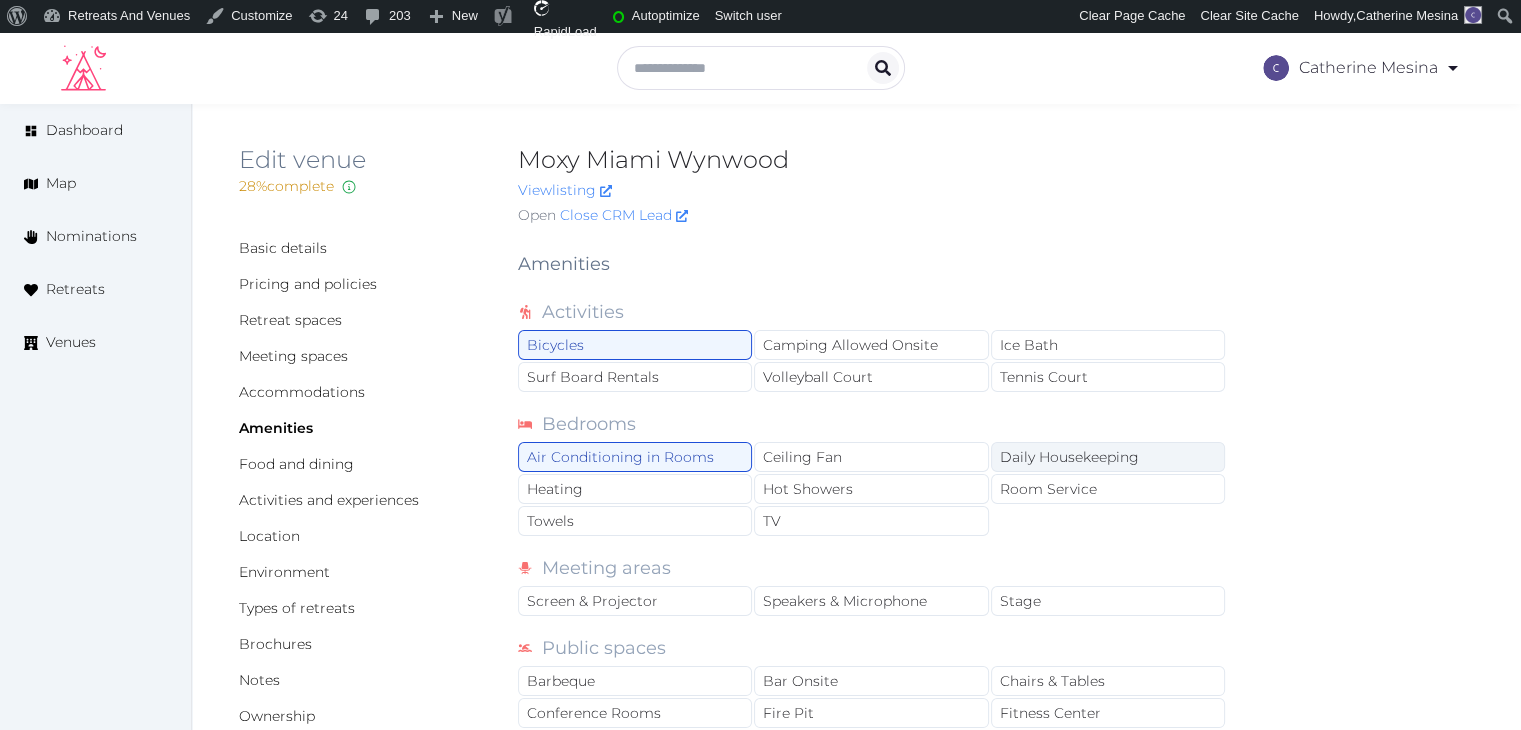 click on "Daily Housekeeping" at bounding box center [1108, 457] 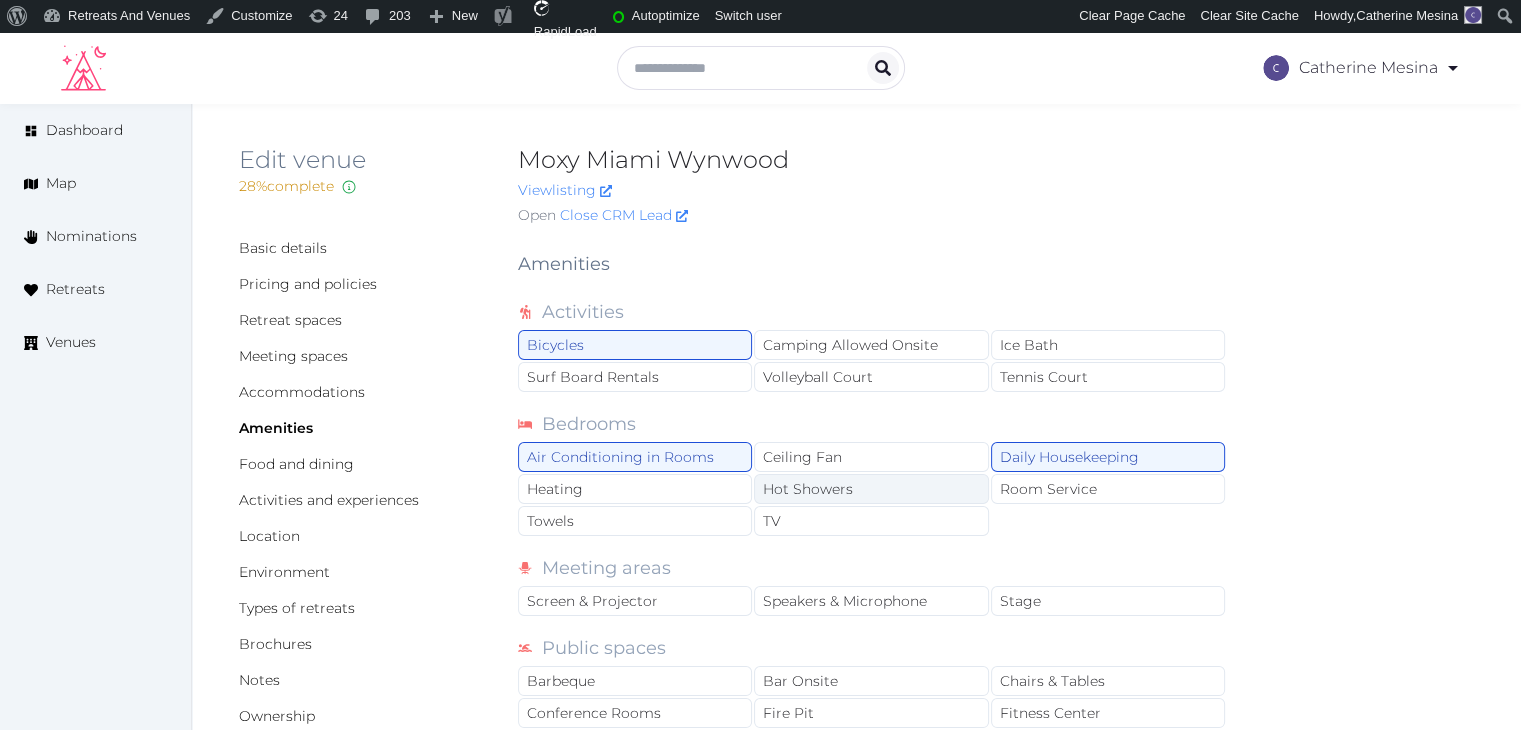 click on "Hot Showers" at bounding box center [871, 489] 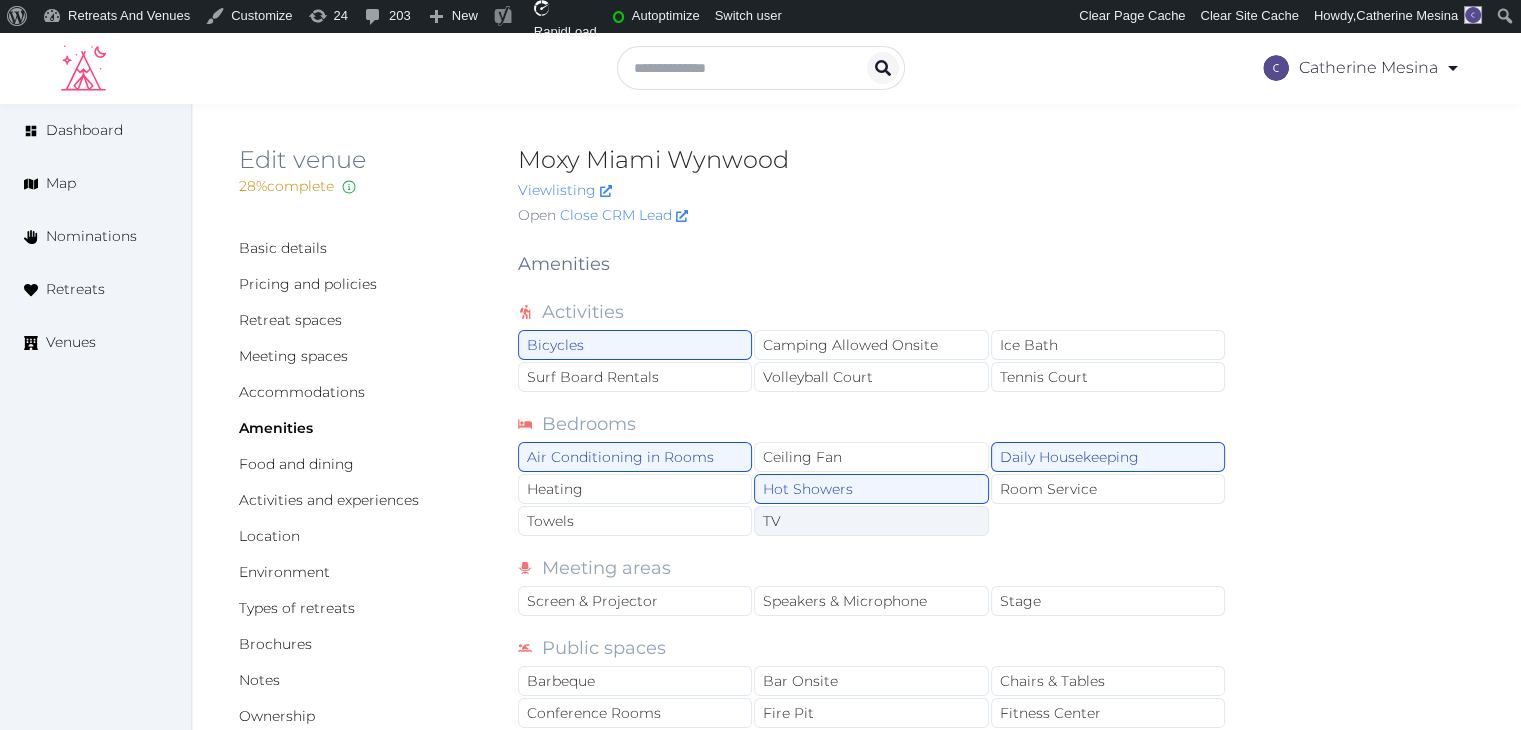 click on "TV" at bounding box center (871, 521) 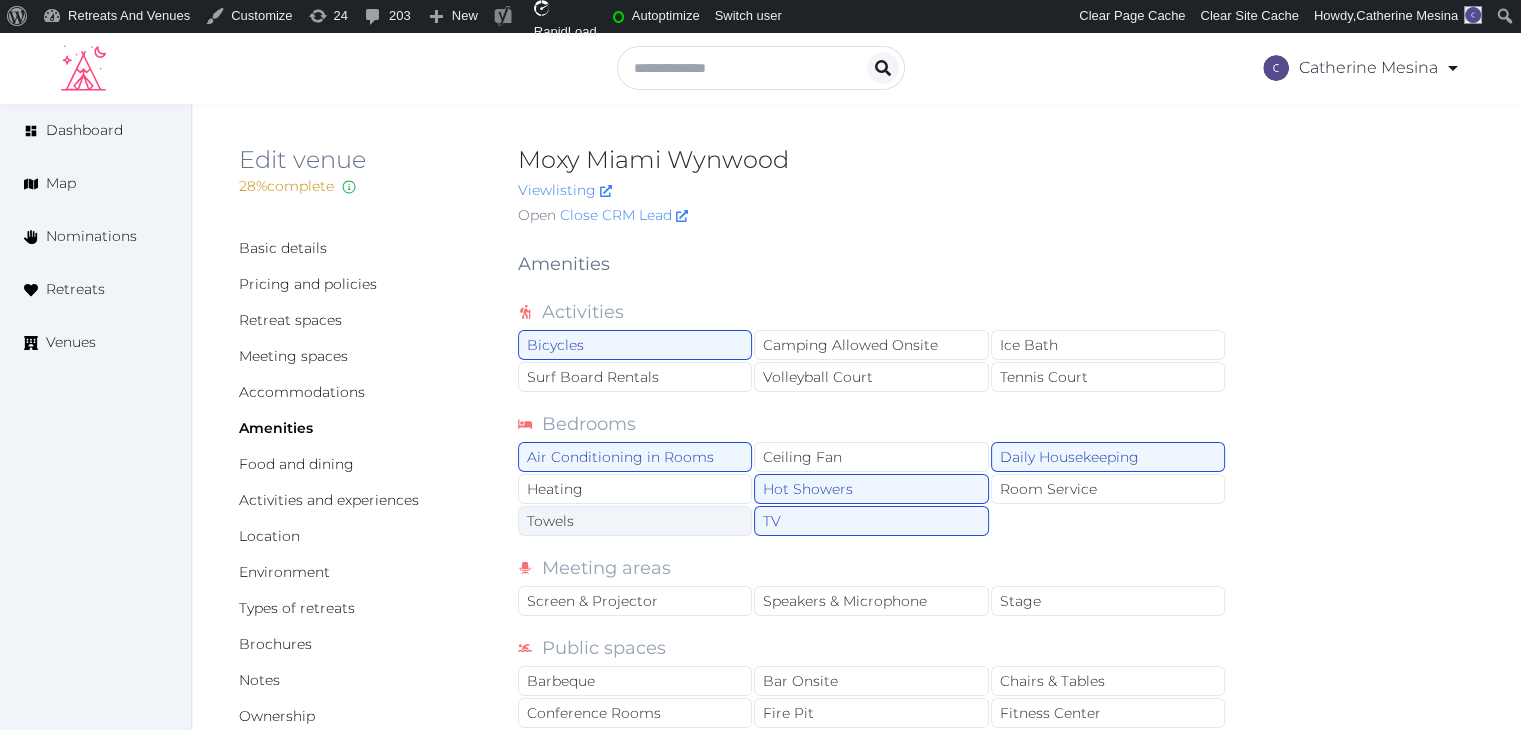 click on "Towels" at bounding box center [635, 521] 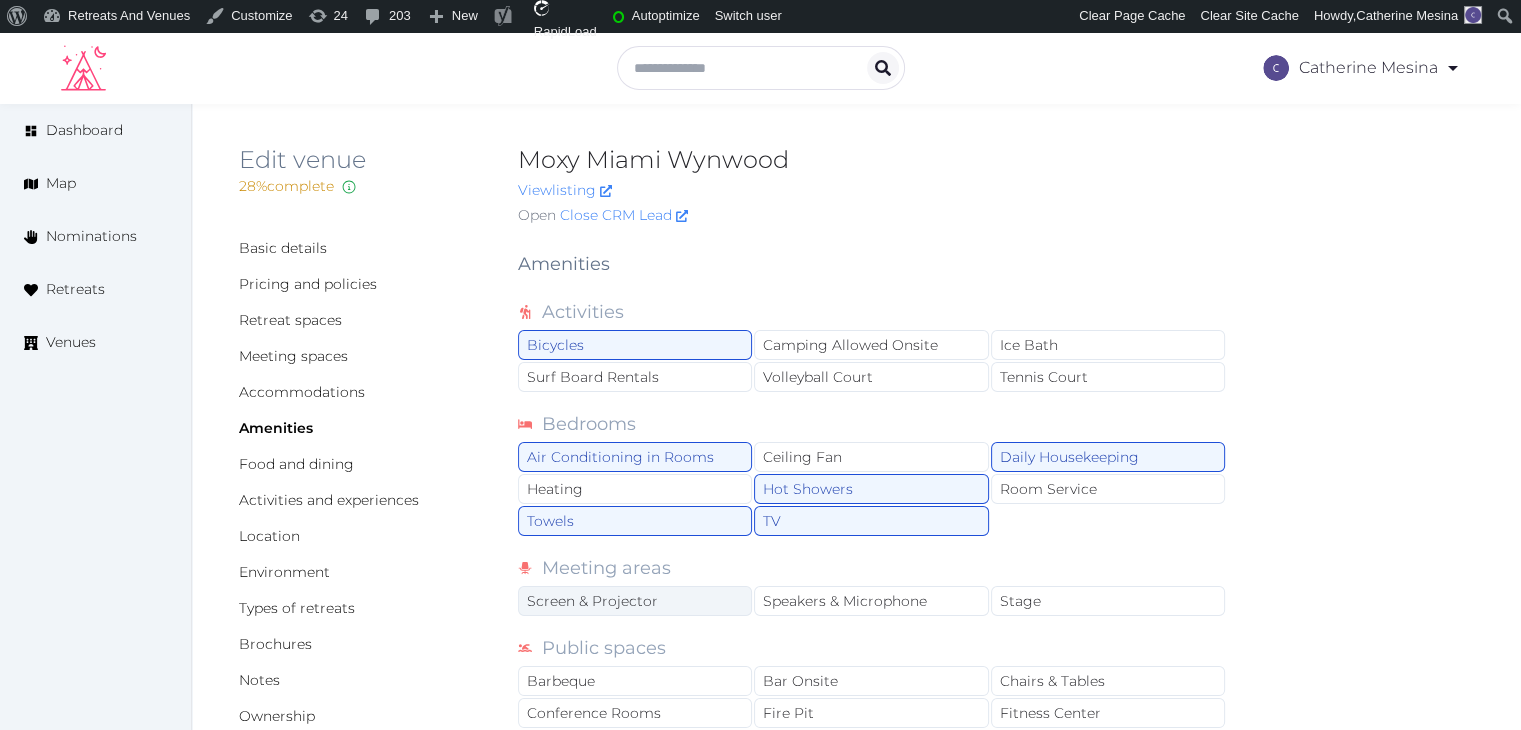 drag, startPoint x: 684, startPoint y: 598, endPoint x: 695, endPoint y: 600, distance: 11.18034 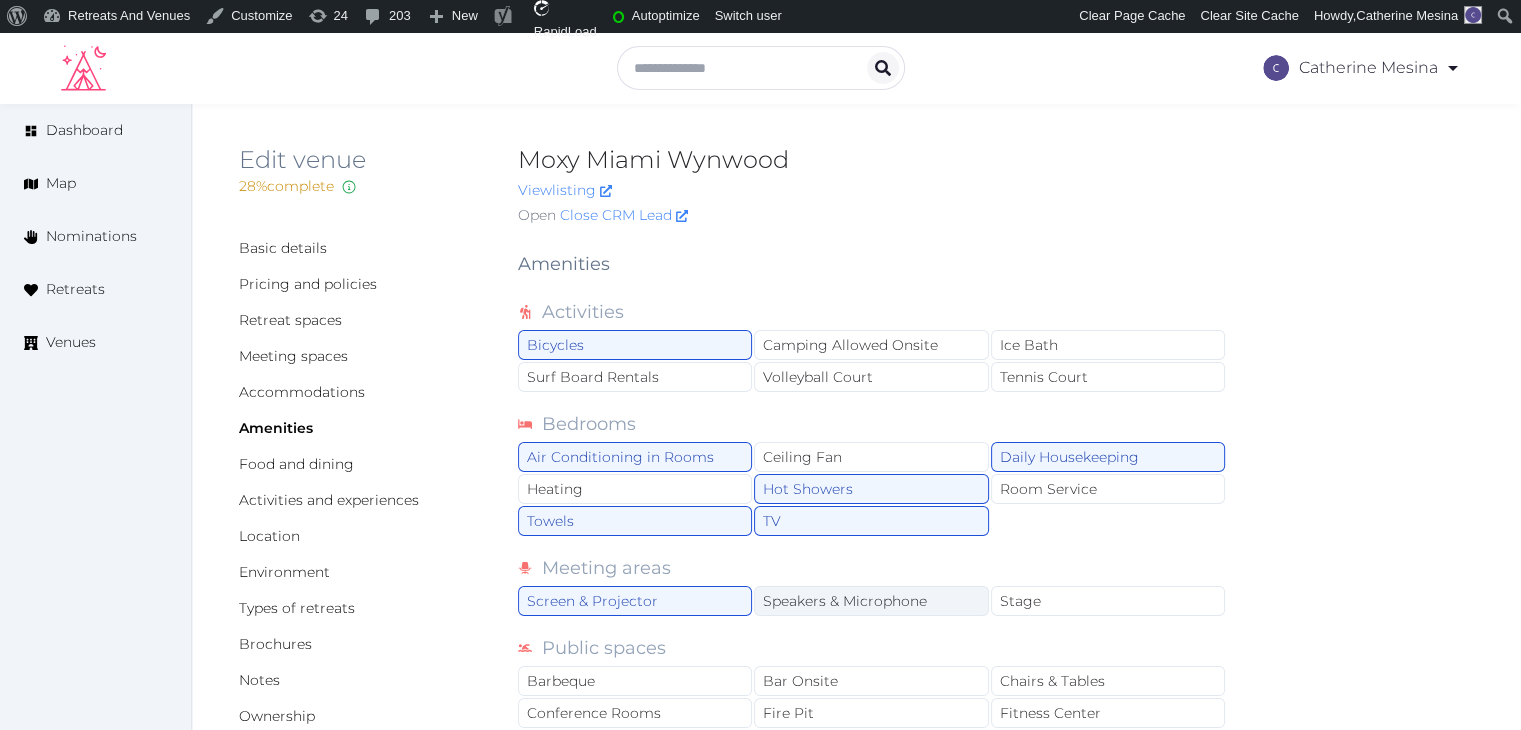 click on "Speakers & Microphone" at bounding box center (871, 601) 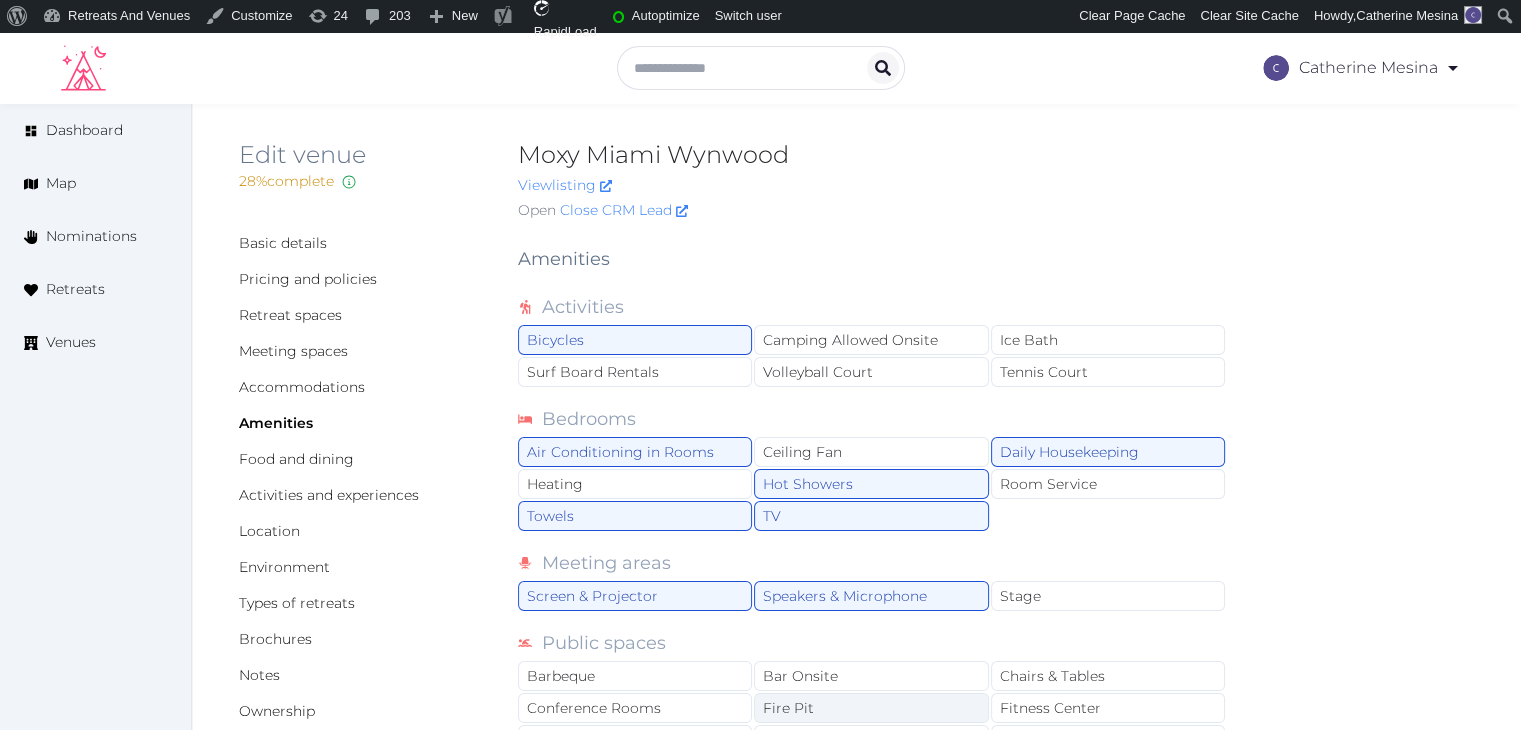 scroll, scrollTop: 300, scrollLeft: 0, axis: vertical 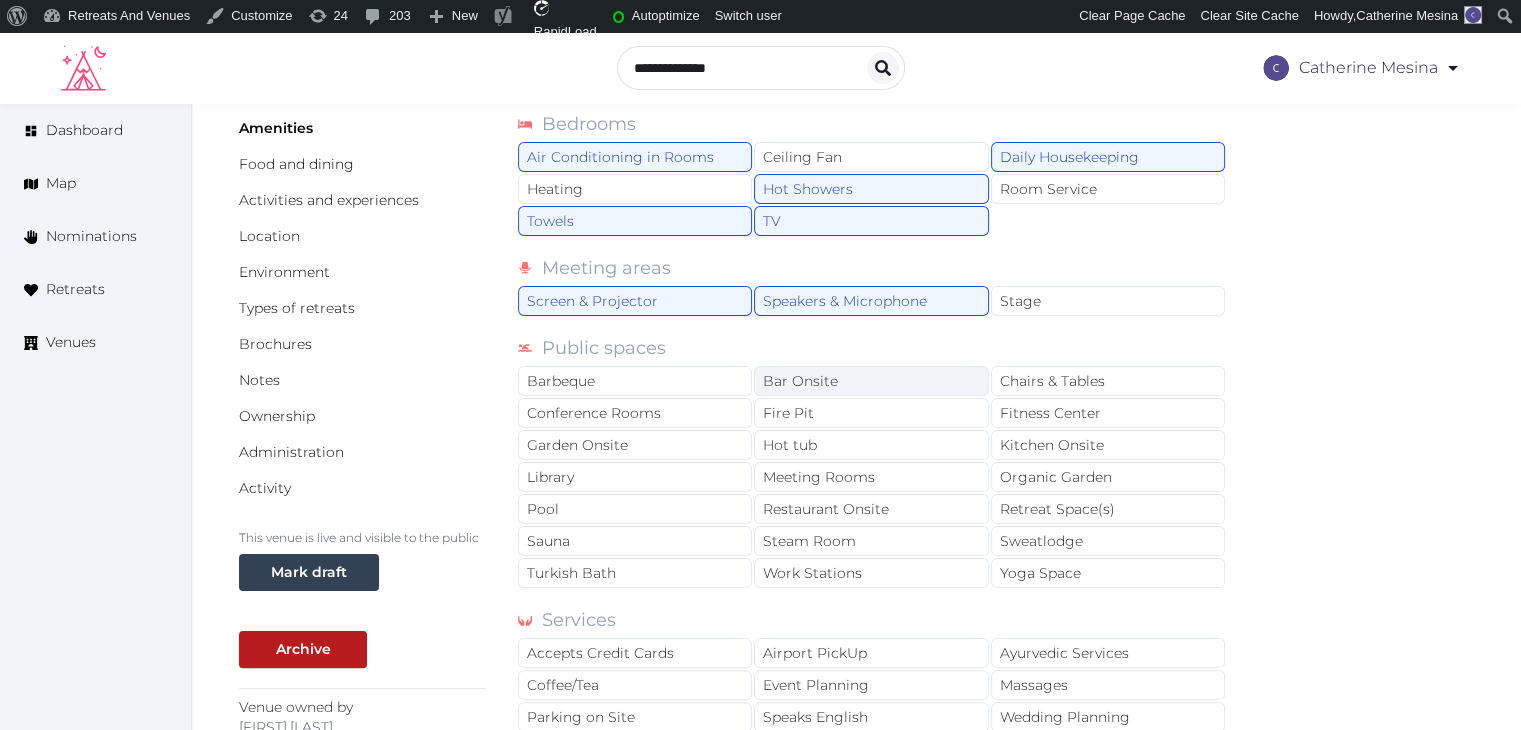 click on "Bar Onsite" at bounding box center [871, 381] 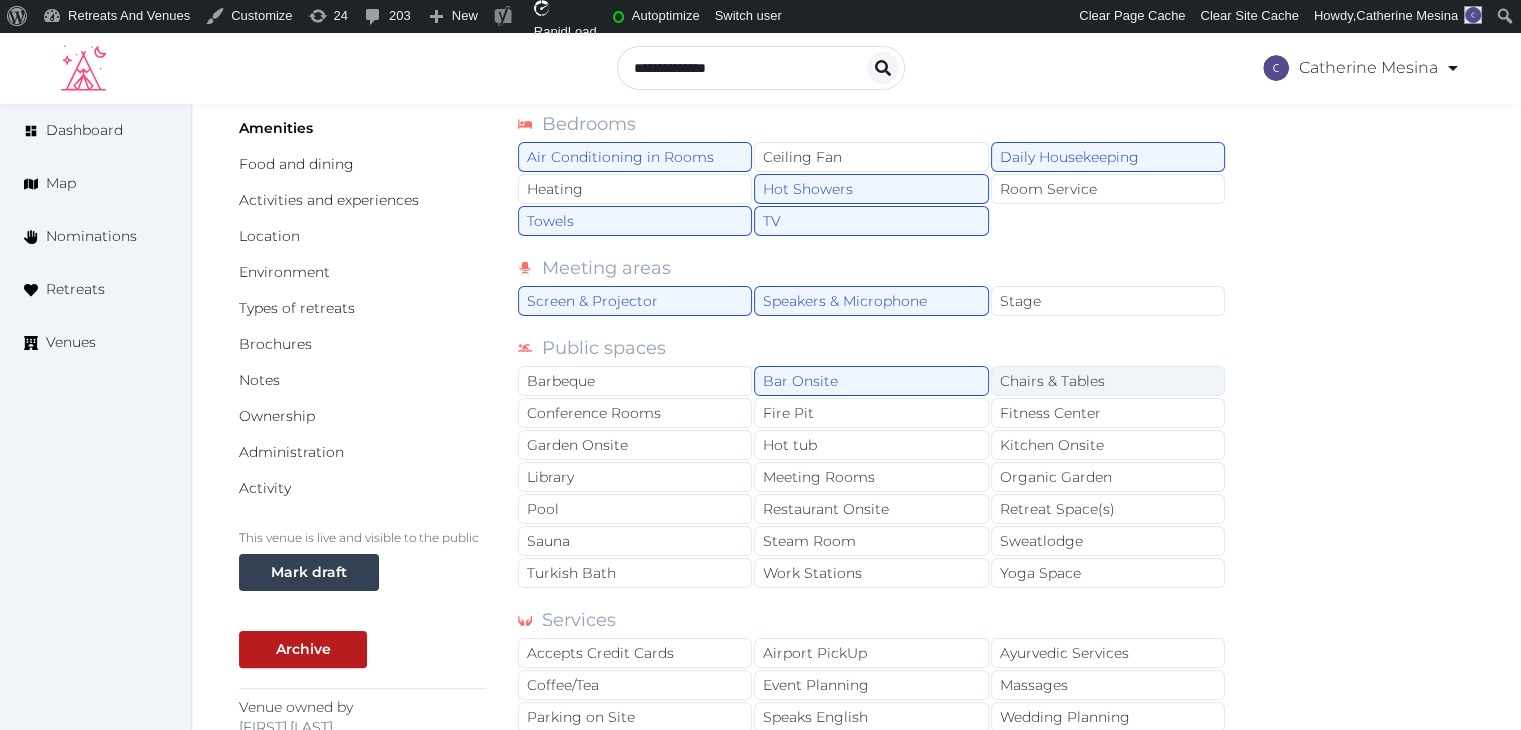 click on "Chairs & Tables" at bounding box center [1108, 381] 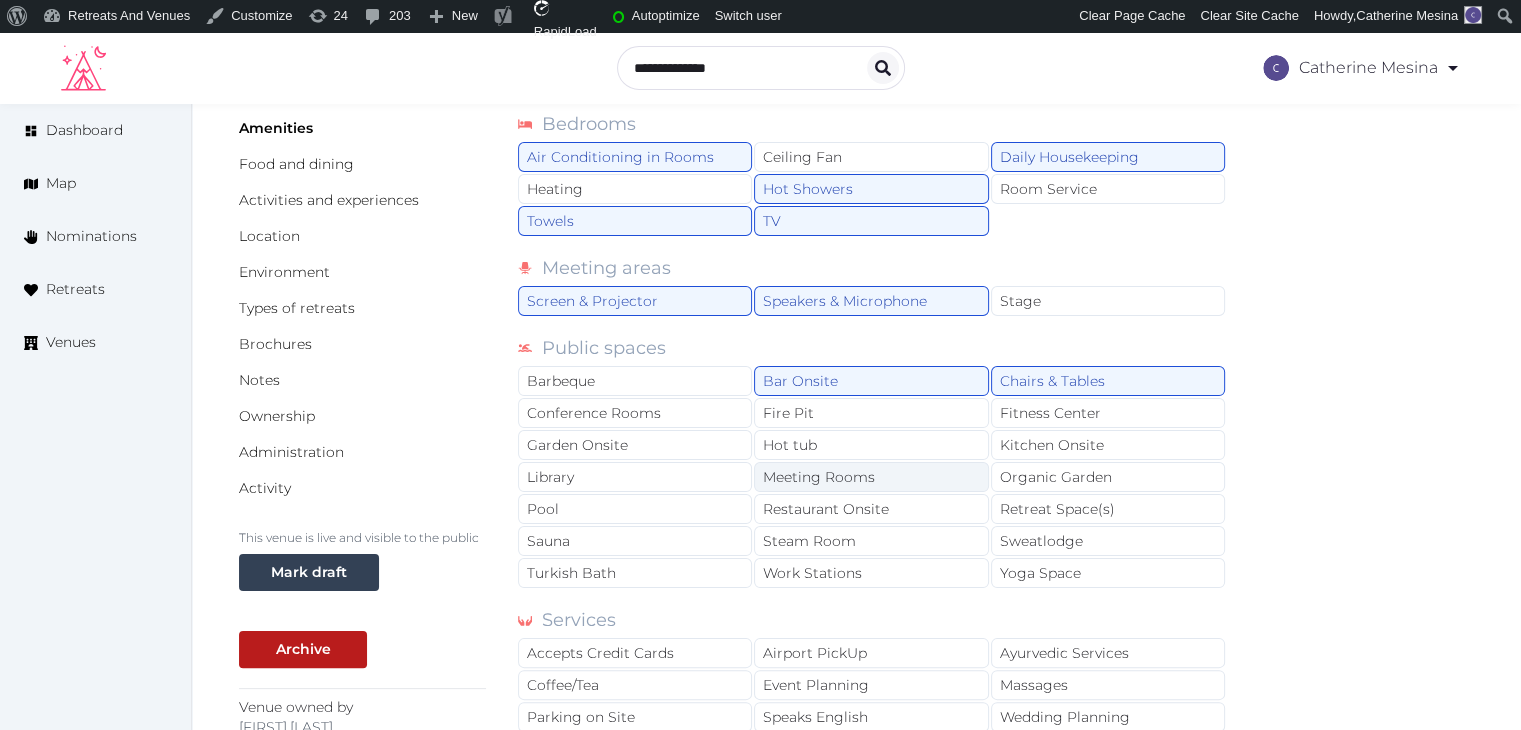 click on "Meeting Rooms" at bounding box center [871, 477] 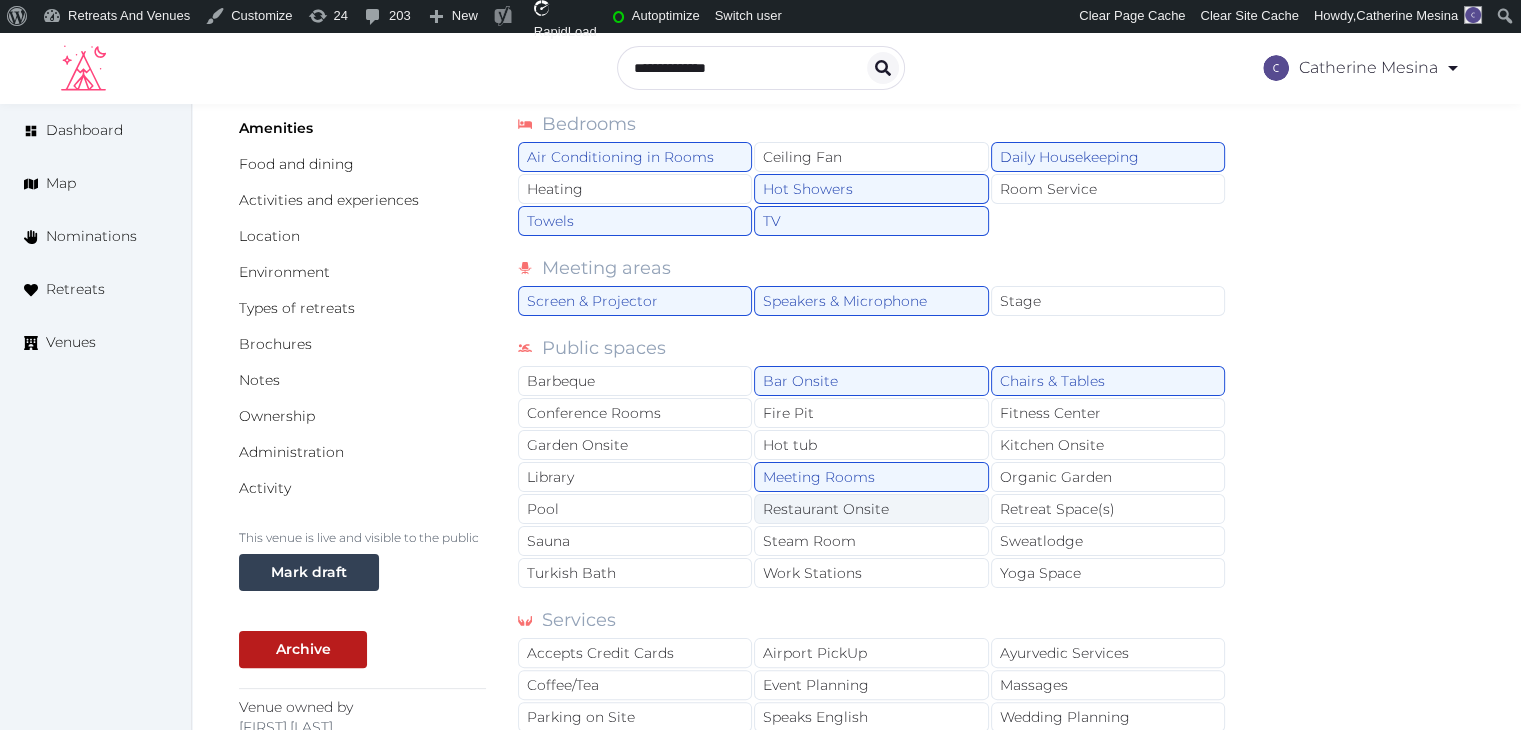 click on "Restaurant Onsite" at bounding box center [871, 509] 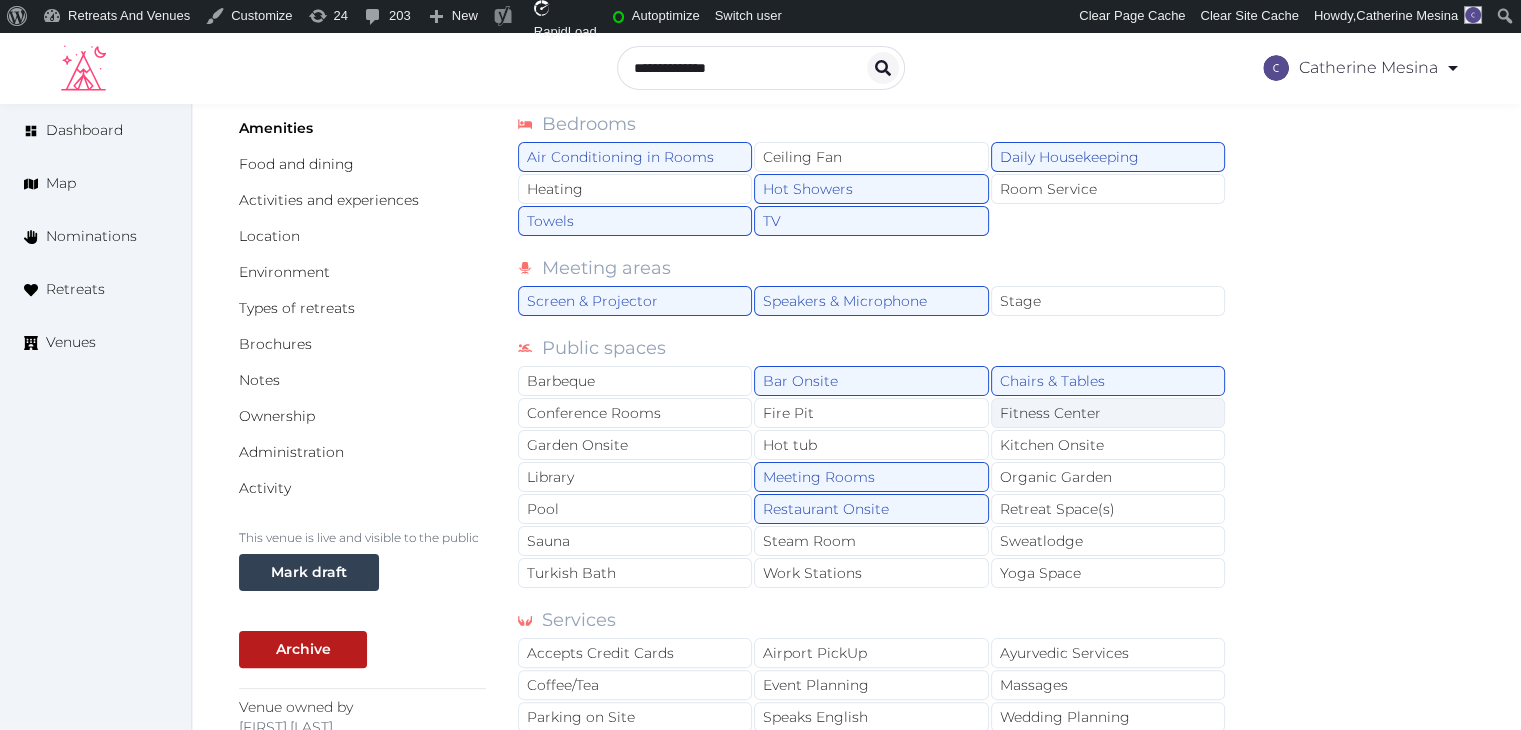 click on "Fitness Center" at bounding box center [1108, 413] 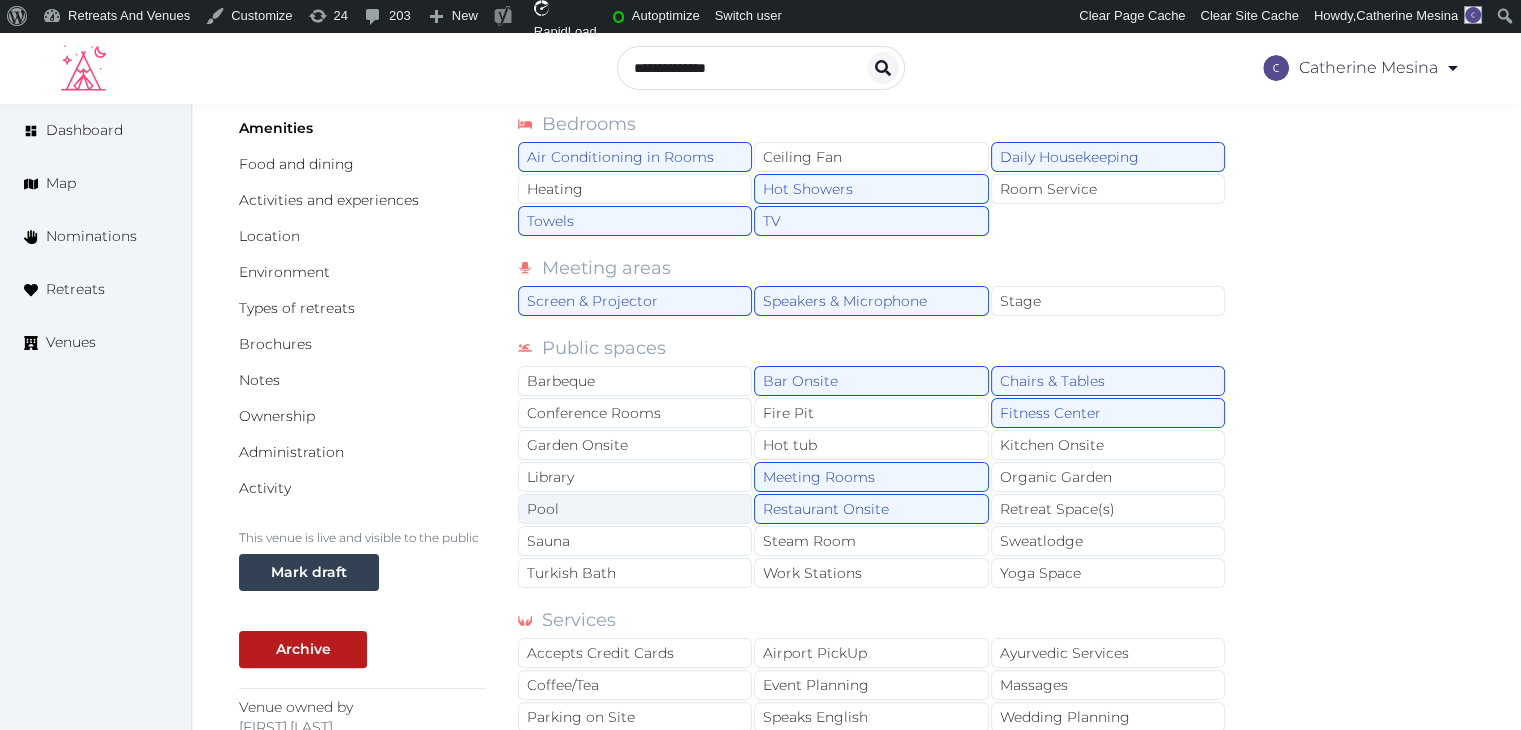 click on "Pool" at bounding box center (635, 509) 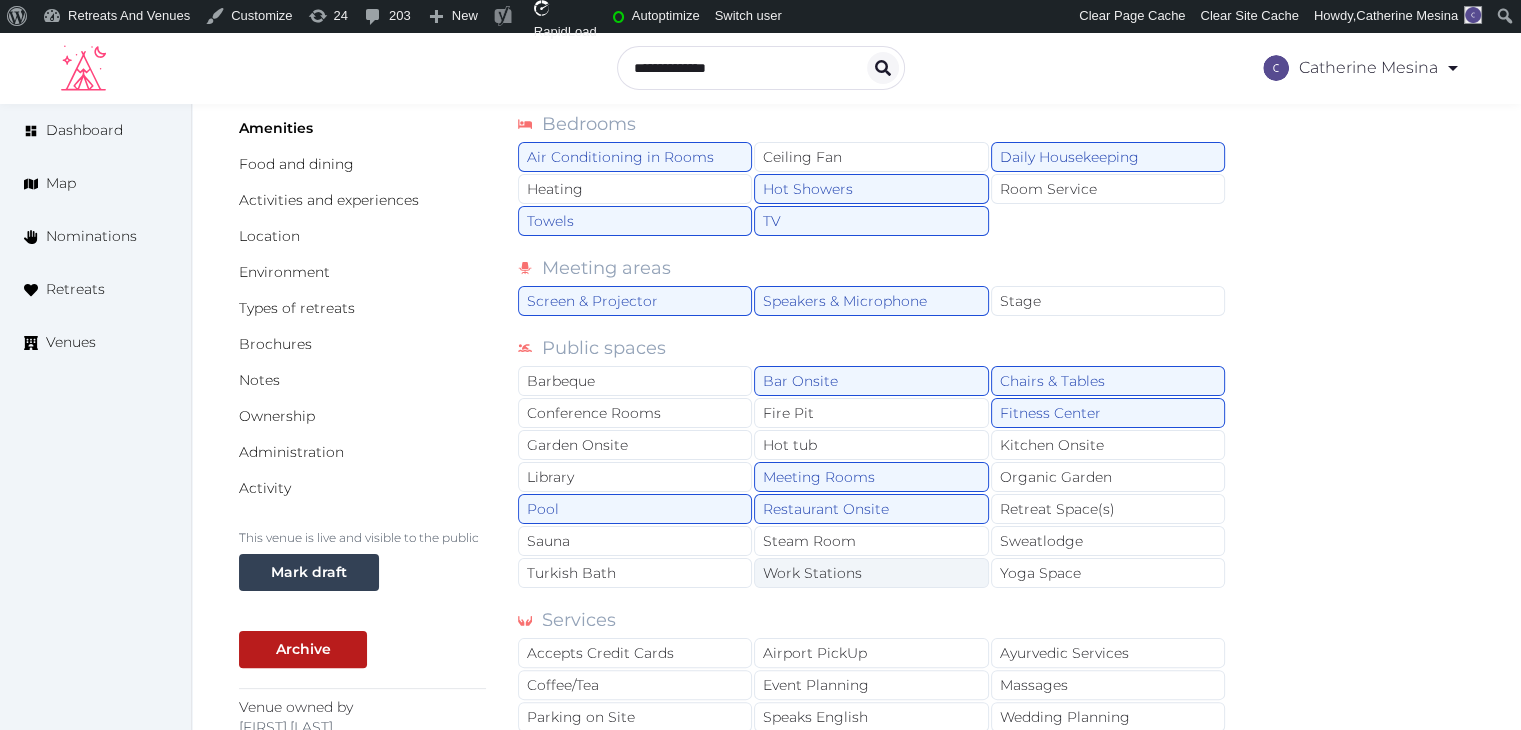 click on "Work Stations" at bounding box center [871, 573] 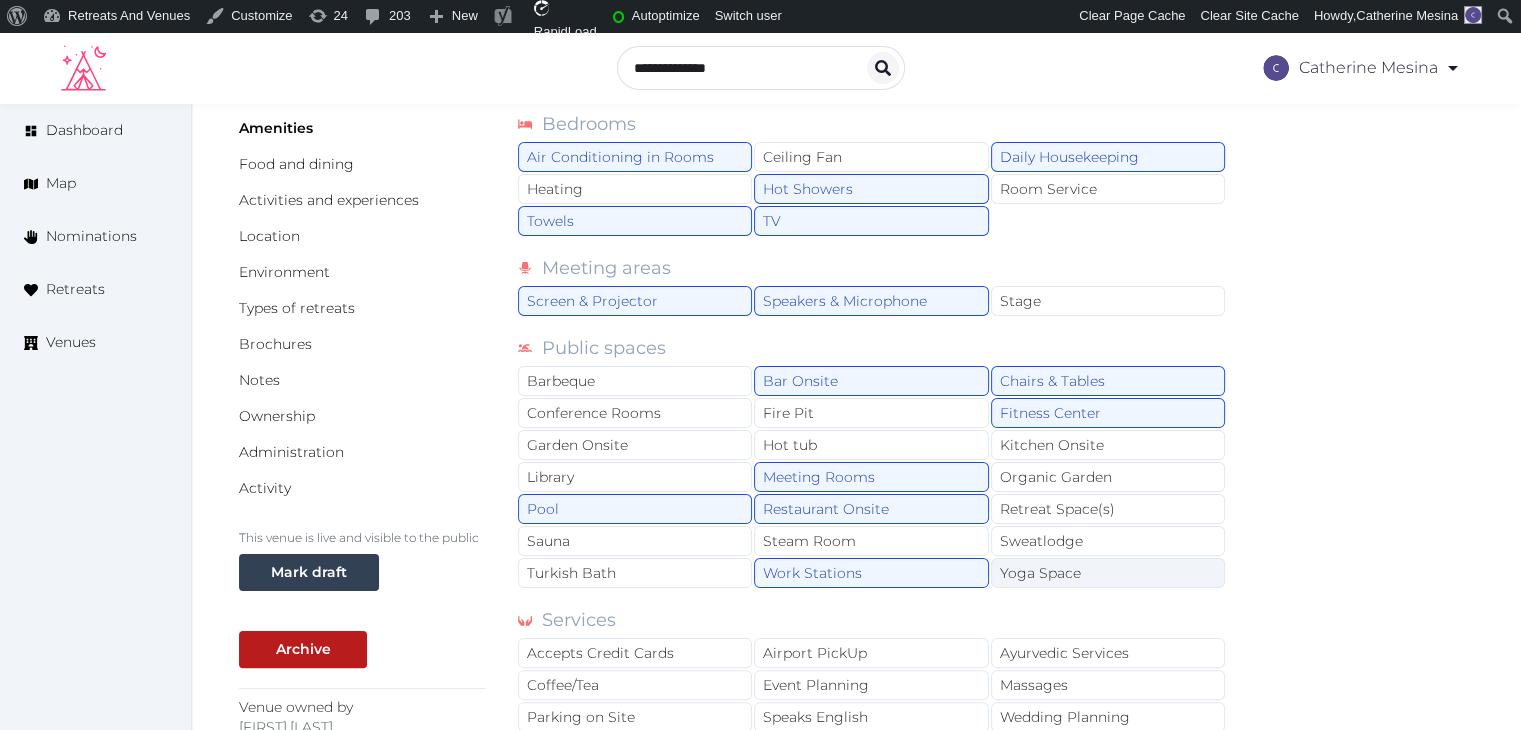 click on "Yoga Space" at bounding box center (1108, 573) 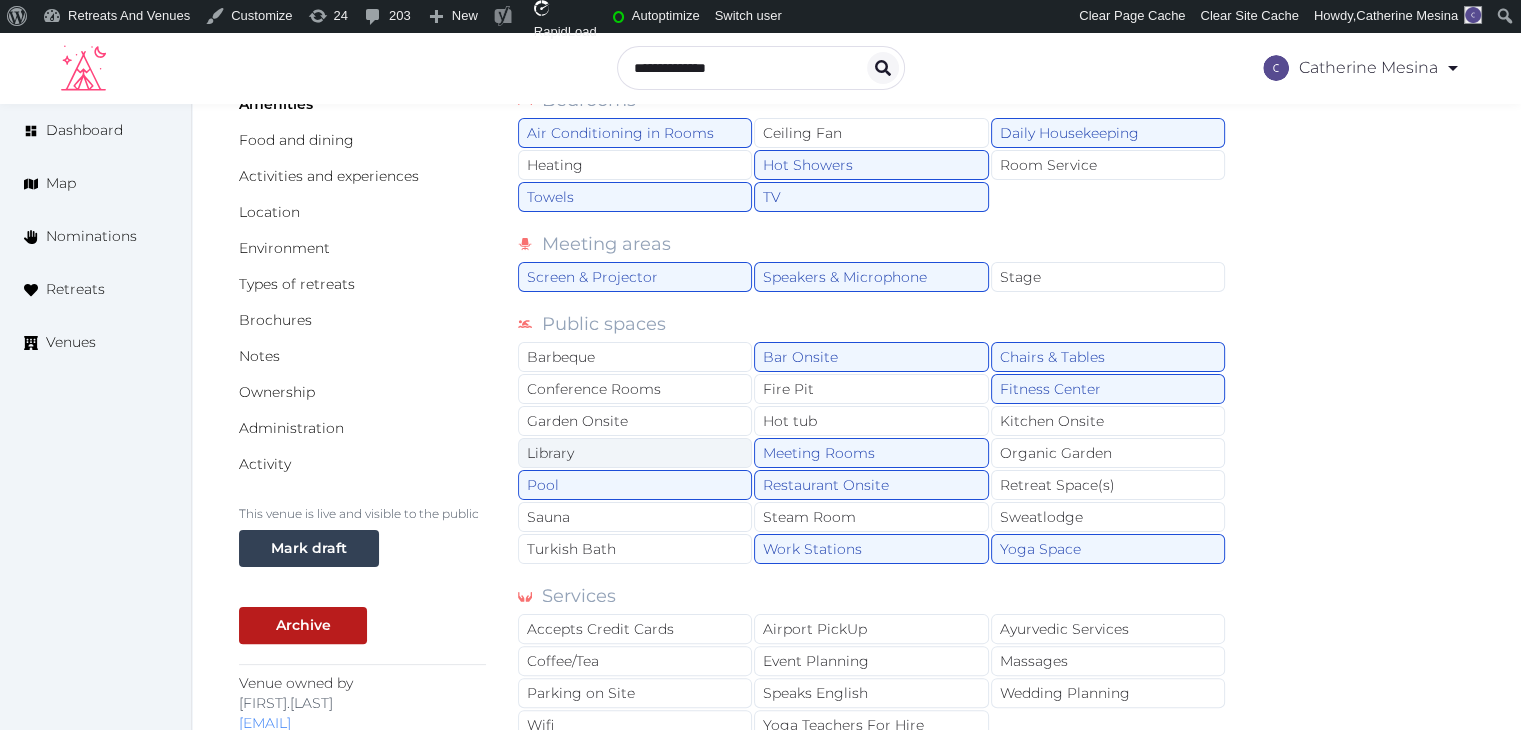 scroll, scrollTop: 500, scrollLeft: 0, axis: vertical 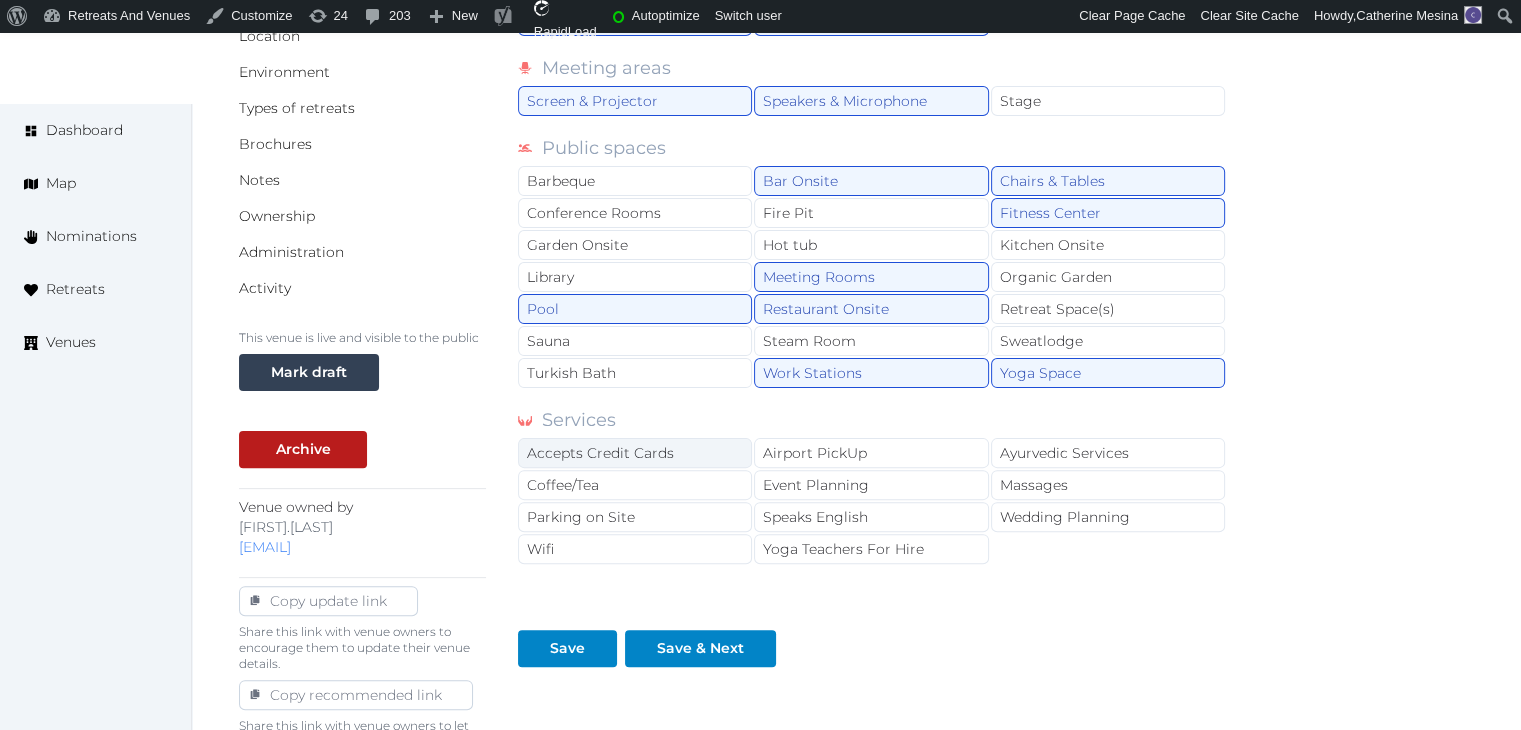 click on "Accepts Credit Cards" at bounding box center (635, 453) 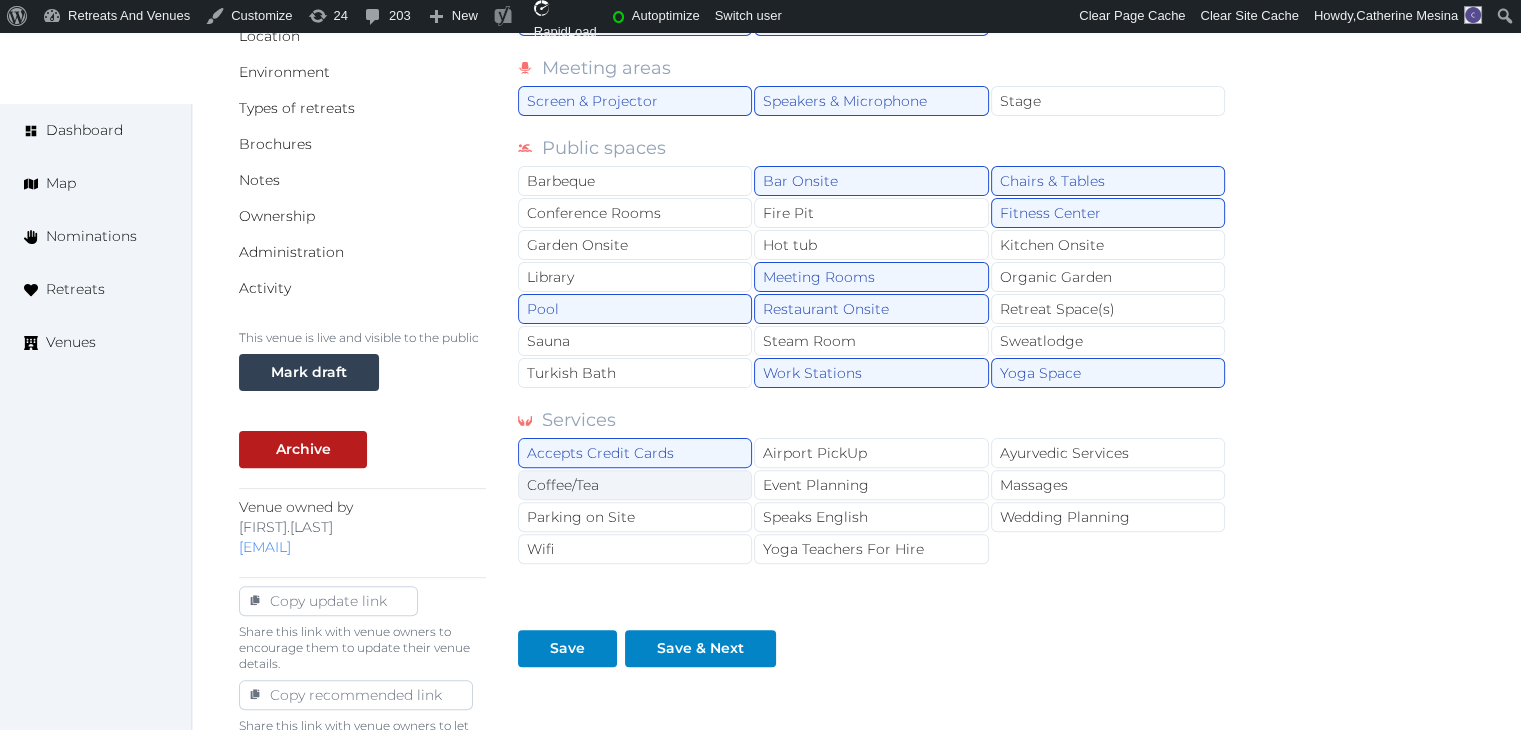 click on "Coffee/Tea" at bounding box center (635, 485) 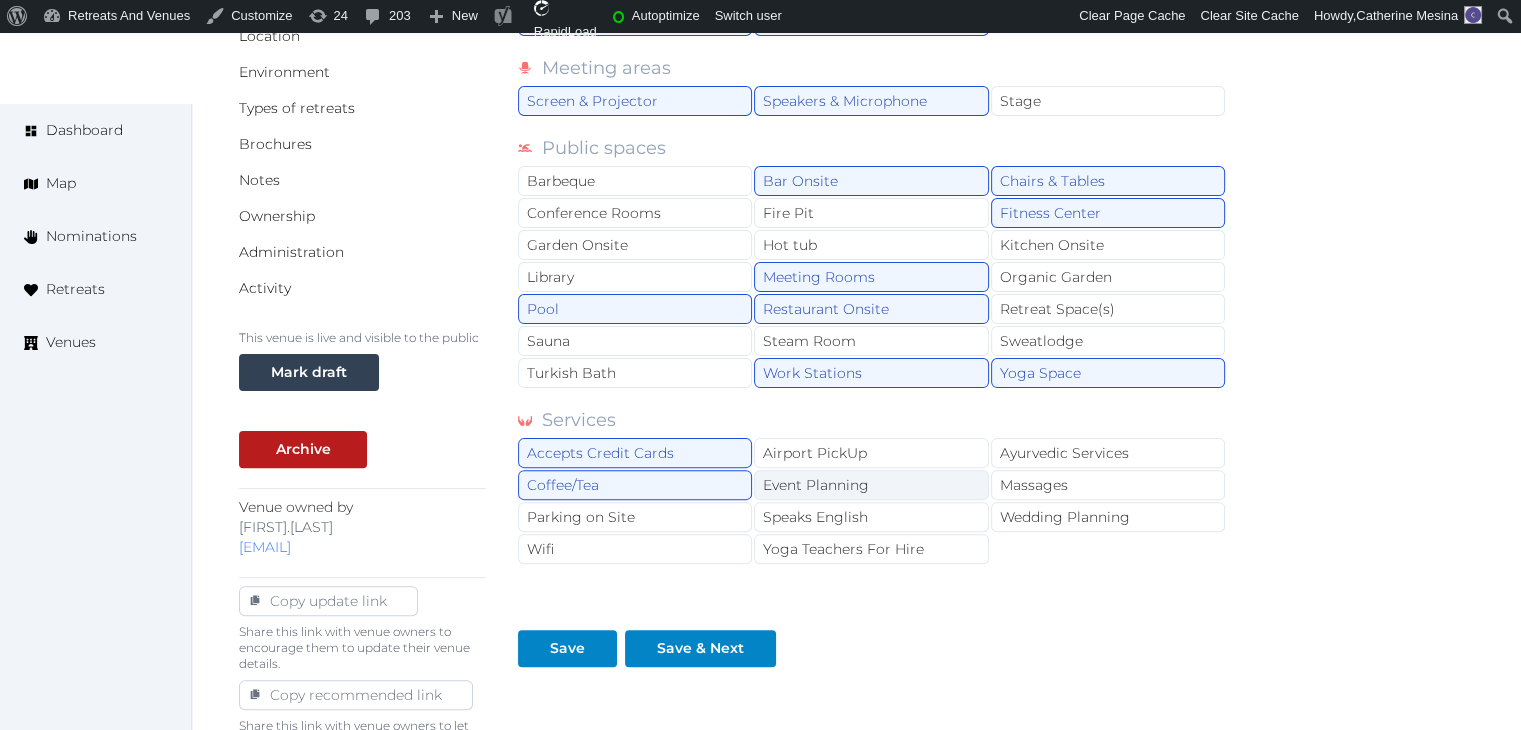 click on "Event Planning" at bounding box center (871, 485) 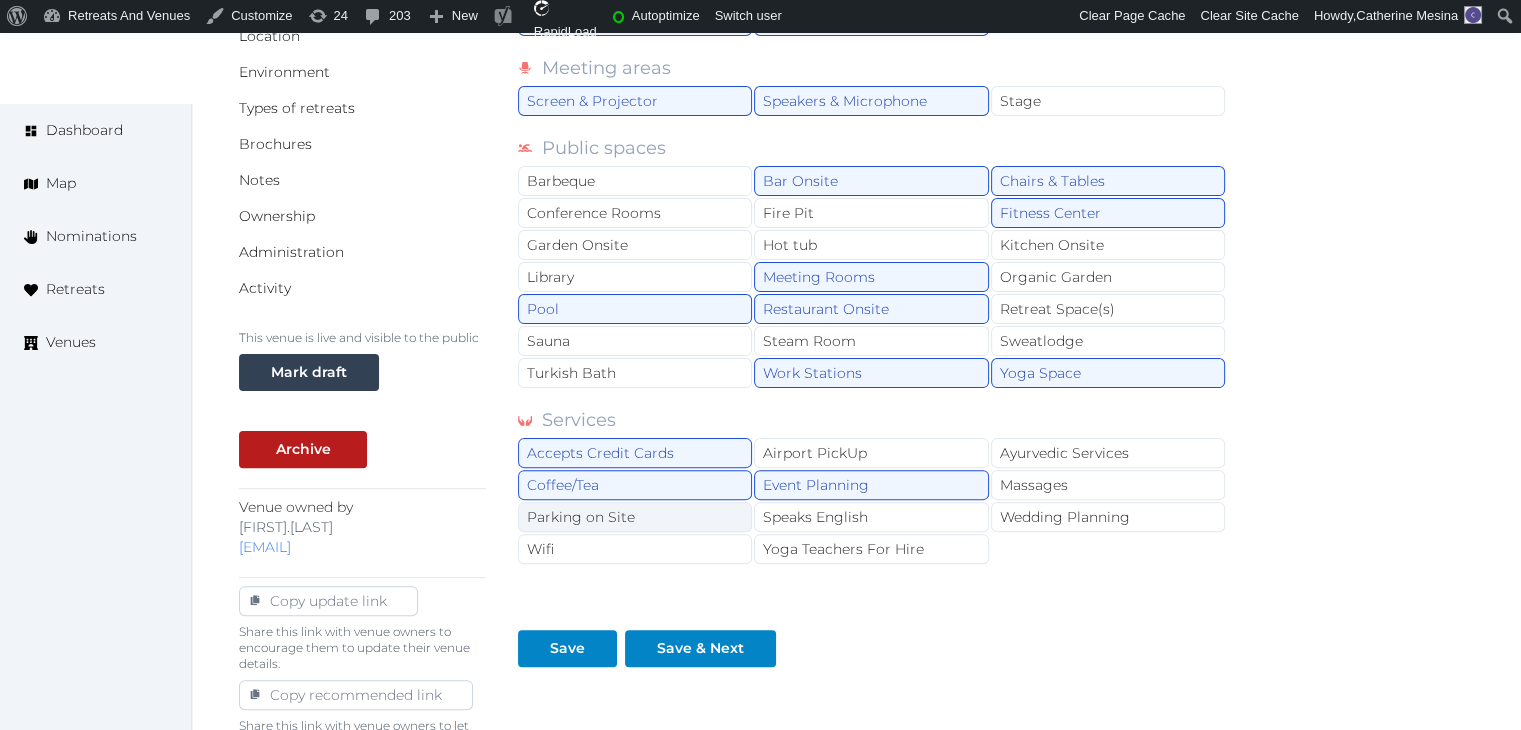 drag, startPoint x: 621, startPoint y: 516, endPoint x: 636, endPoint y: 545, distance: 32.649654 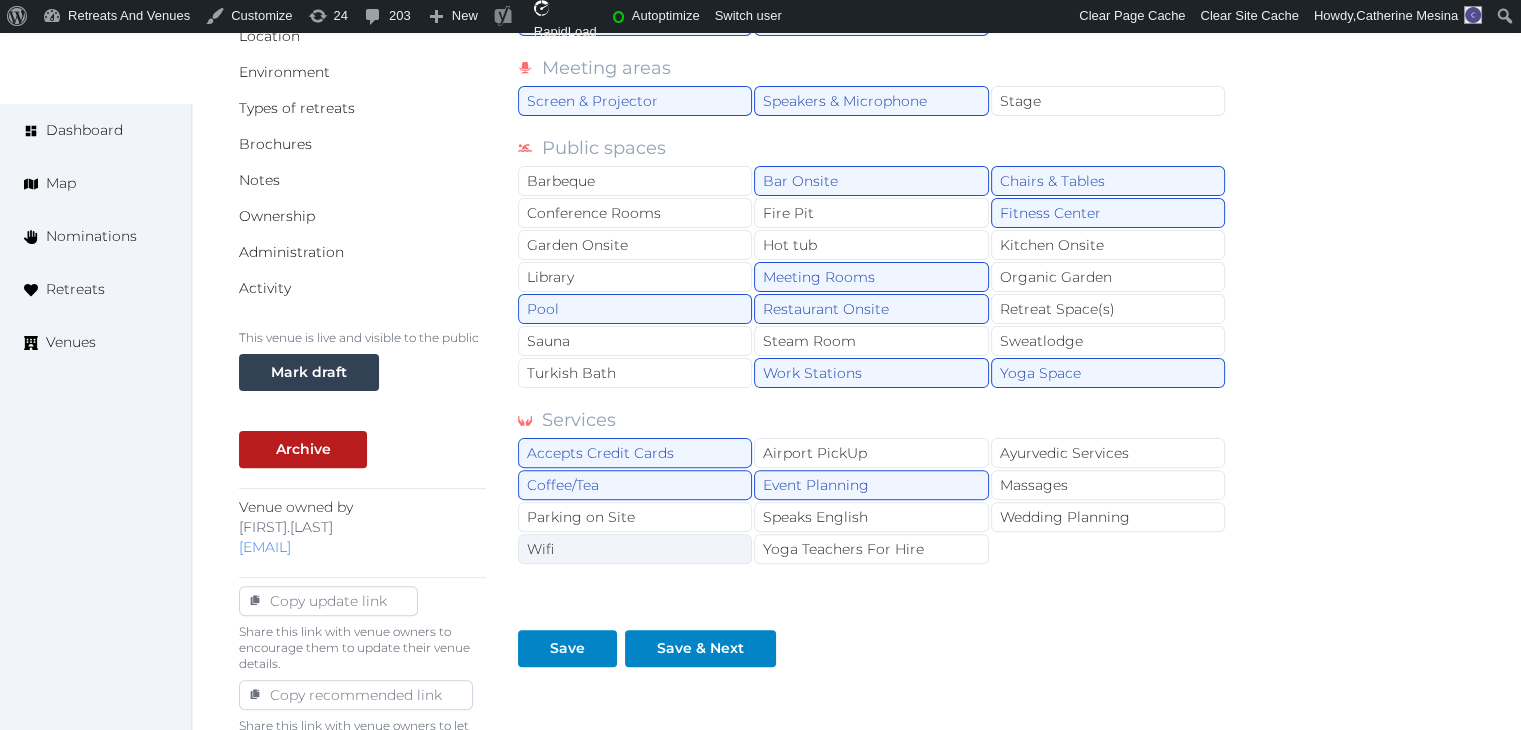 click on "Parking on Site" at bounding box center [635, 517] 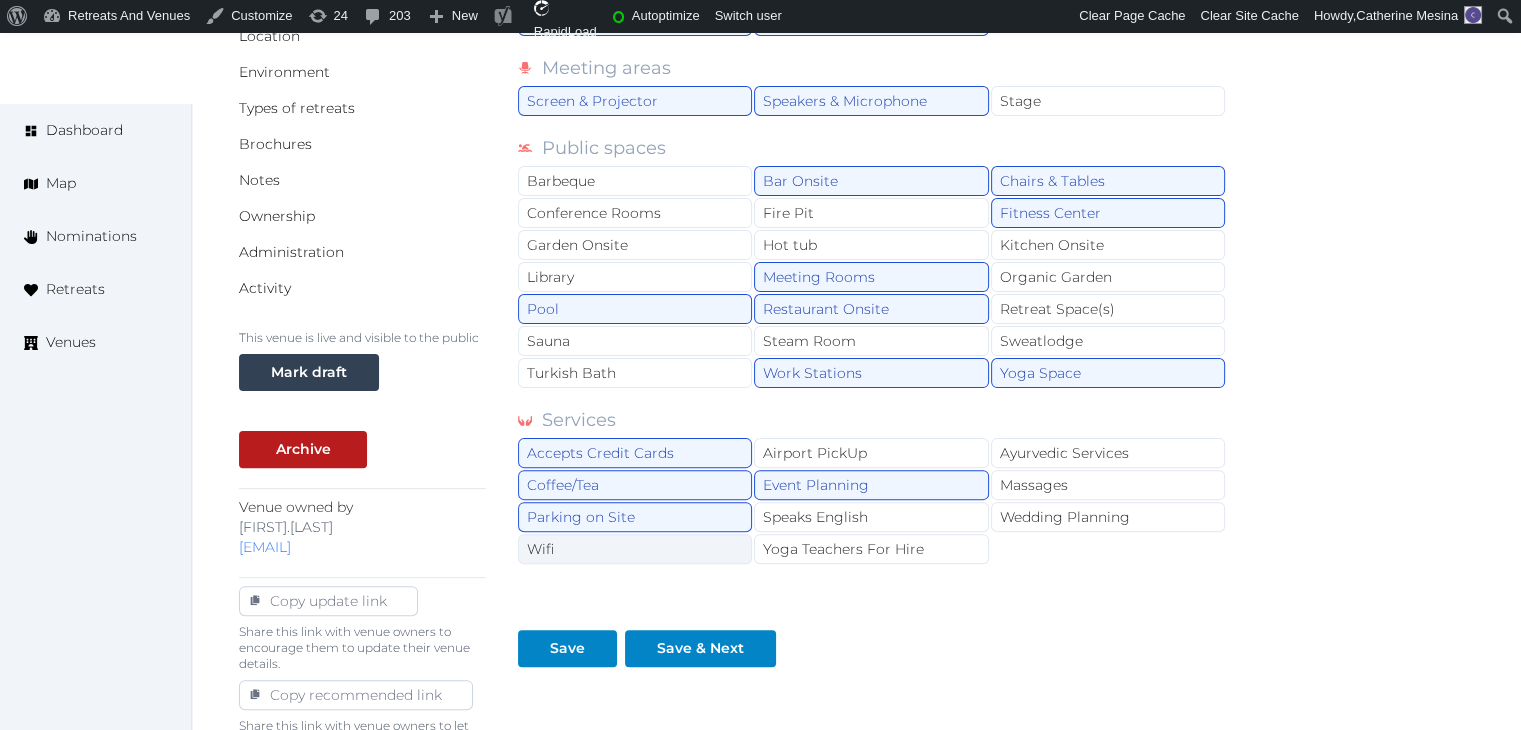 click on "Wifi" at bounding box center (635, 549) 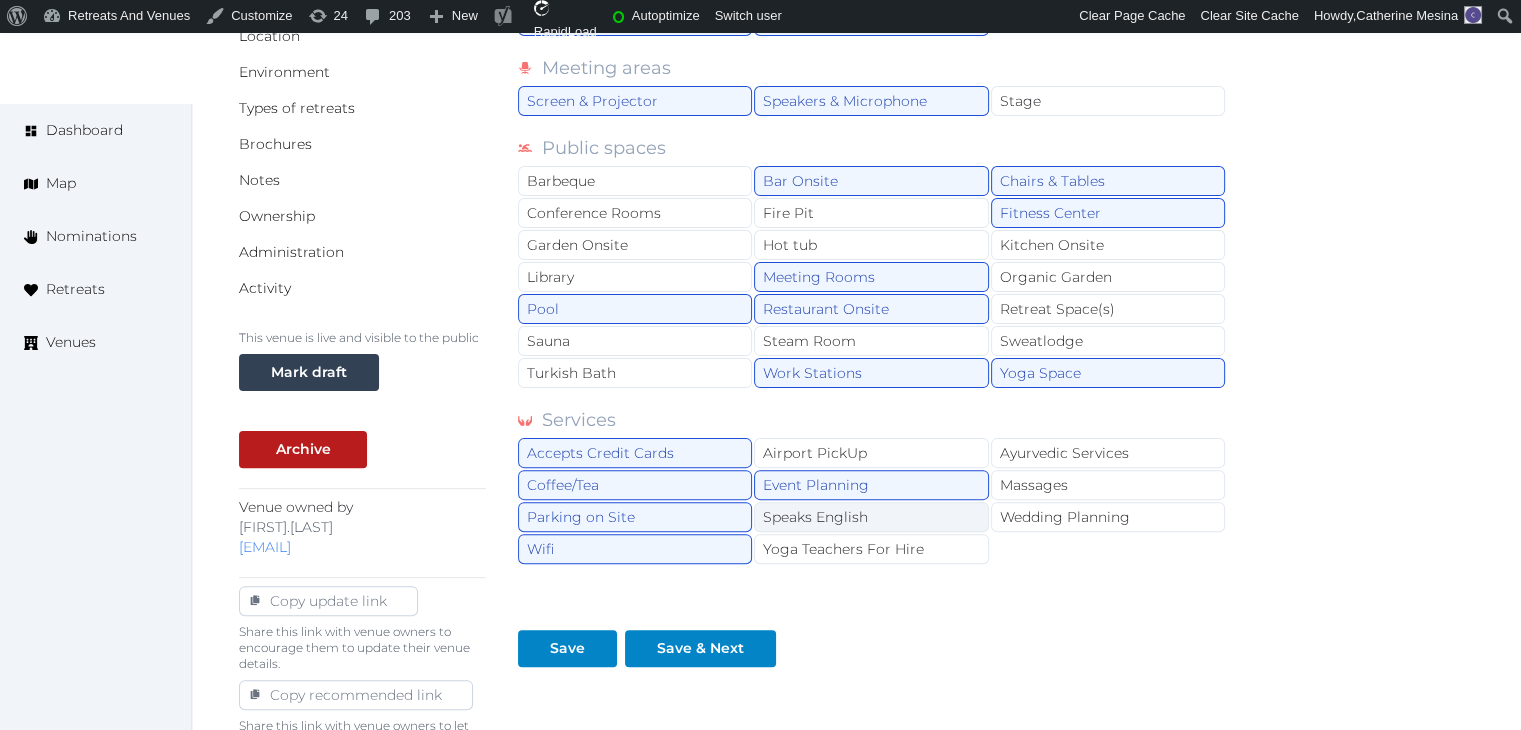 click on "Speaks English" at bounding box center [871, 517] 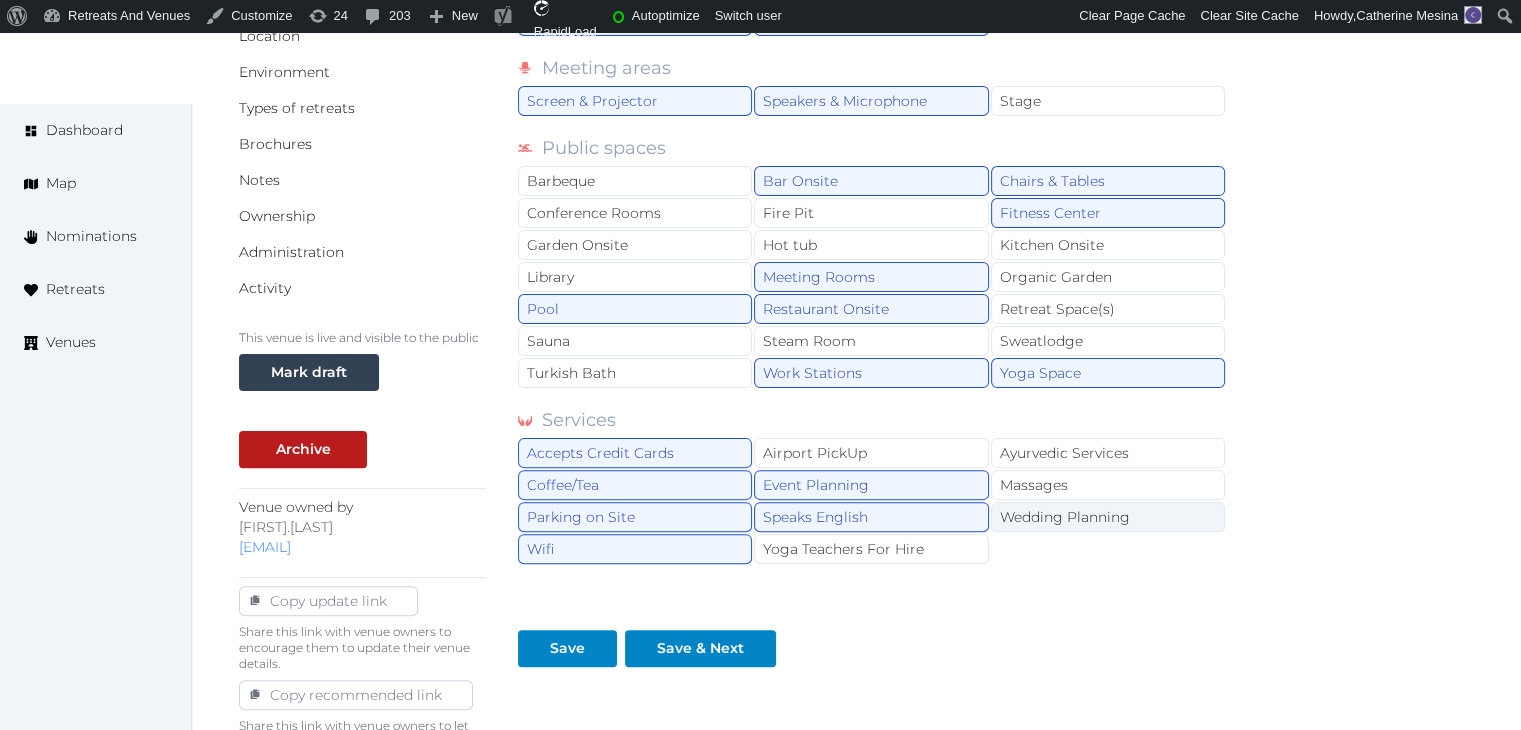 click on "Wedding Planning" at bounding box center [1108, 517] 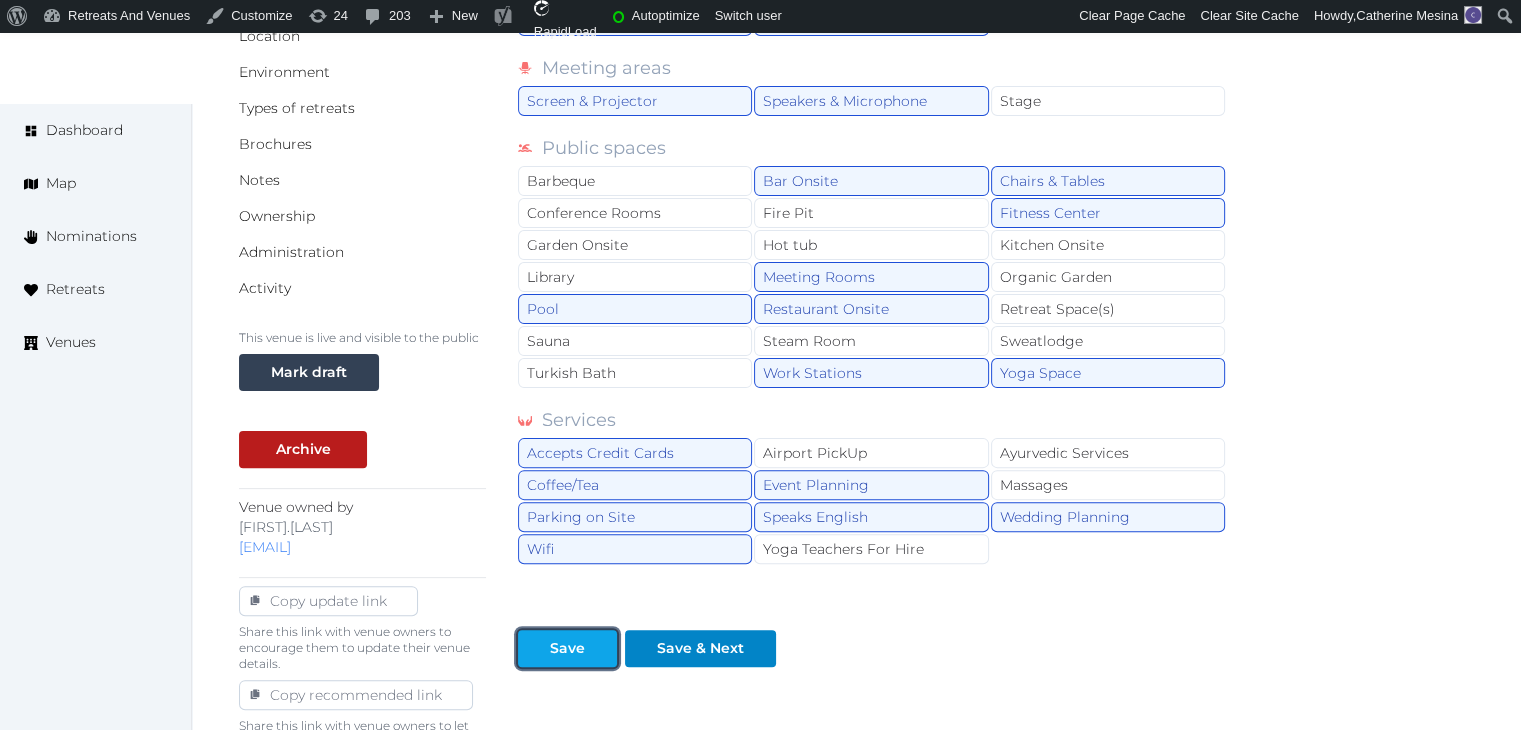 click at bounding box center (601, 648) 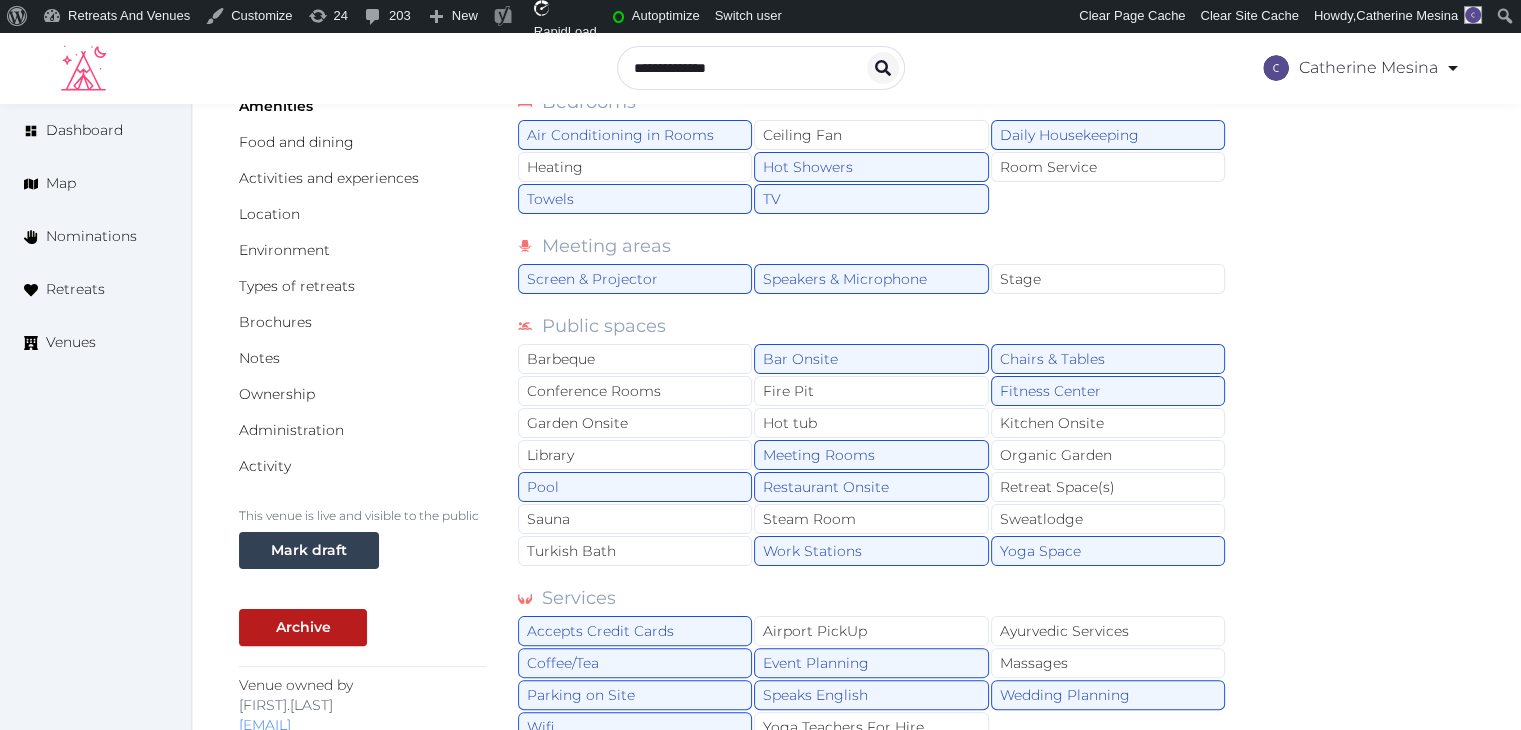 scroll, scrollTop: 100, scrollLeft: 0, axis: vertical 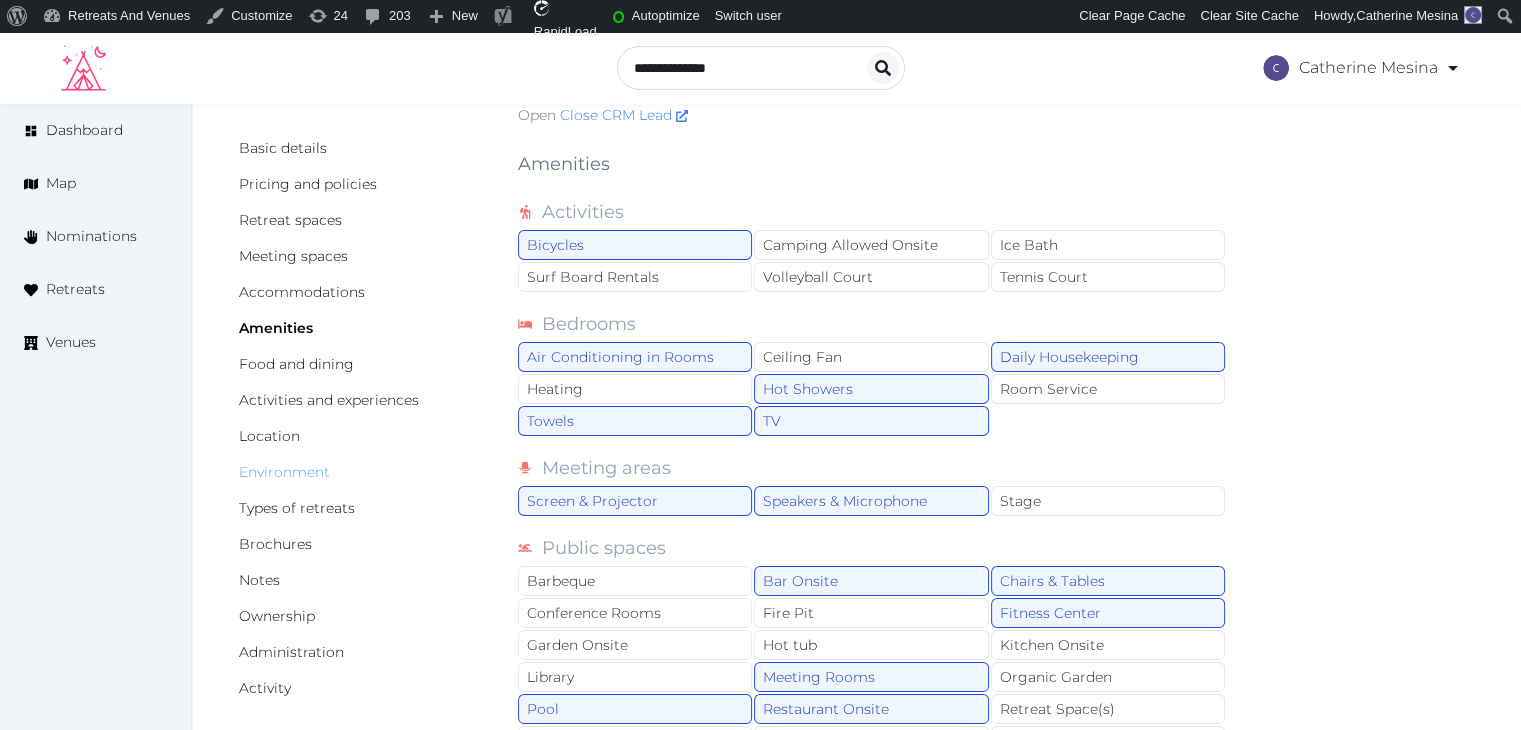 click on "Environment" at bounding box center (284, 472) 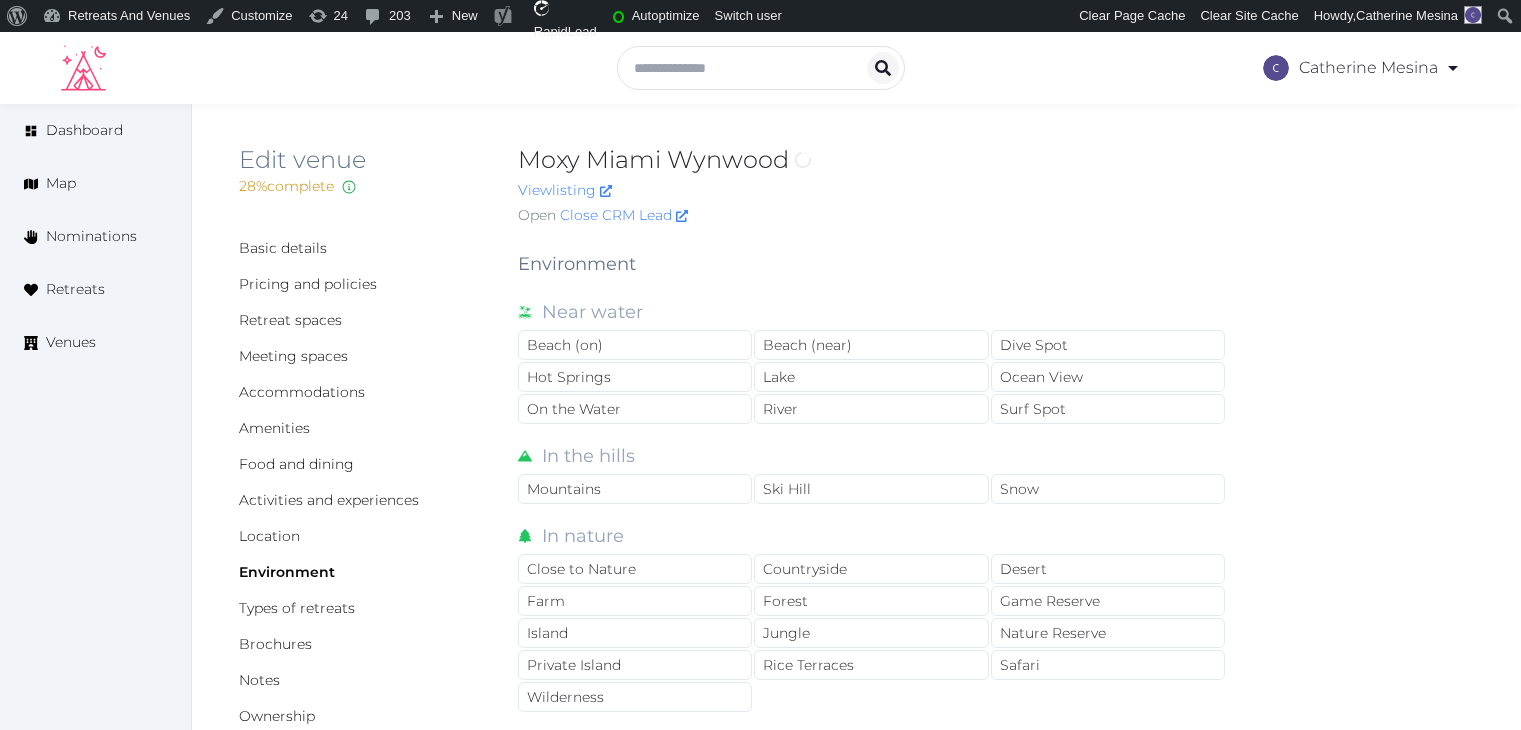 scroll, scrollTop: 0, scrollLeft: 0, axis: both 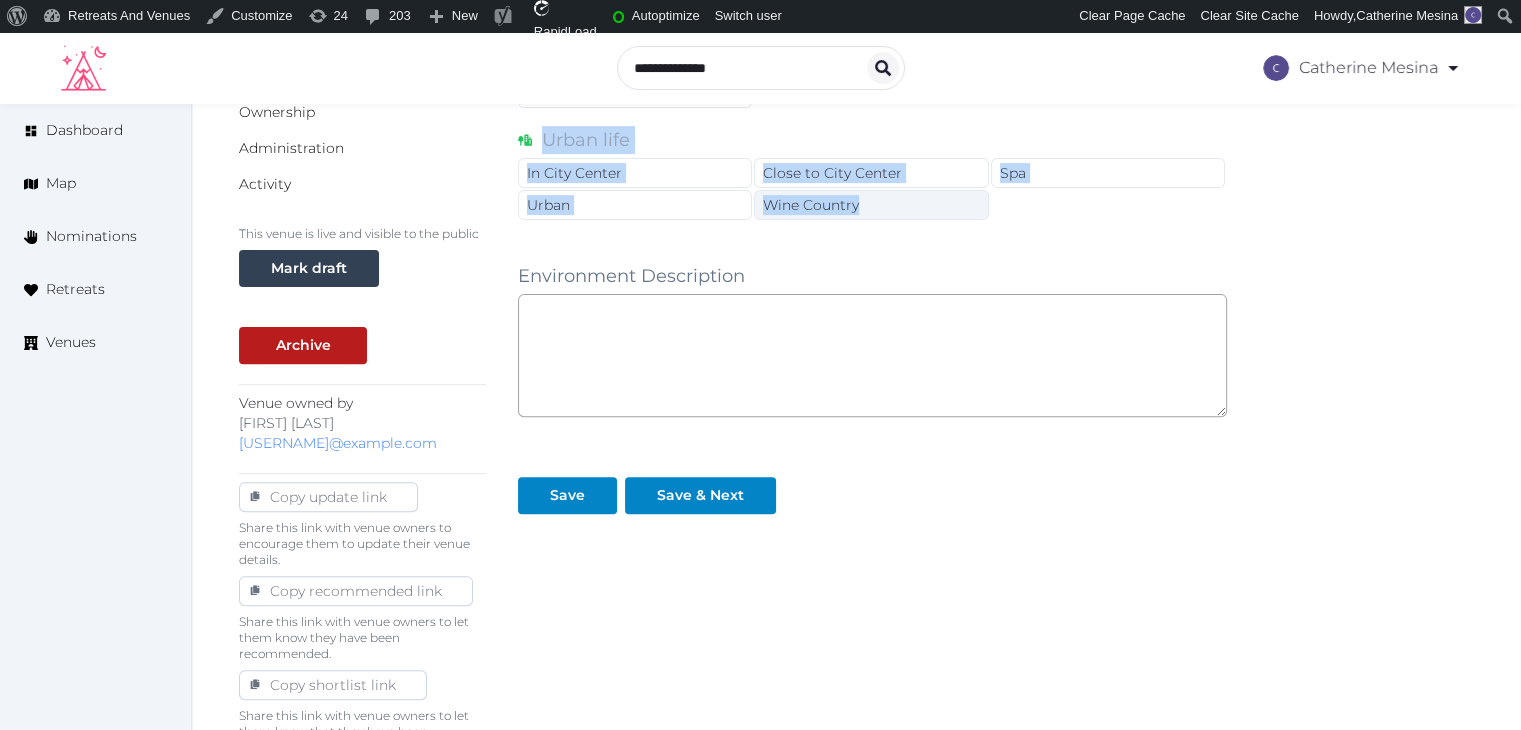 drag, startPoint x: 513, startPoint y: 261, endPoint x: 902, endPoint y: 213, distance: 391.95026 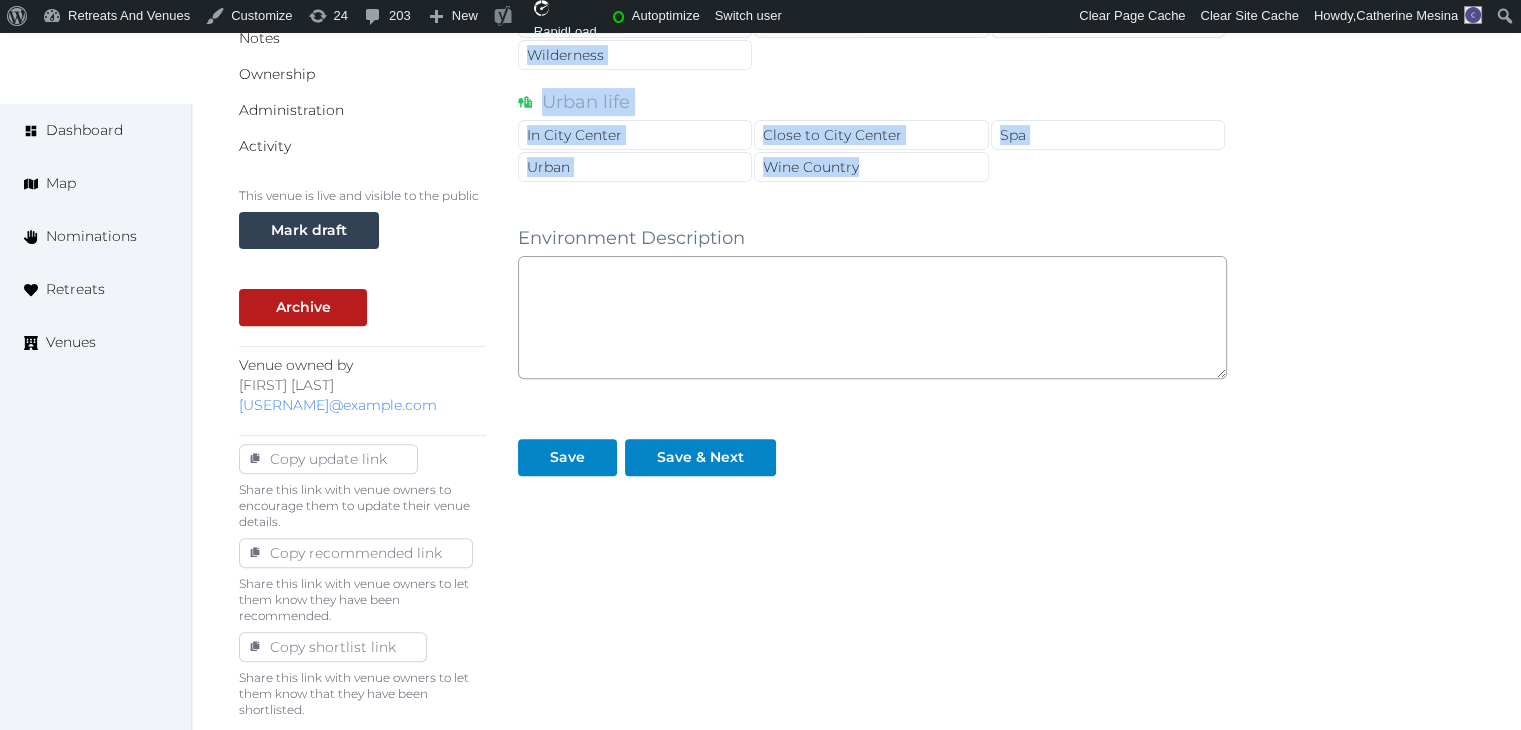 scroll, scrollTop: 660, scrollLeft: 0, axis: vertical 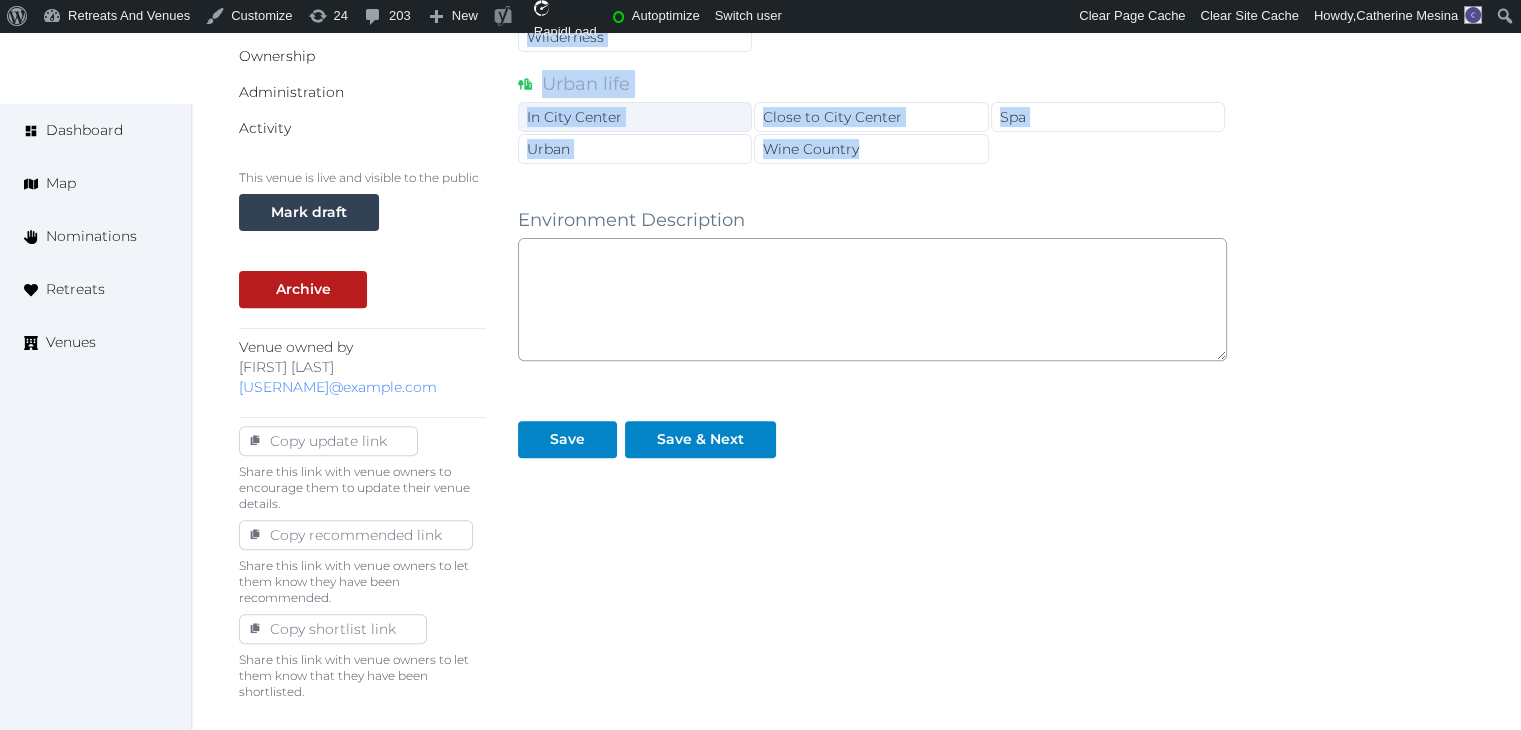 click on "In City Center" at bounding box center (635, 117) 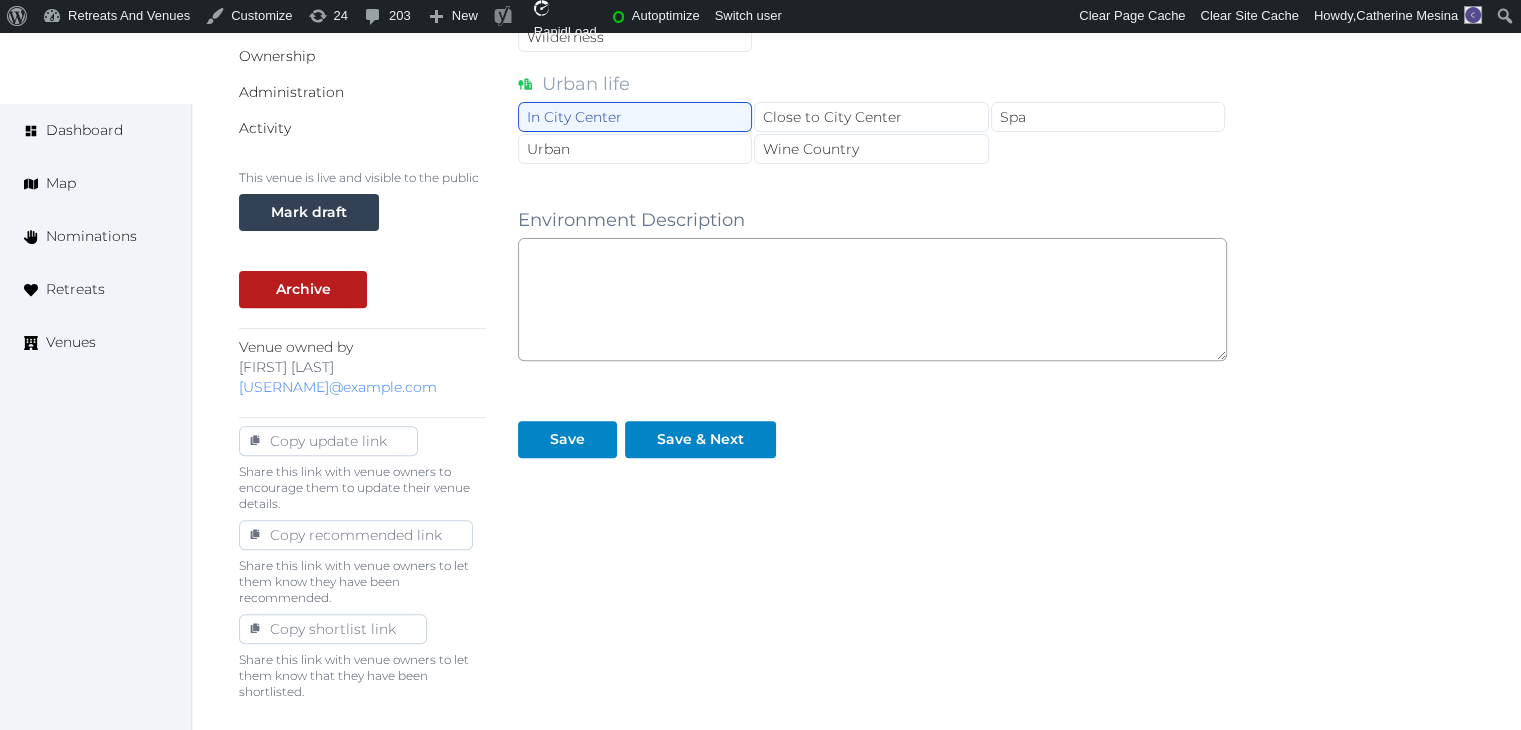 drag, startPoint x: 623, startPoint y: 139, endPoint x: 864, endPoint y: 84, distance: 247.19627 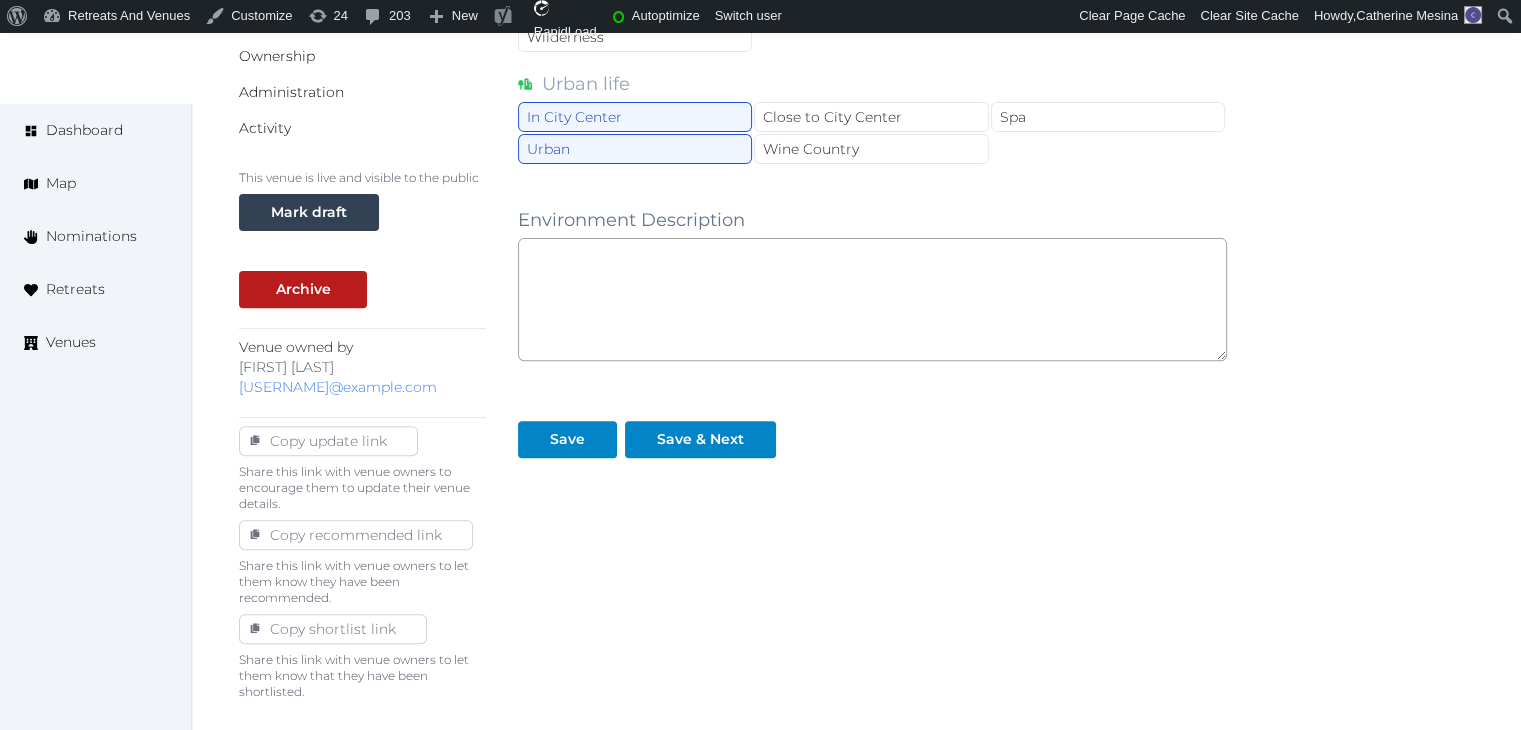click on "Urban life" at bounding box center (872, 84) 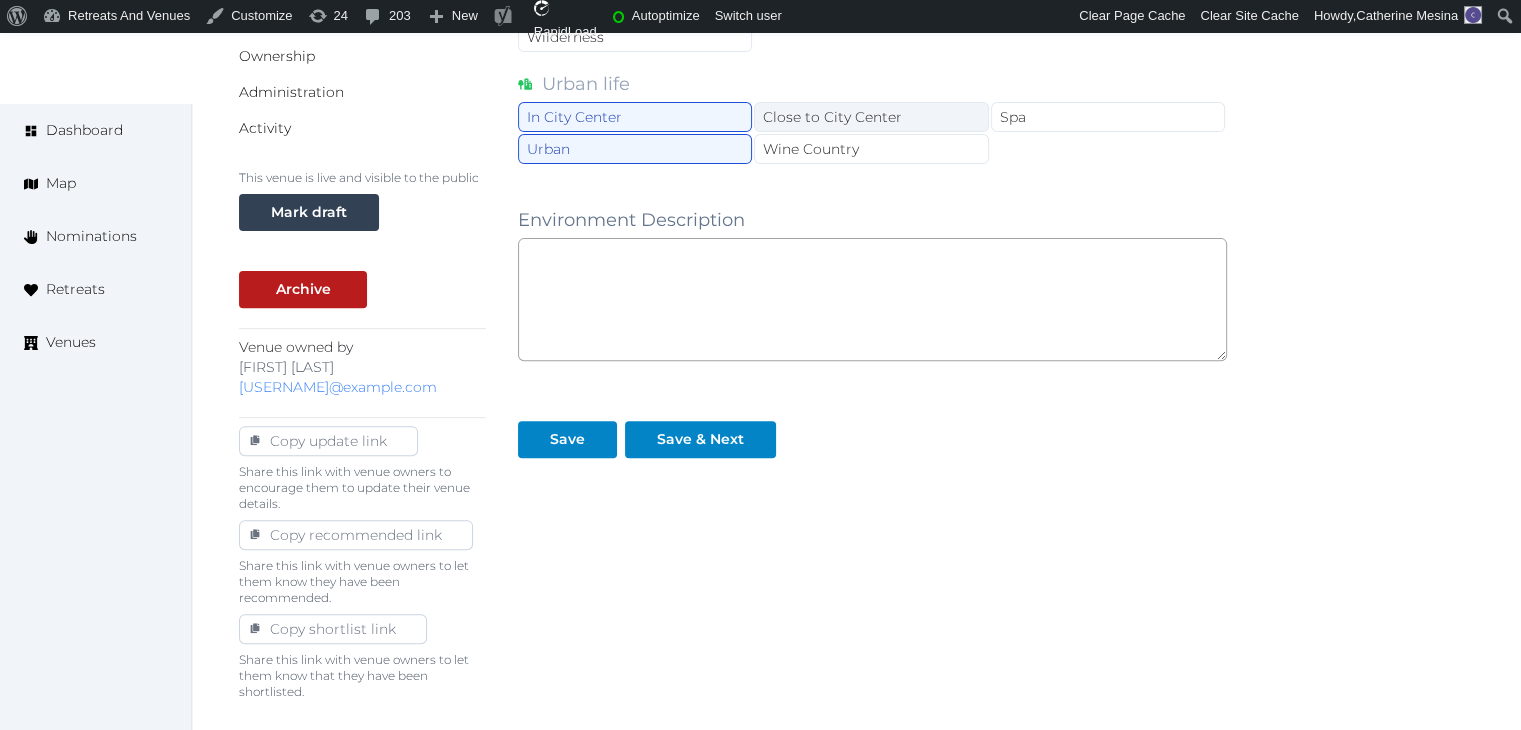 click on "Close to City Center" at bounding box center [871, 117] 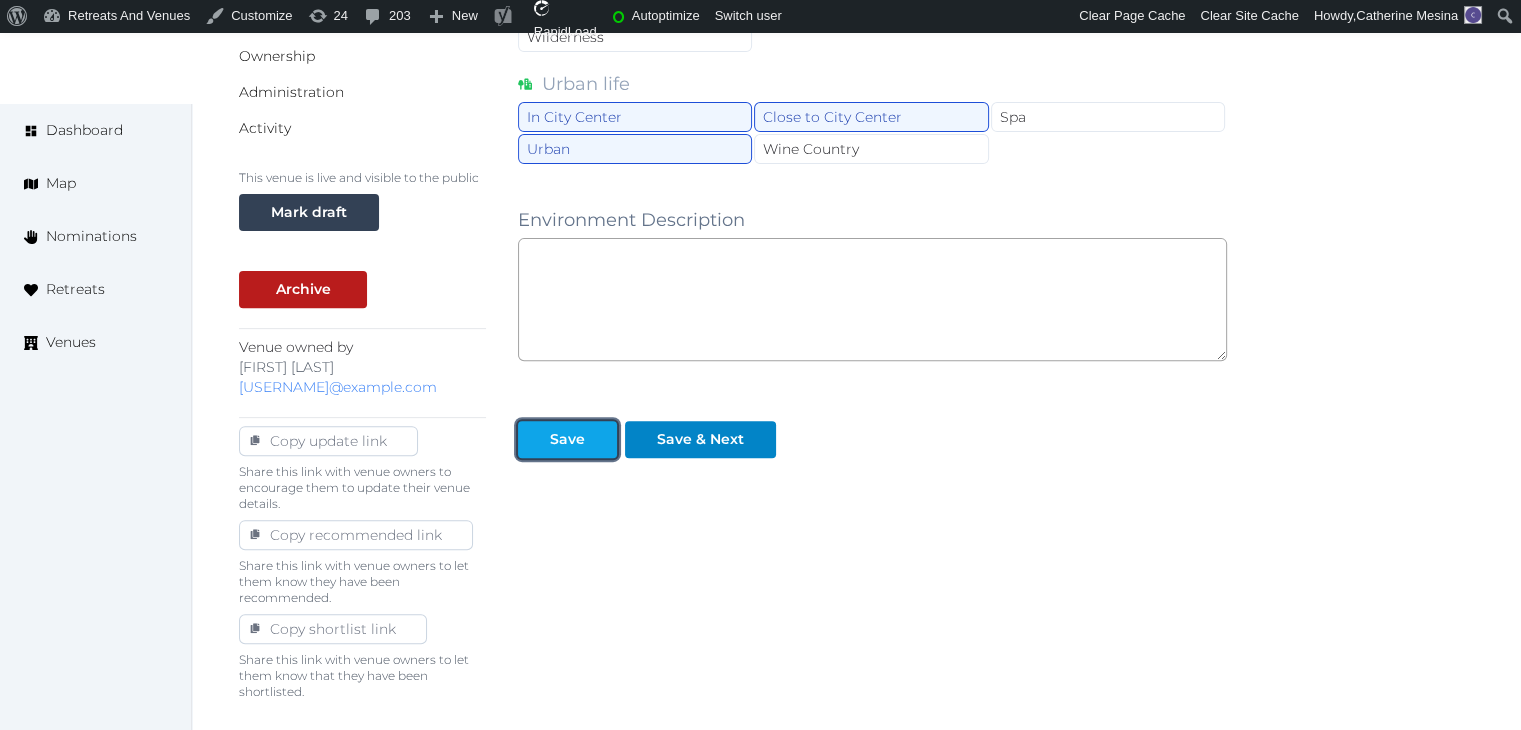 click on "Save" at bounding box center [567, 439] 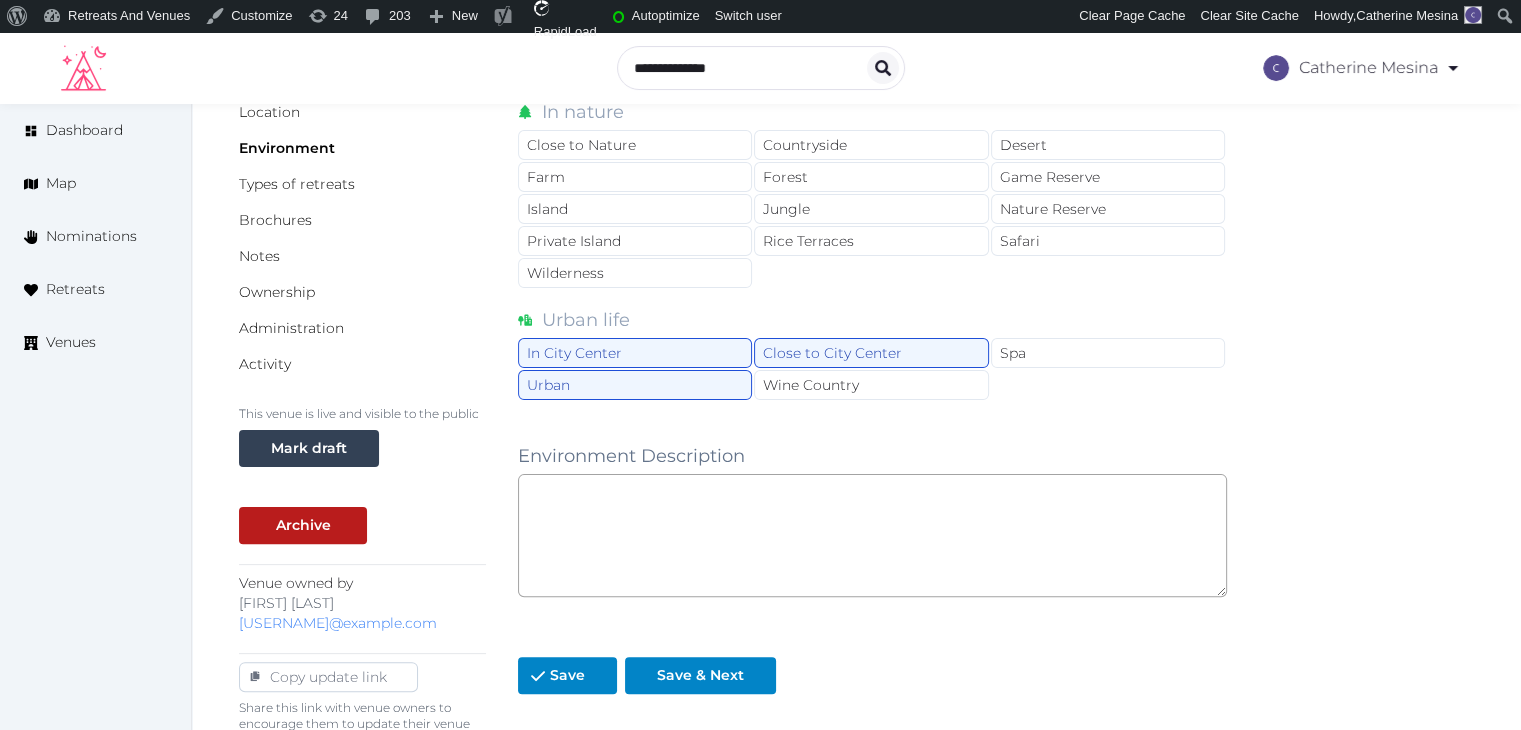 scroll, scrollTop: 60, scrollLeft: 0, axis: vertical 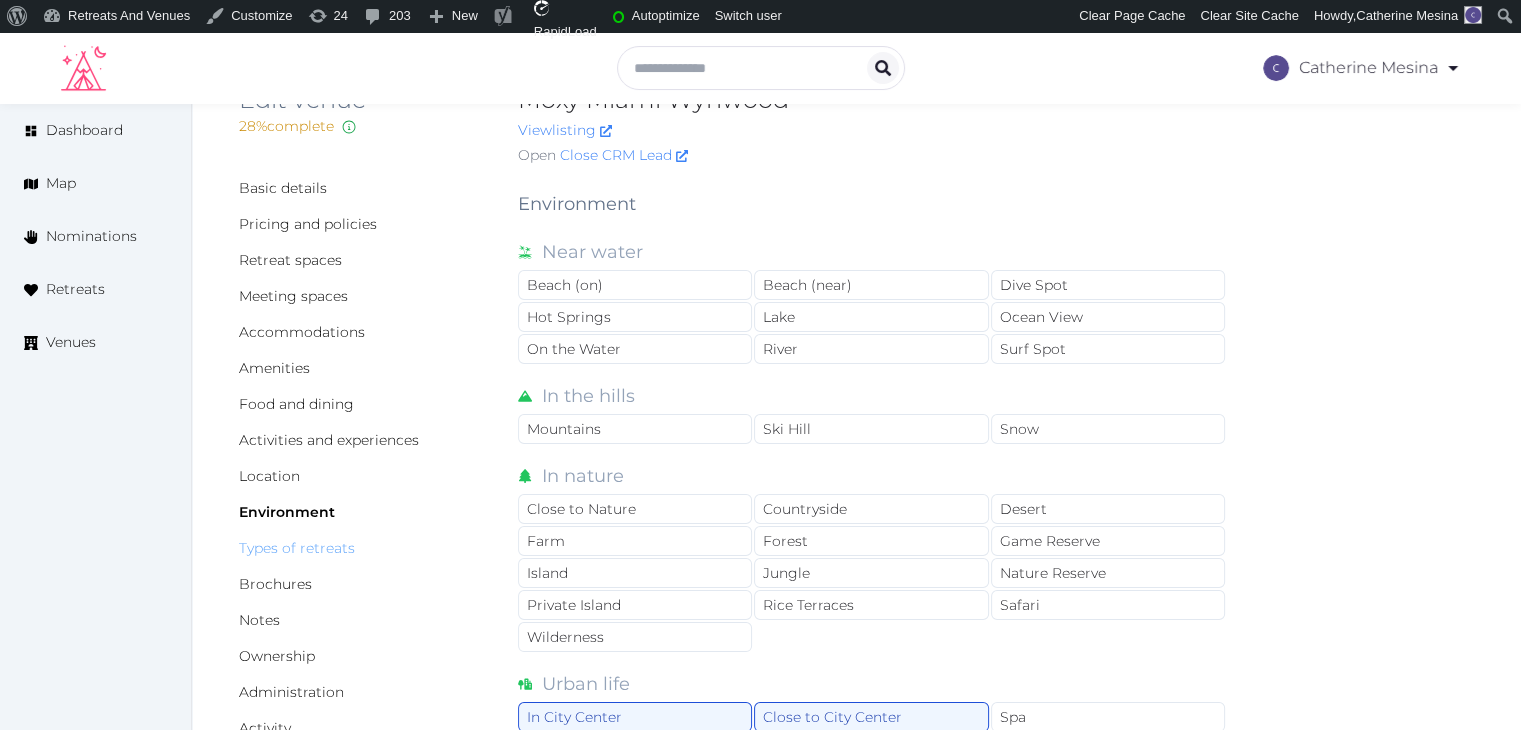 click on "Types of retreats" at bounding box center (297, 548) 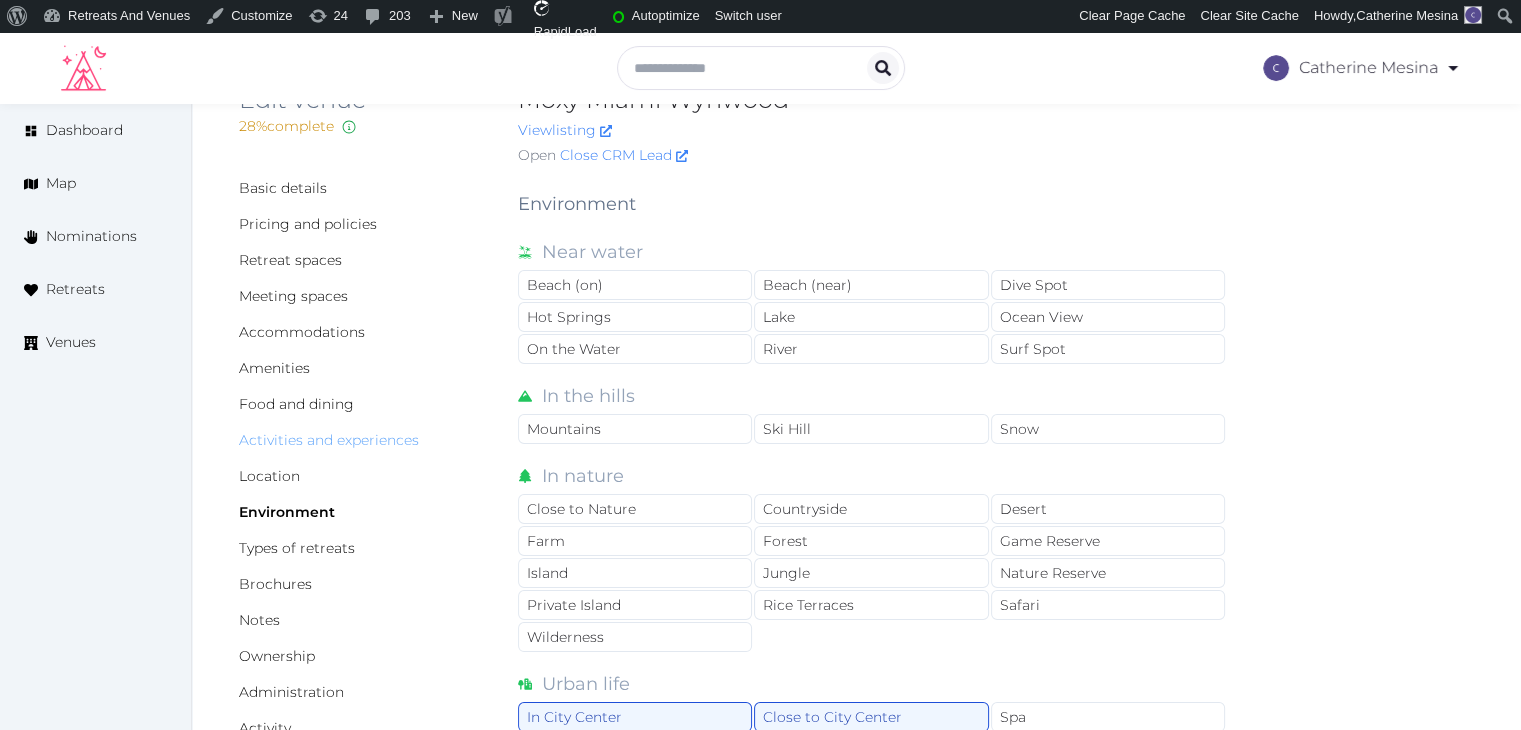 click on "Activities and experiences" at bounding box center [329, 440] 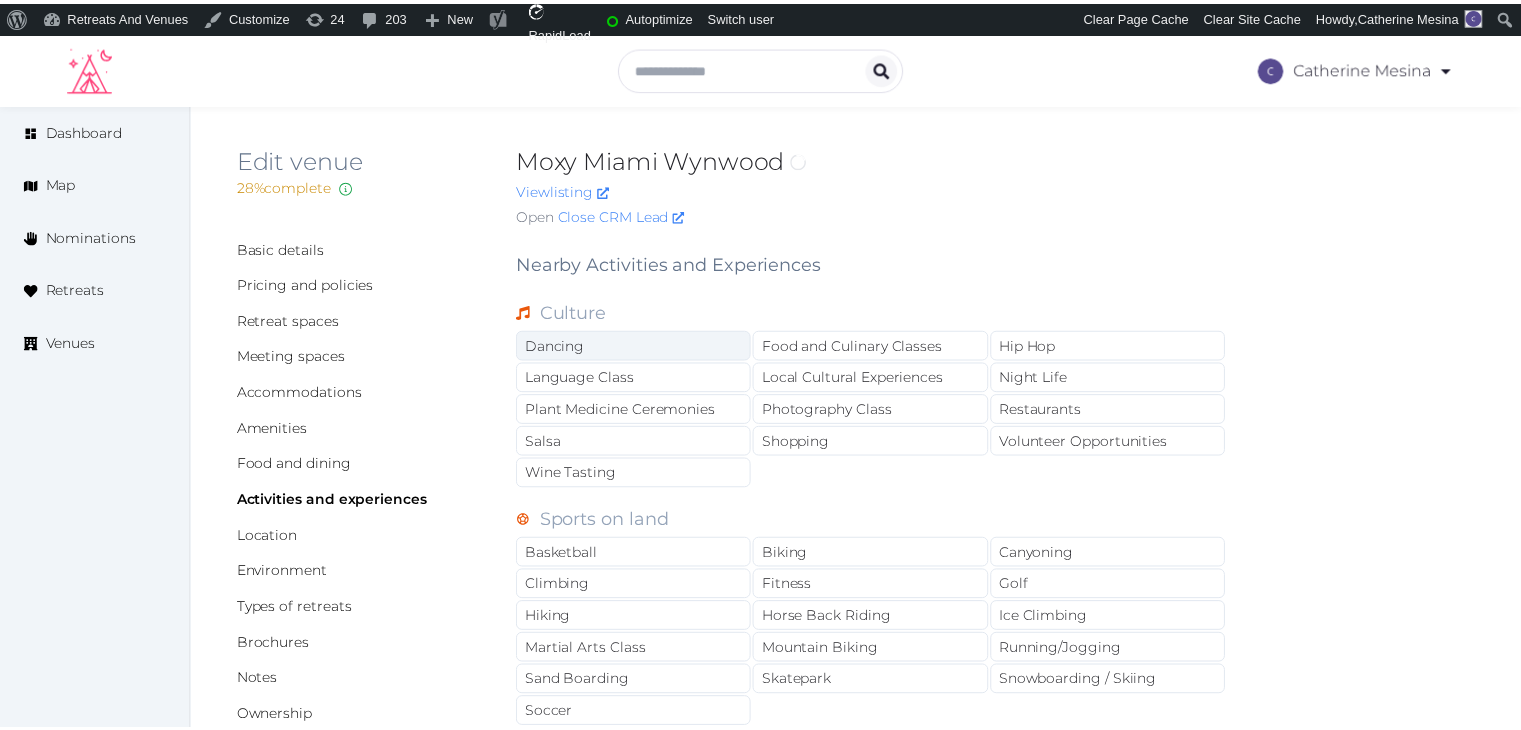 scroll, scrollTop: 0, scrollLeft: 0, axis: both 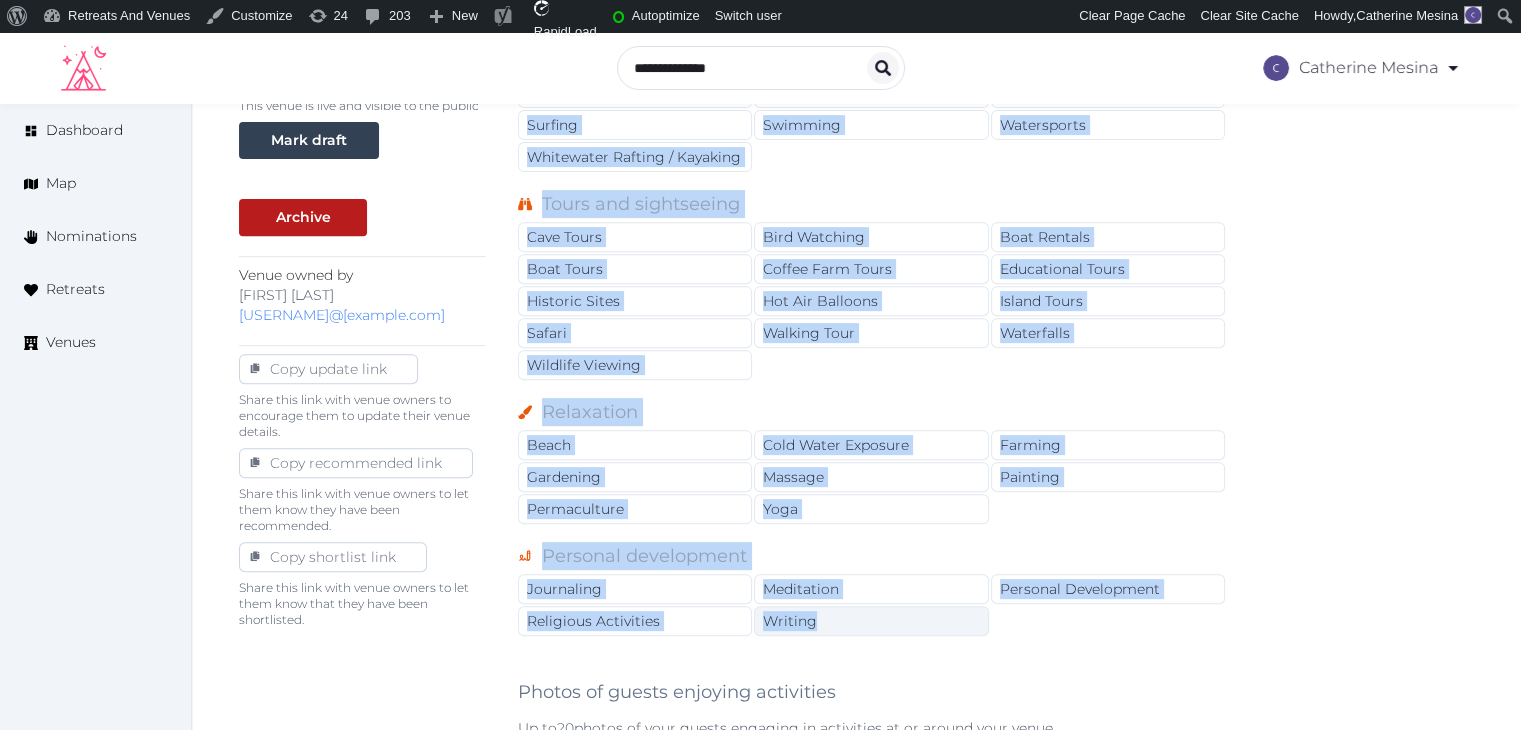 drag, startPoint x: 518, startPoint y: 261, endPoint x: 916, endPoint y: 599, distance: 522.15704 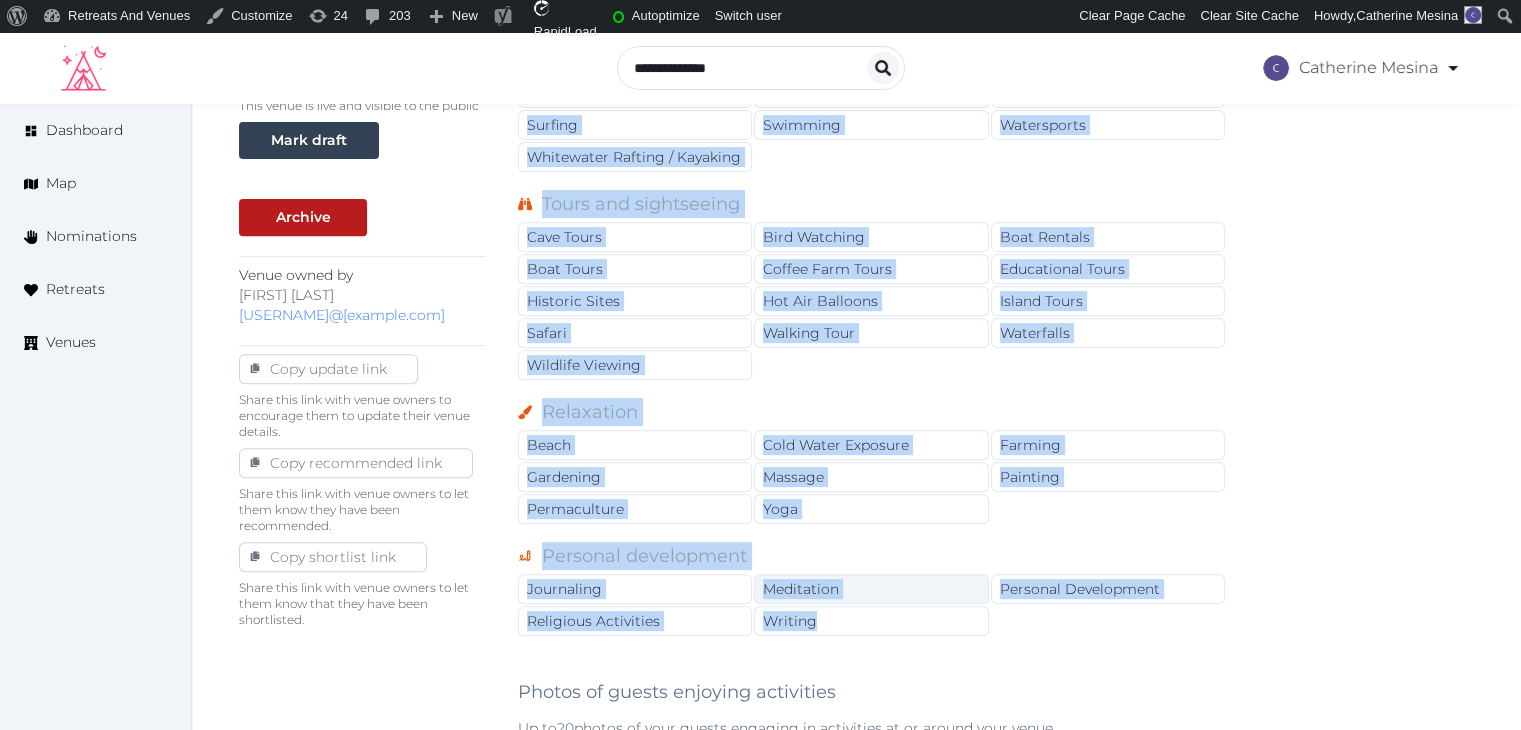 copy on "Nearby Activities and Experiences Culture Dancing Food and Culinary Classes Hip Hop Language Class Local Cultural Experiences Night Life Plant Medicine Ceremonies Photography Class Restaurants Salsa Shopping Volunteer Opportunities Wine Tasting Sports on land Basketball Biking Canyoning Climbing Fitness Golf Hiking Horse Back Riding Ice Climbing Martial Arts Class Mountain Biking Running/Jogging Sand Boarding Skatepark Snowboarding / Skiing Soccer Water sports Canoeing / Kayaking Free Diving Kite Boarding Paddle Boarding Sailing Scuba Diving Surfing Swimming Watersports Whitewater Rafting / Kayaking Tours and sightseeing Cave Tours Bird Watching Boat Rentals Boat Tours Coffee Farm Tours Educational Tours Historic Sites Hot Air Balloons Island Tours Safari Walking Tour Waterfalls Wildlife Viewing Relaxation Beach Cold Water Exposure Farming Gardening Massage Painting Permaculture Yoga Personal development Journaling Meditation Personal Development Religious Activities Writing" 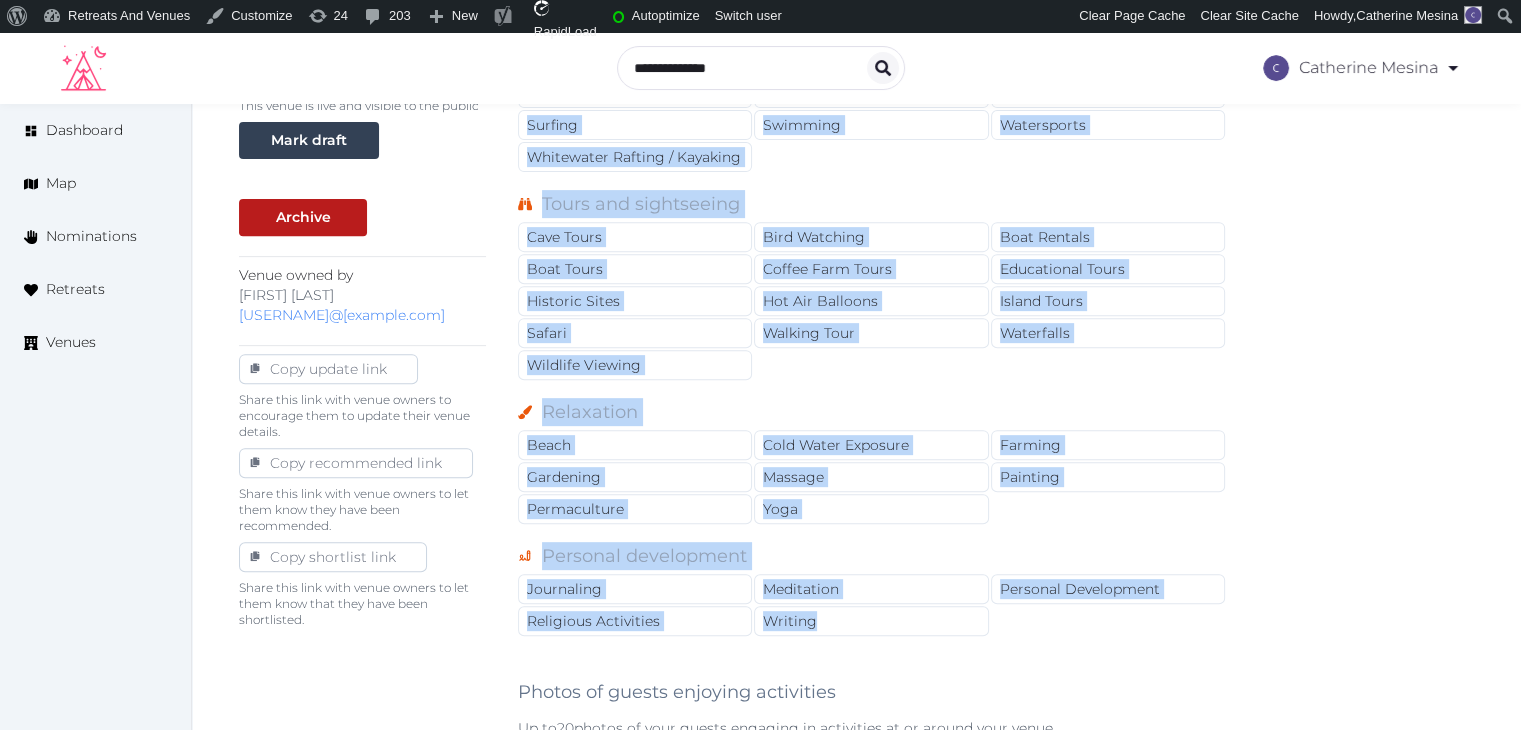 drag, startPoint x: 1281, startPoint y: 423, endPoint x: 1336, endPoint y: 458, distance: 65.192024 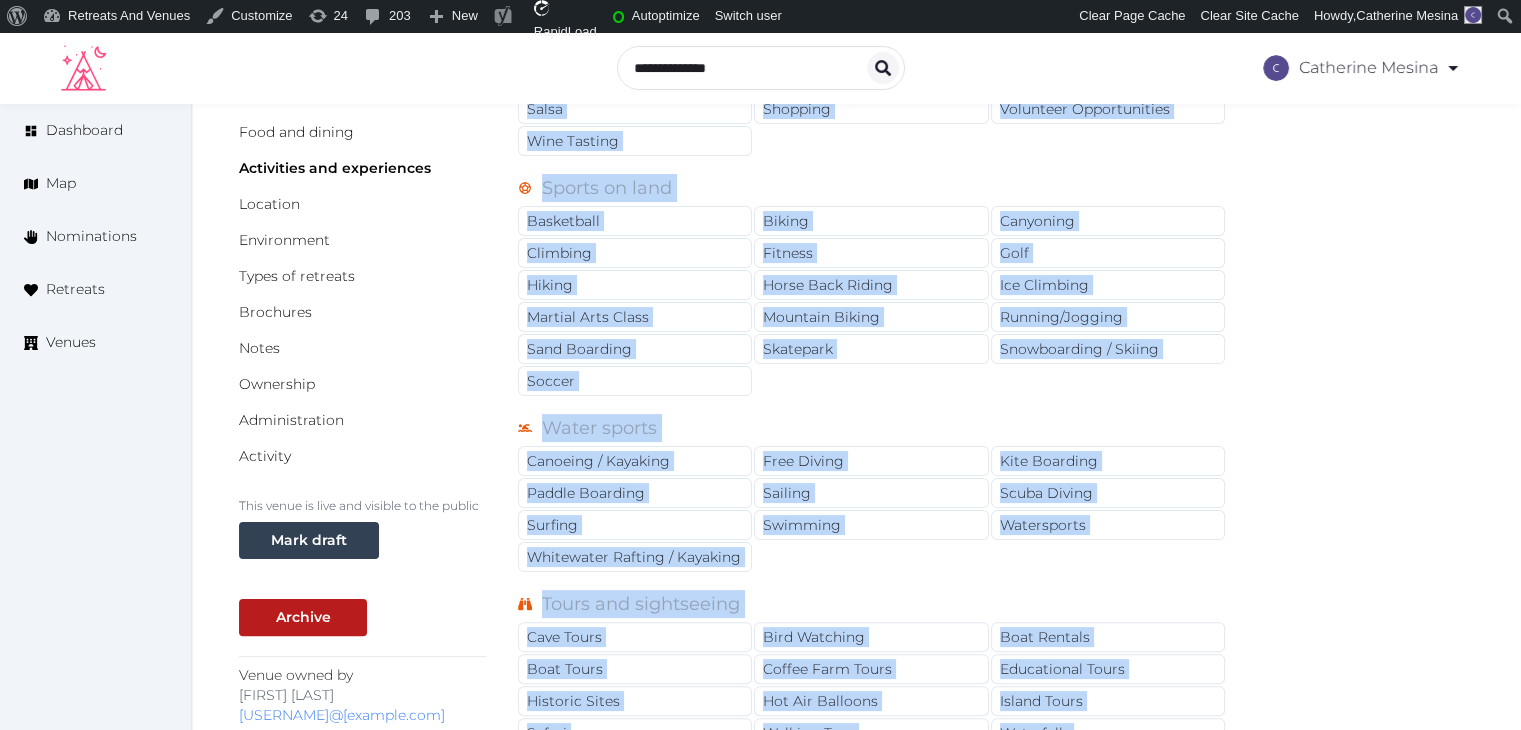 click on "Basic details Pricing and policies Retreat spaces Meeting spaces Accommodations Amenities Food and dining Activities and experiences Location Environment Types of retreats Brochures Notes Ownership Administration Activity This venue is live and visible to the public Mark draft Archive Venue owned by [FIRST] [LAST] [USERNAME]@[example.com] Copy update link Share this link with venue owners to encourage them to update their venue details. Copy recommended link Share this link with venue owners to let them know they have been recommended. Copy shortlist link Share this link with venue owners to let them know that they have been shortlisted. Nearby Activities and Experiences Culture Dancing Food and Culinary Classes Hip Hop Language Class Local Cultural Experiences Night Life Plant Medicine Ceremonies Photography Class Restaurants Salsa Shopping Volunteer Opportunities Wine Tasting Sports on land Basketball Biking Canyoning Climbing Fitness Golf Hiking Horse Back Riding Ice Climbing Martial Arts Class 20" at bounding box center (856, 841) 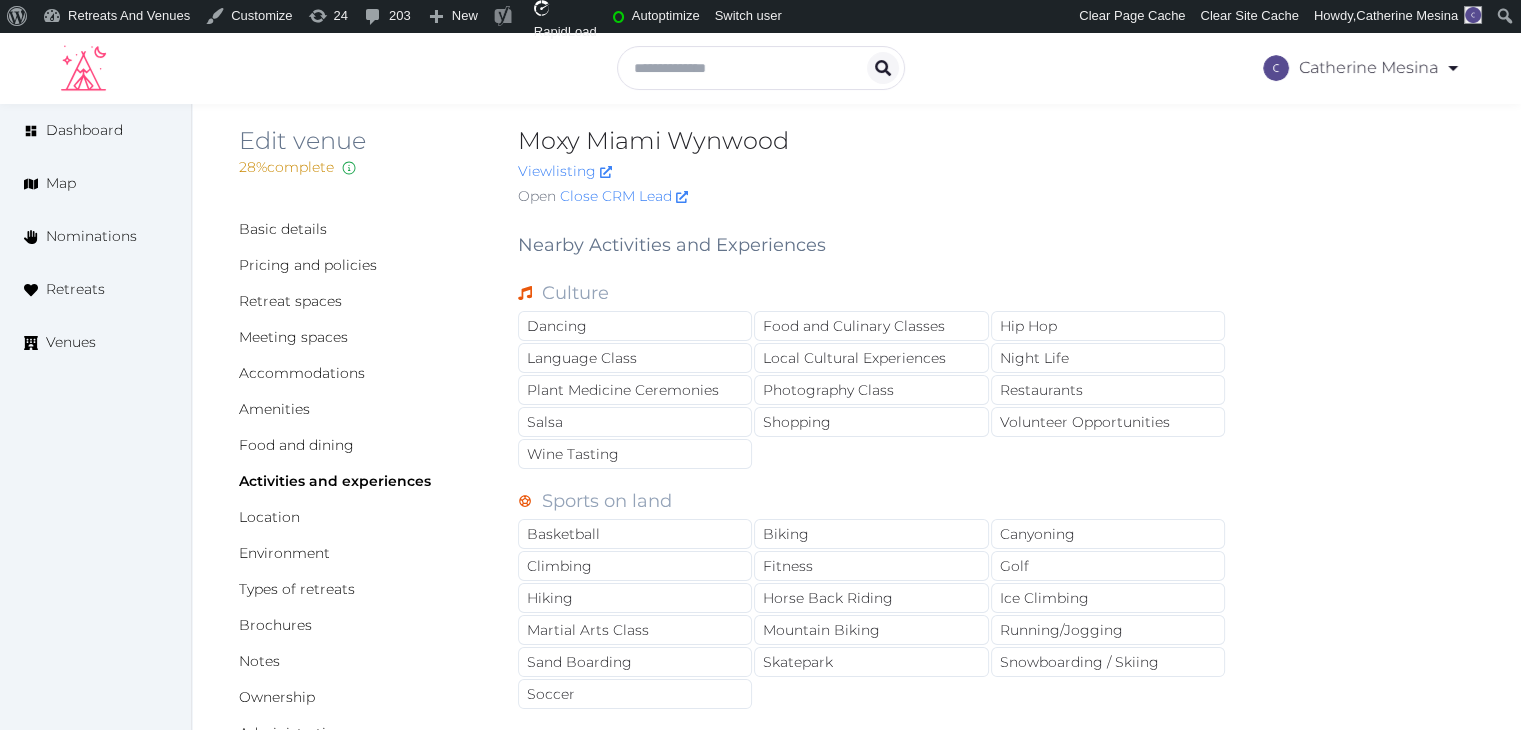scroll, scrollTop: 0, scrollLeft: 0, axis: both 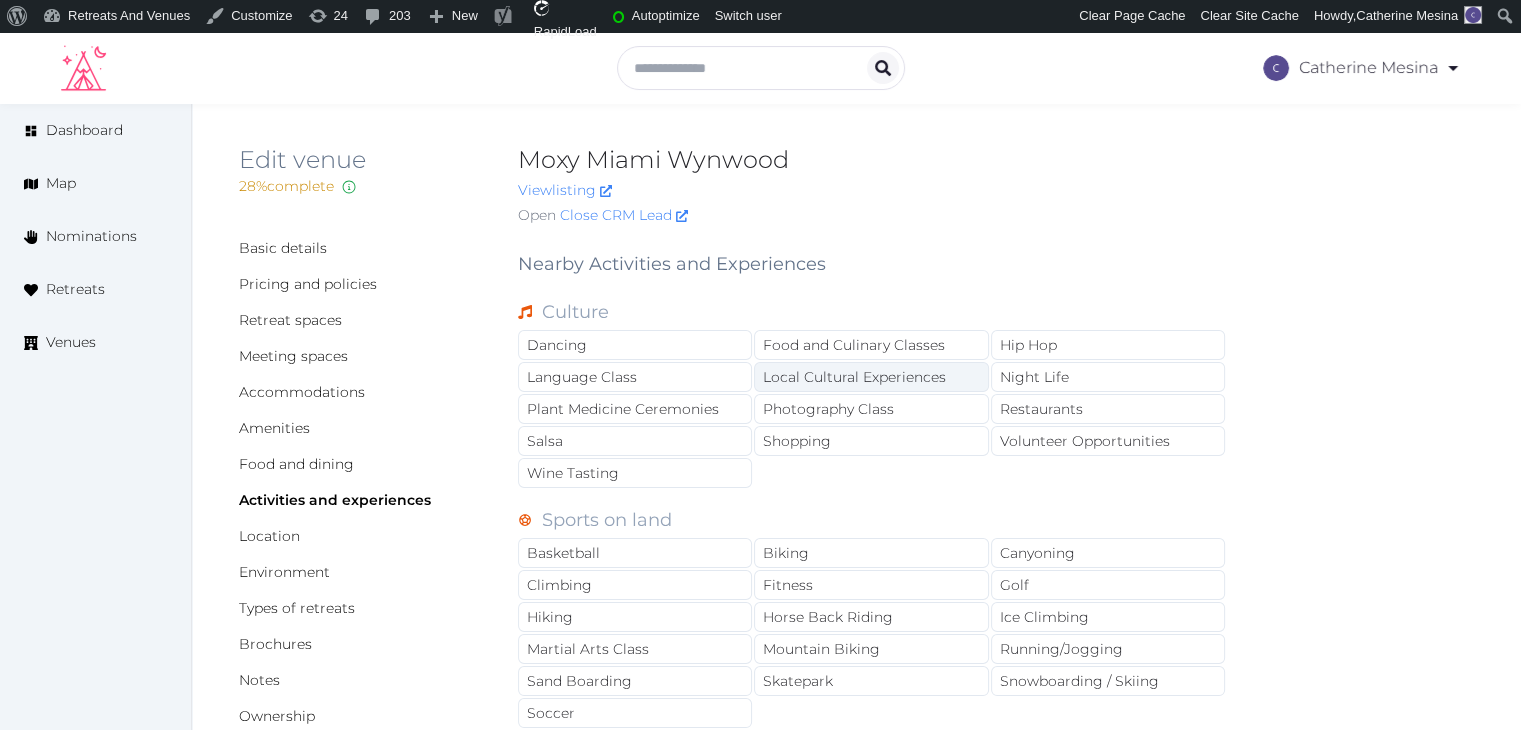 click on "Local Cultural Experiences" at bounding box center [871, 377] 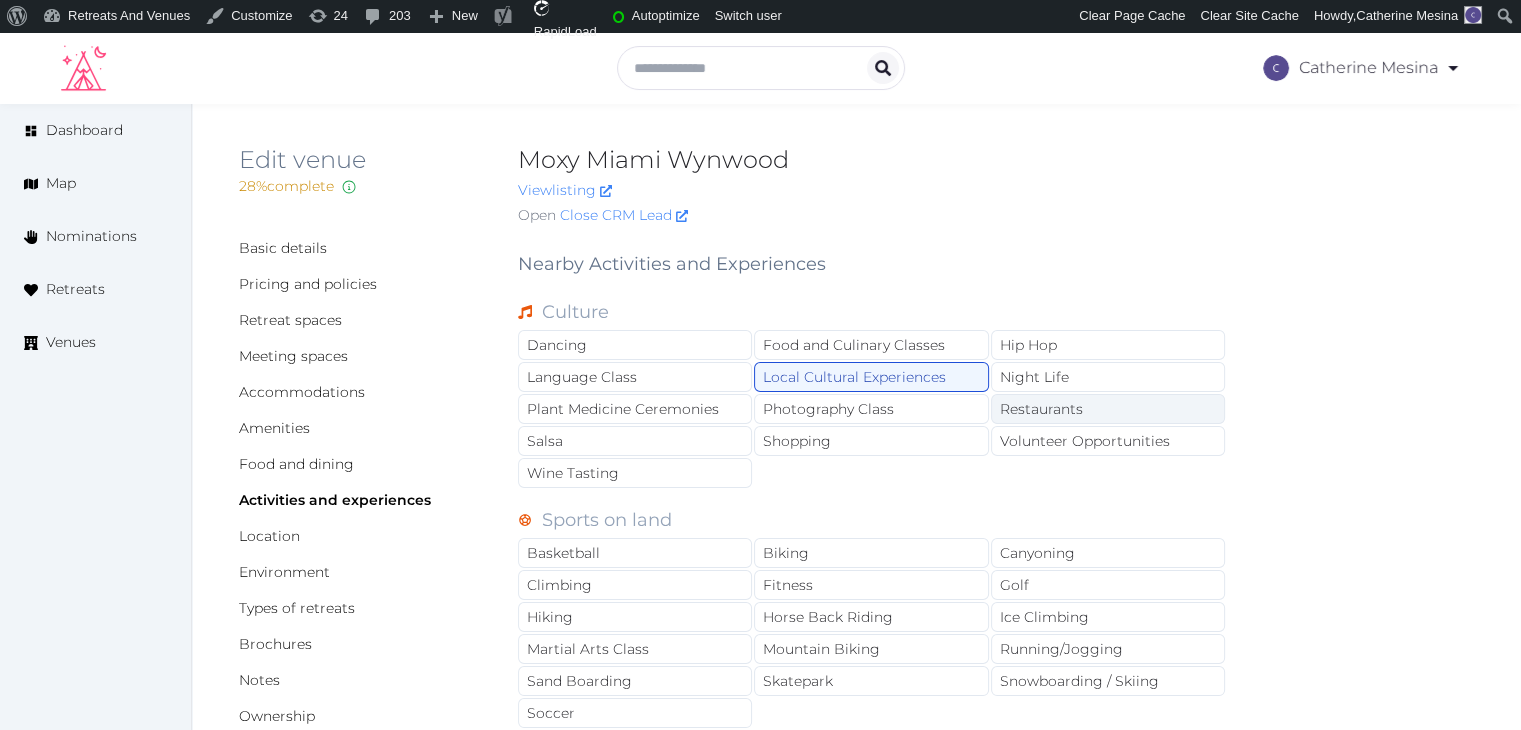 click on "Restaurants" at bounding box center [1108, 409] 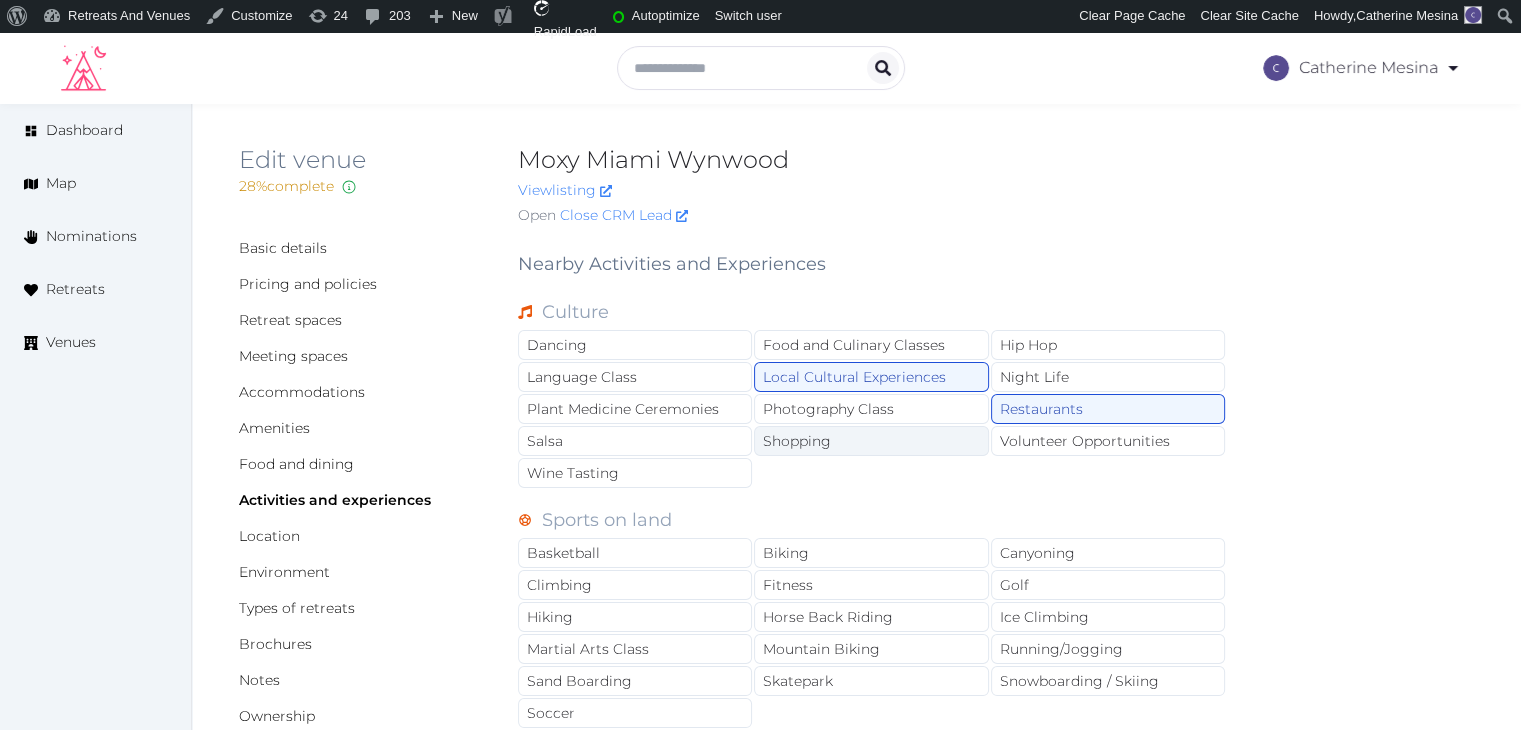 click on "Shopping" at bounding box center (871, 441) 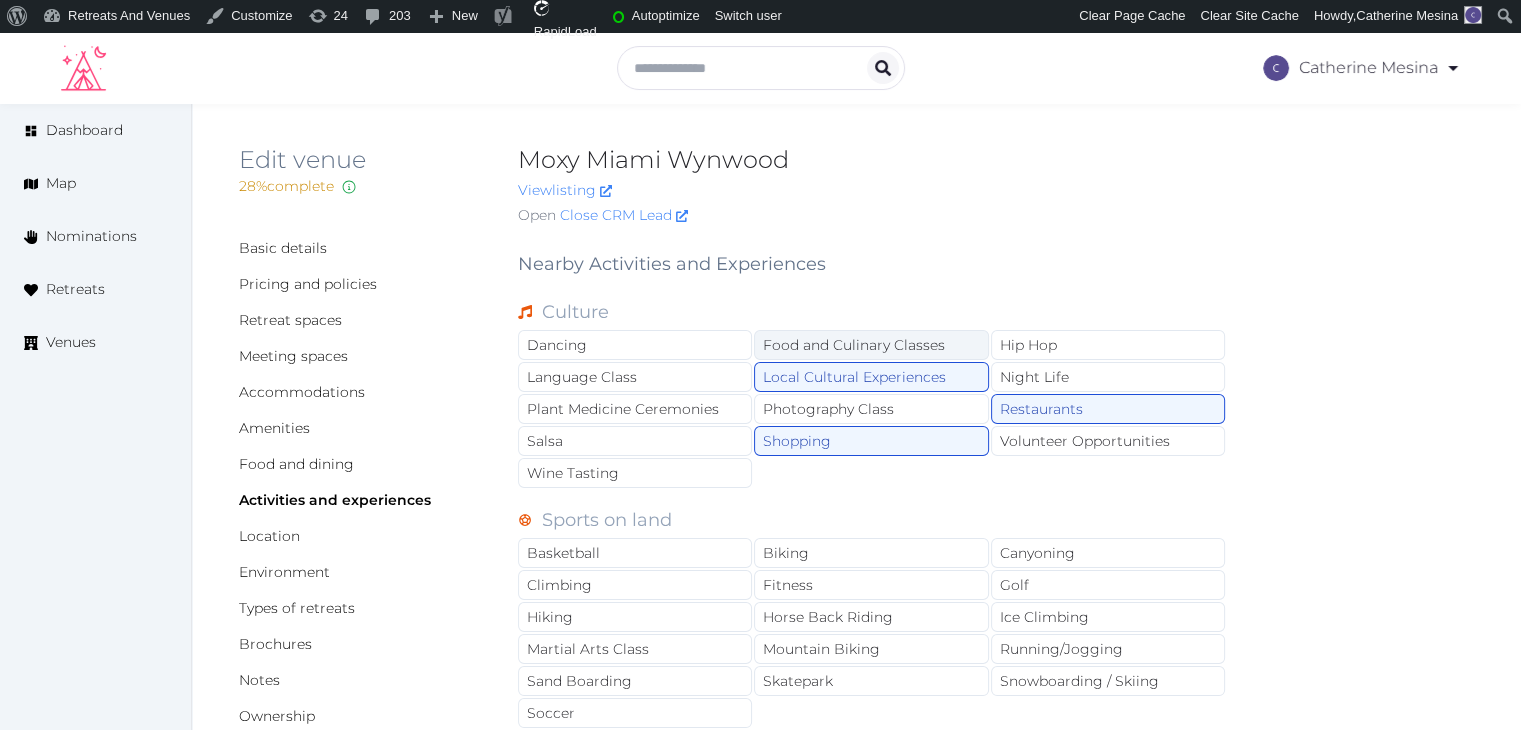 click on "Food and Culinary Classes" at bounding box center (871, 345) 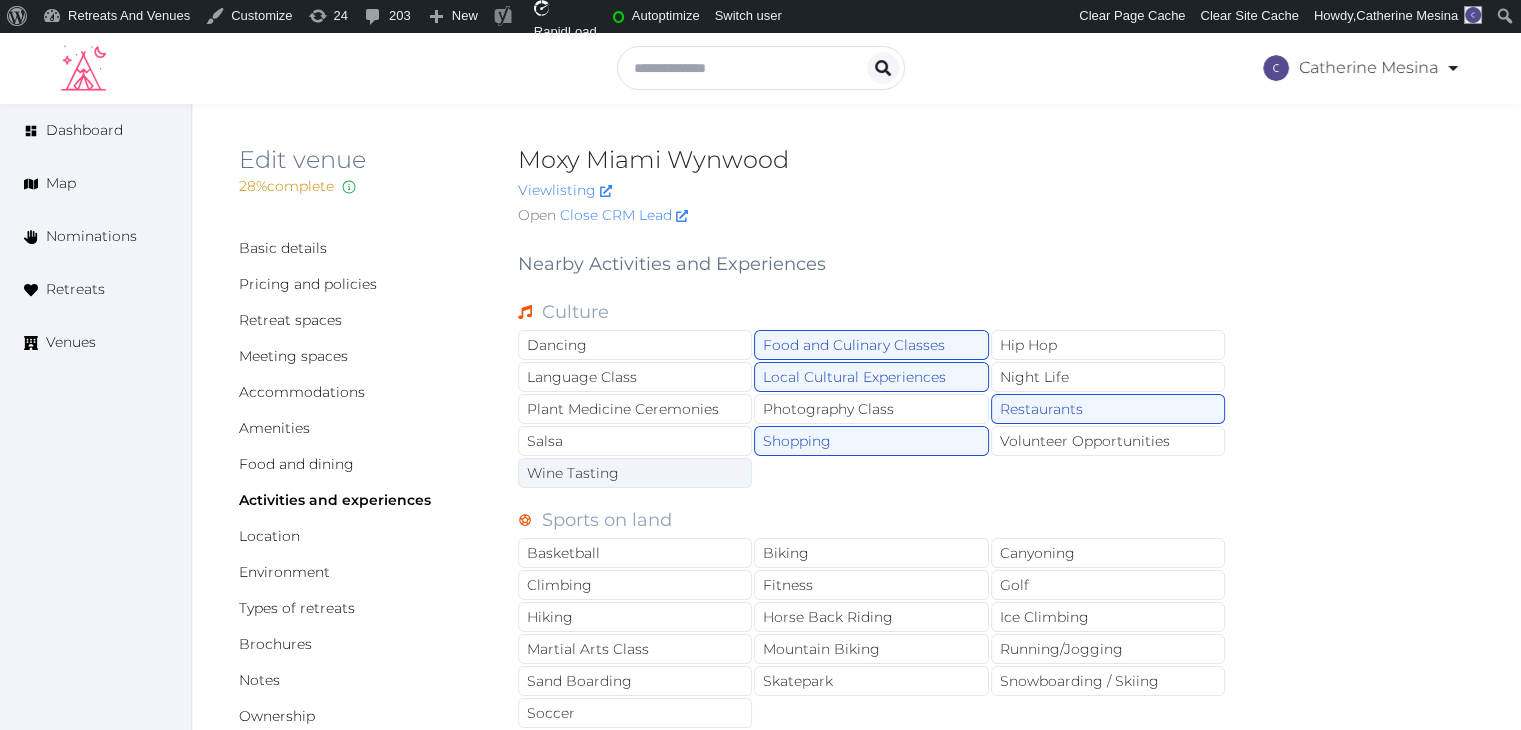 click on "Wine Tasting" at bounding box center (635, 473) 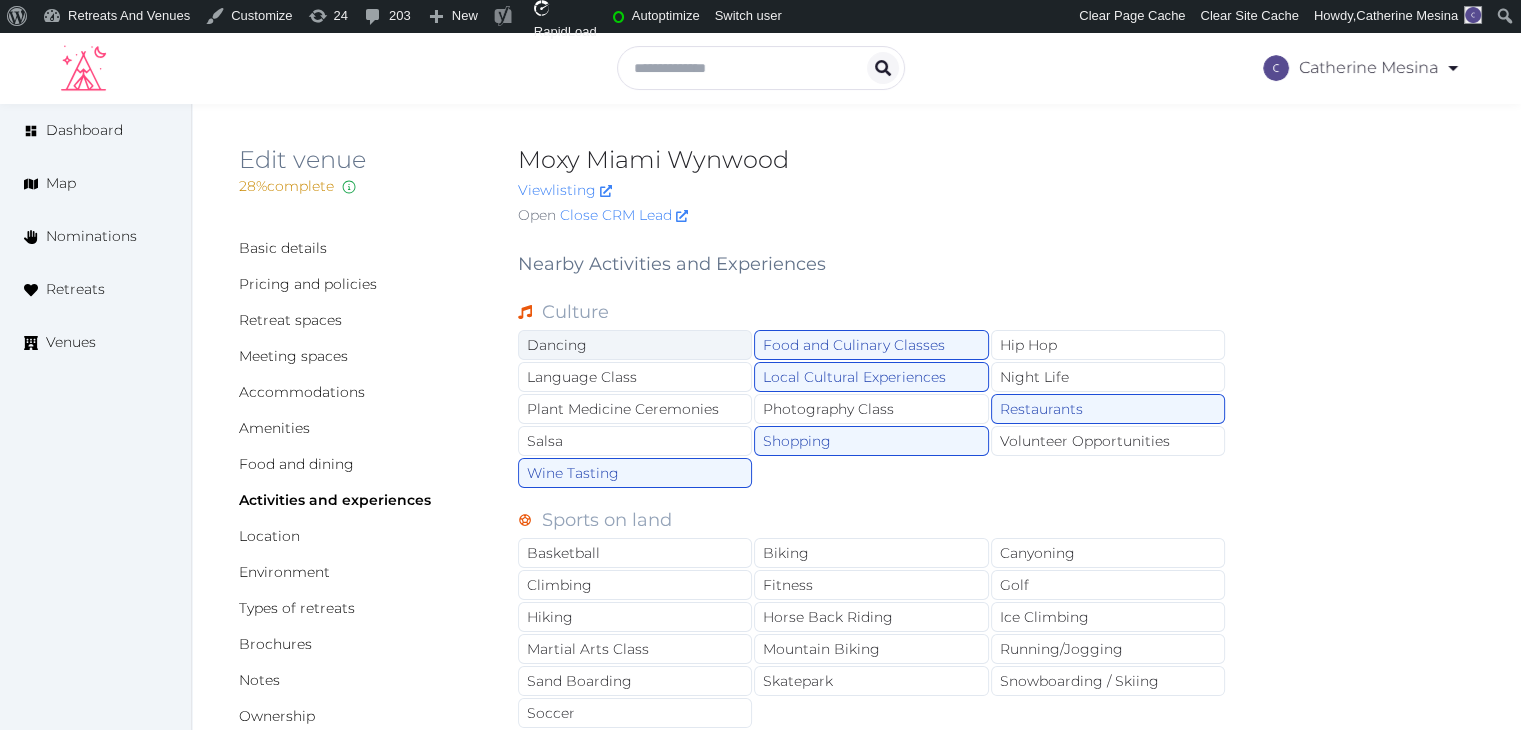 drag, startPoint x: 652, startPoint y: 345, endPoint x: 691, endPoint y: 330, distance: 41.785164 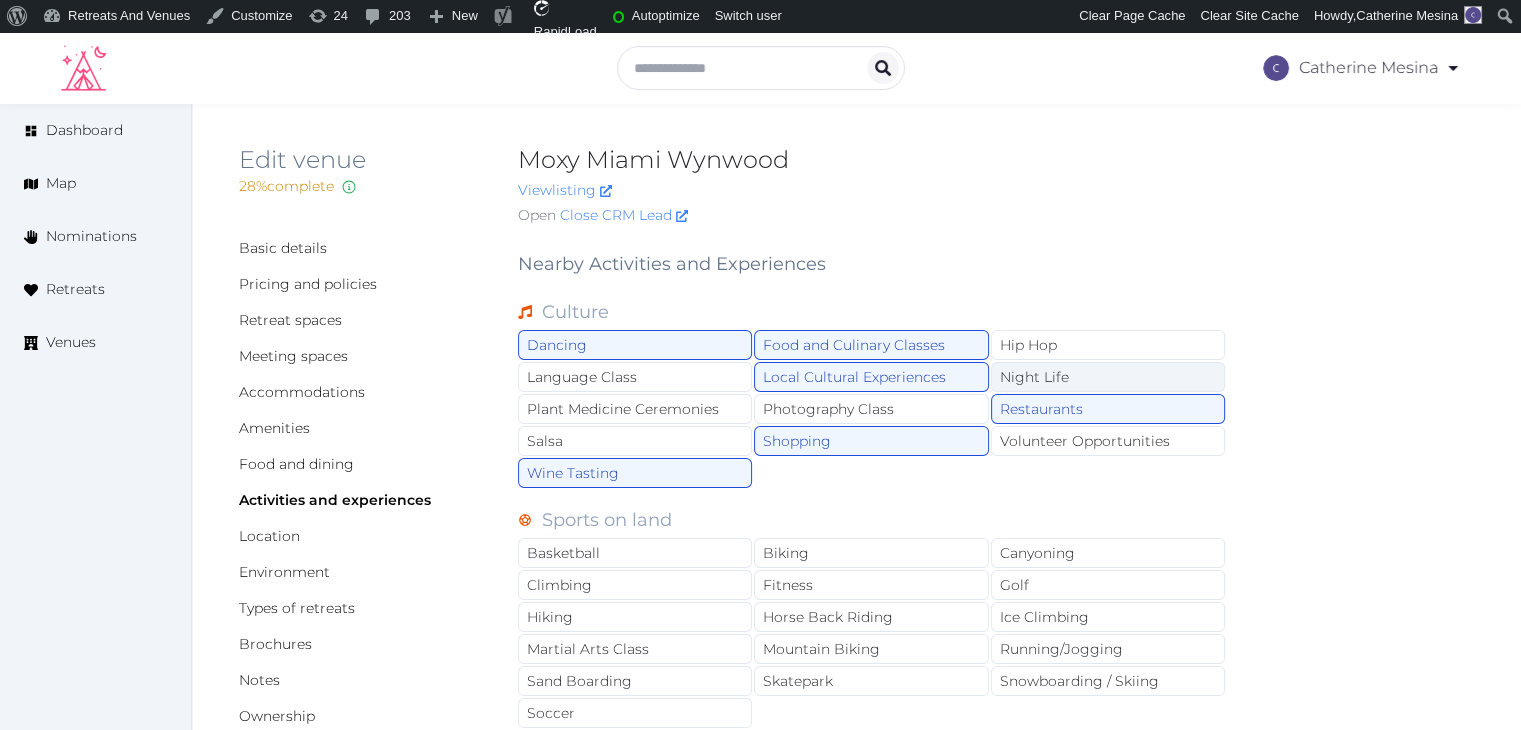 drag, startPoint x: 1070, startPoint y: 374, endPoint x: 1077, endPoint y: 384, distance: 12.206555 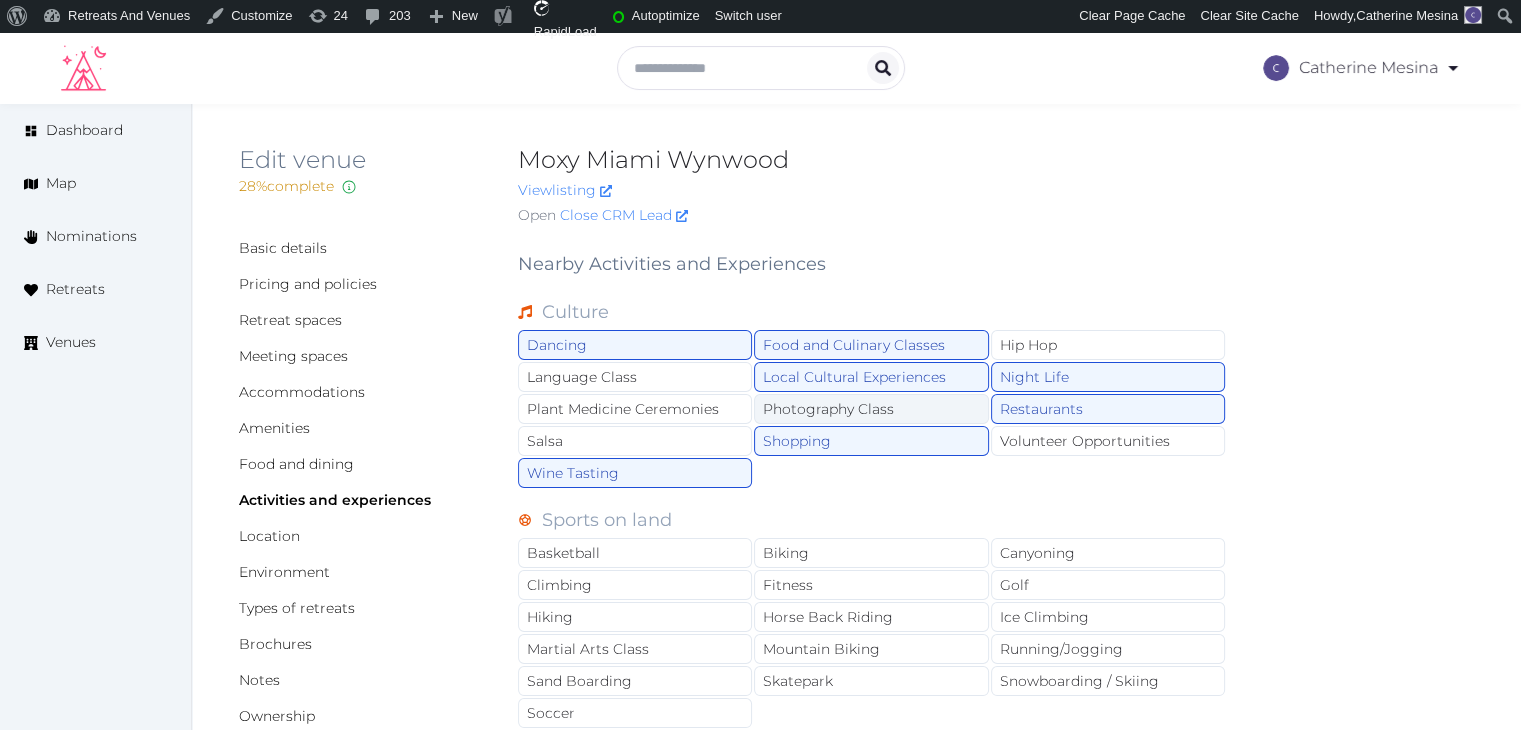 click on "Photography Class" at bounding box center [871, 409] 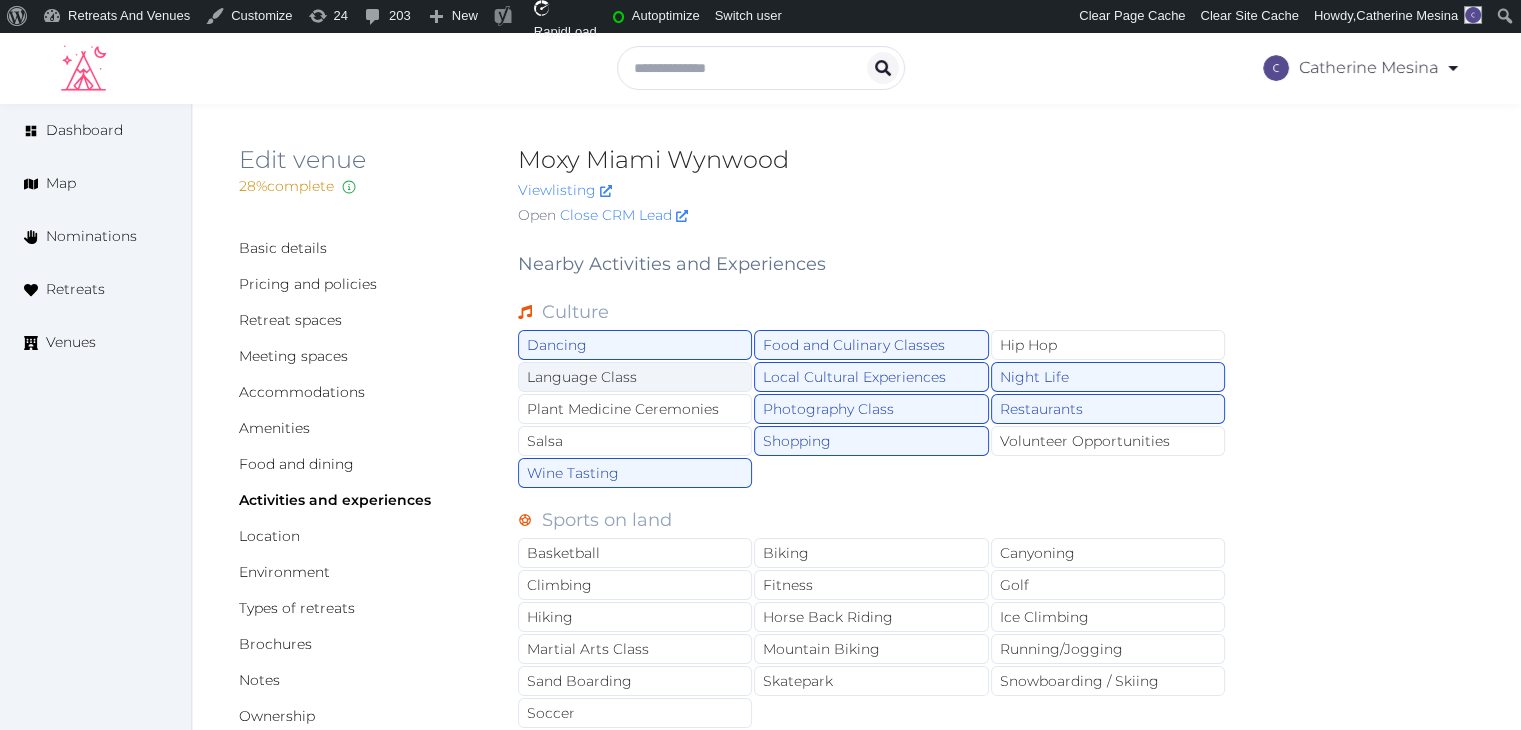 click on "Language Class" at bounding box center [635, 377] 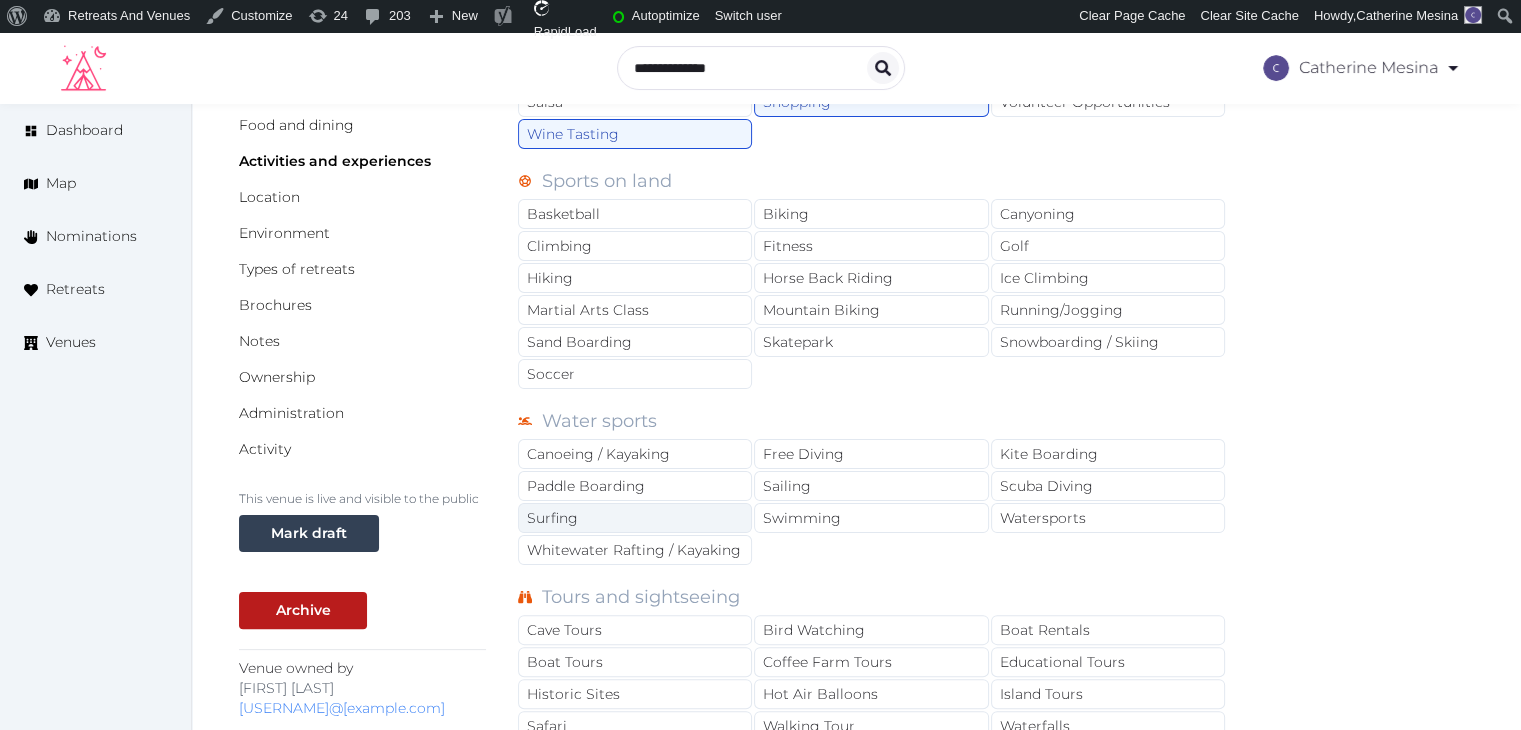 scroll, scrollTop: 400, scrollLeft: 0, axis: vertical 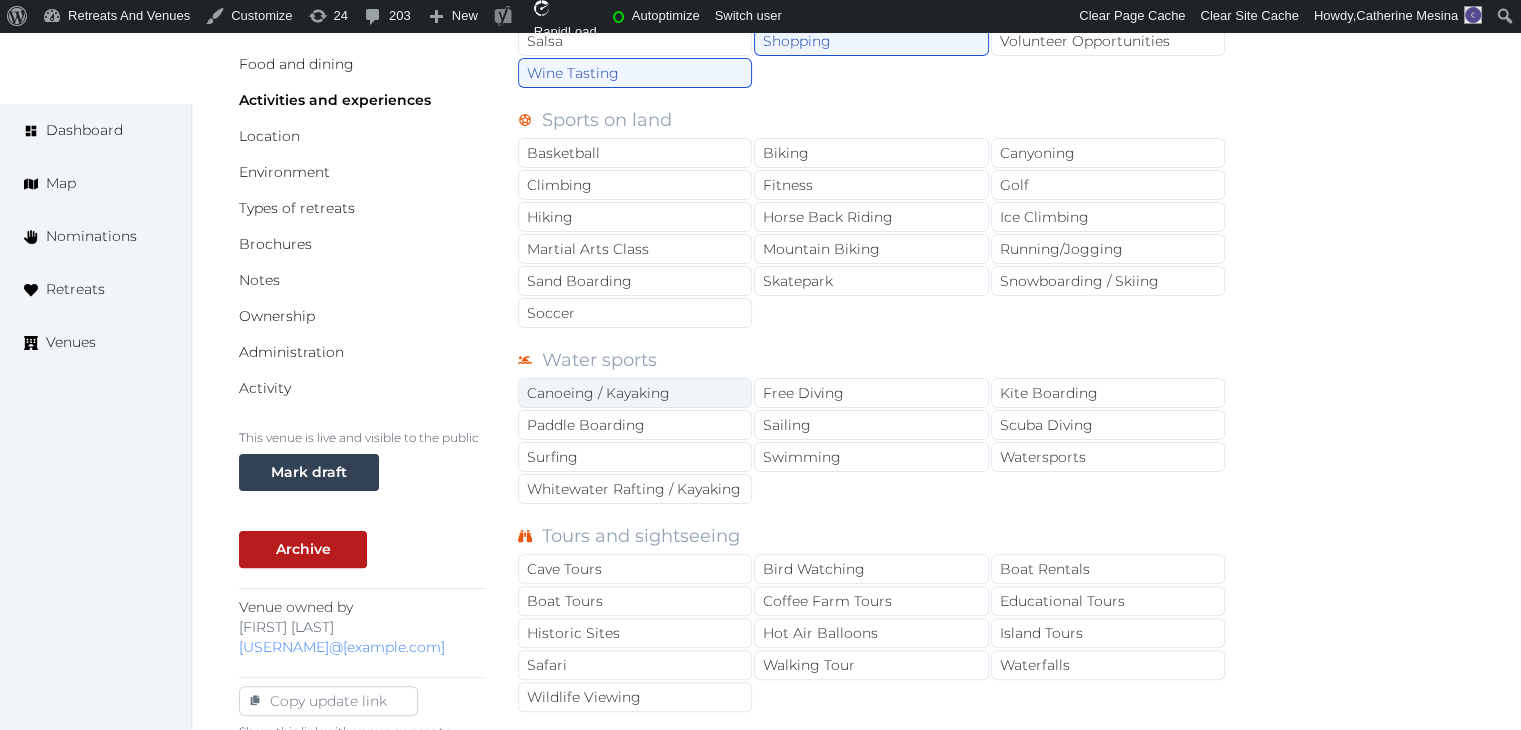click on "Canoeing / Kayaking" at bounding box center (635, 393) 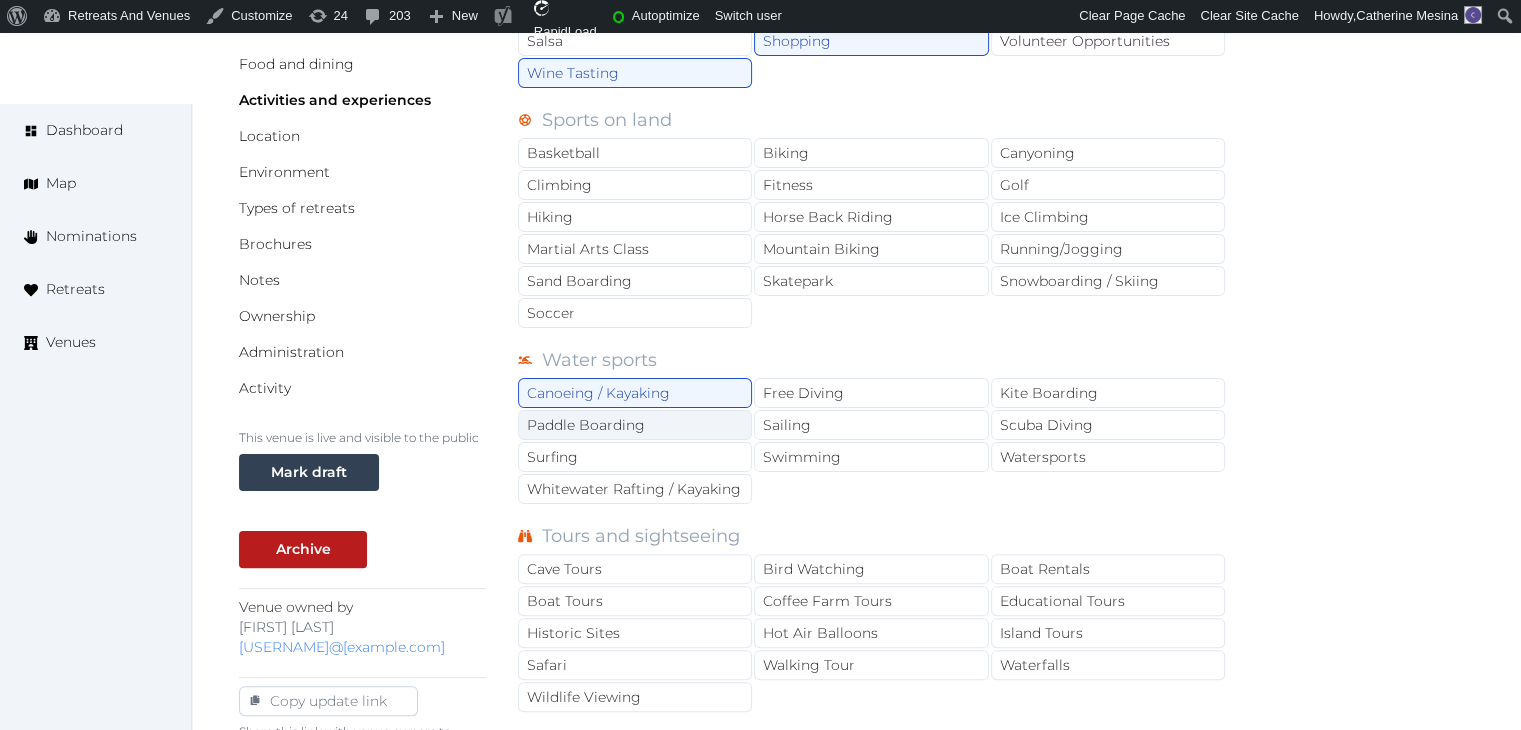 click on "Paddle Boarding" at bounding box center [635, 425] 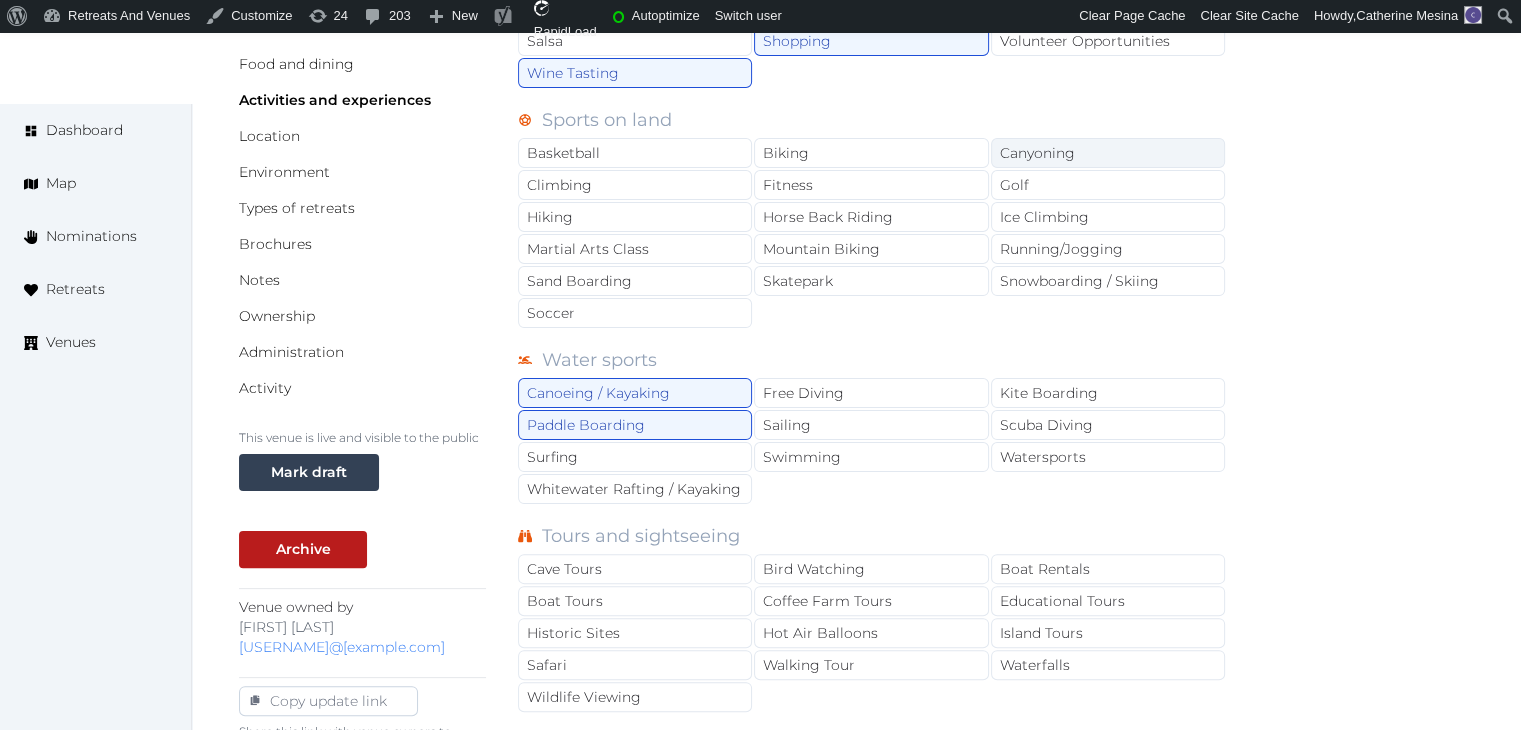 click on "Canyoning" at bounding box center (1108, 153) 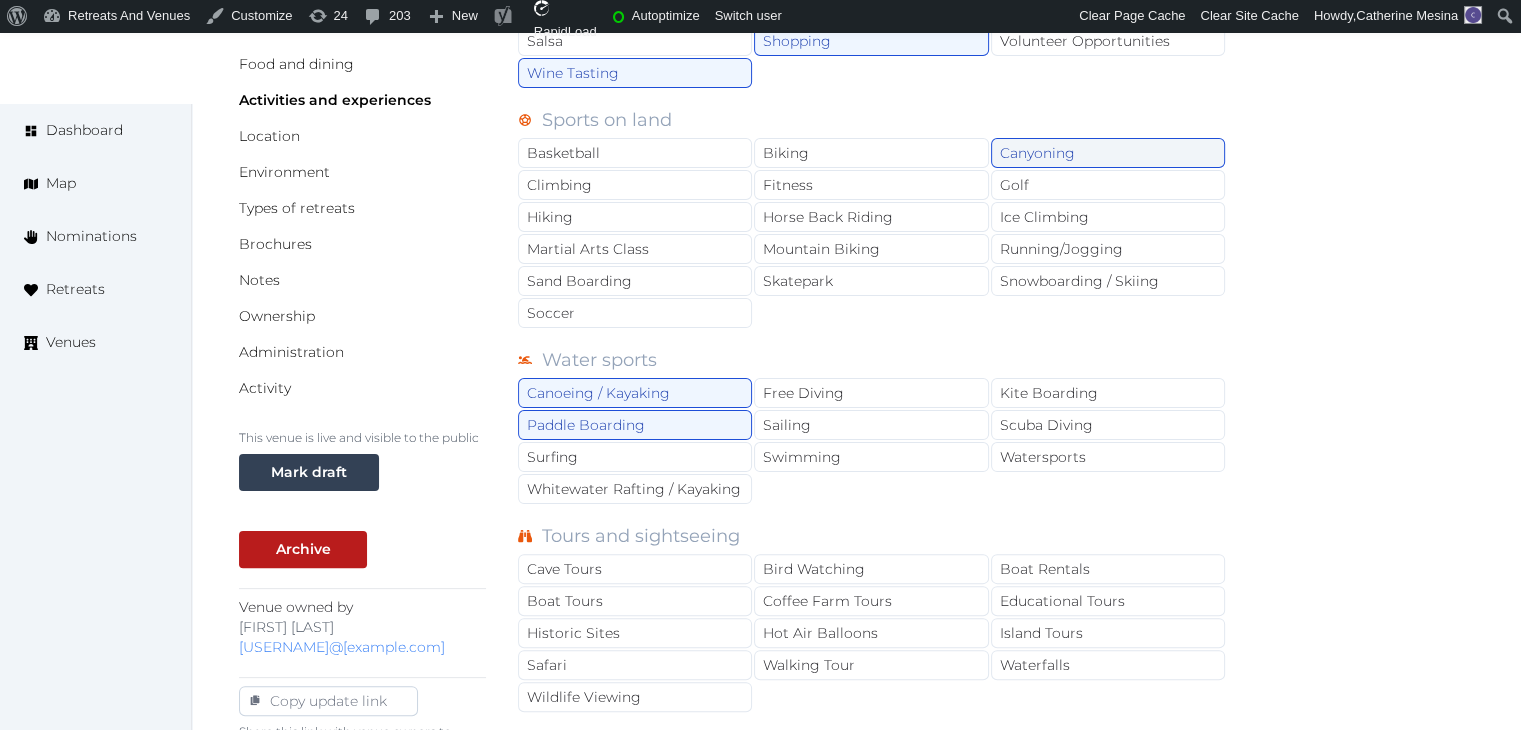 click on "Canyoning" at bounding box center (1108, 153) 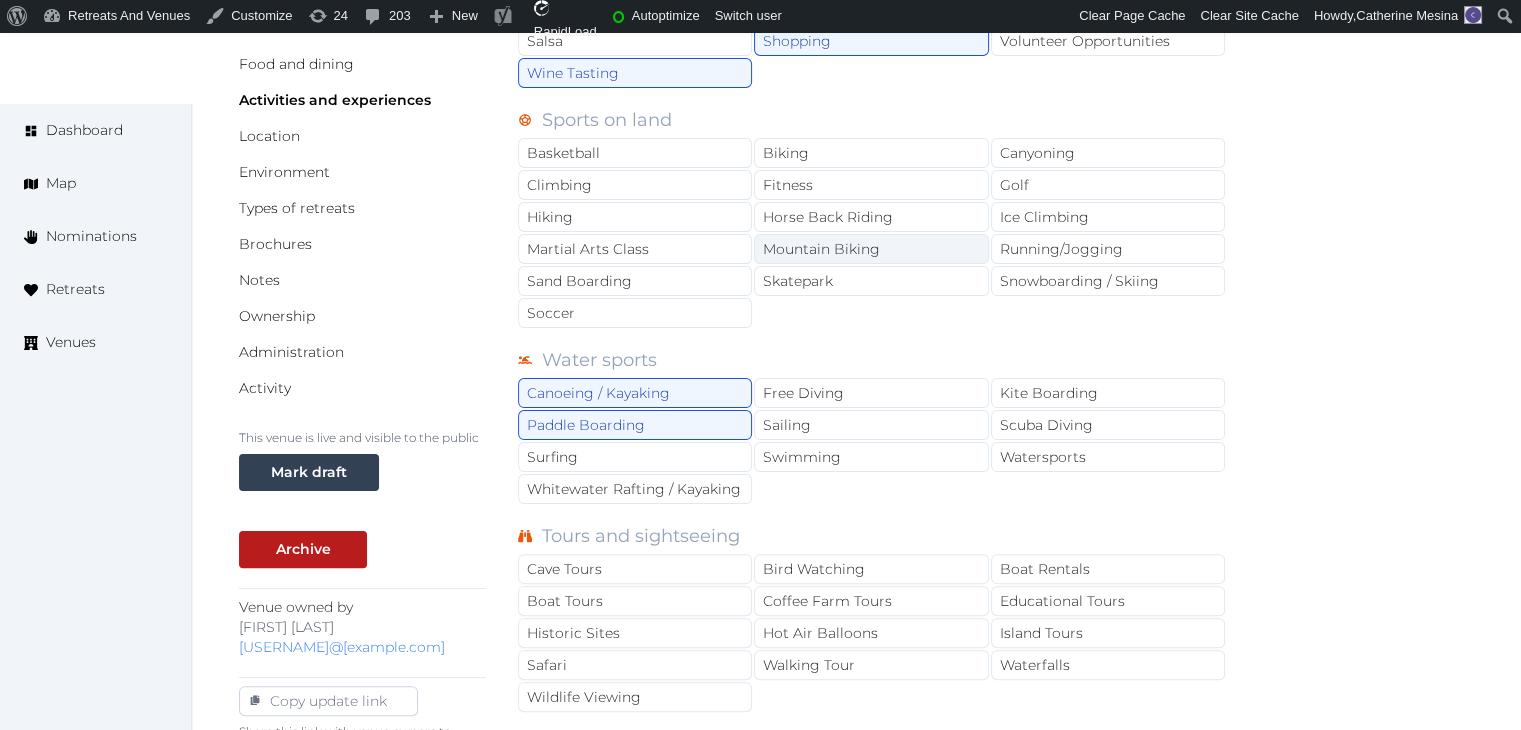 click on "Mountain Biking" at bounding box center (871, 249) 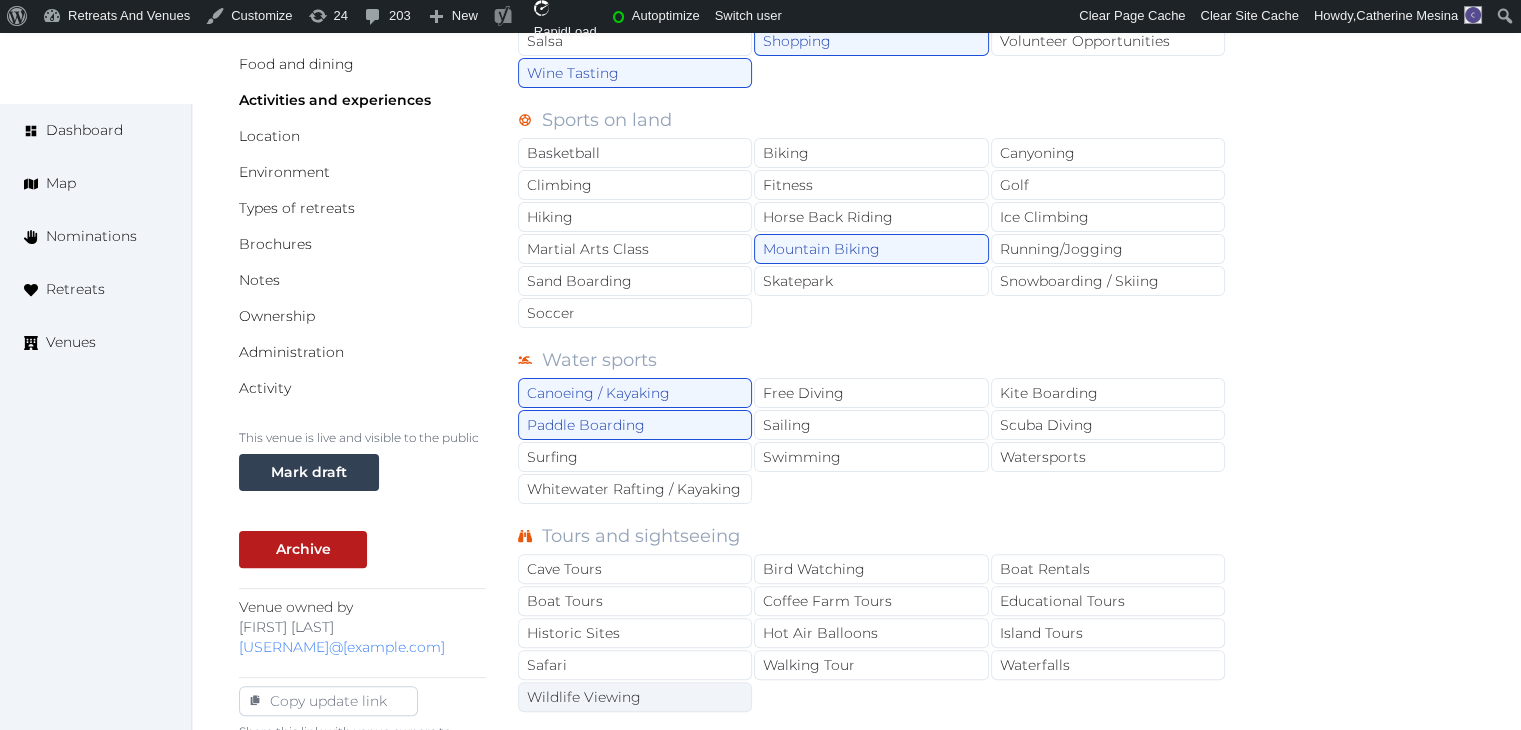 click on "Wildlife Viewing" at bounding box center [635, 697] 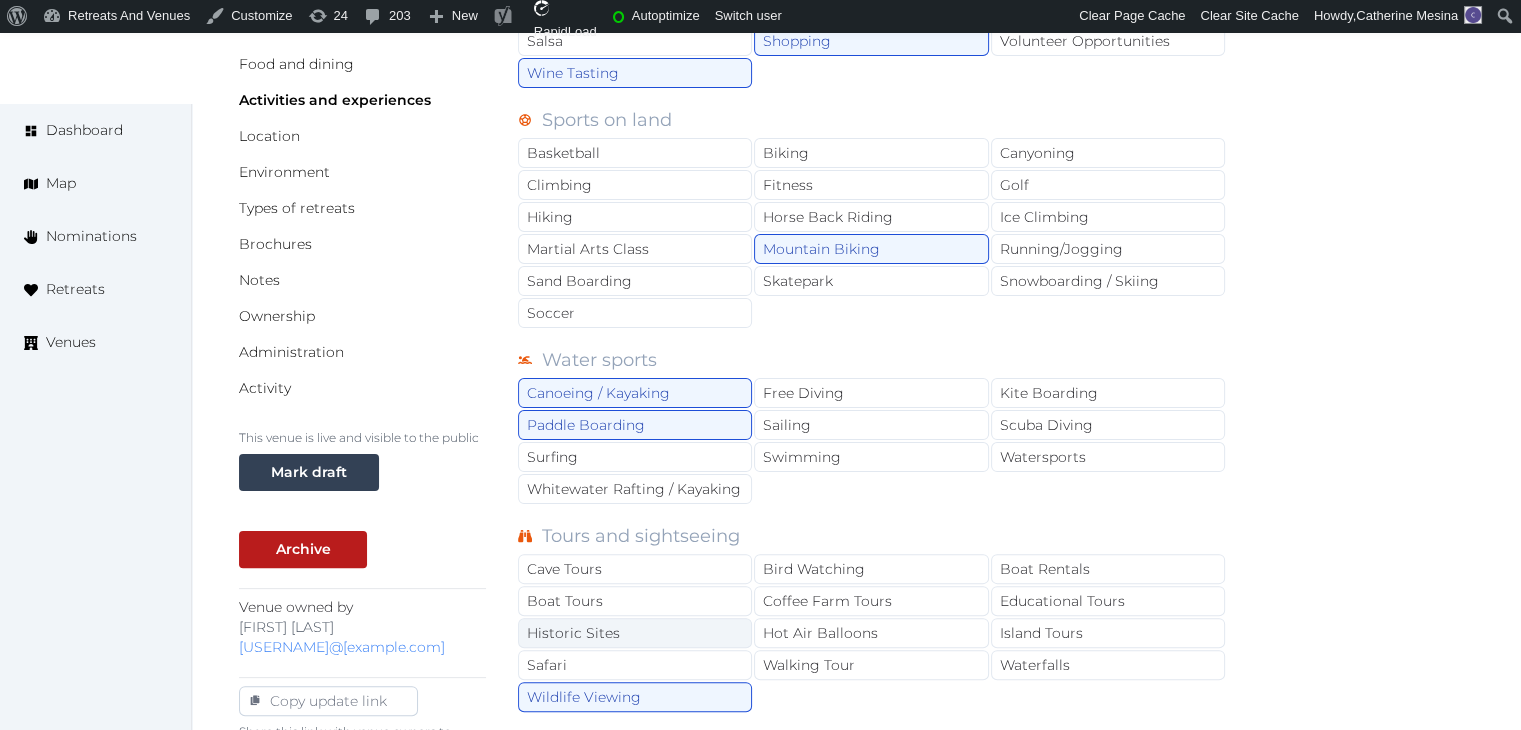 click on "Historic Sites" at bounding box center [635, 633] 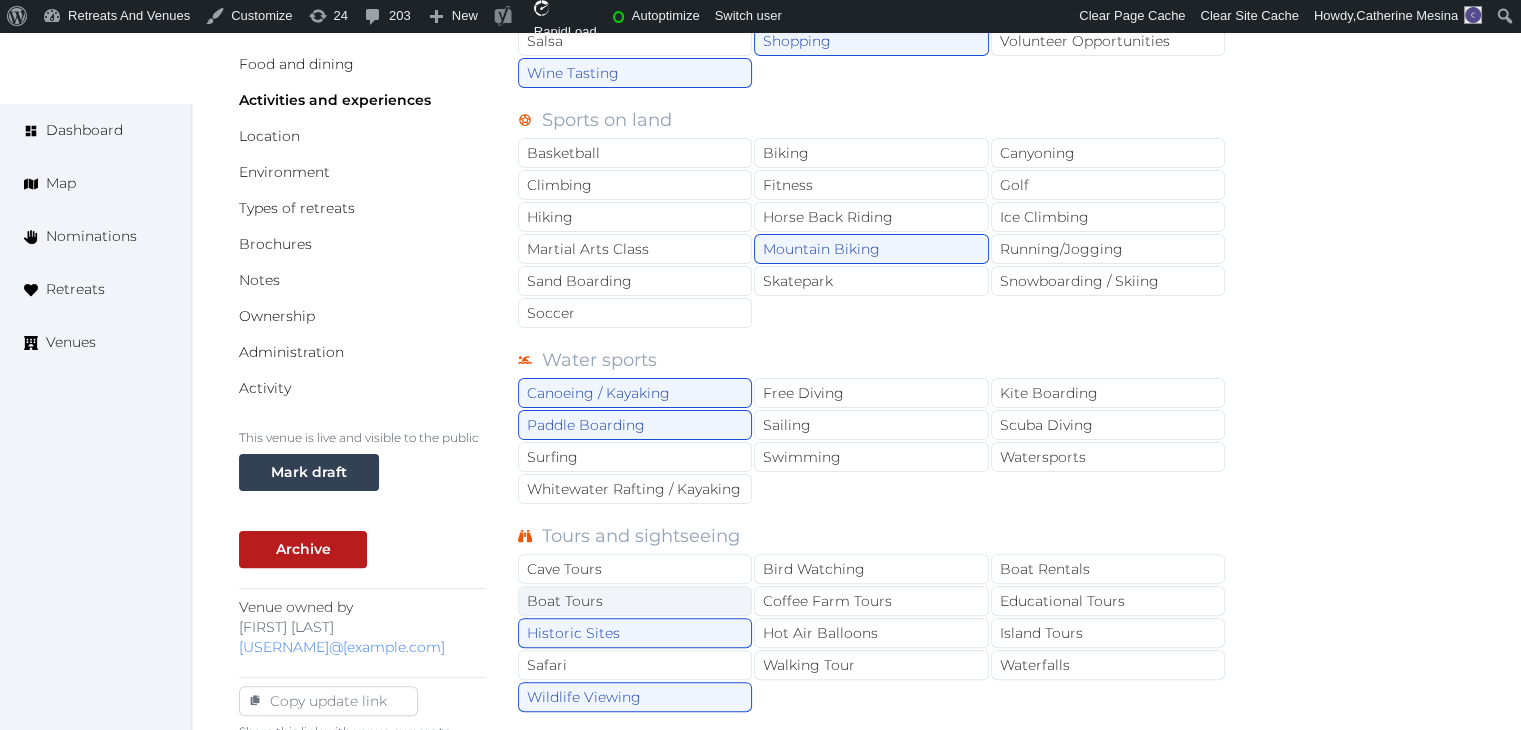 click on "Boat Tours" at bounding box center (635, 601) 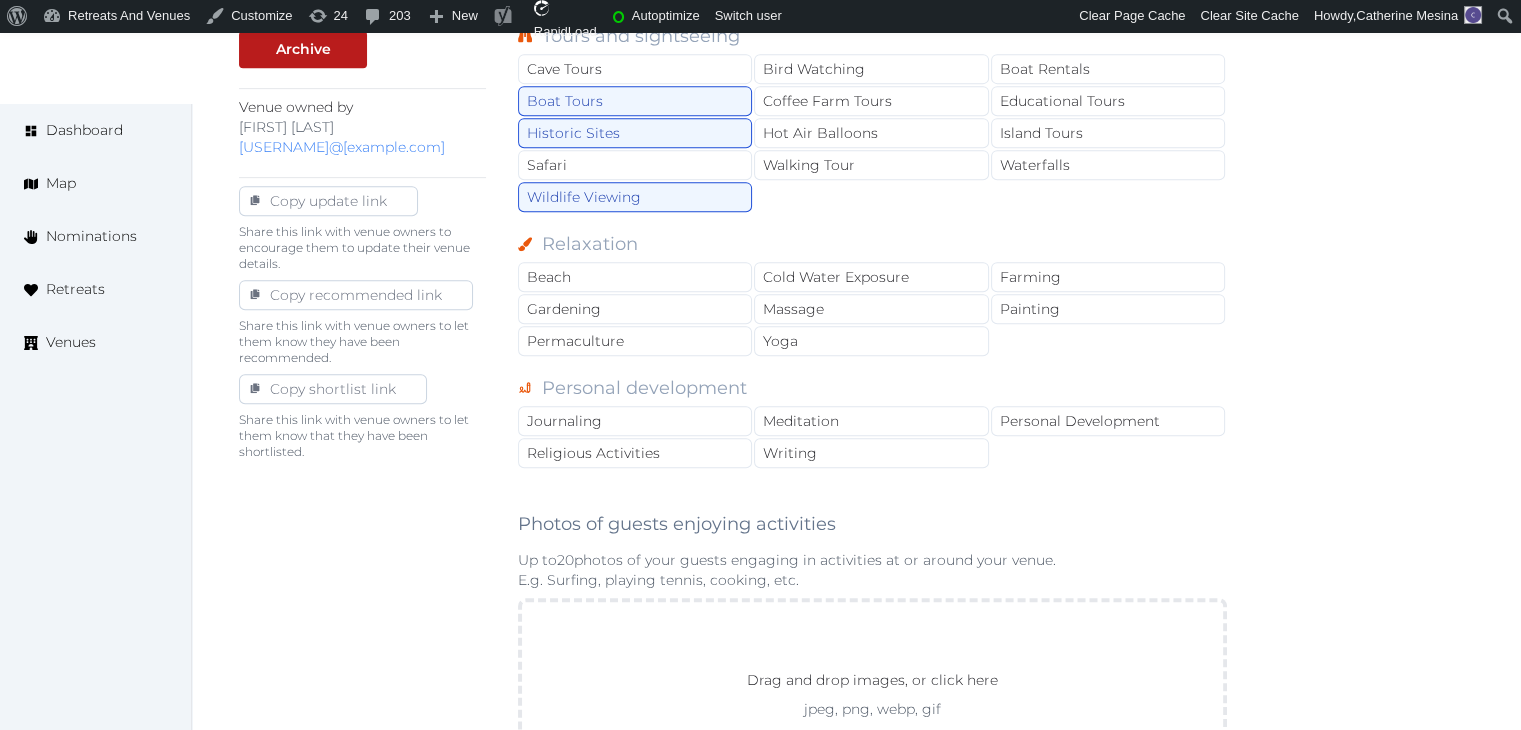 scroll, scrollTop: 1200, scrollLeft: 0, axis: vertical 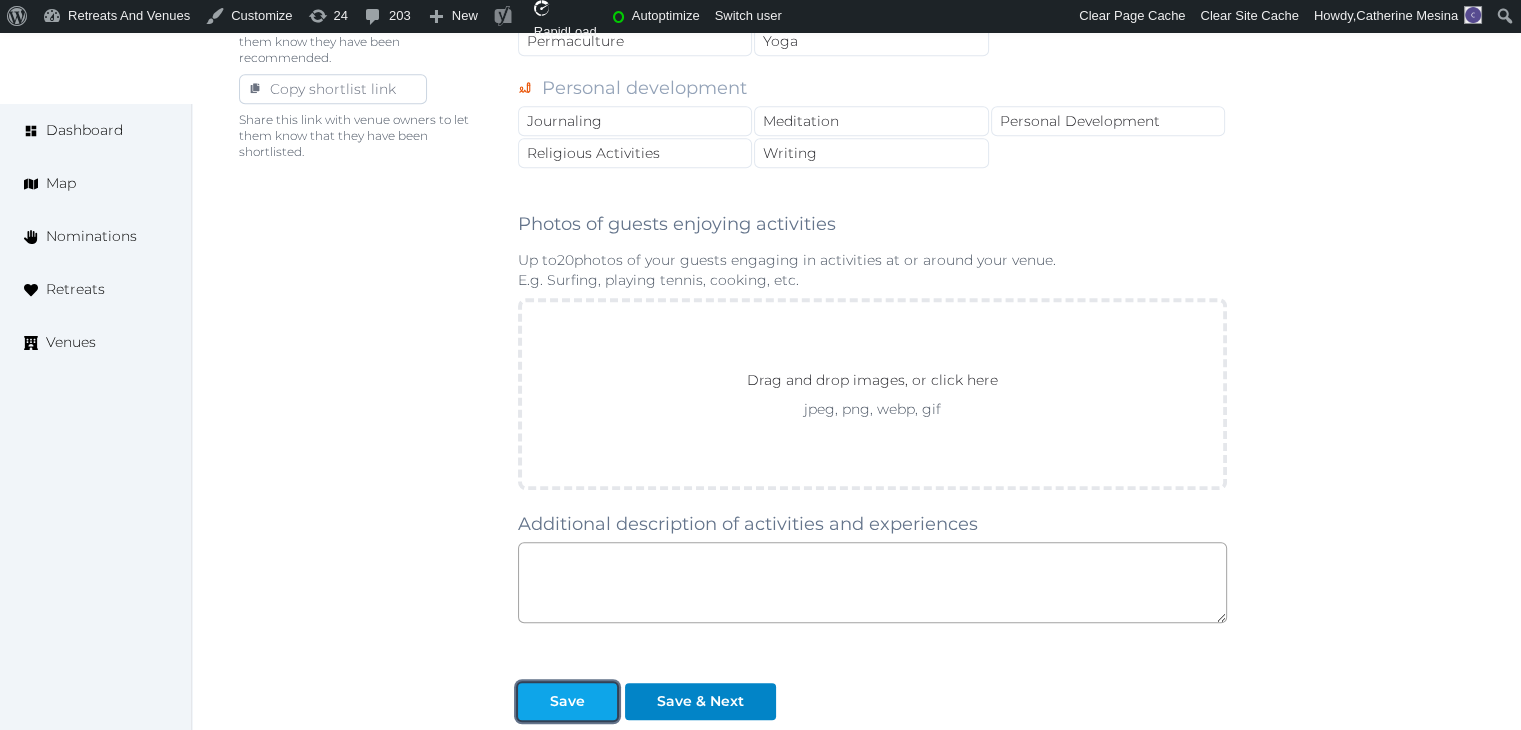 click on "Save" at bounding box center [567, 701] 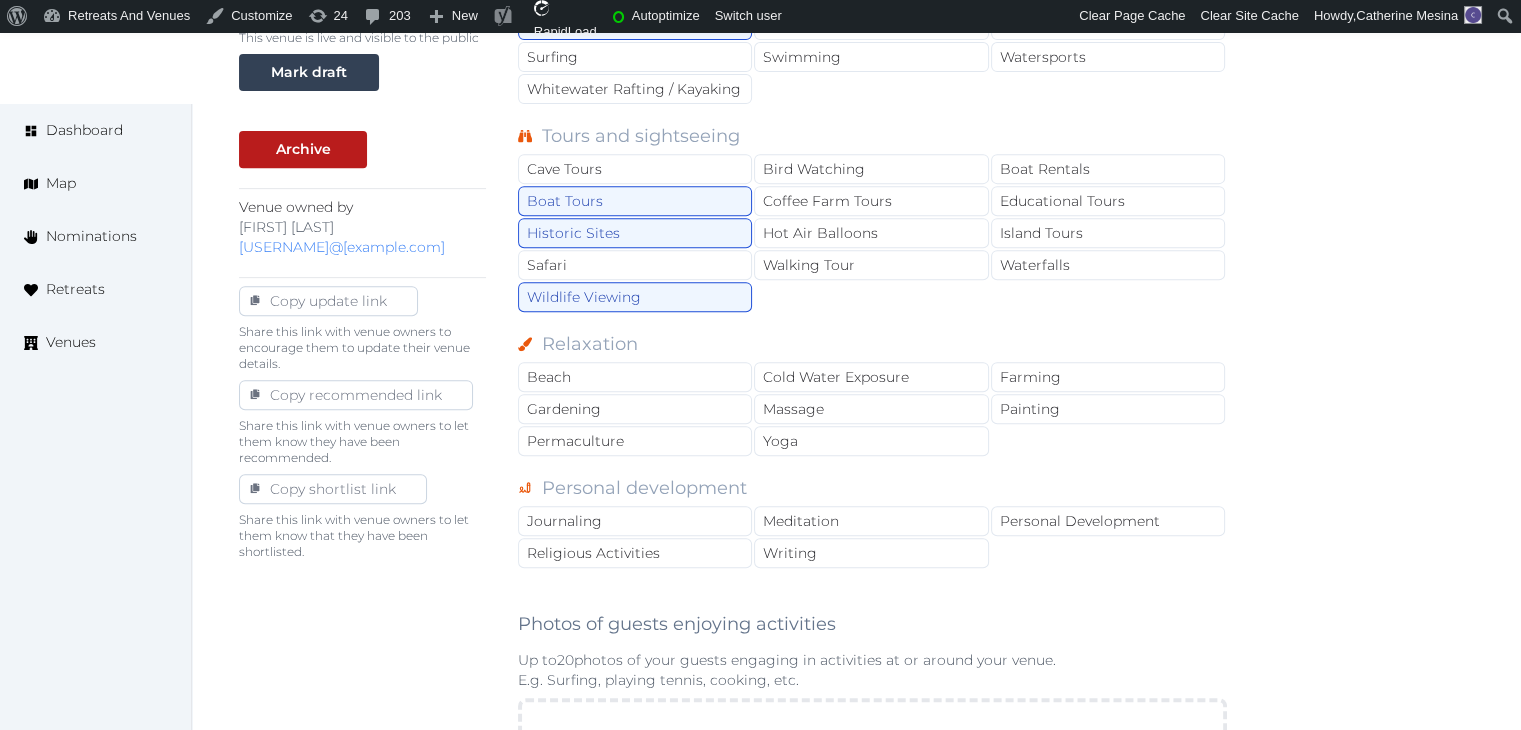 scroll, scrollTop: 1300, scrollLeft: 0, axis: vertical 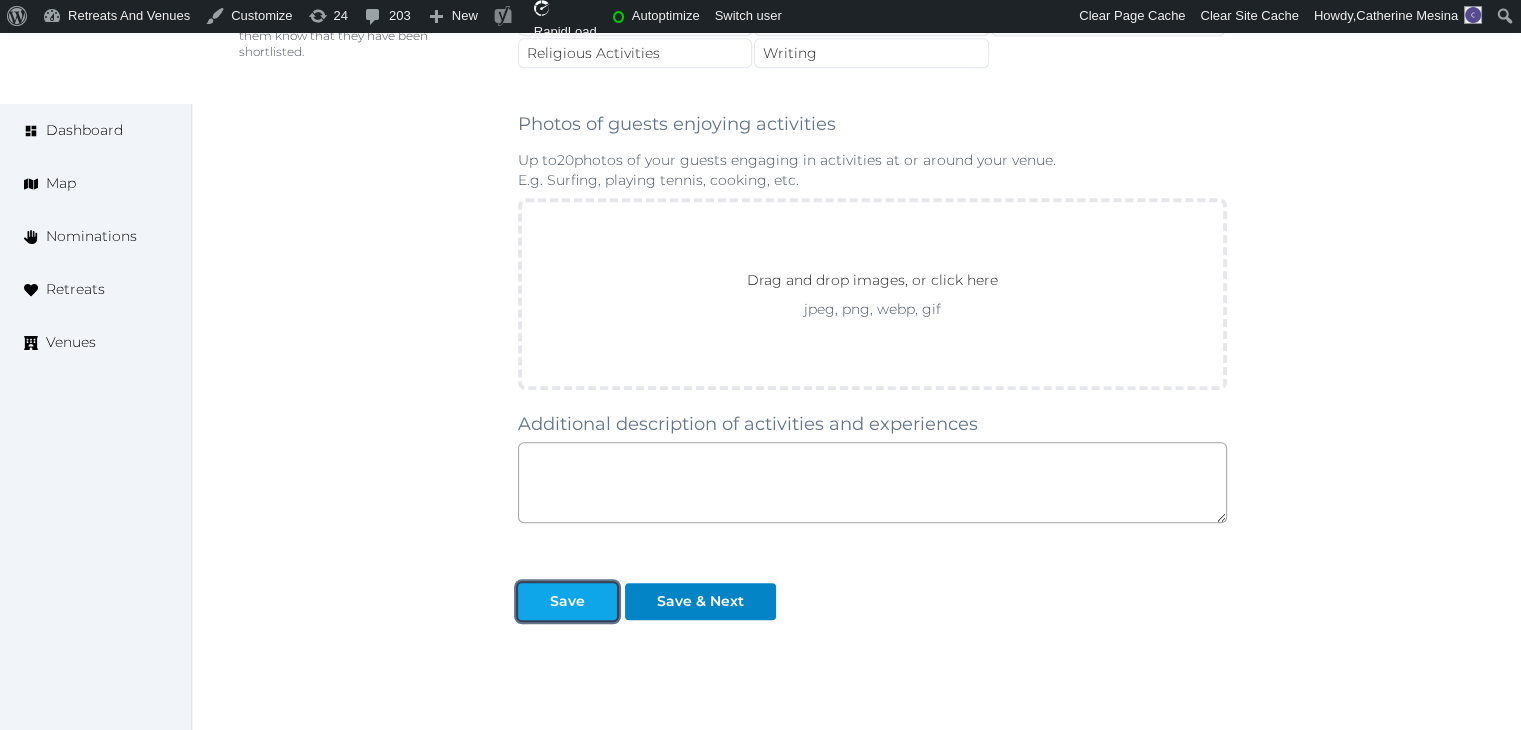 click on "Save" at bounding box center (567, 601) 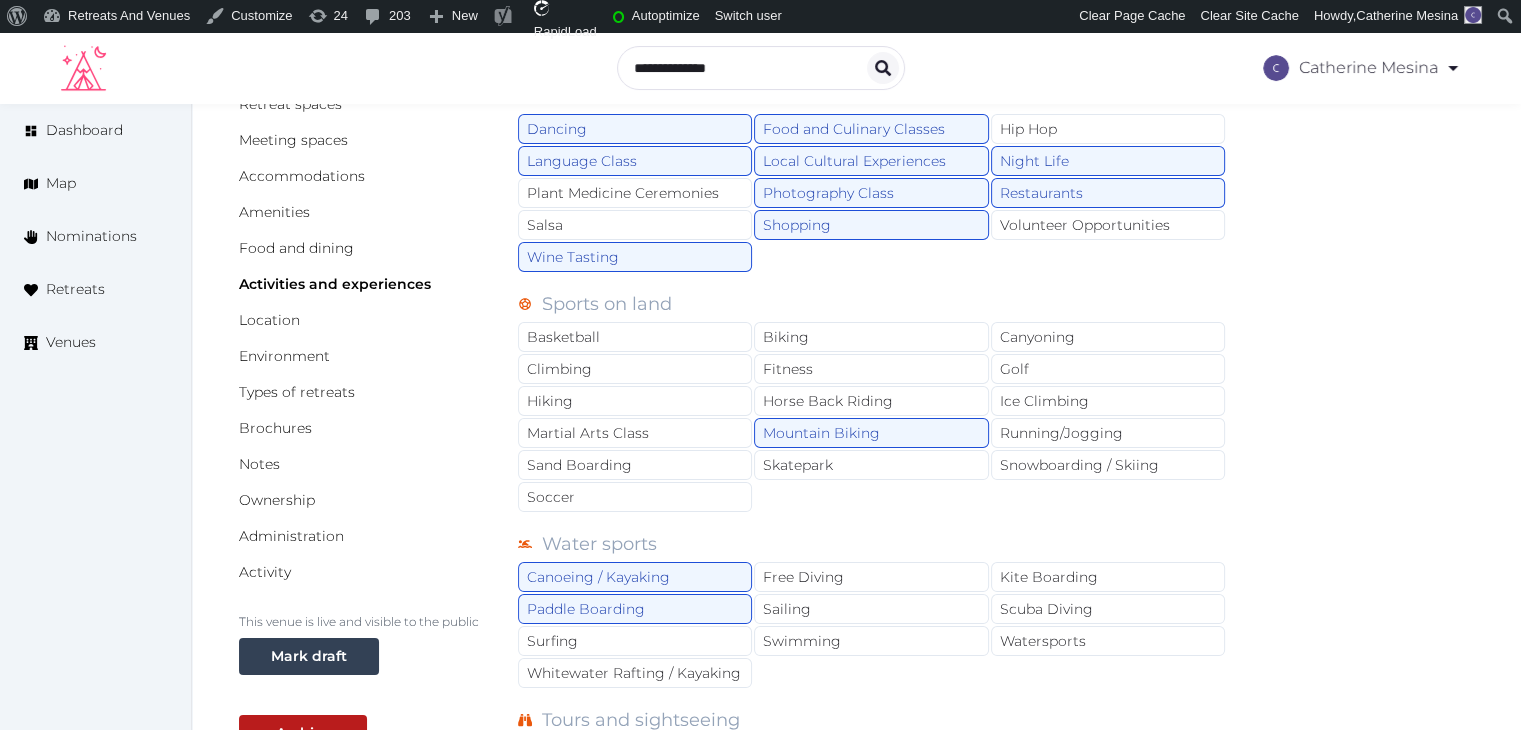 scroll, scrollTop: 100, scrollLeft: 0, axis: vertical 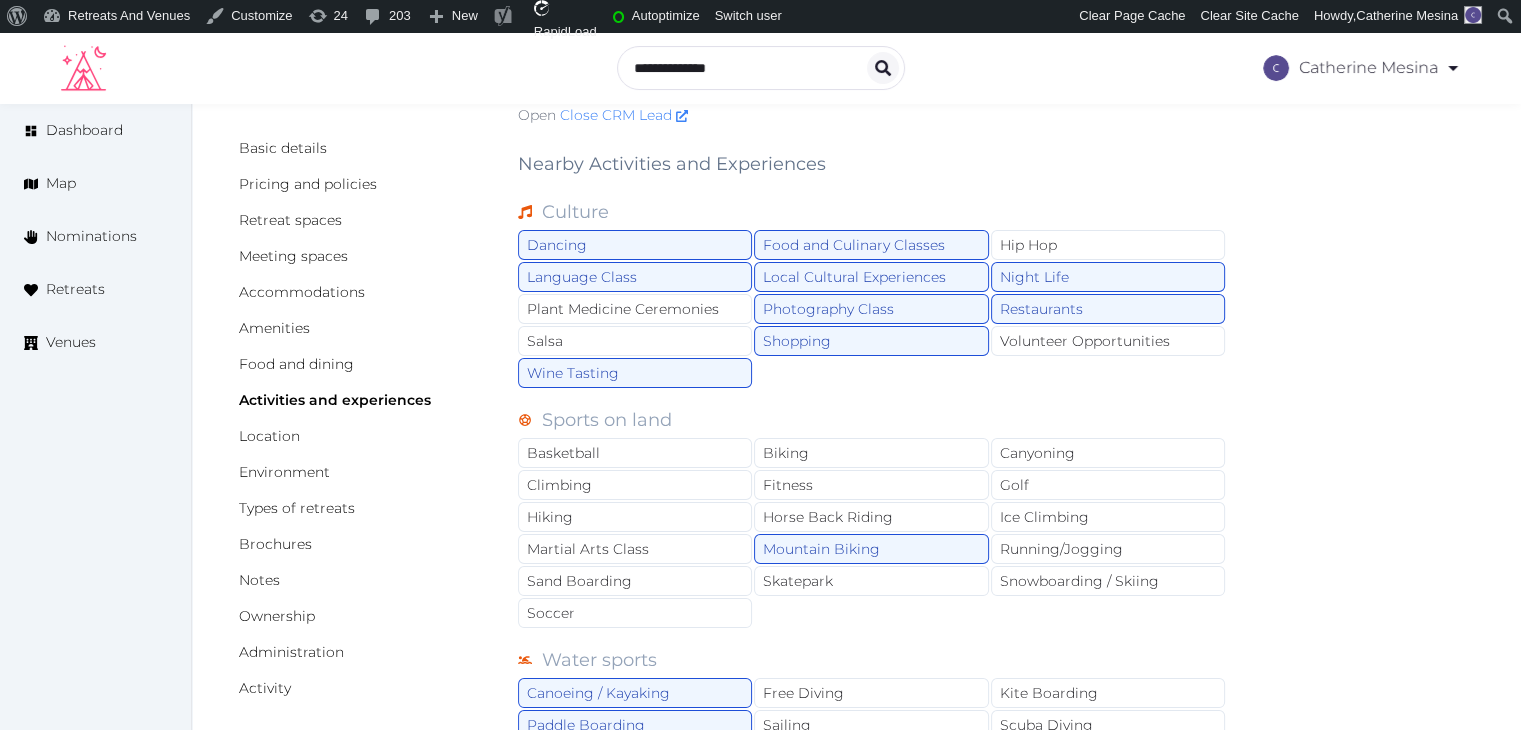 click on "Environment" at bounding box center (362, 472) 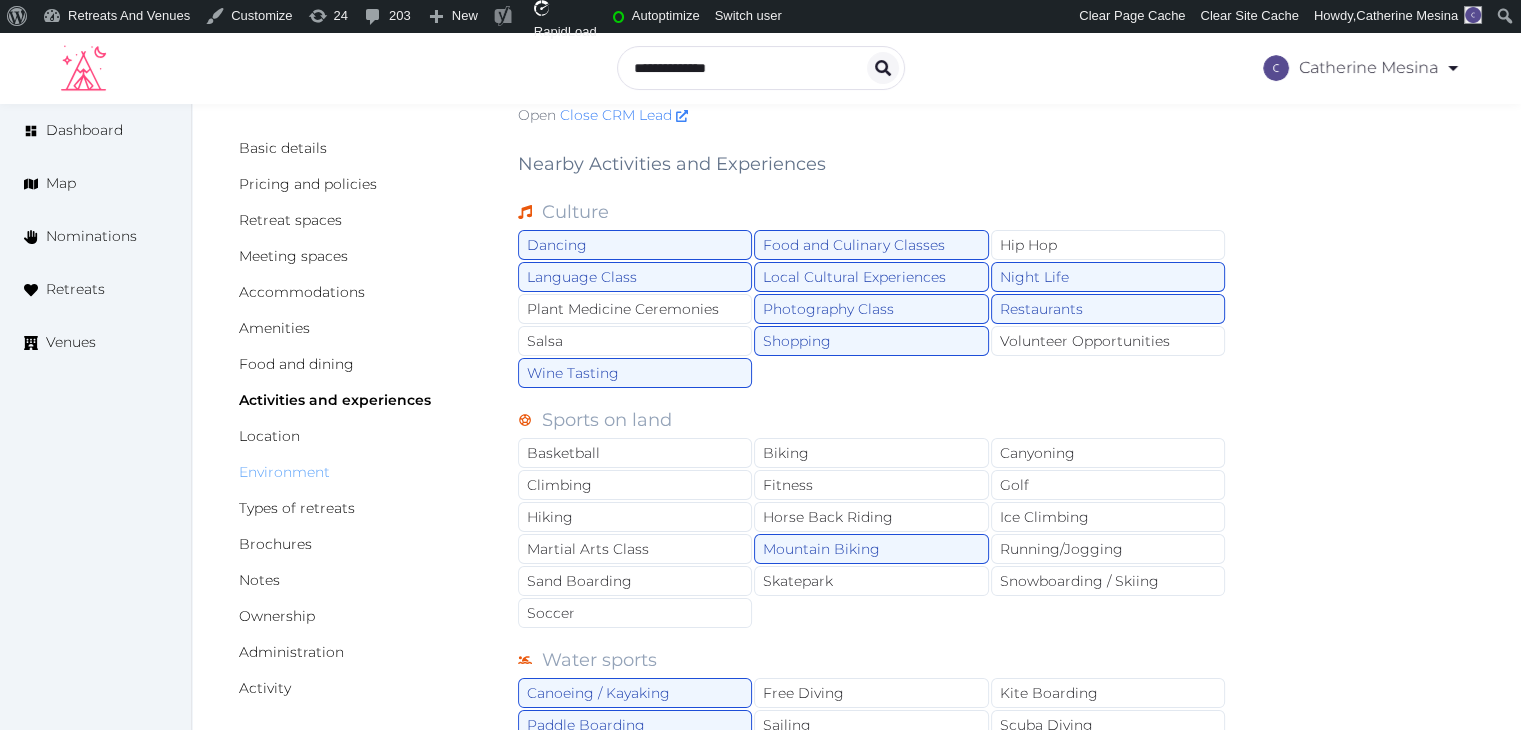 click on "Environment" at bounding box center [284, 472] 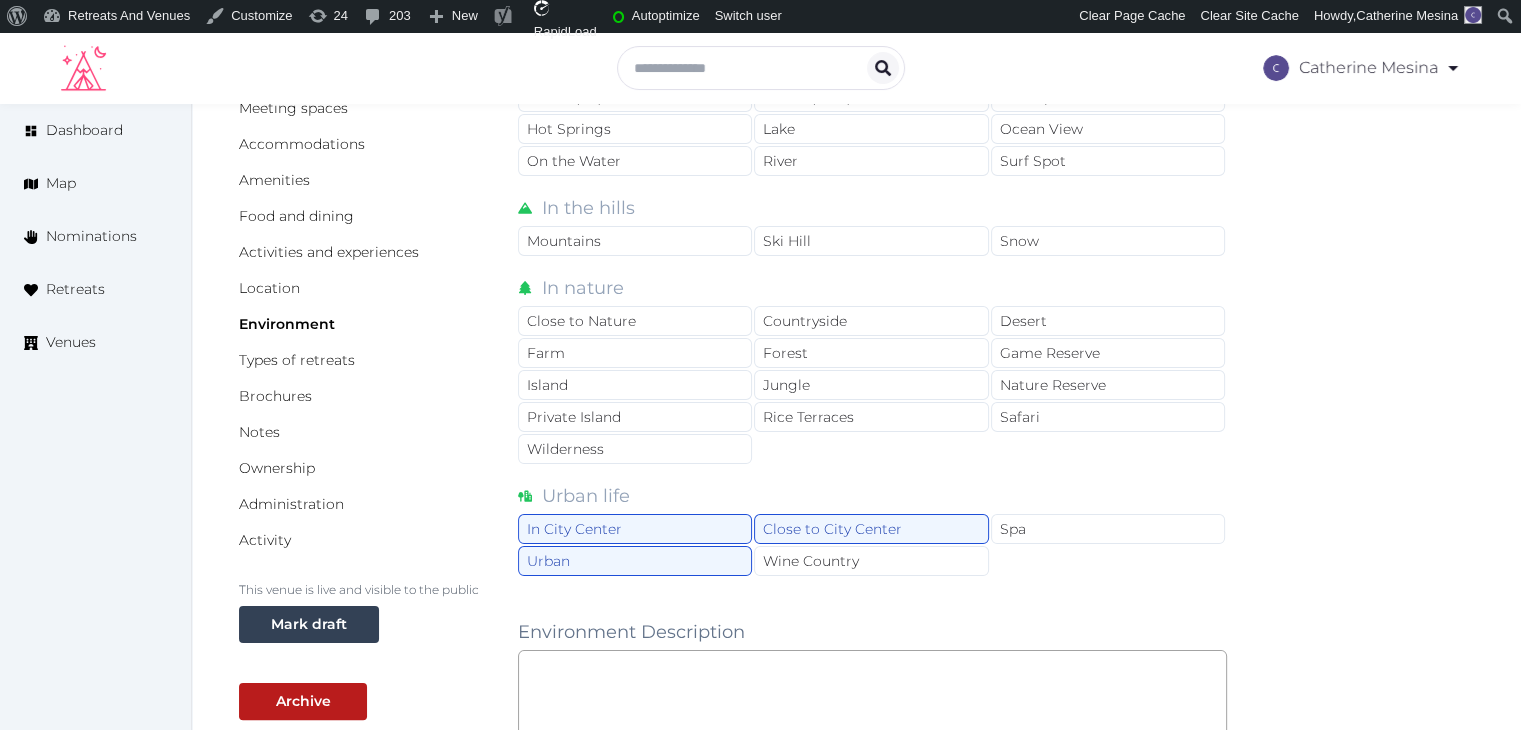 scroll, scrollTop: 400, scrollLeft: 0, axis: vertical 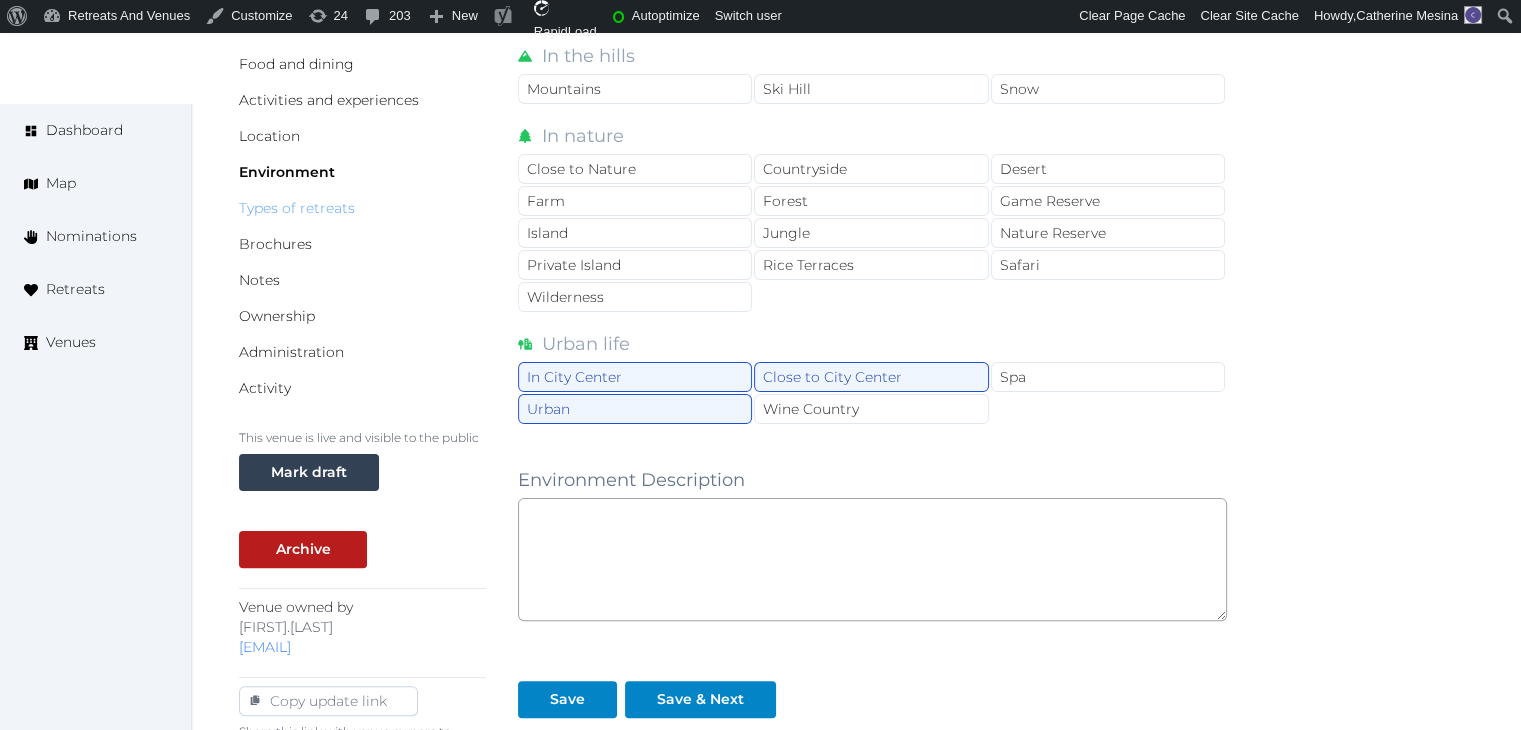 drag, startPoint x: 319, startPoint y: 211, endPoint x: 368, endPoint y: 273, distance: 79.025314 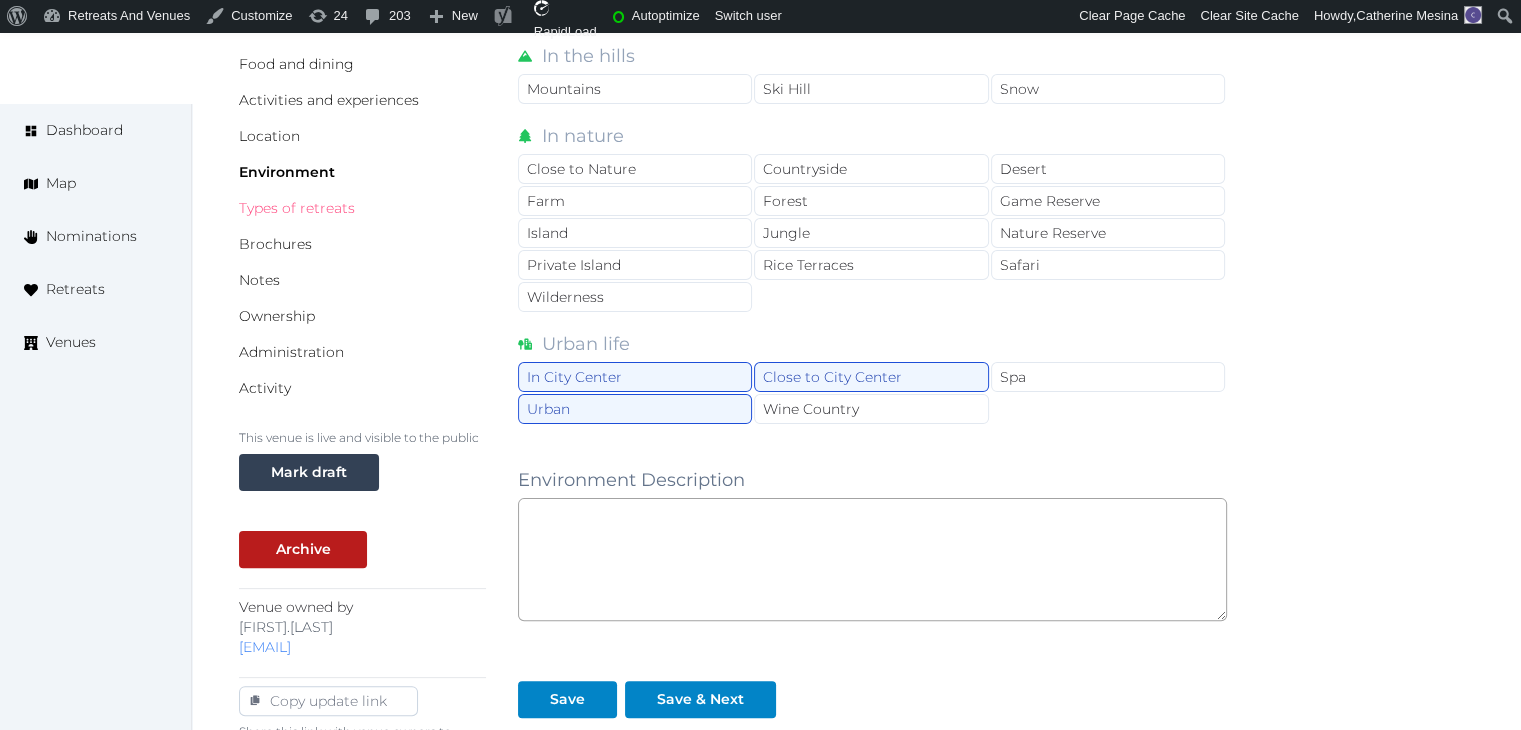click on "Types of retreats" at bounding box center (297, 208) 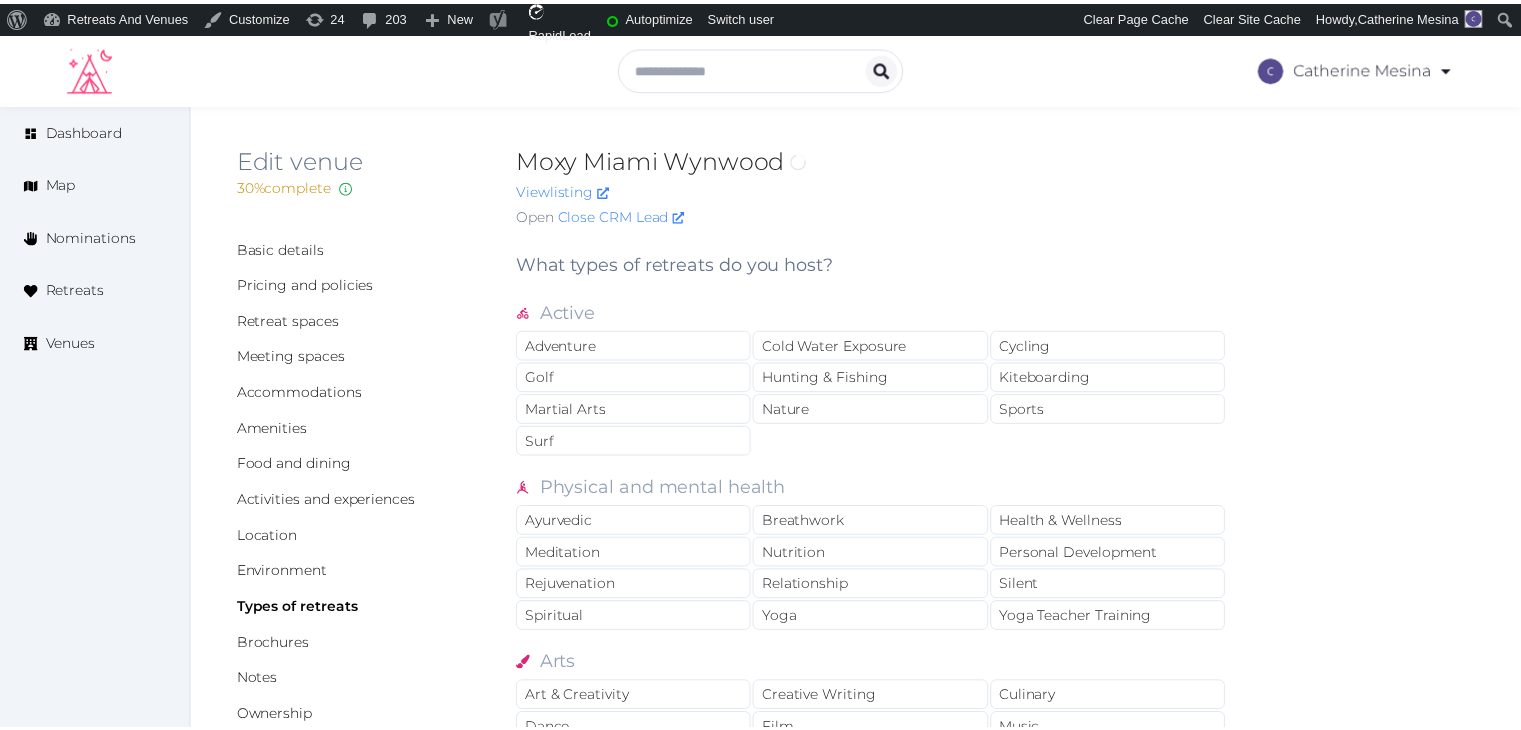 scroll, scrollTop: 0, scrollLeft: 0, axis: both 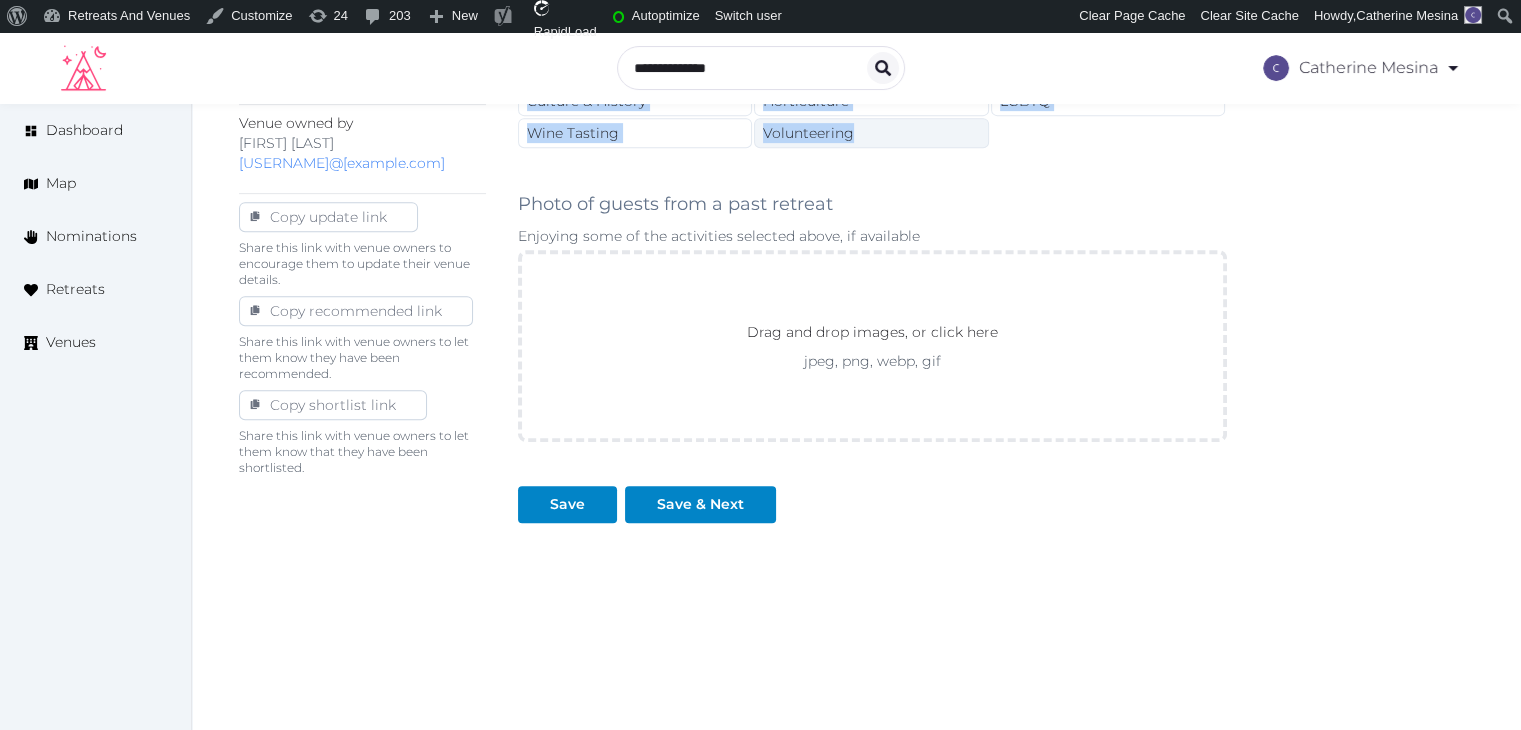 drag, startPoint x: 524, startPoint y: 269, endPoint x: 916, endPoint y: 122, distance: 418.6562 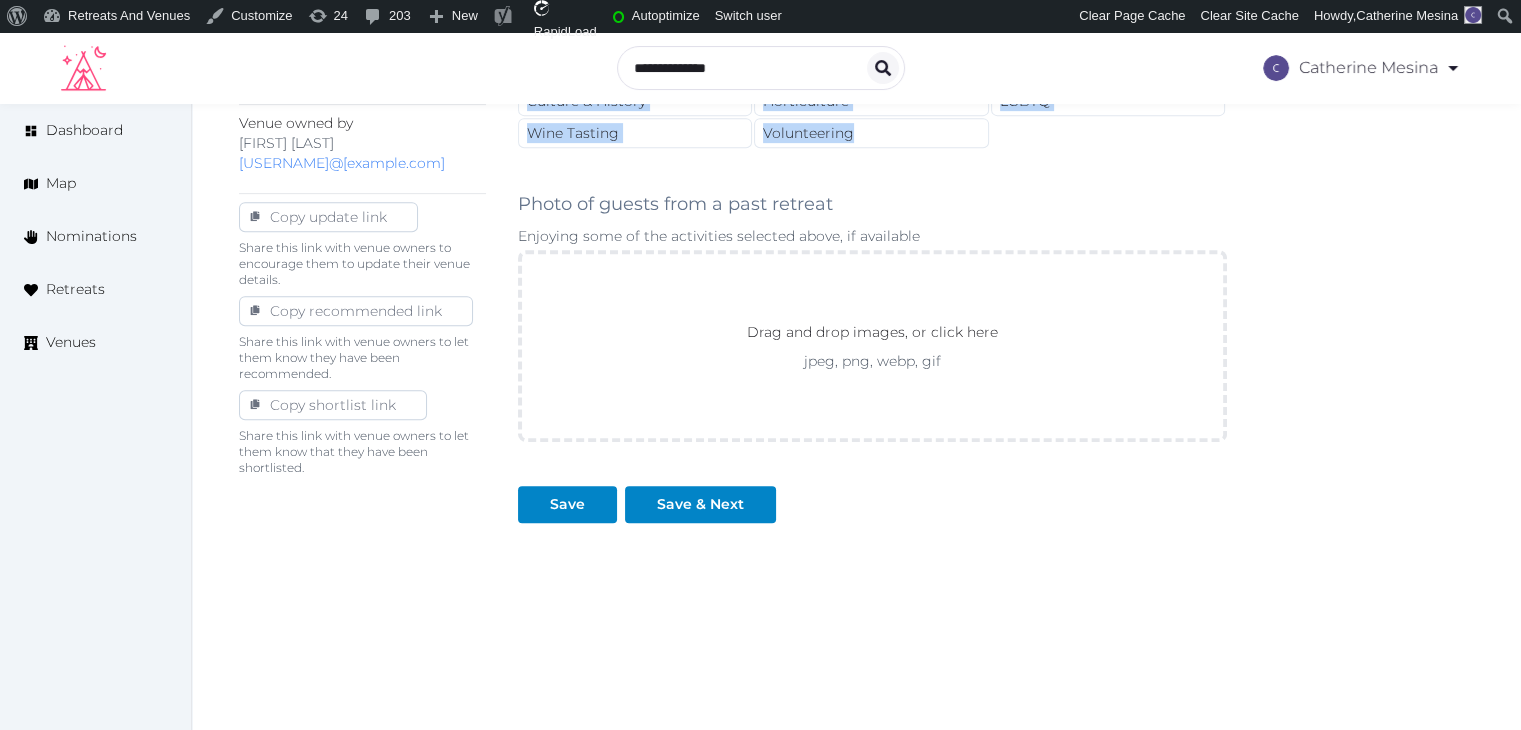 scroll, scrollTop: 484, scrollLeft: 0, axis: vertical 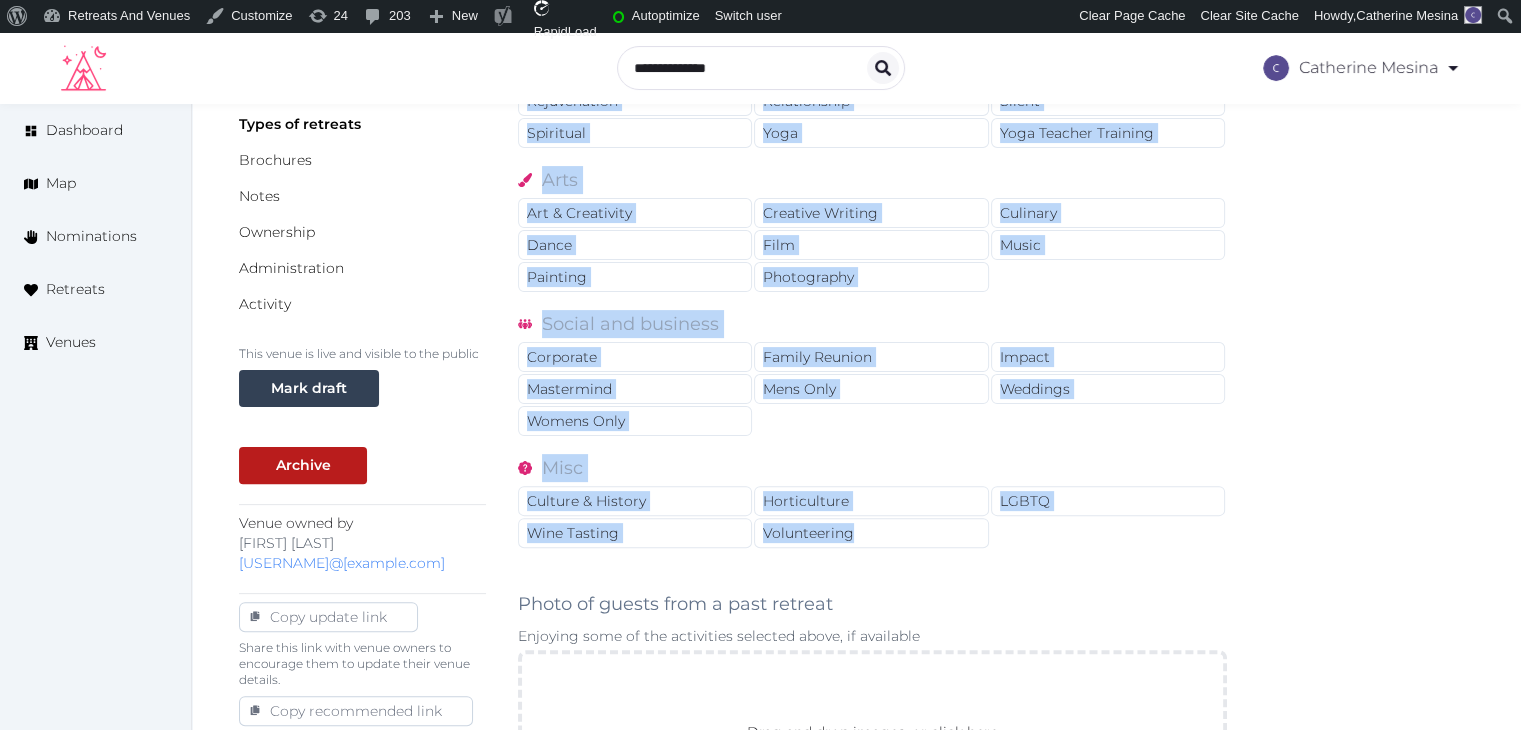 click on "Basic details Pricing and policies Retreat spaces Meeting spaces Accommodations Amenities Food and dining Activities and experiences Location Environment Types of retreats Brochures Notes Ownership Administration Activity This venue is live and visible to the public Mark draft Archive Venue owned by julio.grisales julio.grisales@baywoodhotels.com Copy update link Share this link with venue owners to encourage them to update their venue details. Copy recommended link Share this link with venue owners to let them know they have been recommended. Copy shortlist link Share this link with venue owners to let them know that they have been shortlisted. What types of retreats do you host? Active Adventure Cold Water Exposure Cycling Golf Hunting & Fishing Kiteboarding Martial Arts Nature Sports Surf Physical and mental health Ayurvedic Breathwork Health & Wellness Meditation Nutrition Personal Development Rejuvenation Relationship Silent Spiritual Yoga Yoga Teacher Training Arts Art & Creativity Creative Writing Film" at bounding box center [856, 432] 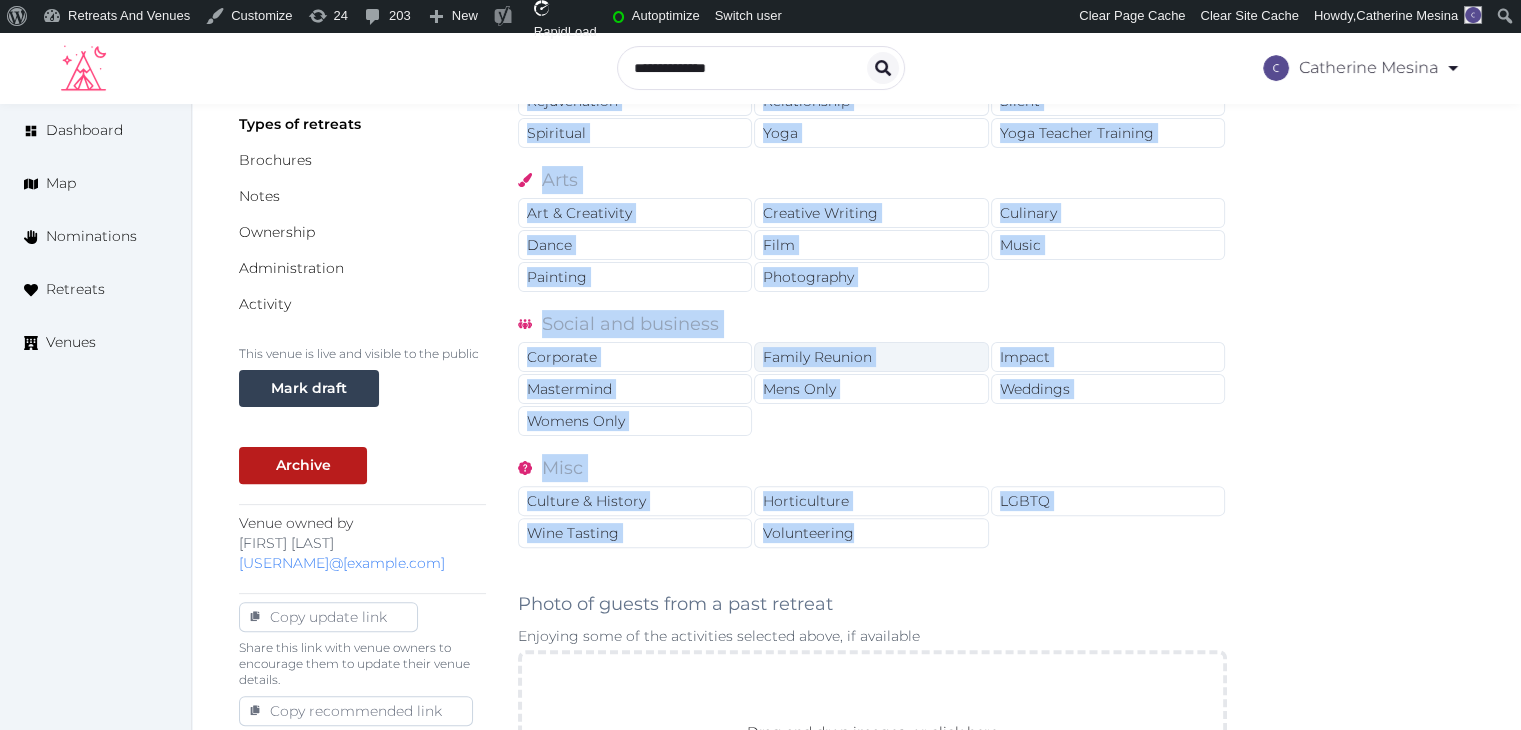drag, startPoint x: 744, startPoint y: 345, endPoint x: 794, endPoint y: 351, distance: 50.358715 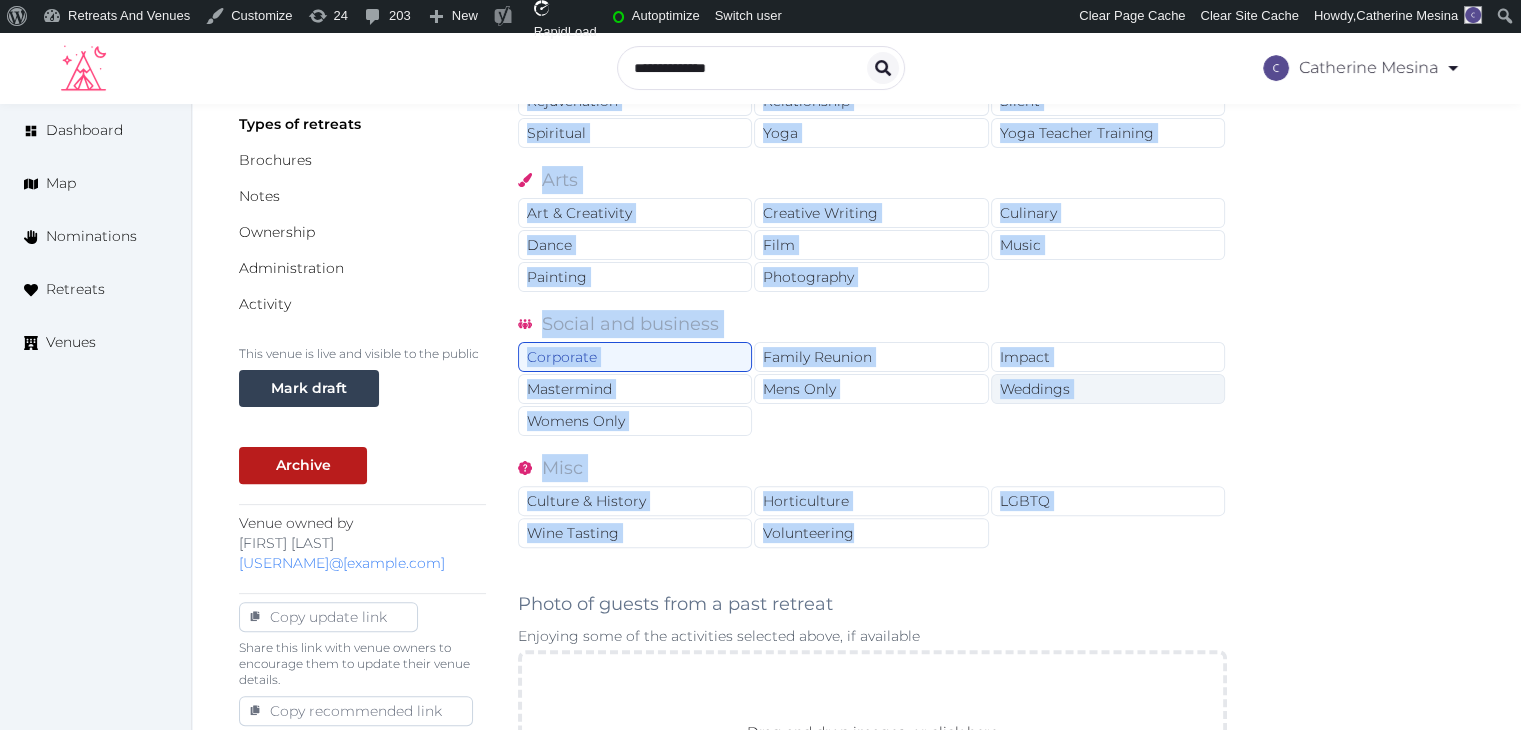 click on "Weddings" at bounding box center [1108, 389] 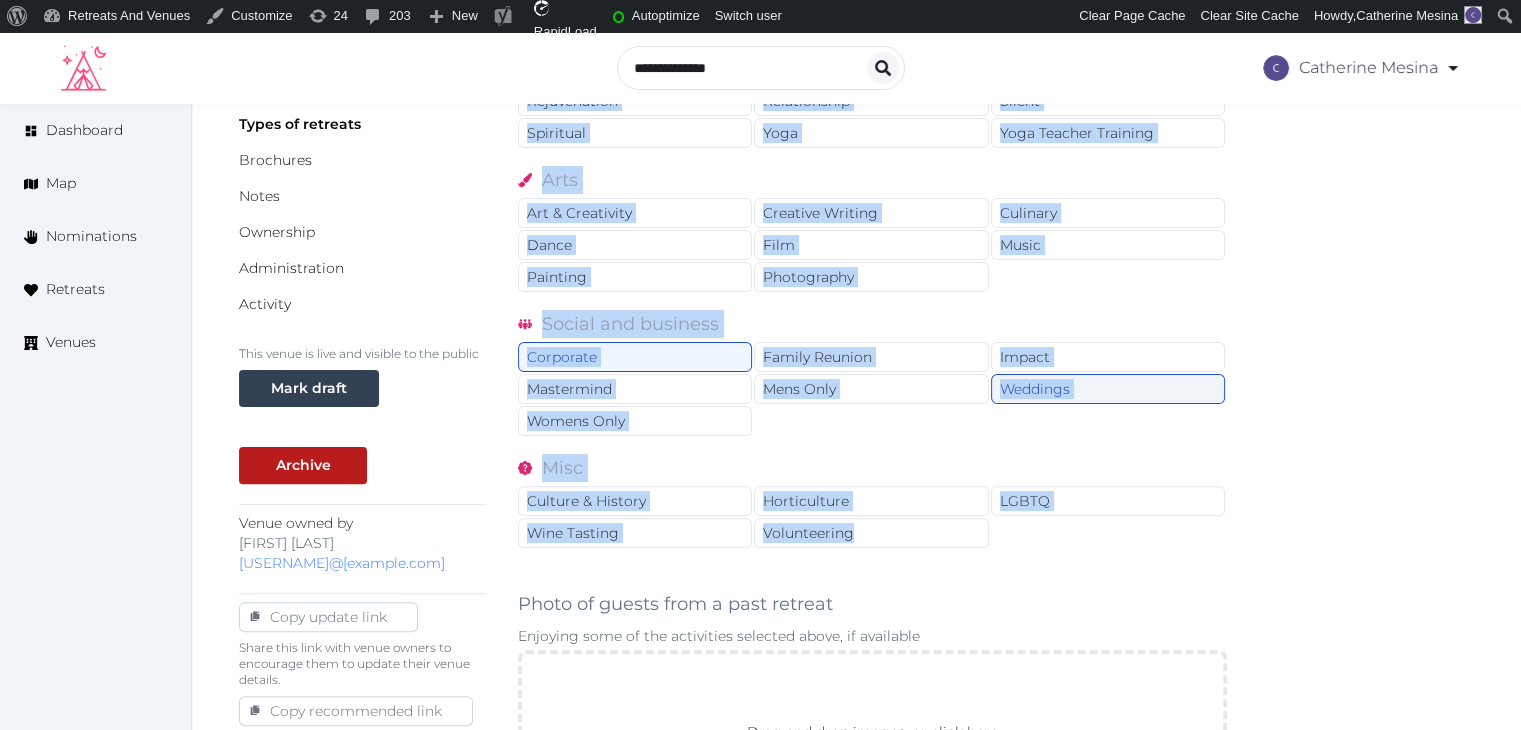scroll, scrollTop: 284, scrollLeft: 0, axis: vertical 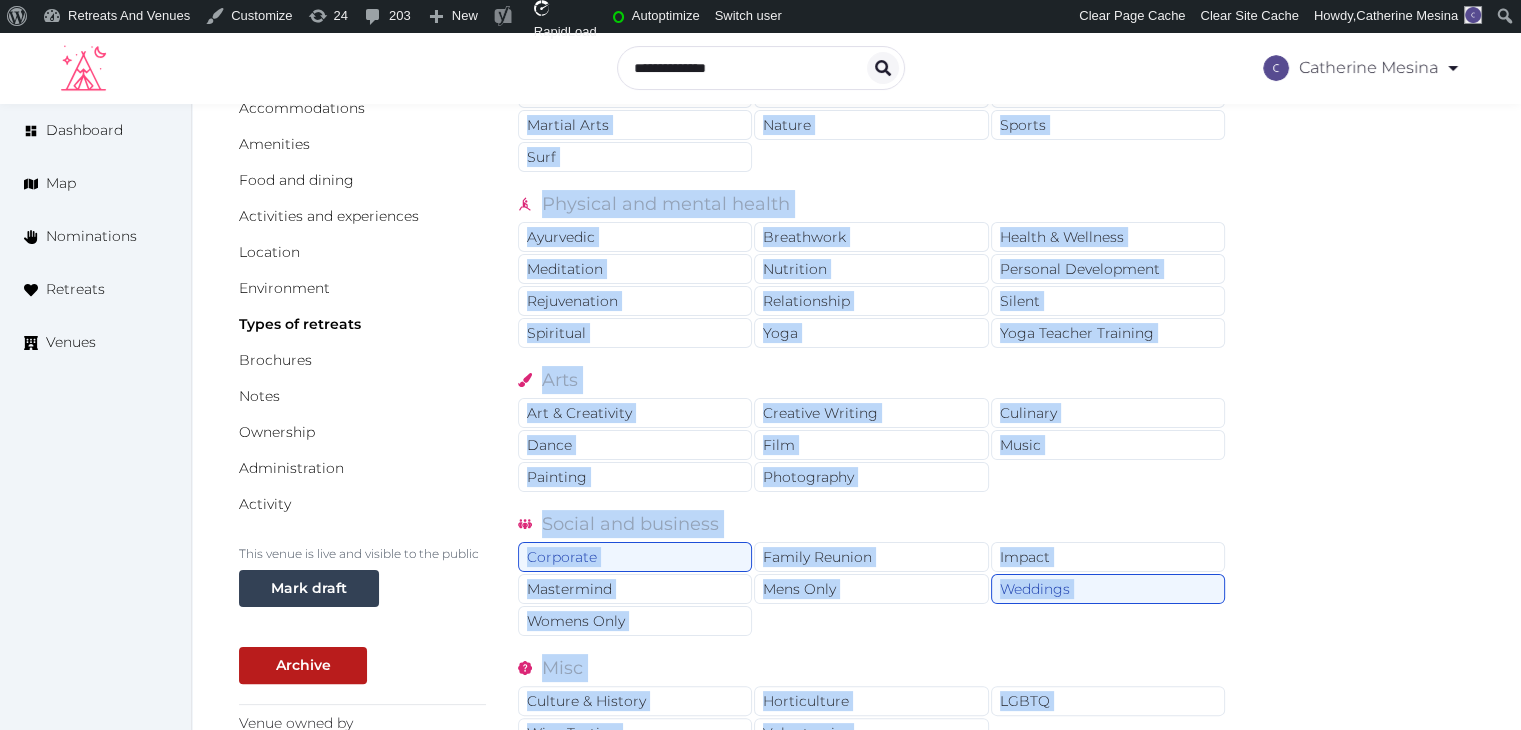 click on "Basic details Pricing and policies Retreat spaces Meeting spaces Accommodations Amenities Food and dining Activities and experiences Location Environment Types of retreats Brochures Notes Ownership Administration Activity This venue is live and visible to the public Mark draft Archive Venue owned by julio.grisales julio.grisales@baywoodhotels.com Copy update link Share this link with venue owners to encourage them to update their venue details. Copy recommended link Share this link with venue owners to let them know they have been recommended. Copy shortlist link Share this link with venue owners to let them know that they have been shortlisted. What types of retreats do you host? Active Adventure Cold Water Exposure Cycling Golf Hunting & Fishing Kiteboarding Martial Arts Nature Sports Surf Physical and mental health Ayurvedic Breathwork Health & Wellness Meditation Nutrition Personal Development Rejuvenation Relationship Silent Spiritual Yoga Yoga Teacher Training Arts Art & Creativity Creative Writing Film" at bounding box center [856, 632] 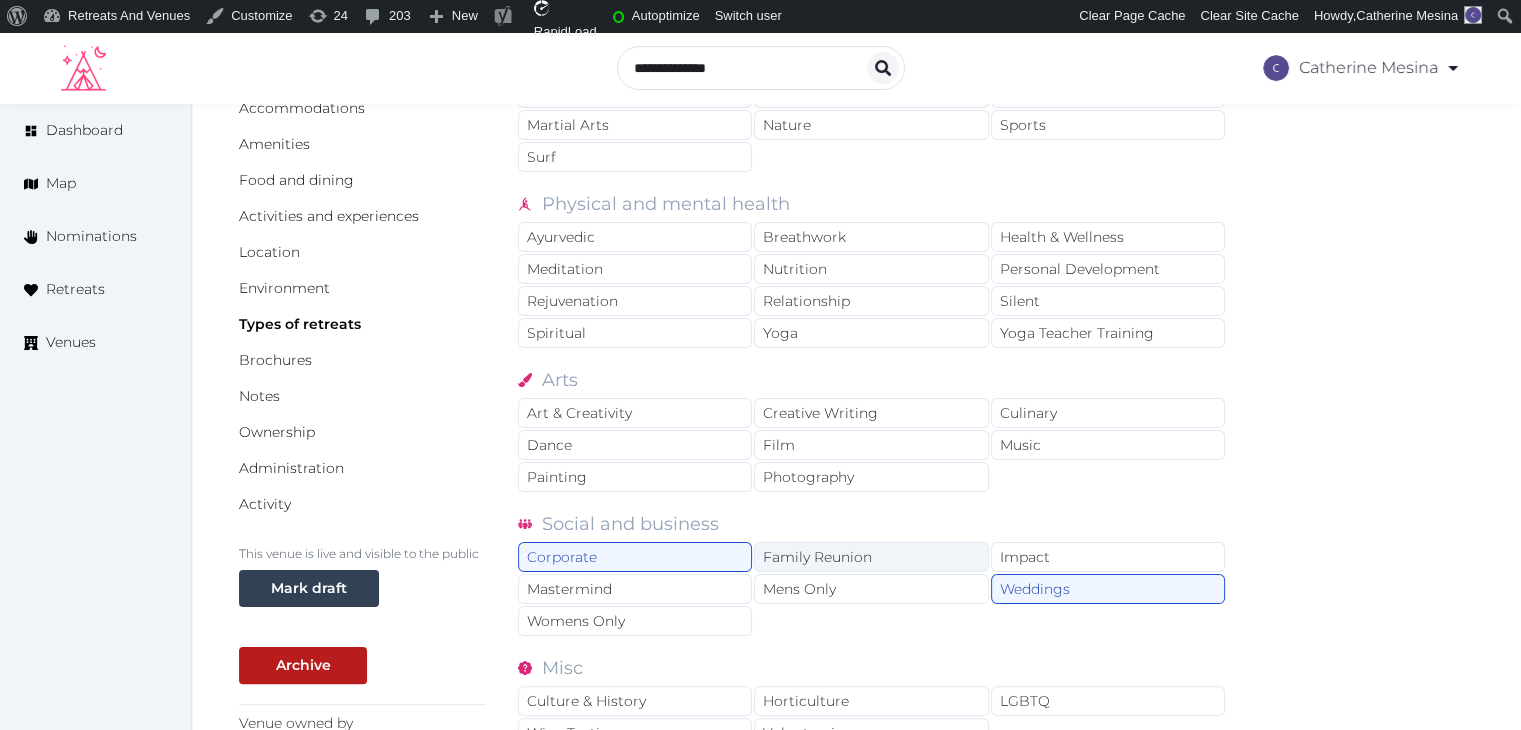 click on "Family Reunion" at bounding box center (871, 557) 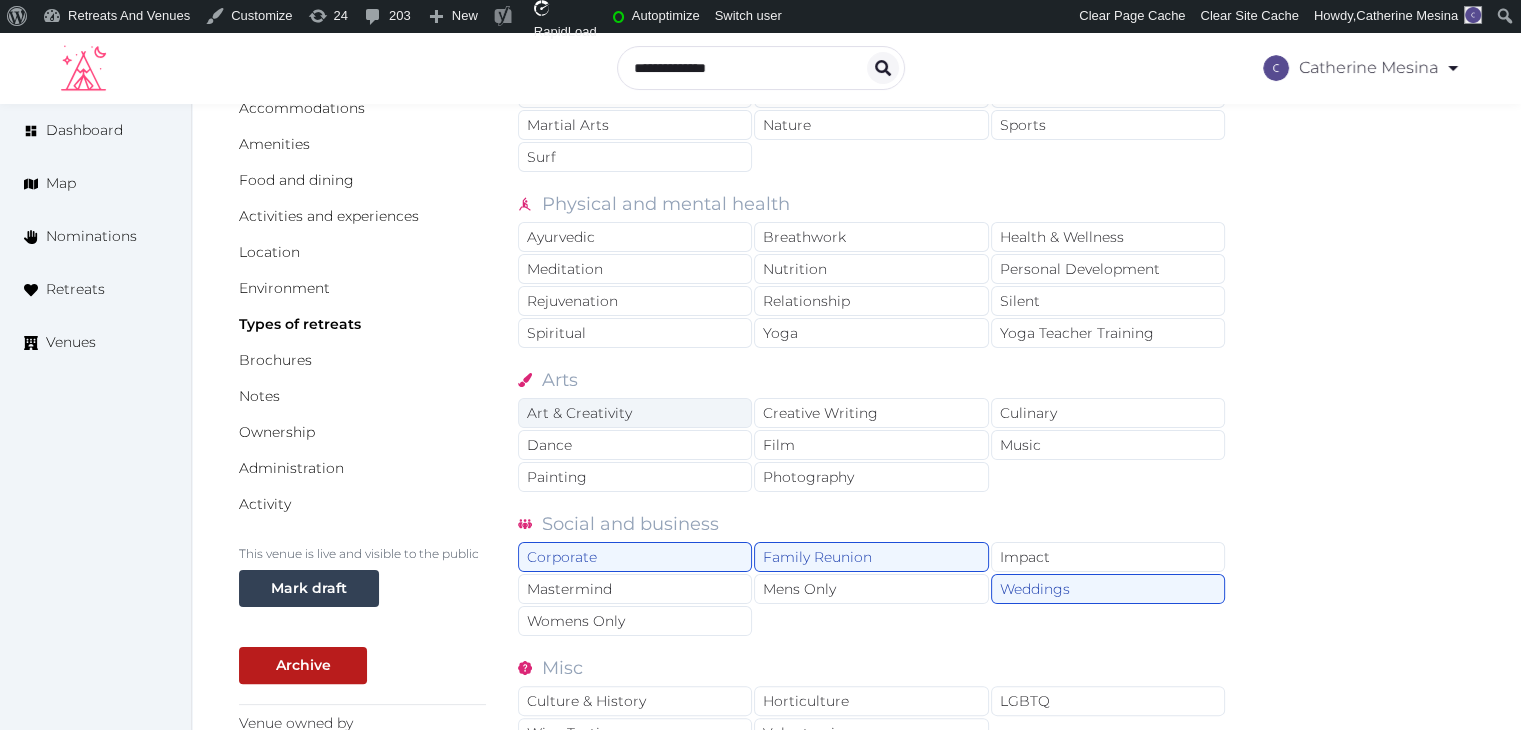 click on "Art & Creativity" at bounding box center (635, 413) 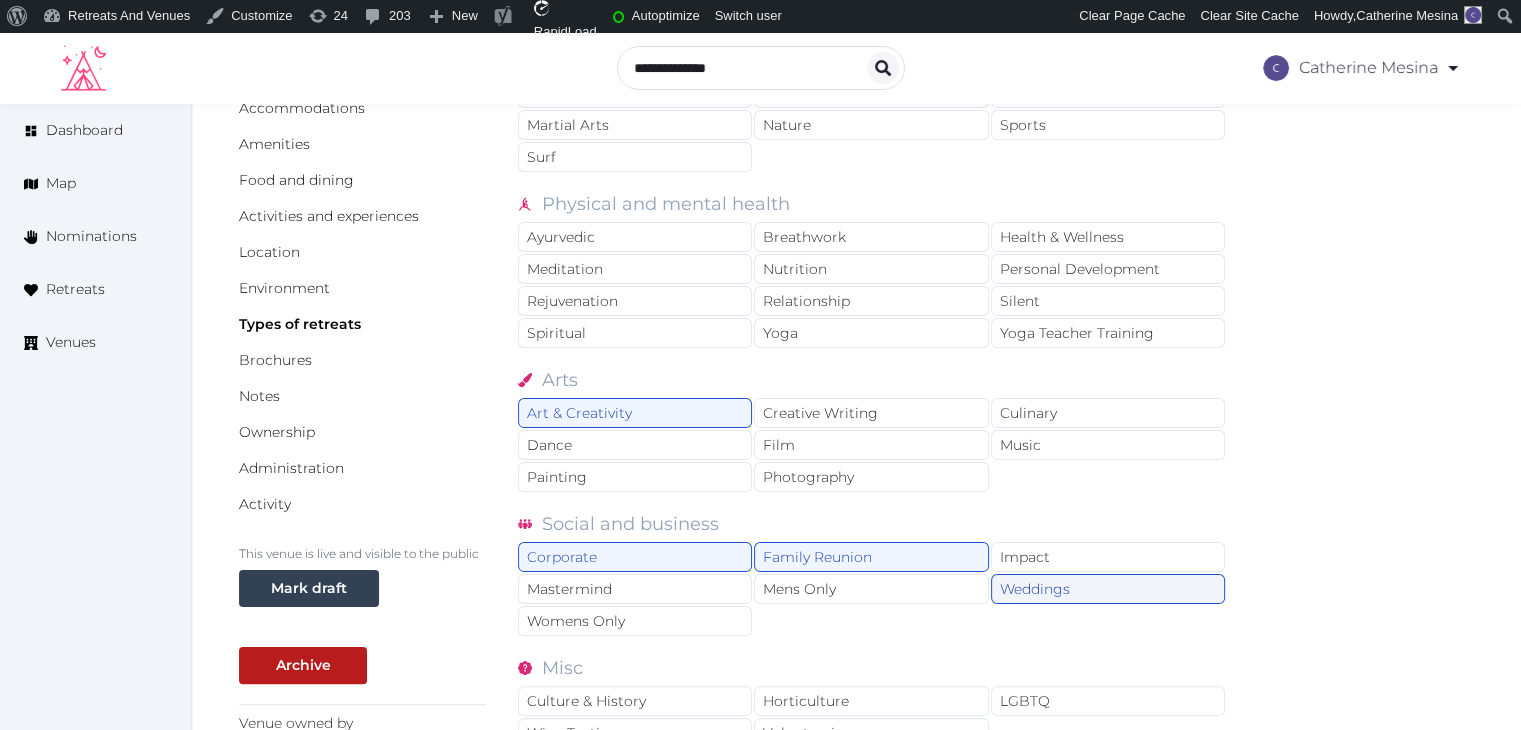 click on "Weddings" at bounding box center [1108, 589] 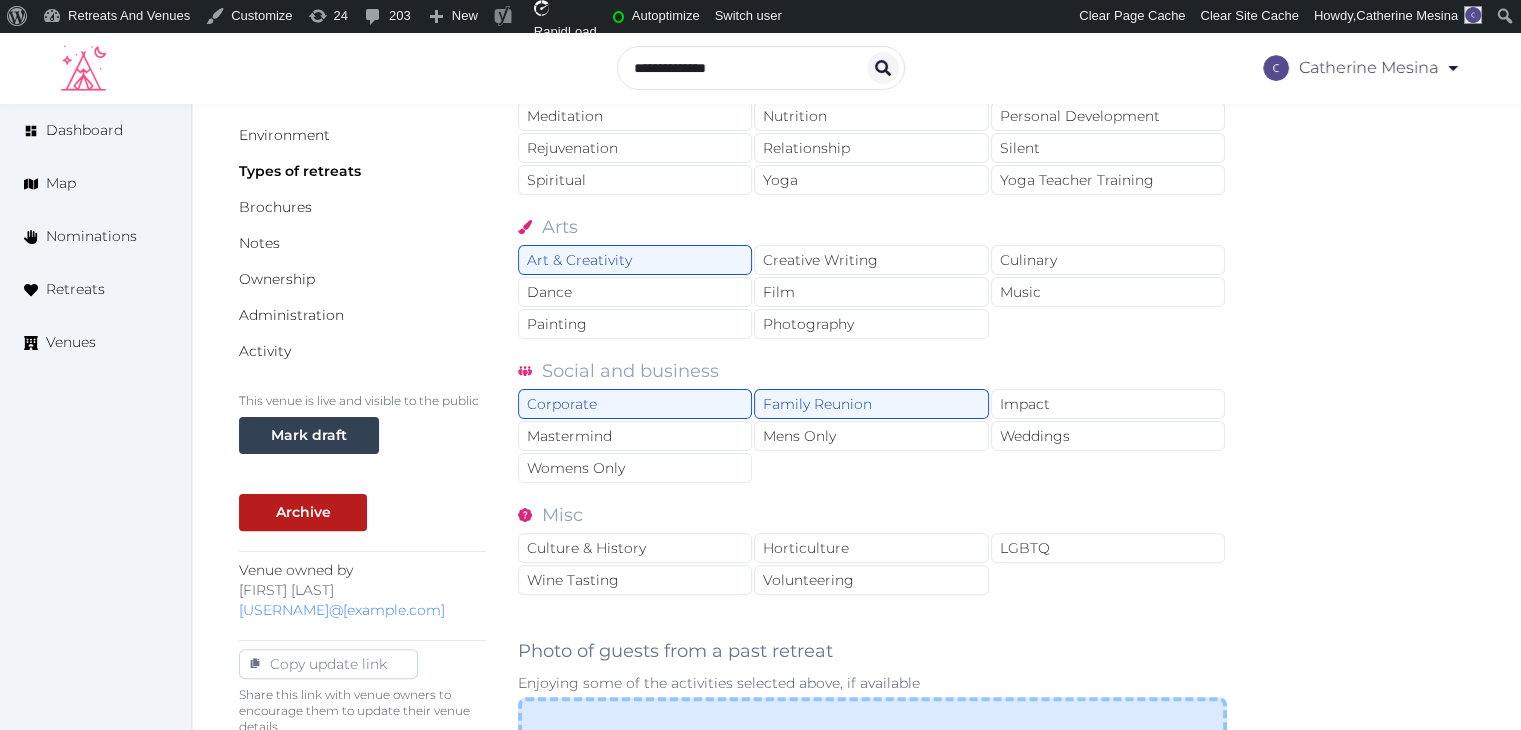 scroll, scrollTop: 684, scrollLeft: 0, axis: vertical 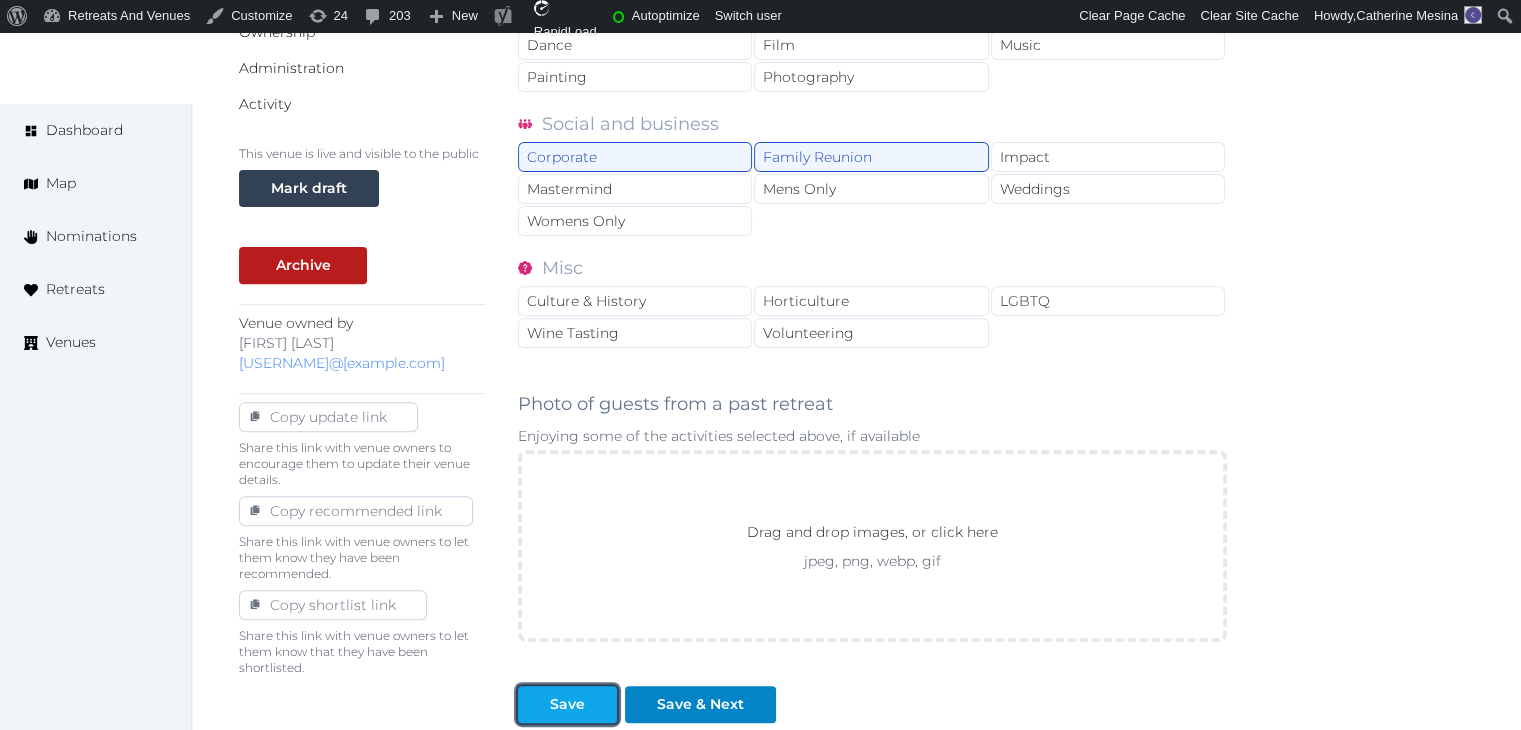 click on "Save" at bounding box center (567, 704) 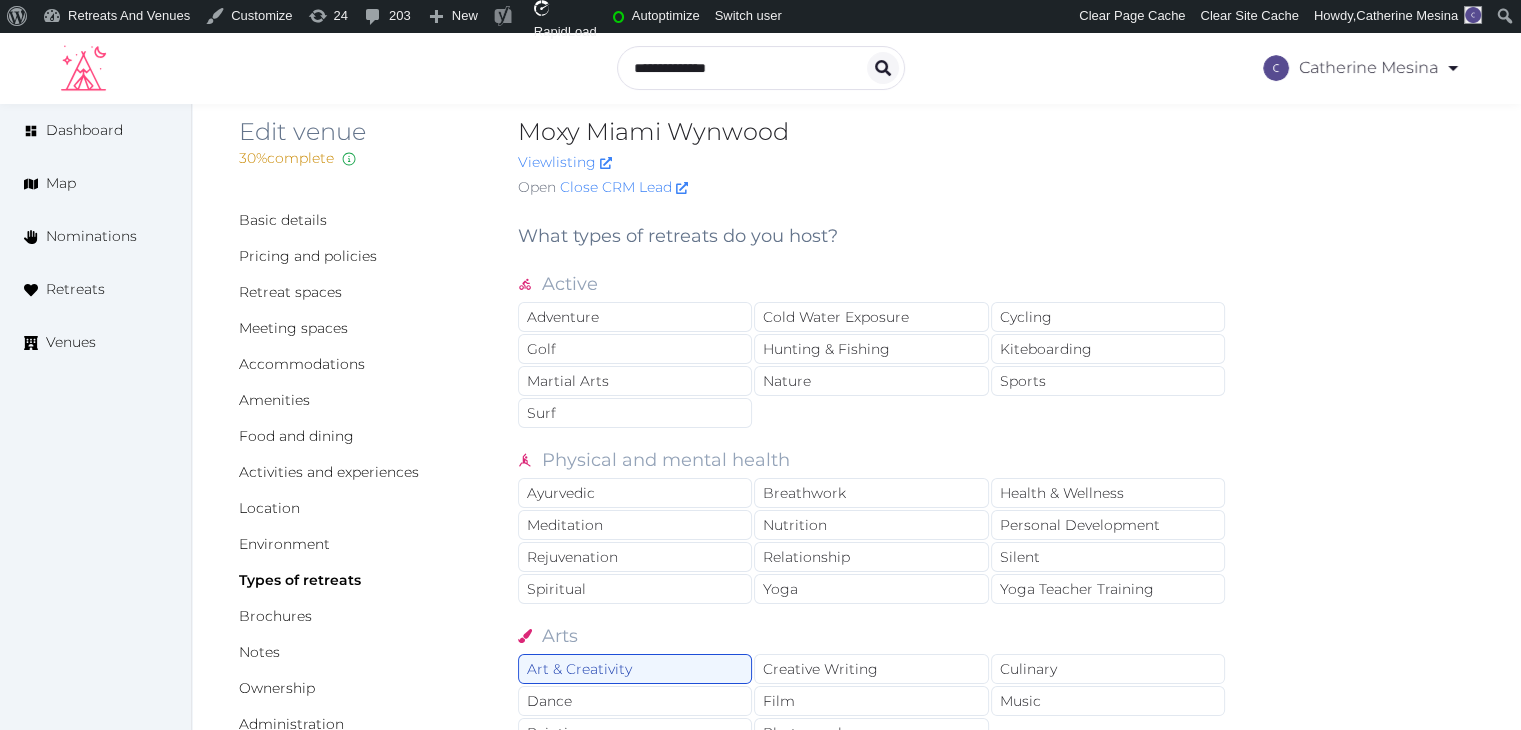 scroll, scrollTop: 0, scrollLeft: 0, axis: both 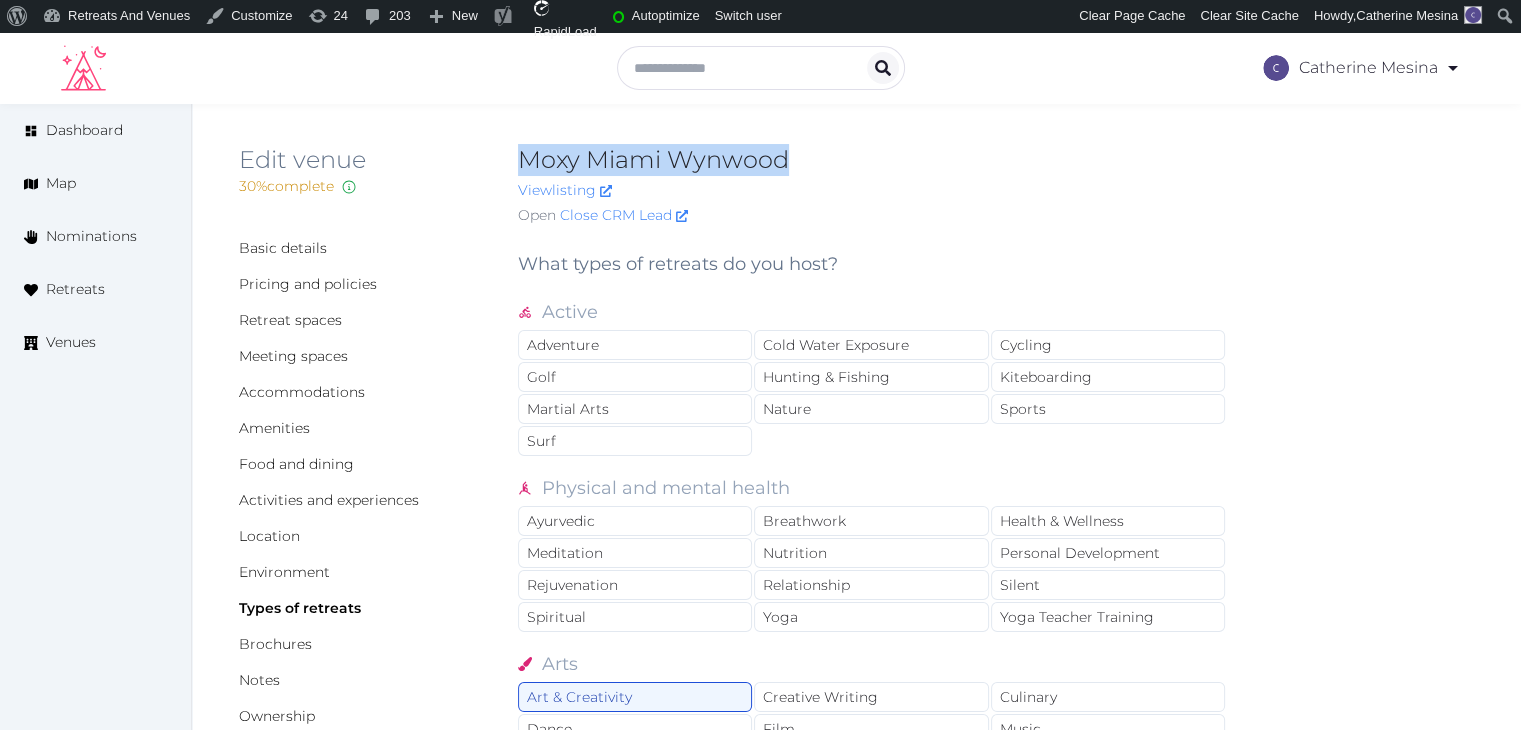 drag, startPoint x: 522, startPoint y: 161, endPoint x: 797, endPoint y: 173, distance: 275.2617 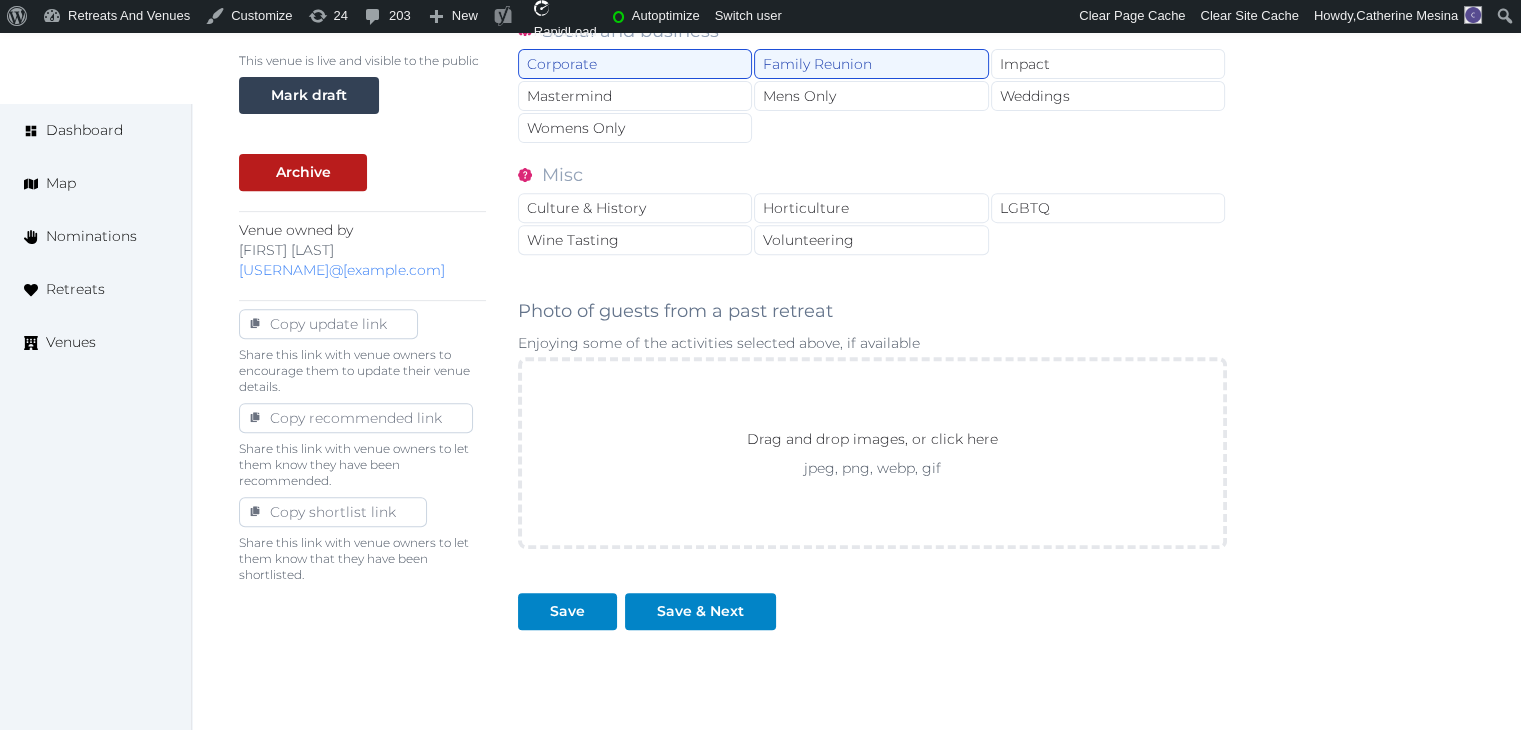 scroll, scrollTop: 895, scrollLeft: 0, axis: vertical 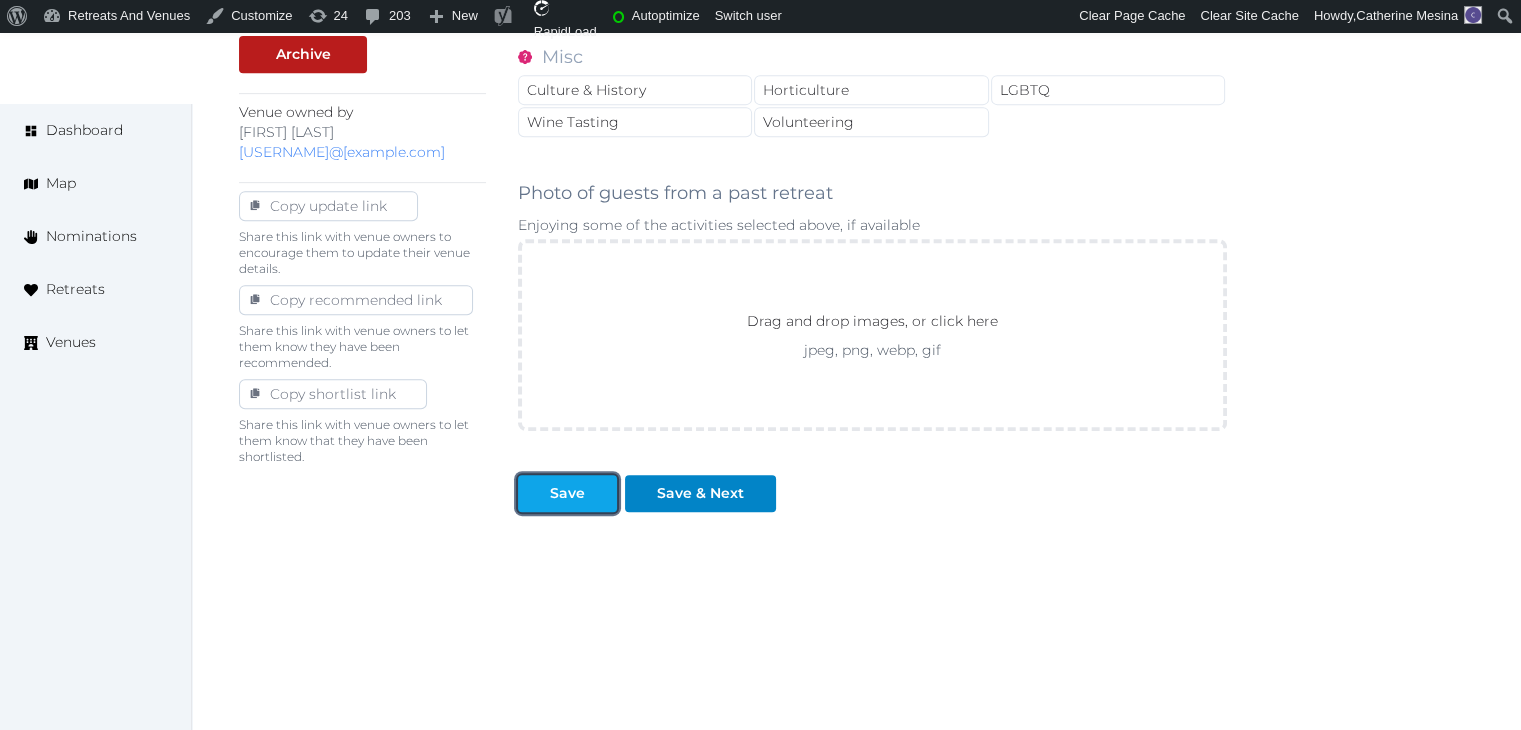 click on "Save" at bounding box center (567, 493) 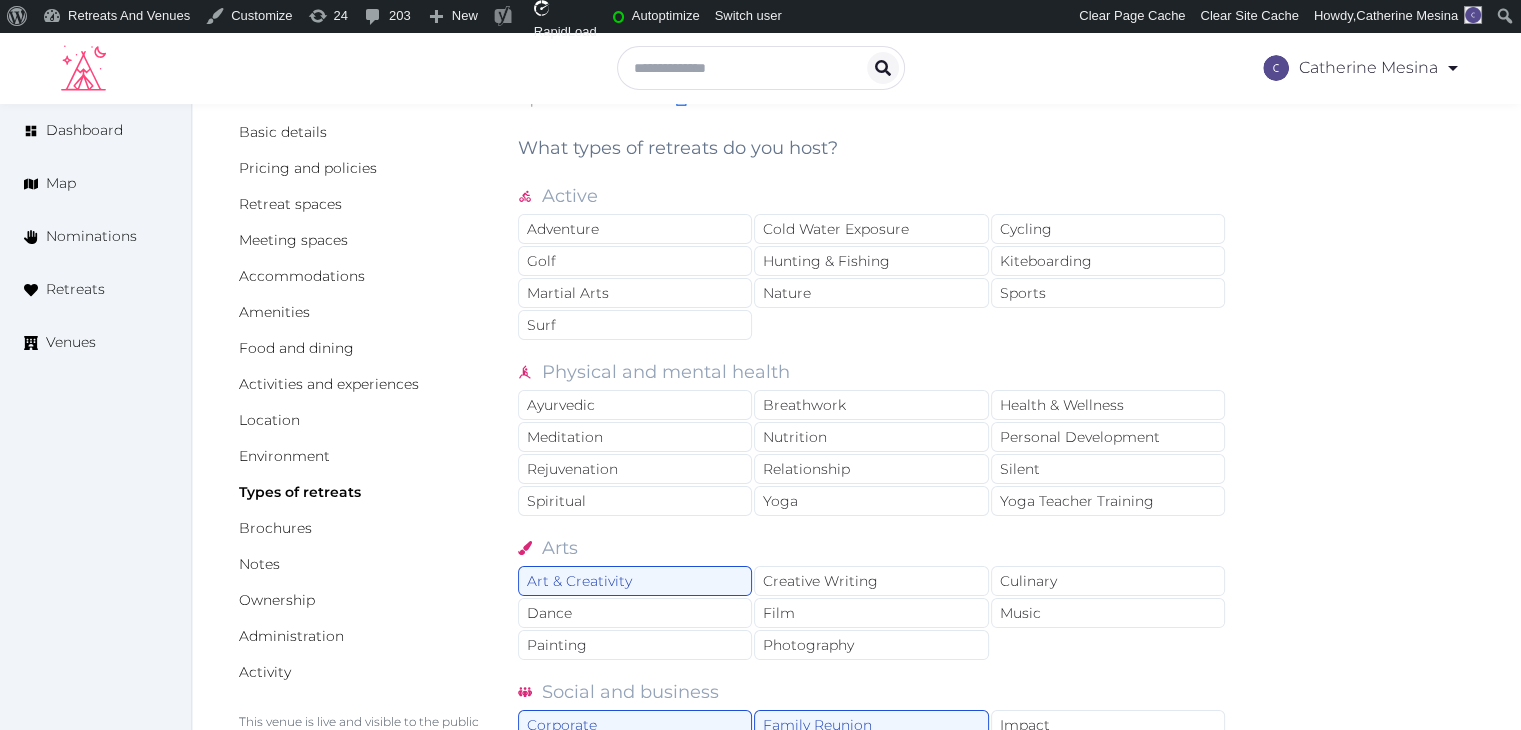 scroll, scrollTop: 0, scrollLeft: 0, axis: both 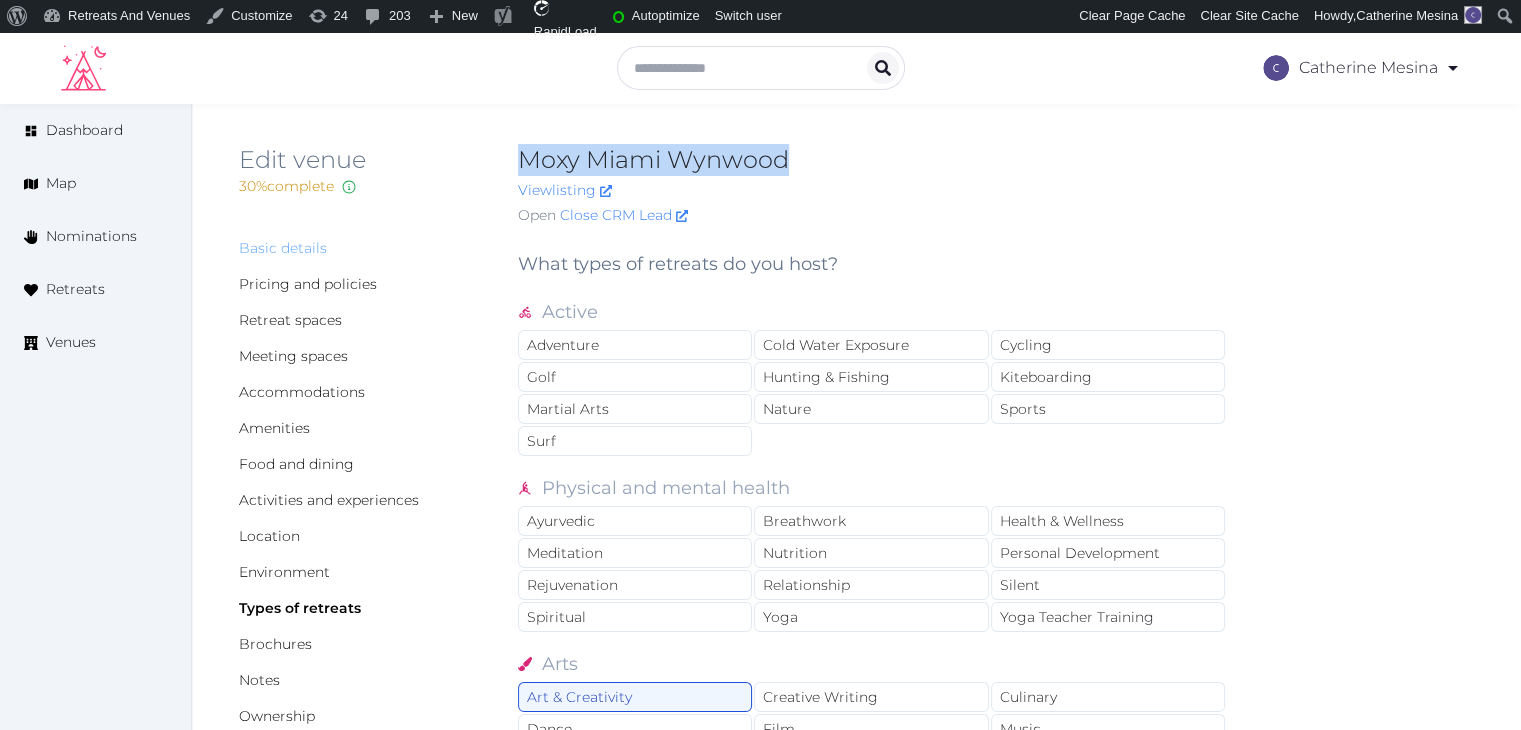 click on "Basic details" at bounding box center [283, 248] 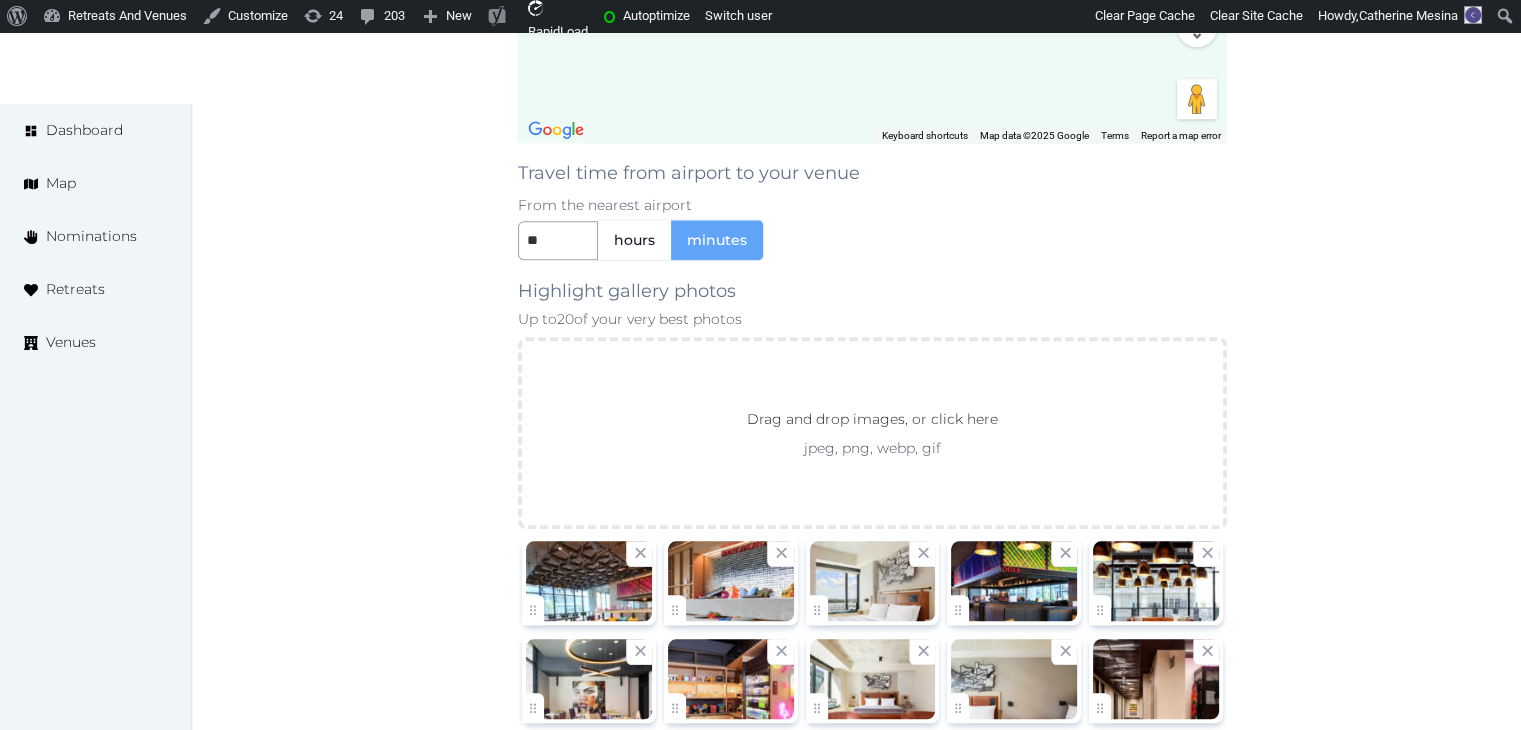 scroll, scrollTop: 2100, scrollLeft: 0, axis: vertical 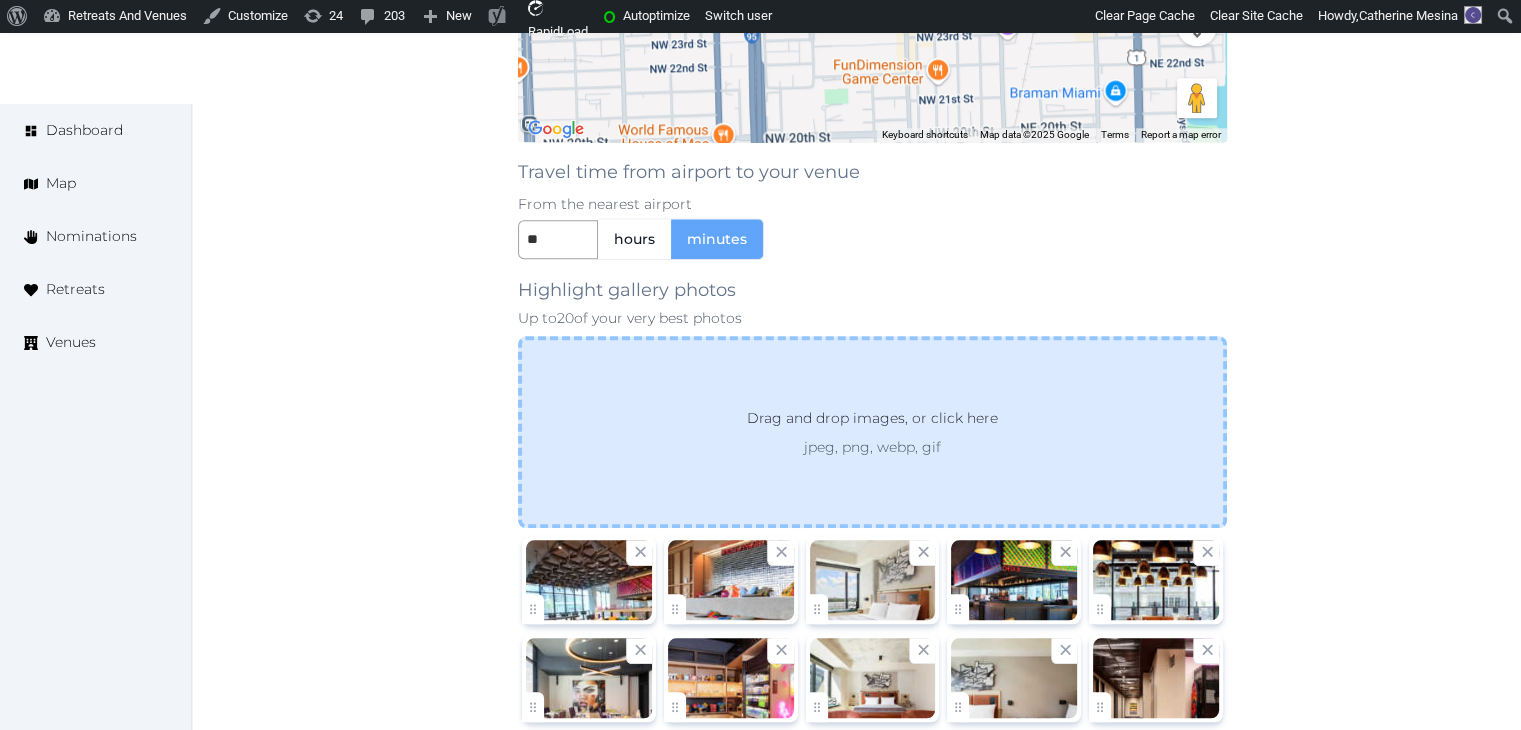 click on "Drag and drop images, or click here jpeg, png, webp, gif" at bounding box center (872, 432) 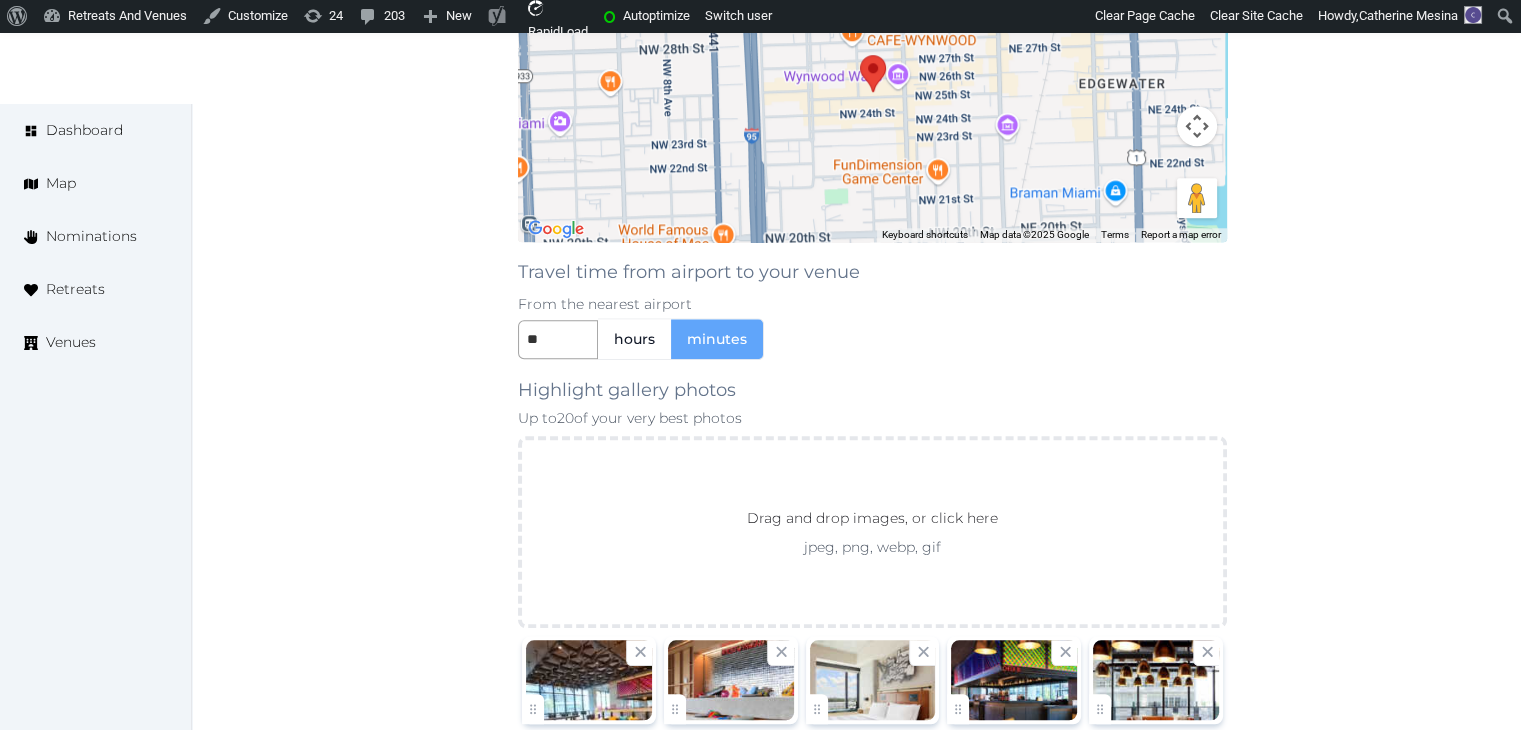 scroll, scrollTop: 2493, scrollLeft: 0, axis: vertical 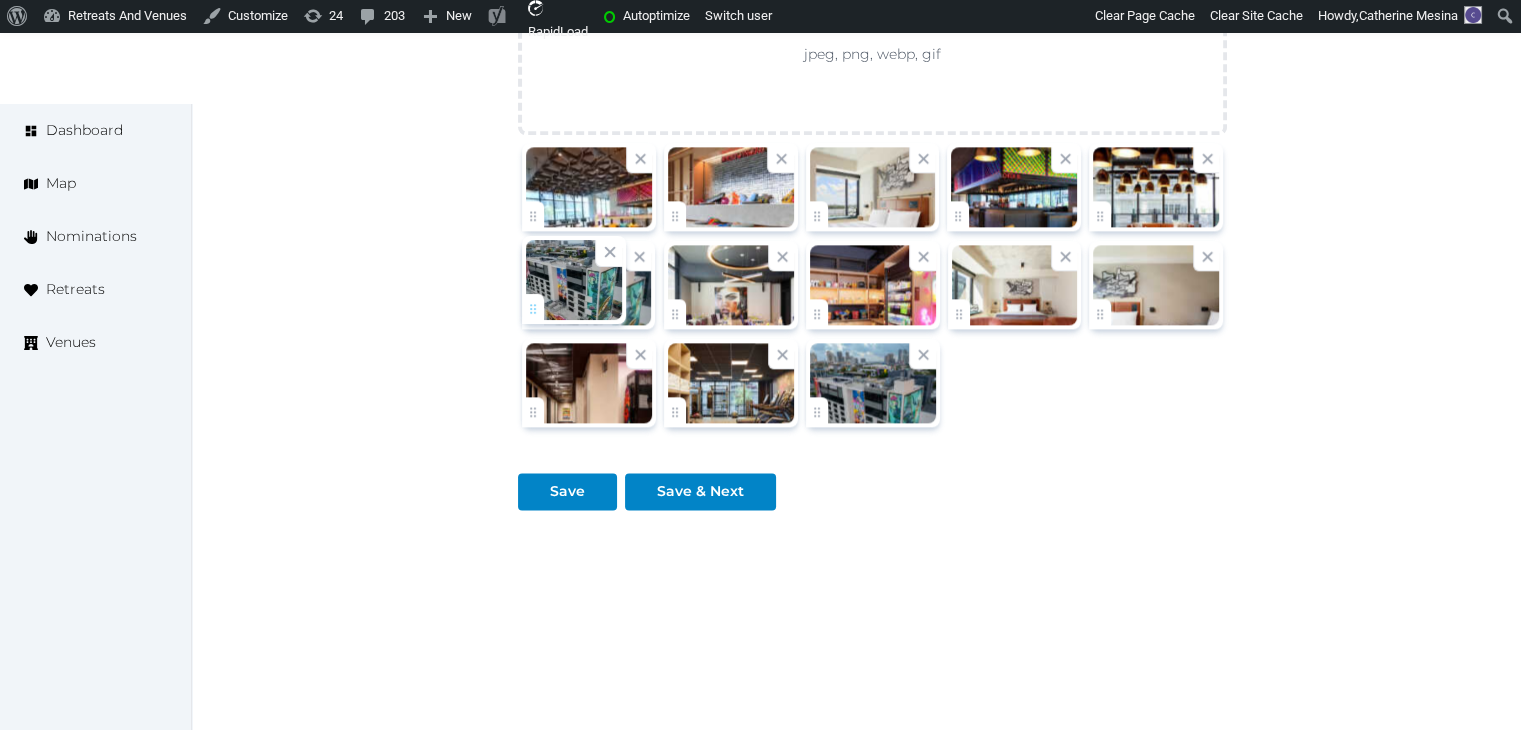 drag, startPoint x: 808, startPoint y: 402, endPoint x: 575, endPoint y: 309, distance: 250.87447 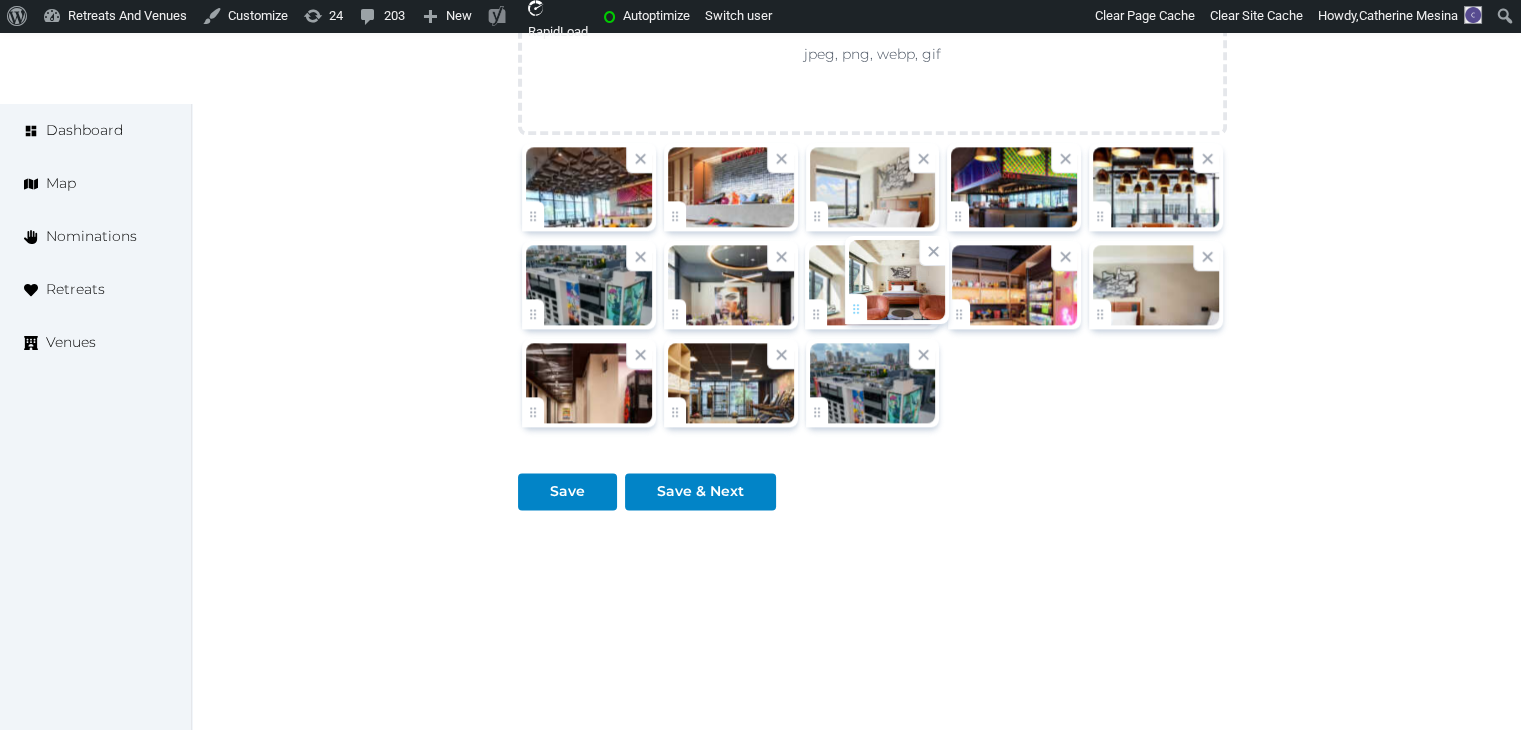 drag, startPoint x: 973, startPoint y: 309, endPoint x: 872, endPoint y: 309, distance: 101 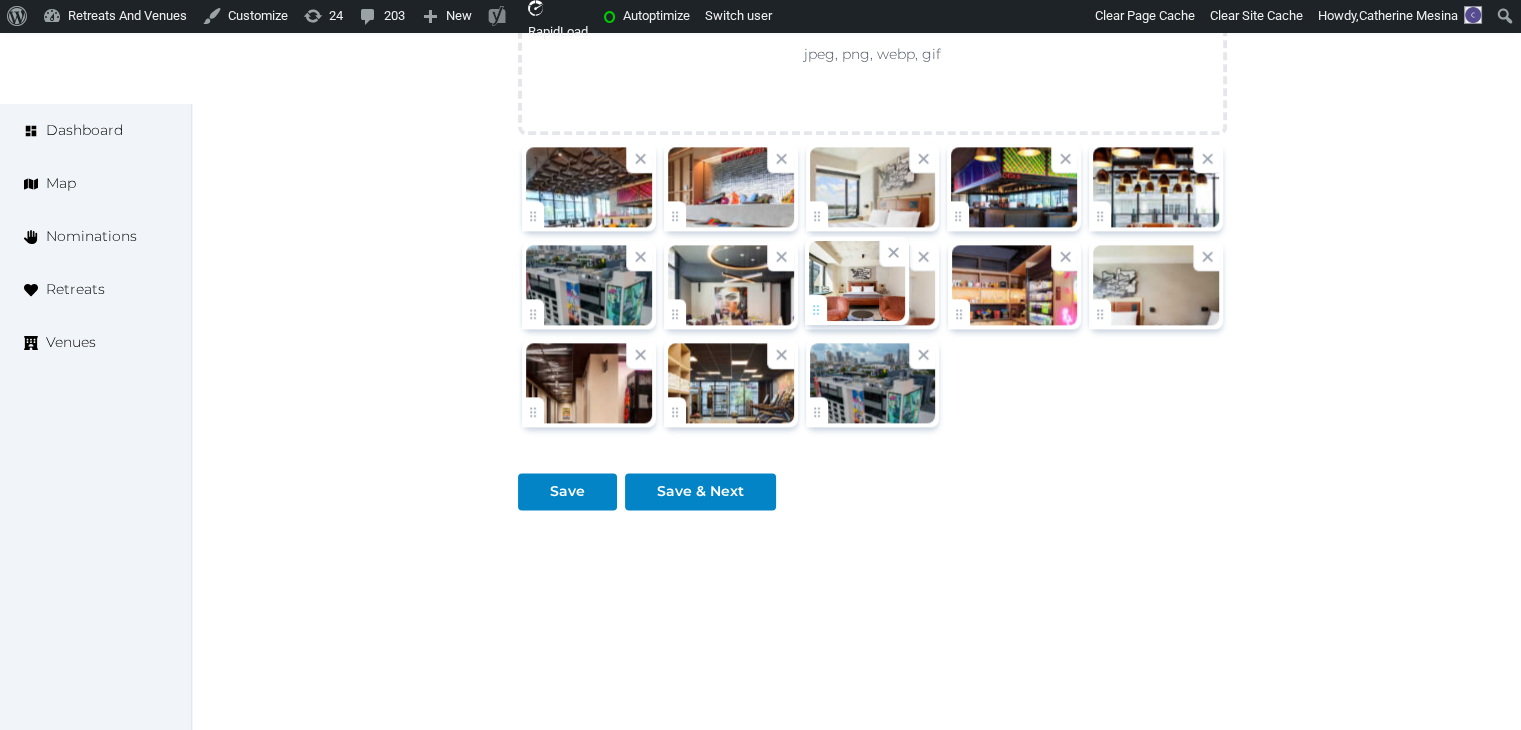 click on "Catherine Mesina   Account My Venue Listings My Retreats Logout      Dashboard Map Nominations Retreats Venues Edit venue 32 %  complete Fill out all the fields in your listing to increase its completion percentage.   A higher completion percentage will make your listing more attractive and result in better matches. Moxy Miami Wynwood   View  listing   Open    Close CRM Lead Basic details Pricing and policies Retreat spaces Meeting spaces Accommodations Amenities Food and dining Activities and experiences Location Environment Types of retreats Brochures Notes Ownership Administration Activity This venue is live and visible to the public Mark draft Archive Venue owned by julio.grisales julio.grisales@baywoodhotels.com Copy update link Share this link with venue owners to encourage them to update their venue details. Copy recommended link Share this link with venue owners to let them know they have been recommended. Copy shortlist link Name *" at bounding box center [760, -864] 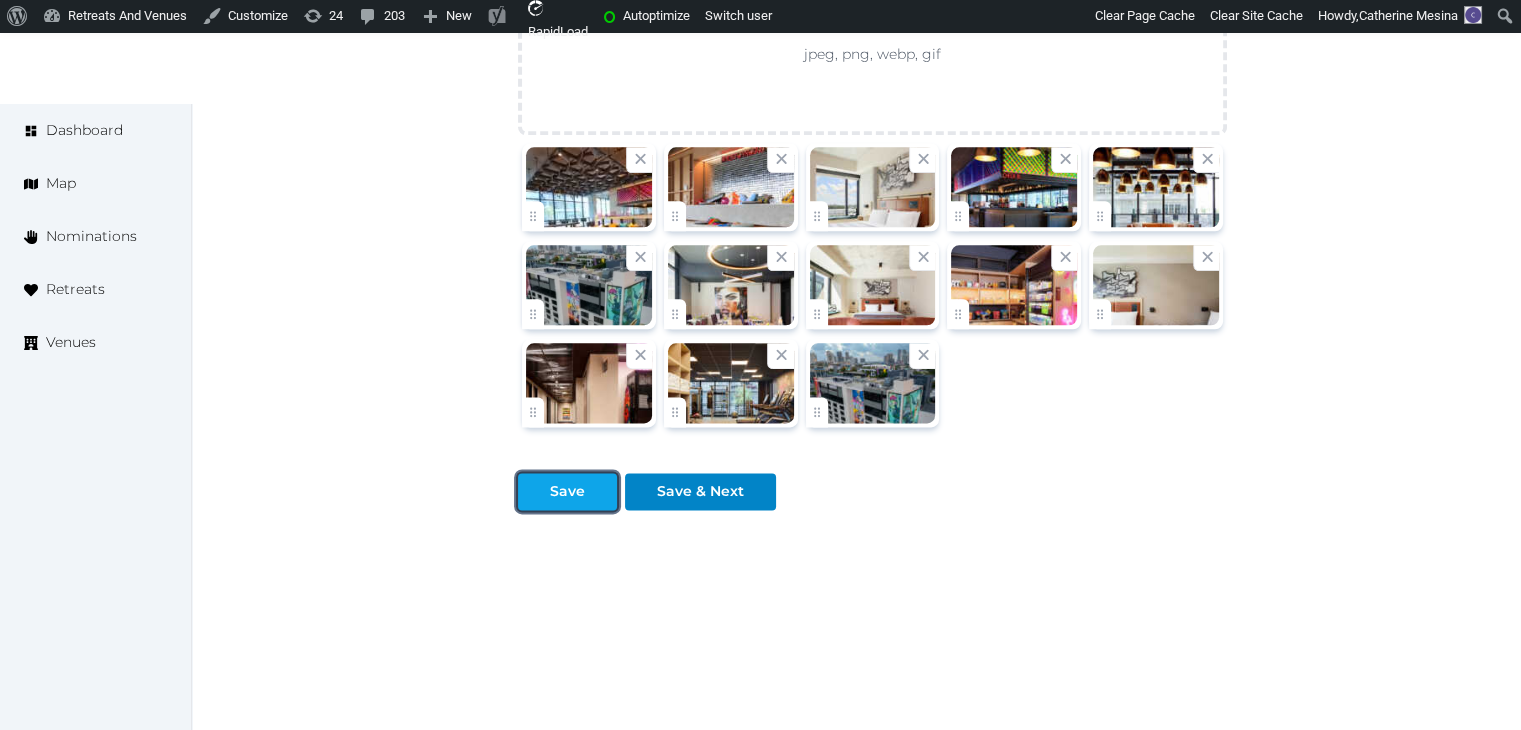 click on "Save" at bounding box center (567, 491) 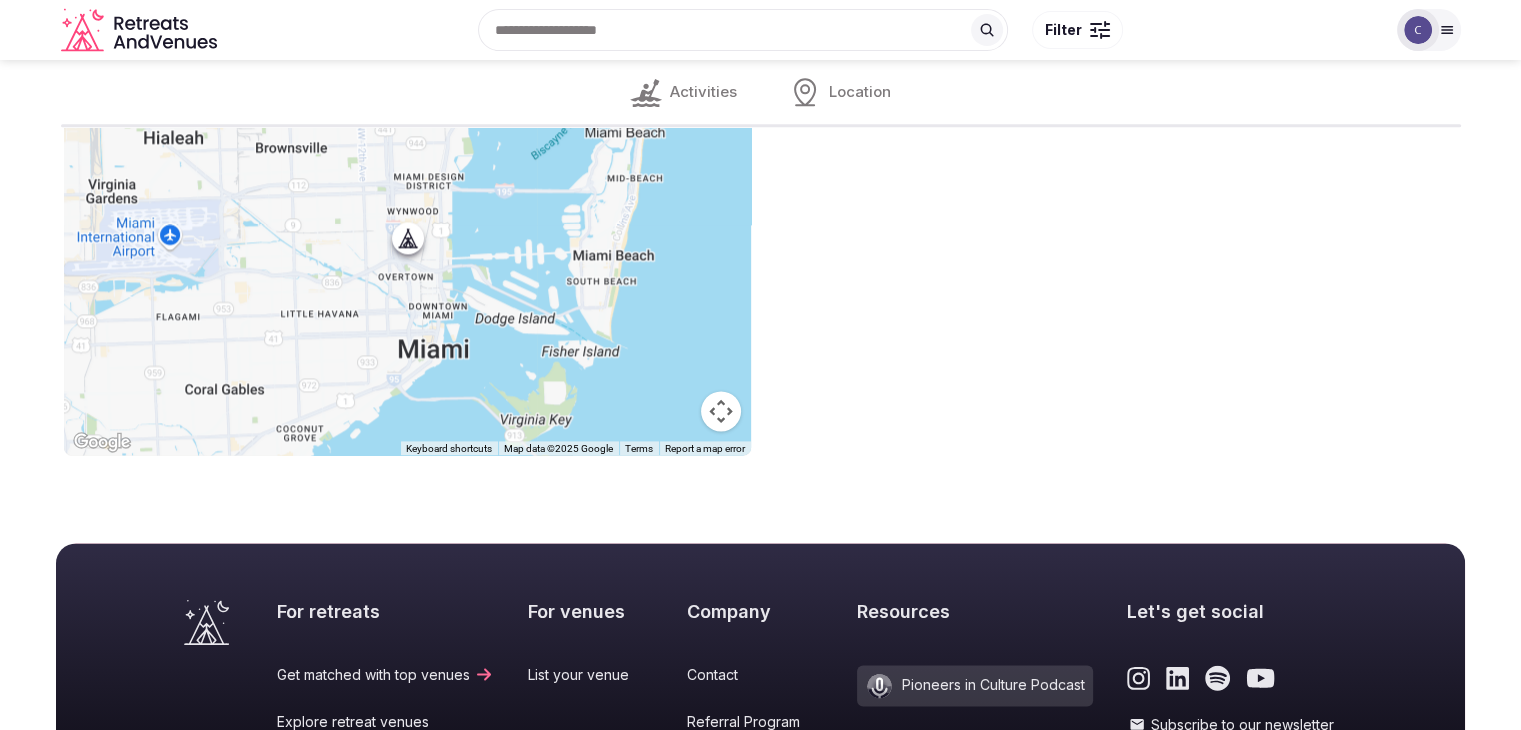 scroll, scrollTop: 2100, scrollLeft: 0, axis: vertical 